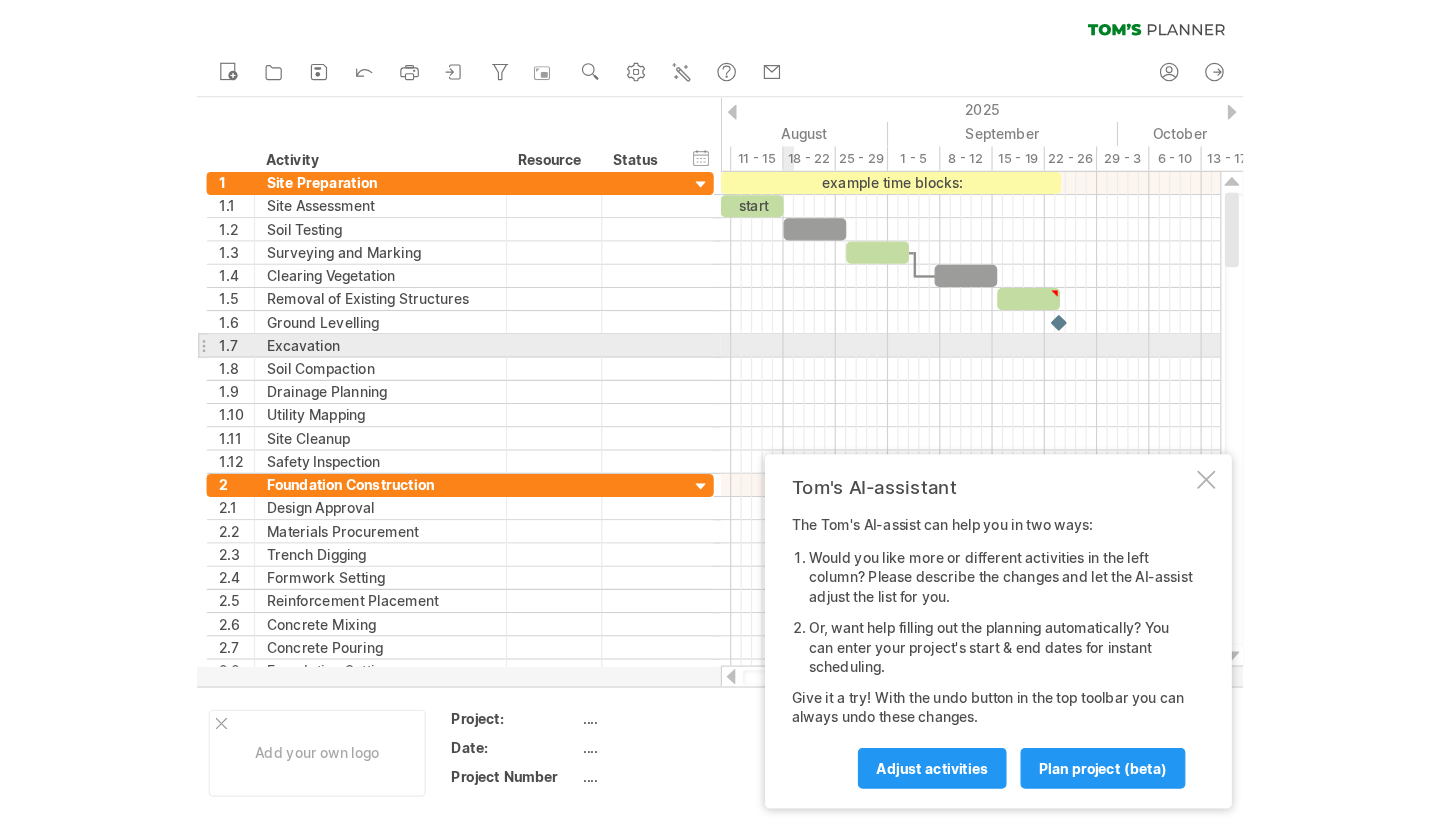 scroll, scrollTop: 0, scrollLeft: 0, axis: both 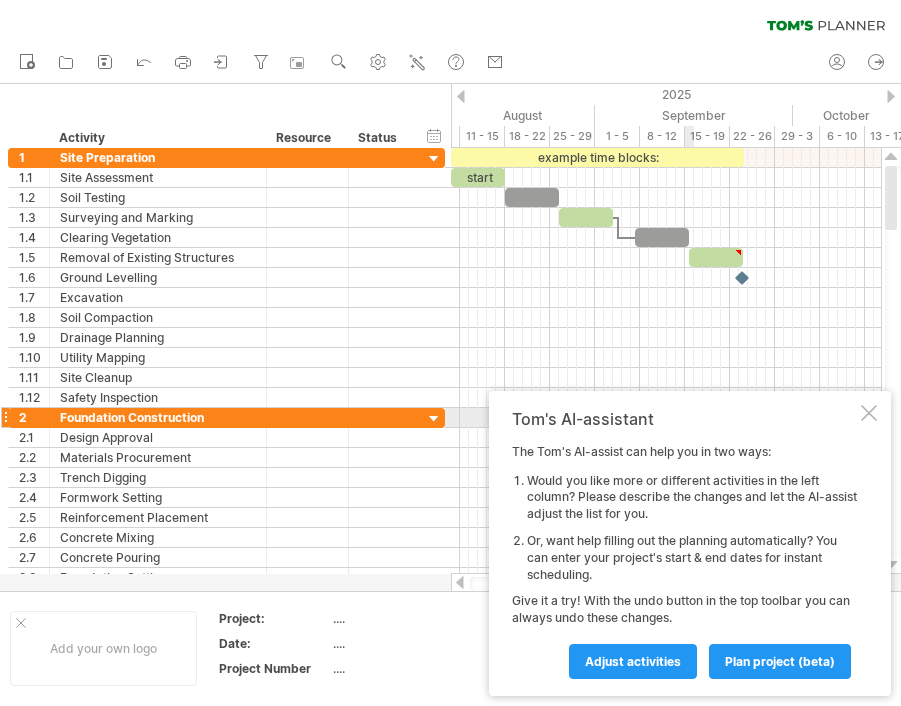 click at bounding box center (869, 413) 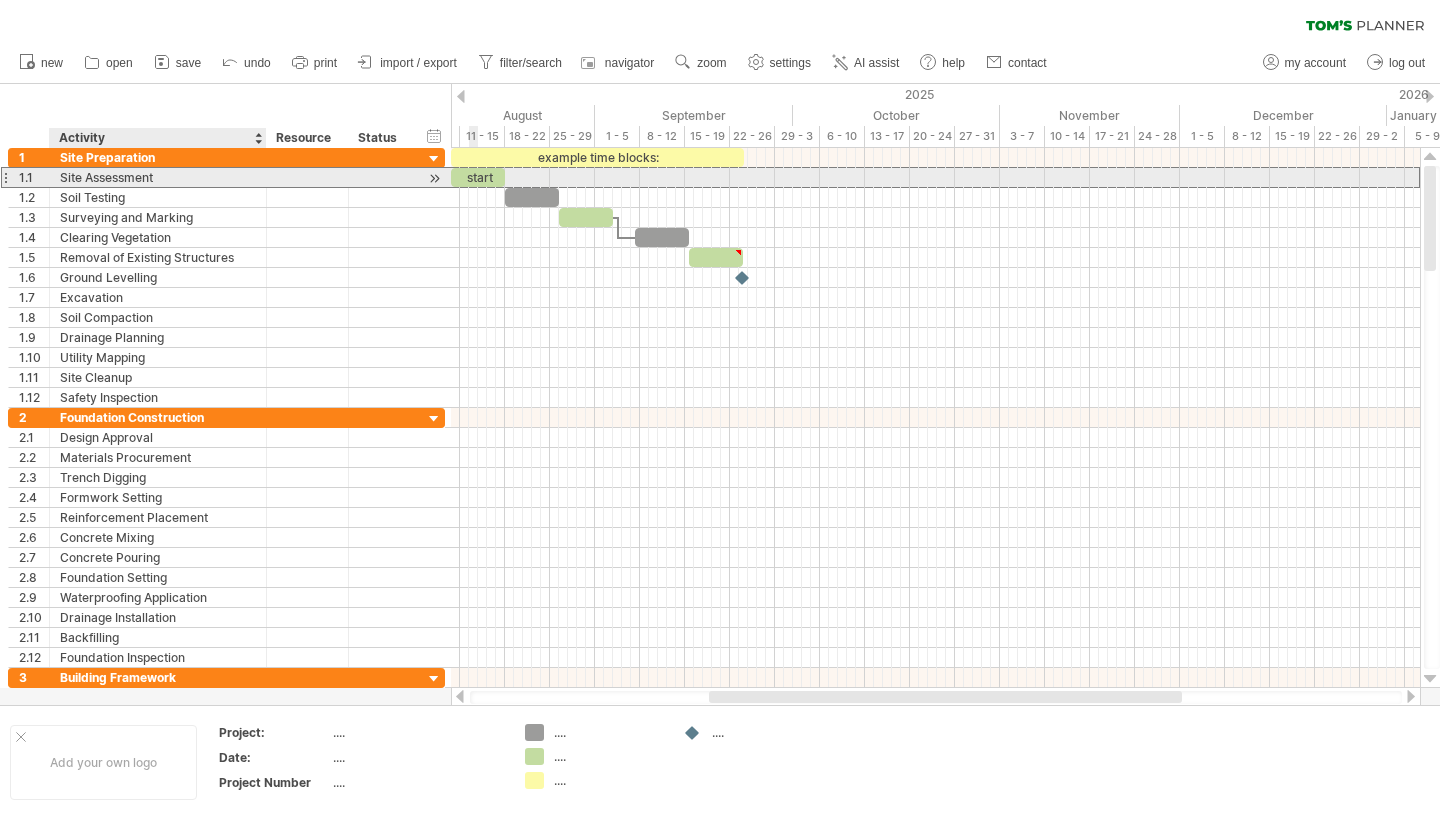 click on "Site Assessment" at bounding box center (158, 177) 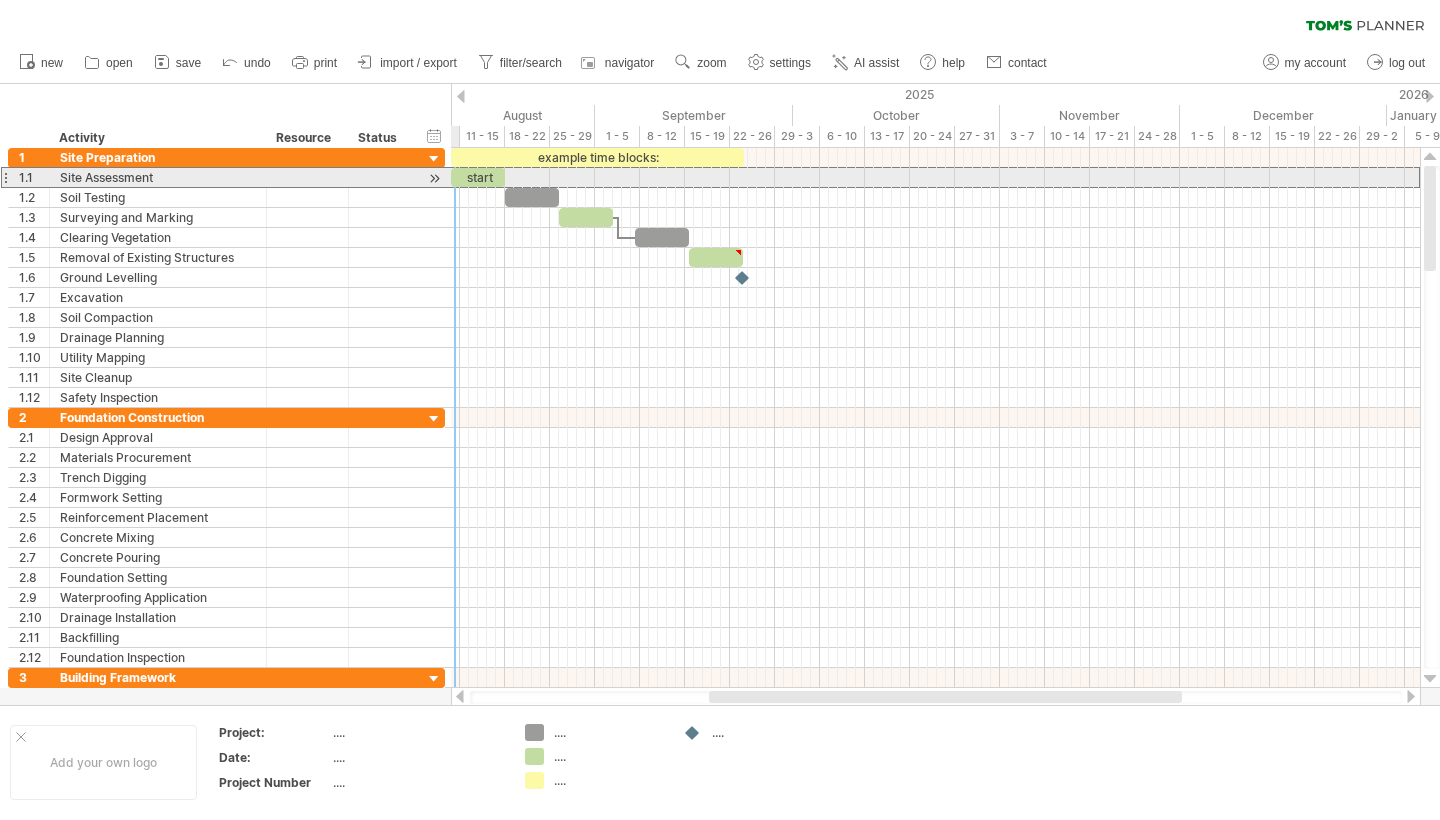 click at bounding box center [434, 178] 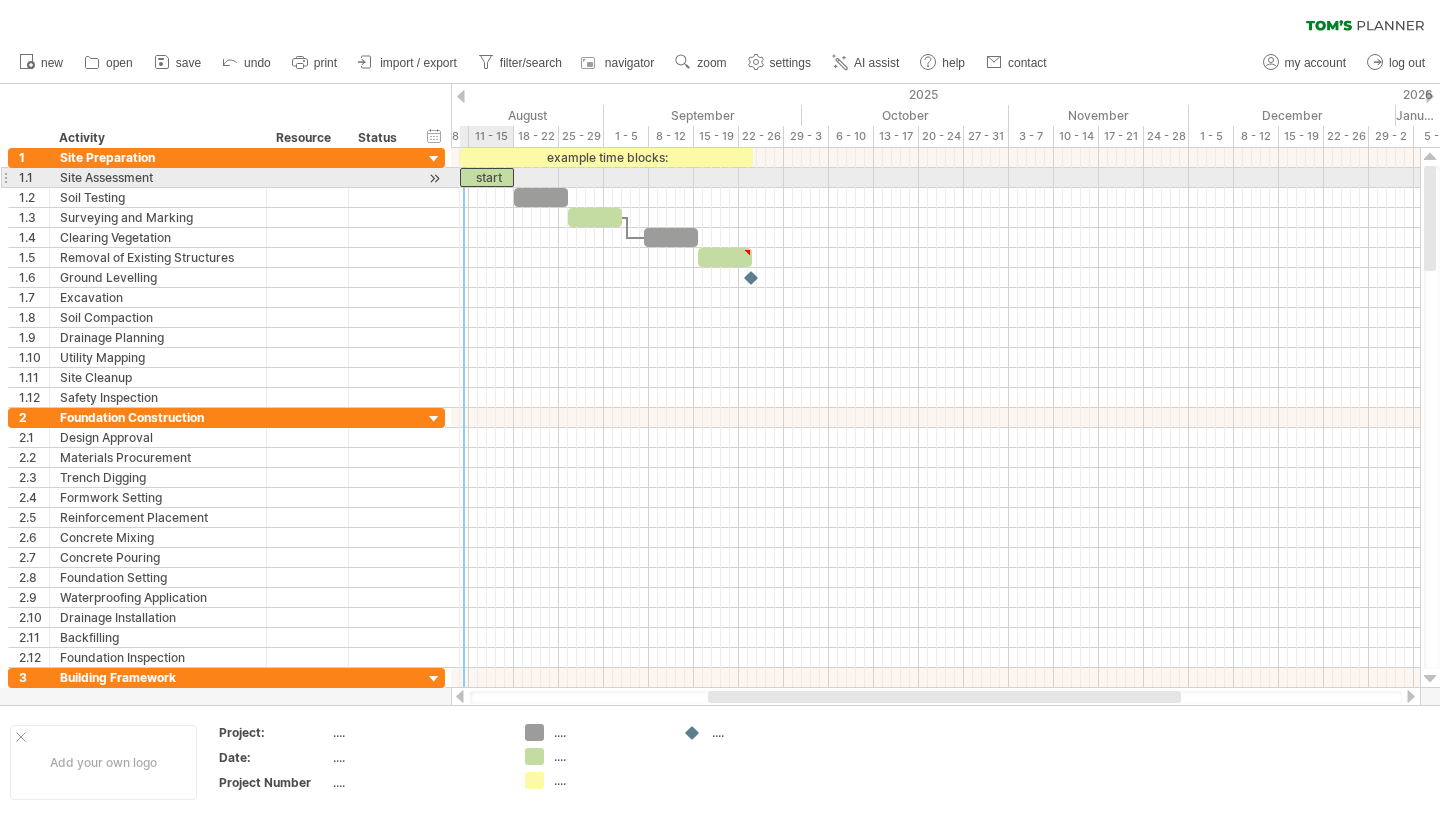 click on "start" at bounding box center [487, 177] 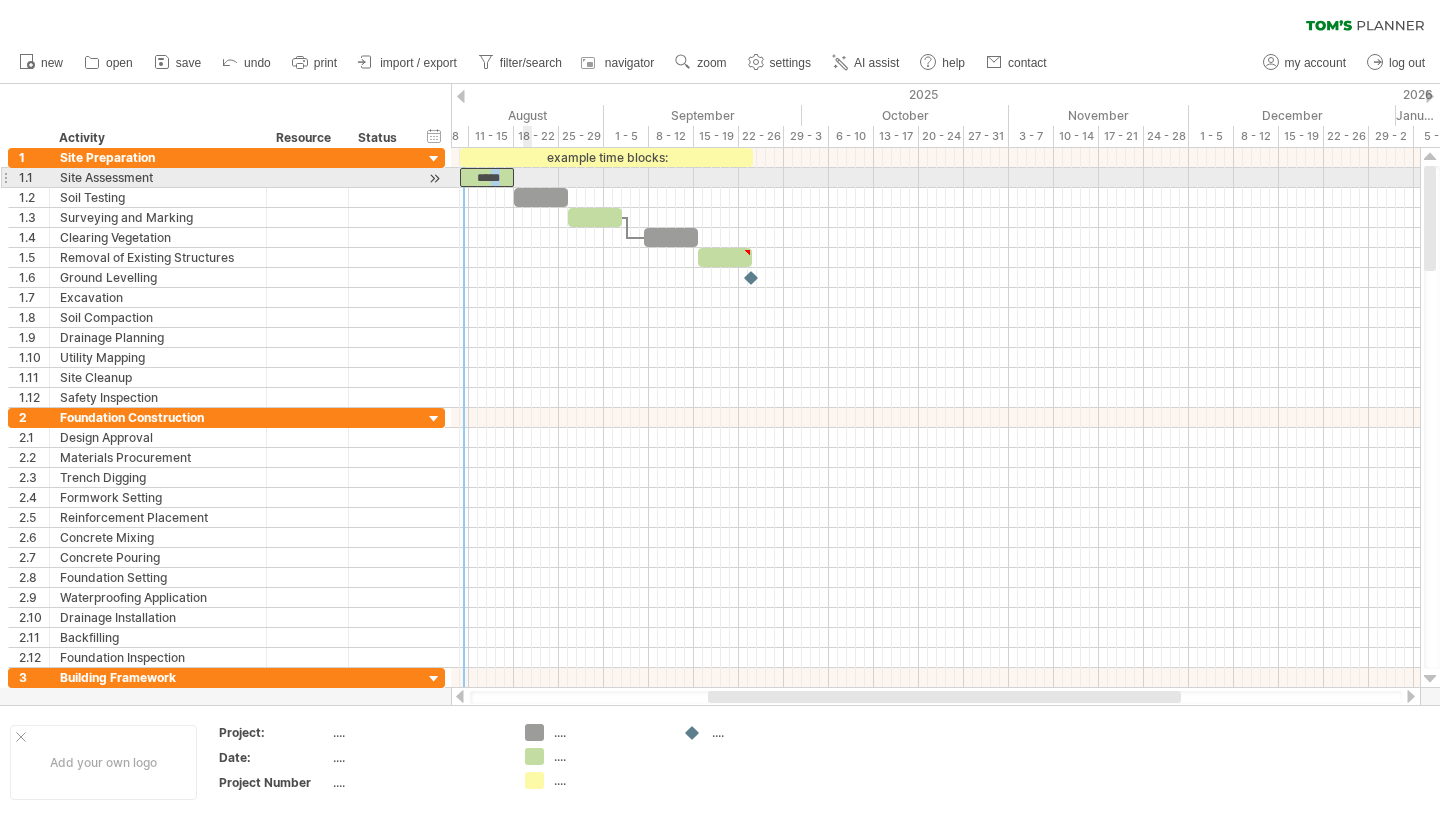 drag, startPoint x: 494, startPoint y: 177, endPoint x: 524, endPoint y: 177, distance: 30 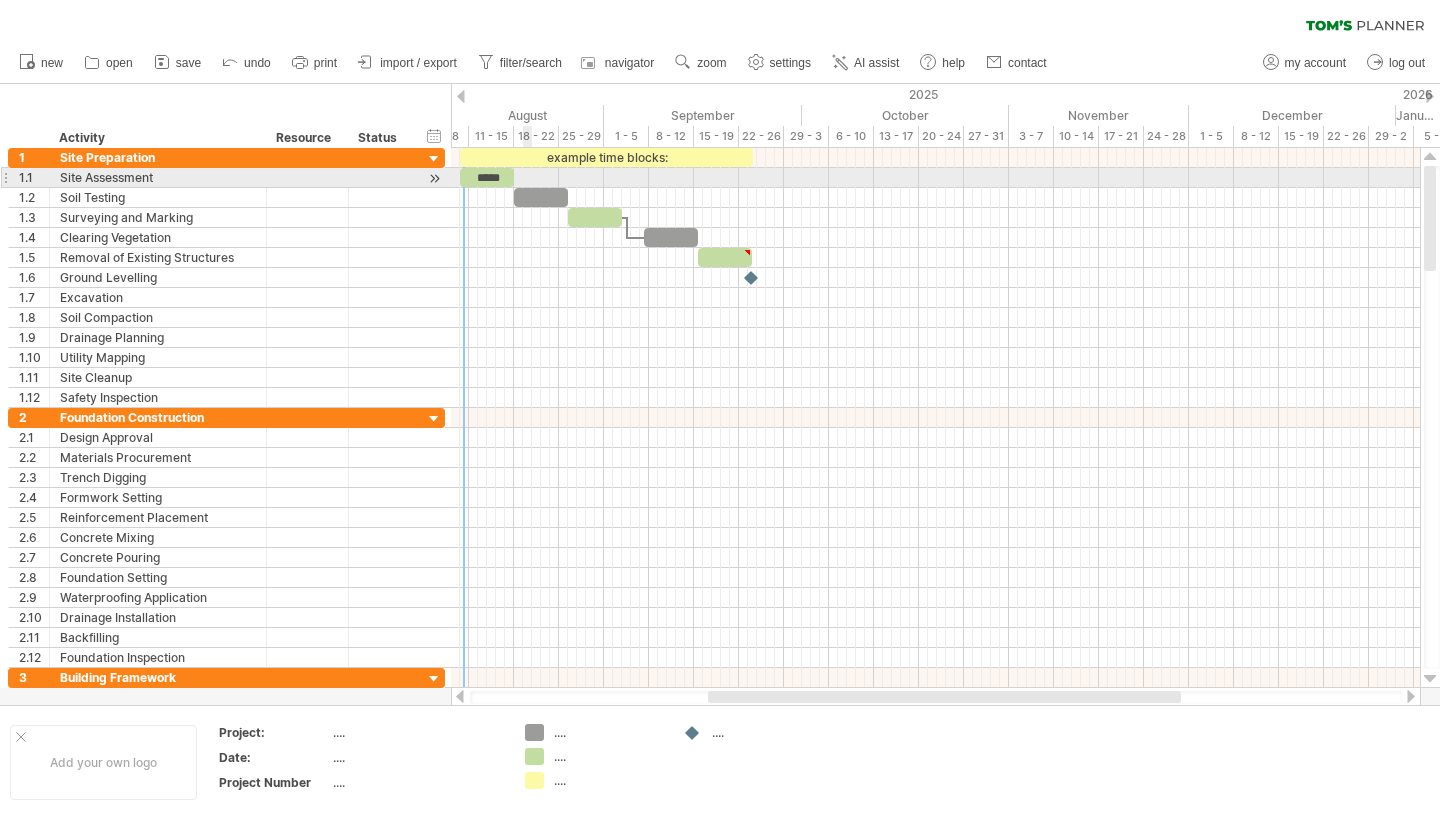 click at bounding box center (935, 178) 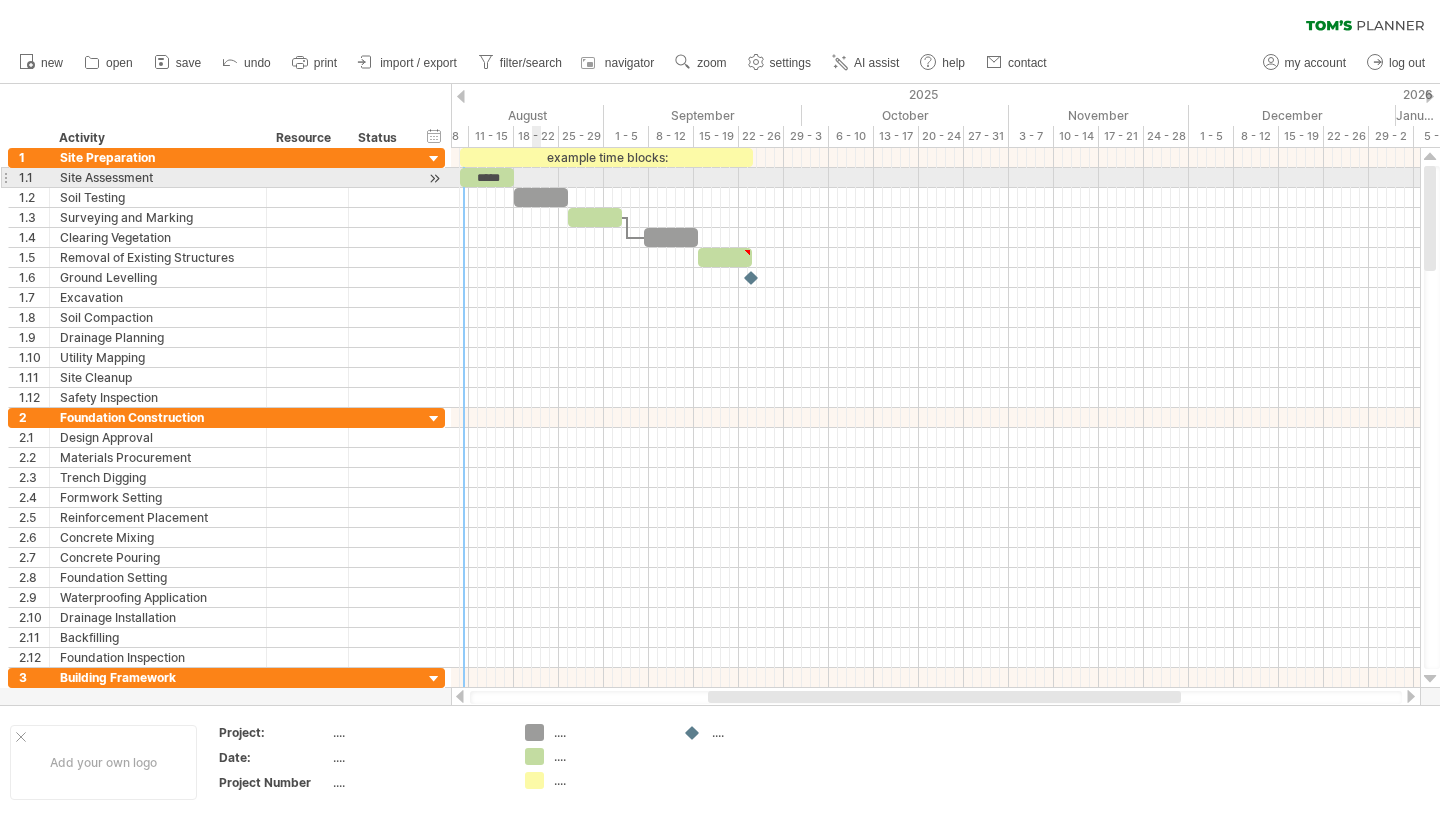 click at bounding box center (935, 178) 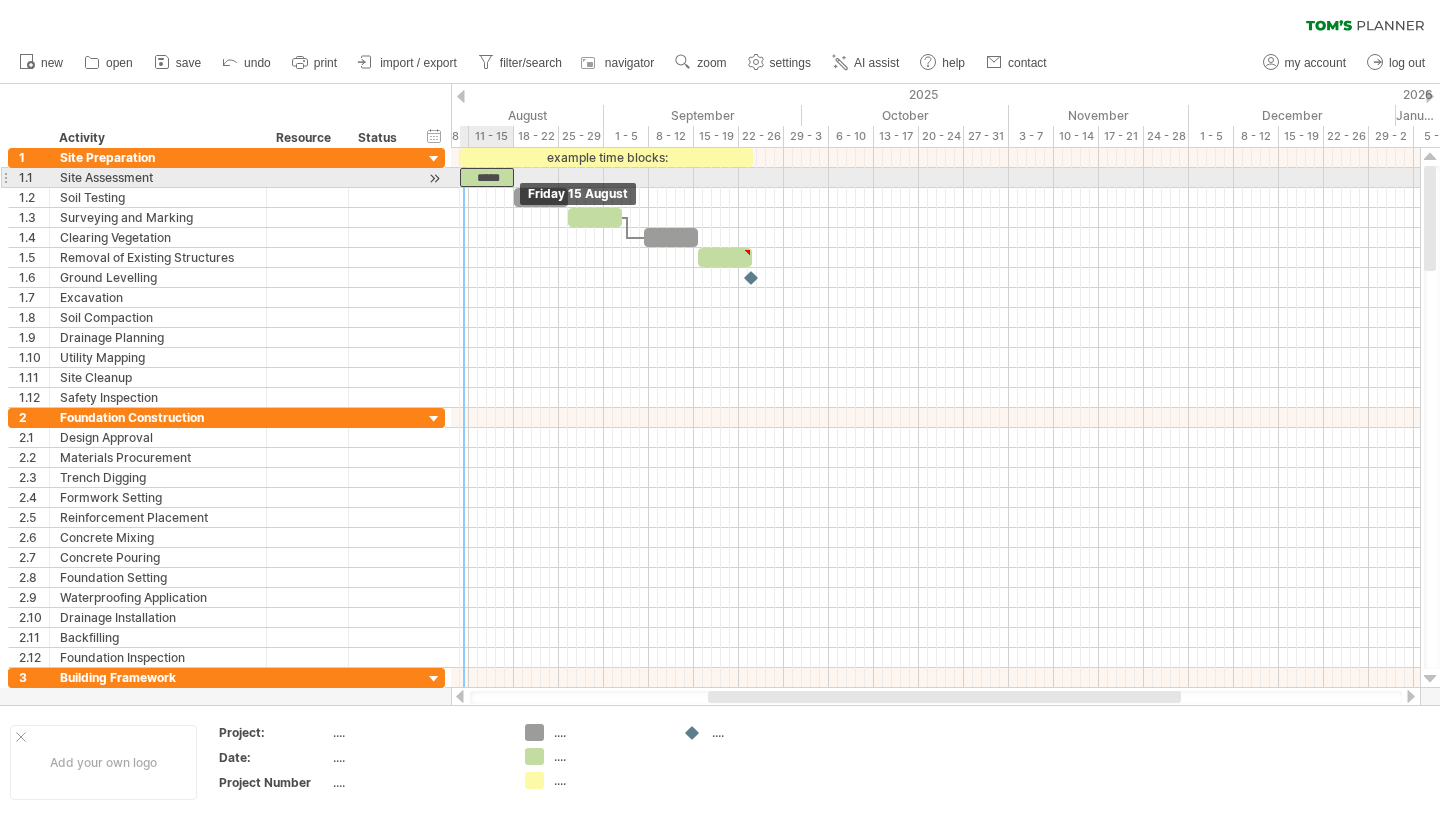 click on "*****" at bounding box center (487, 177) 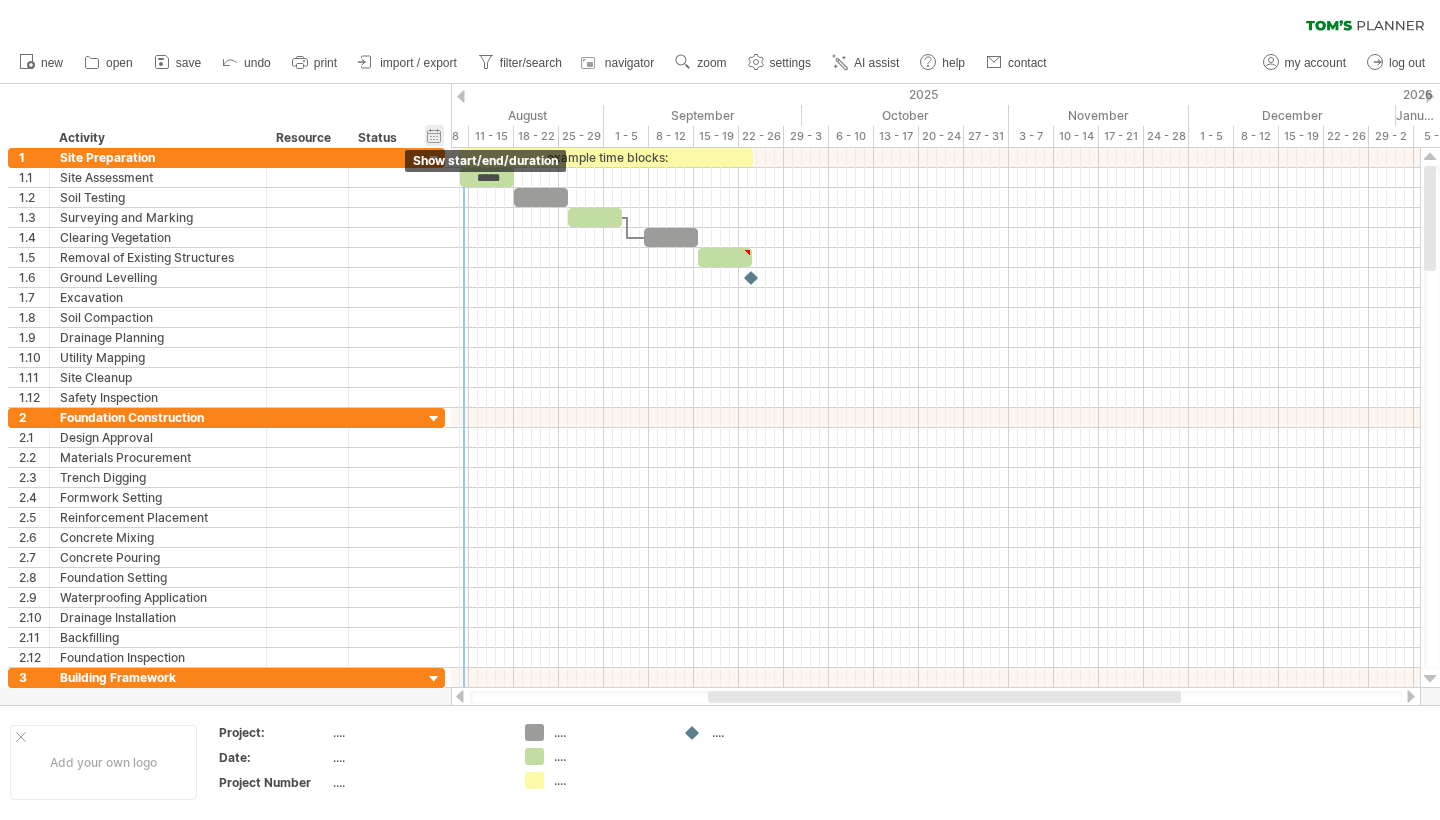 click on "hide start/end/duration show start/end/duration" at bounding box center [434, 135] 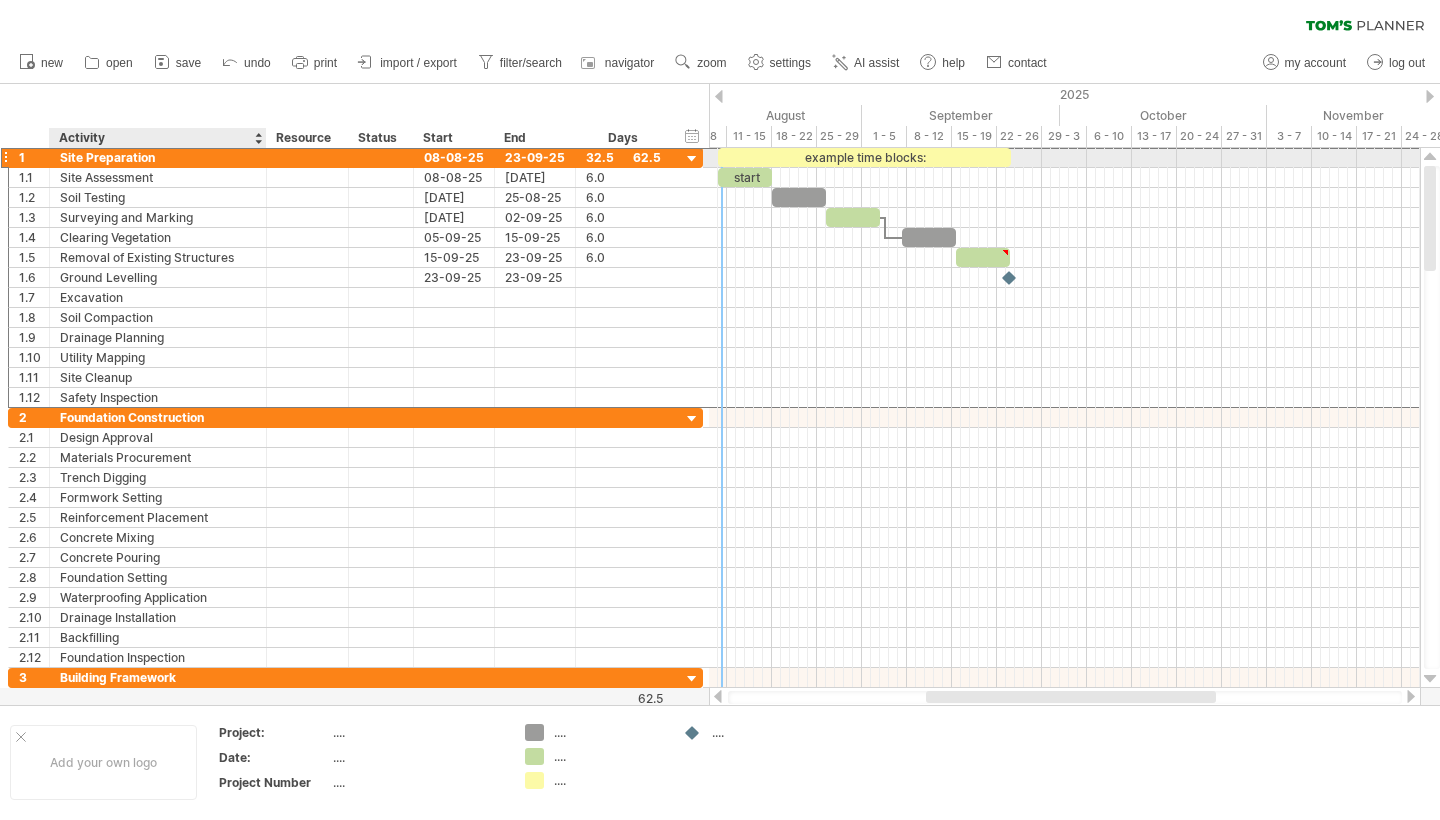 click on "Site Preparation" at bounding box center [158, 157] 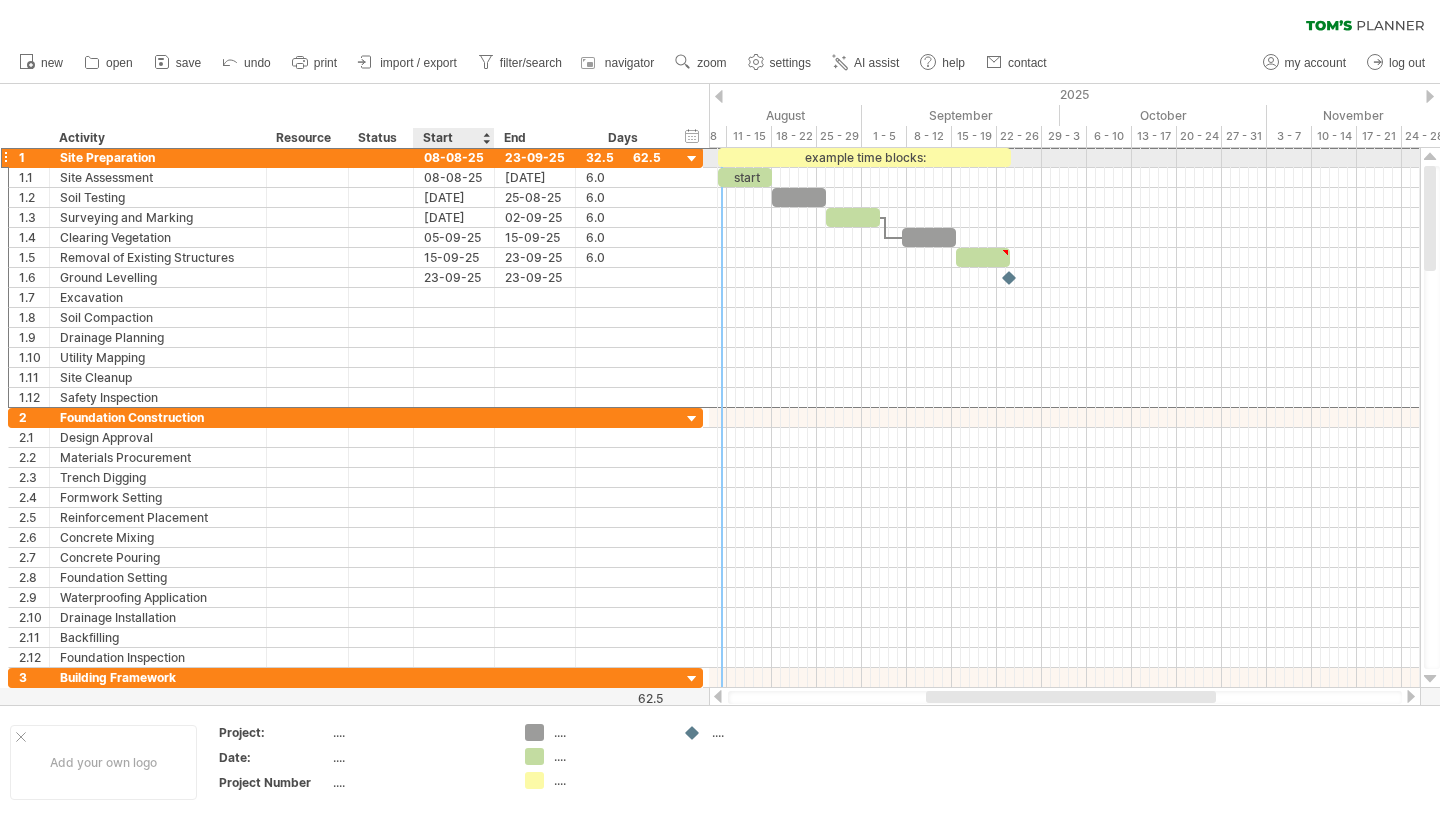 click on "08-08-25" at bounding box center [454, 157] 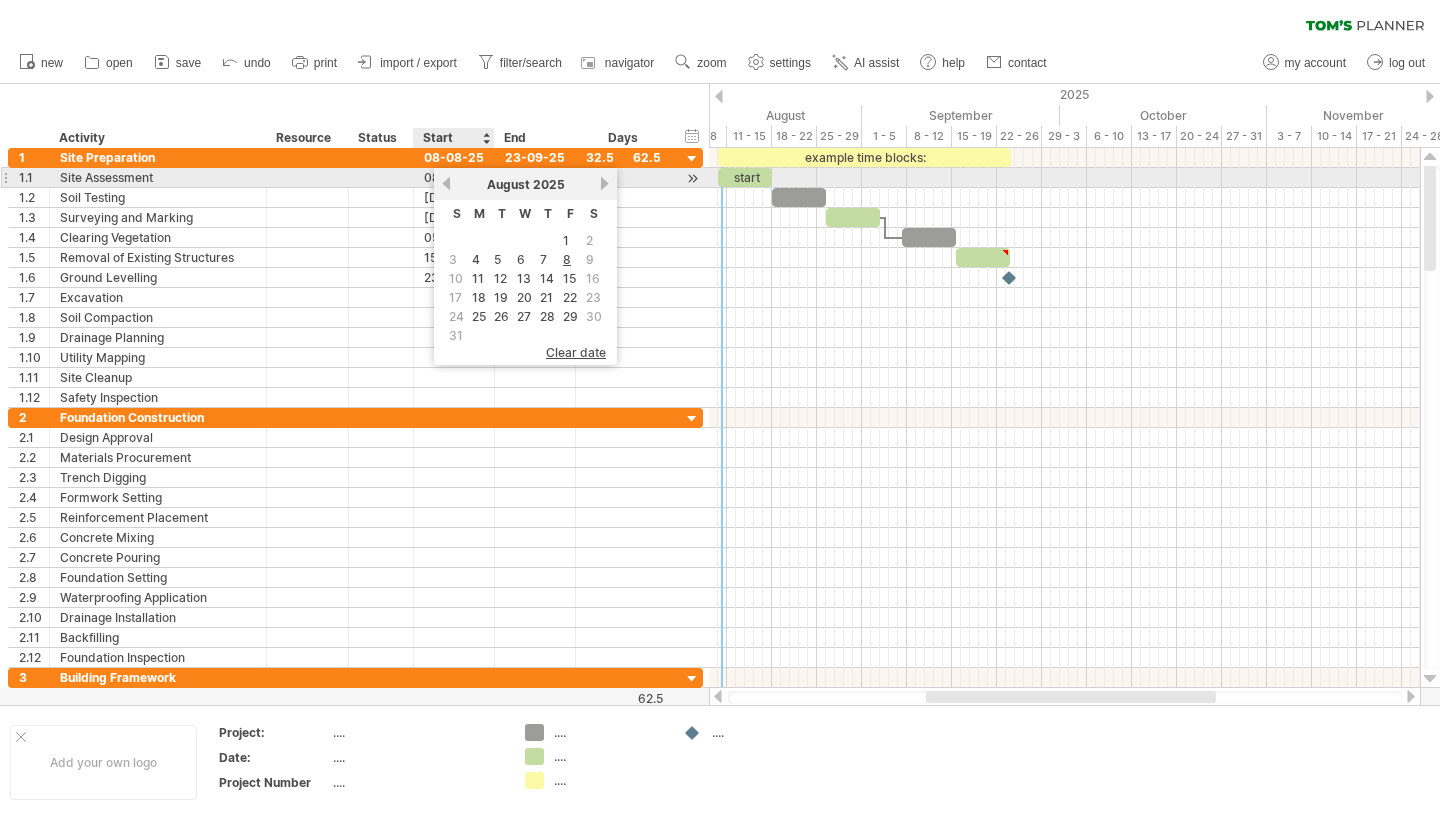 click on "previous" at bounding box center [446, 183] 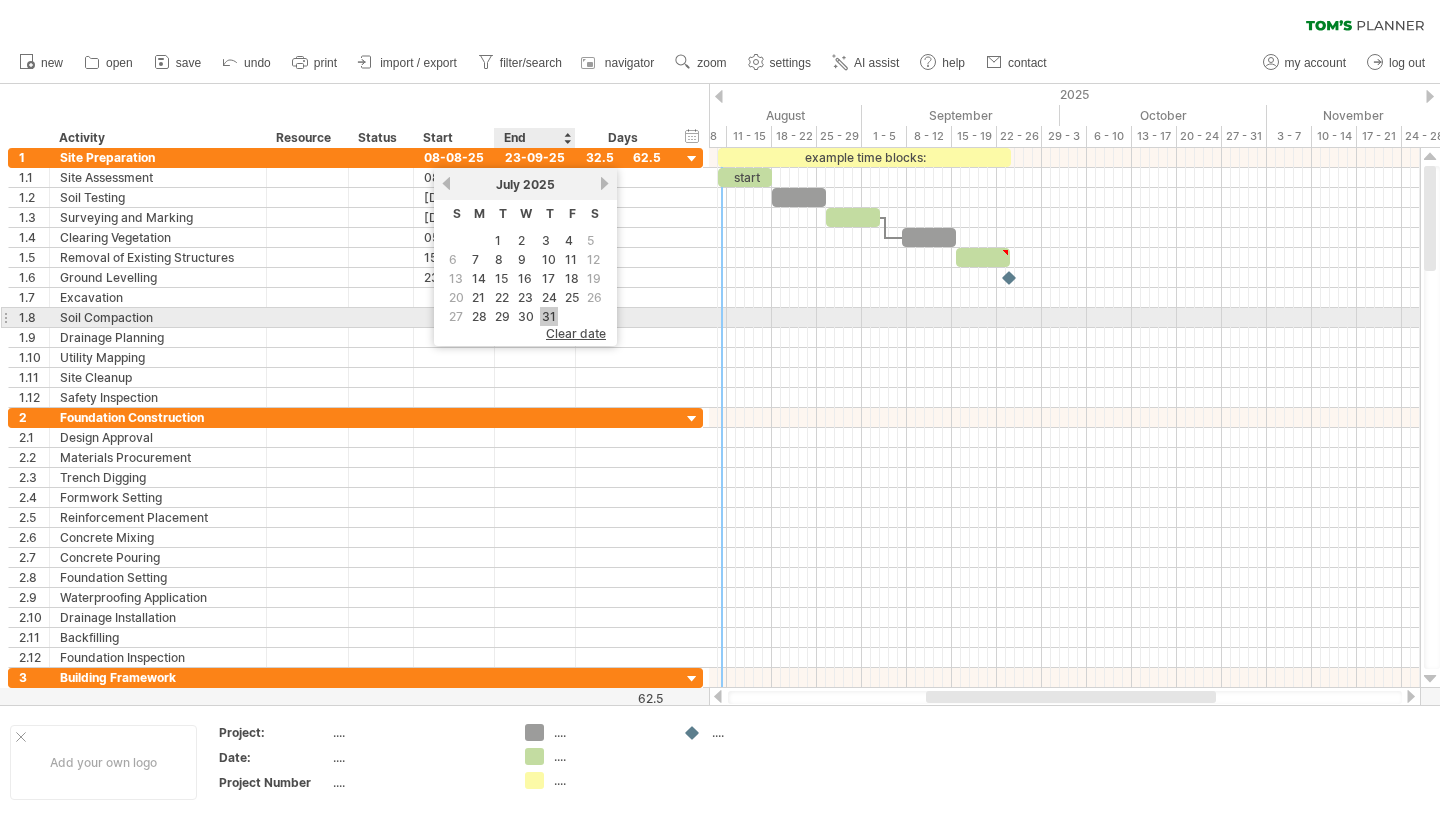 click on "31" at bounding box center (549, 316) 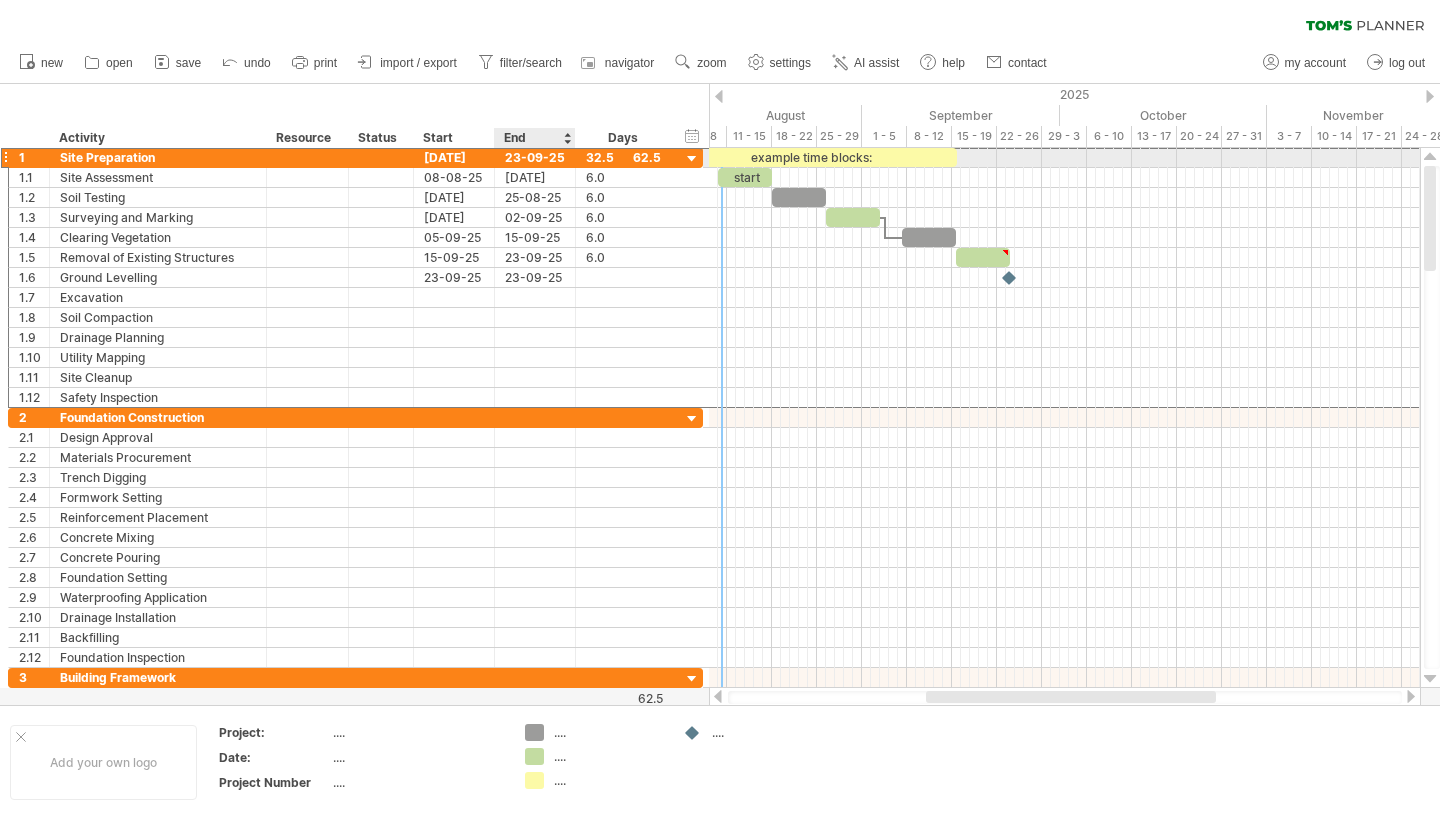 click on "23-09-25" at bounding box center (535, 157) 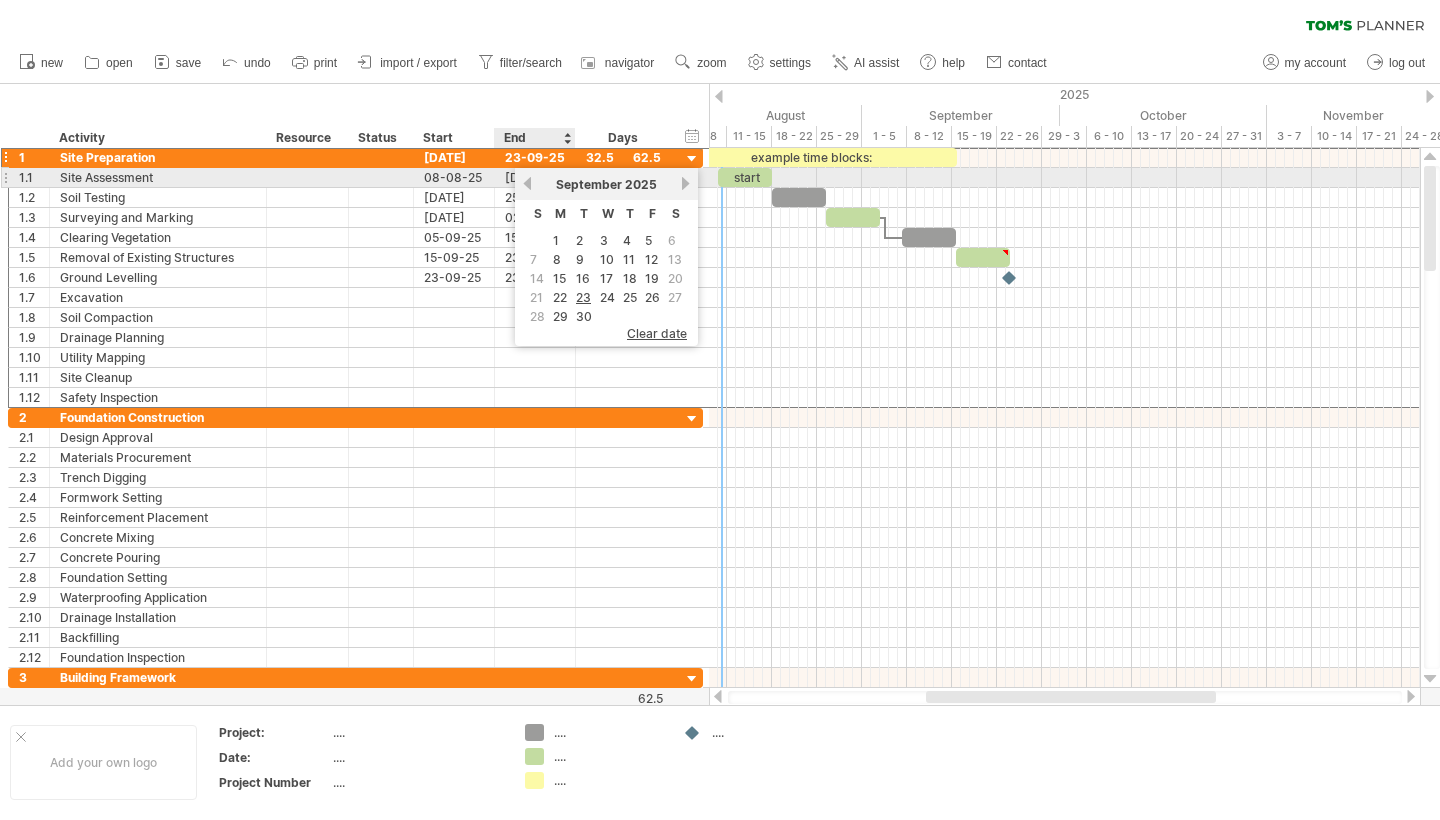 click on "previous" at bounding box center [527, 183] 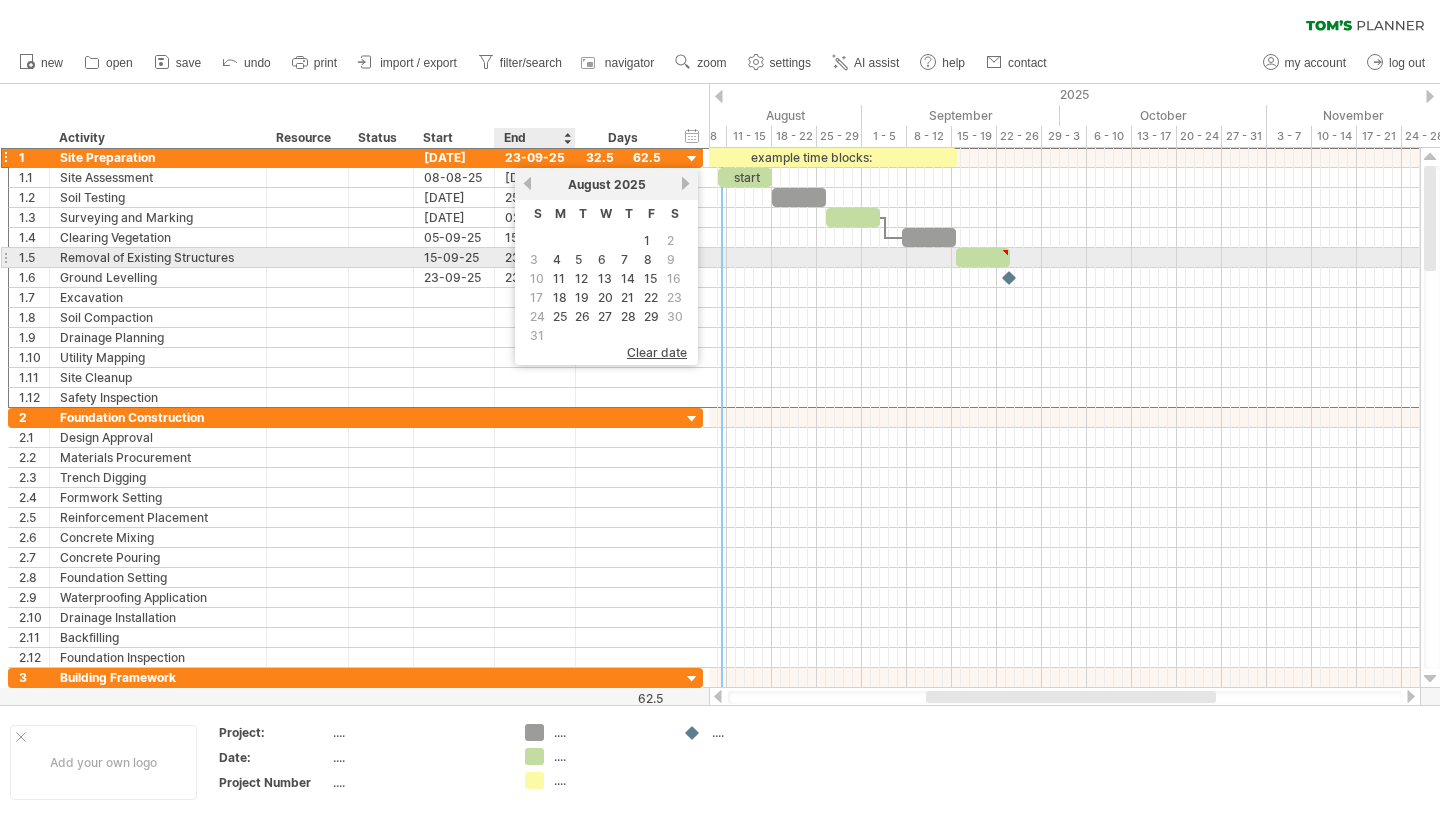 click on "3" at bounding box center (534, 259) 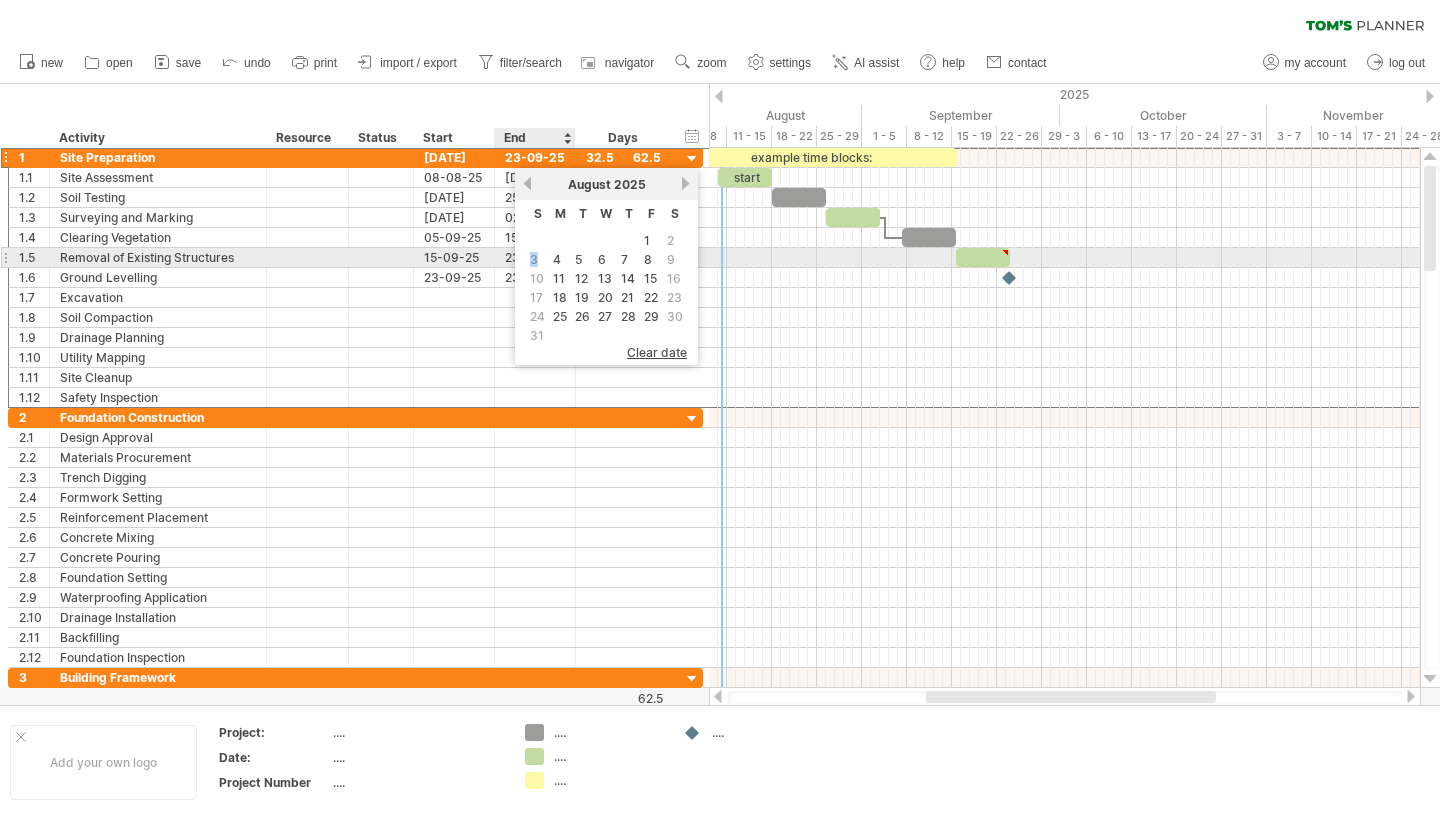 click on "3" at bounding box center (534, 259) 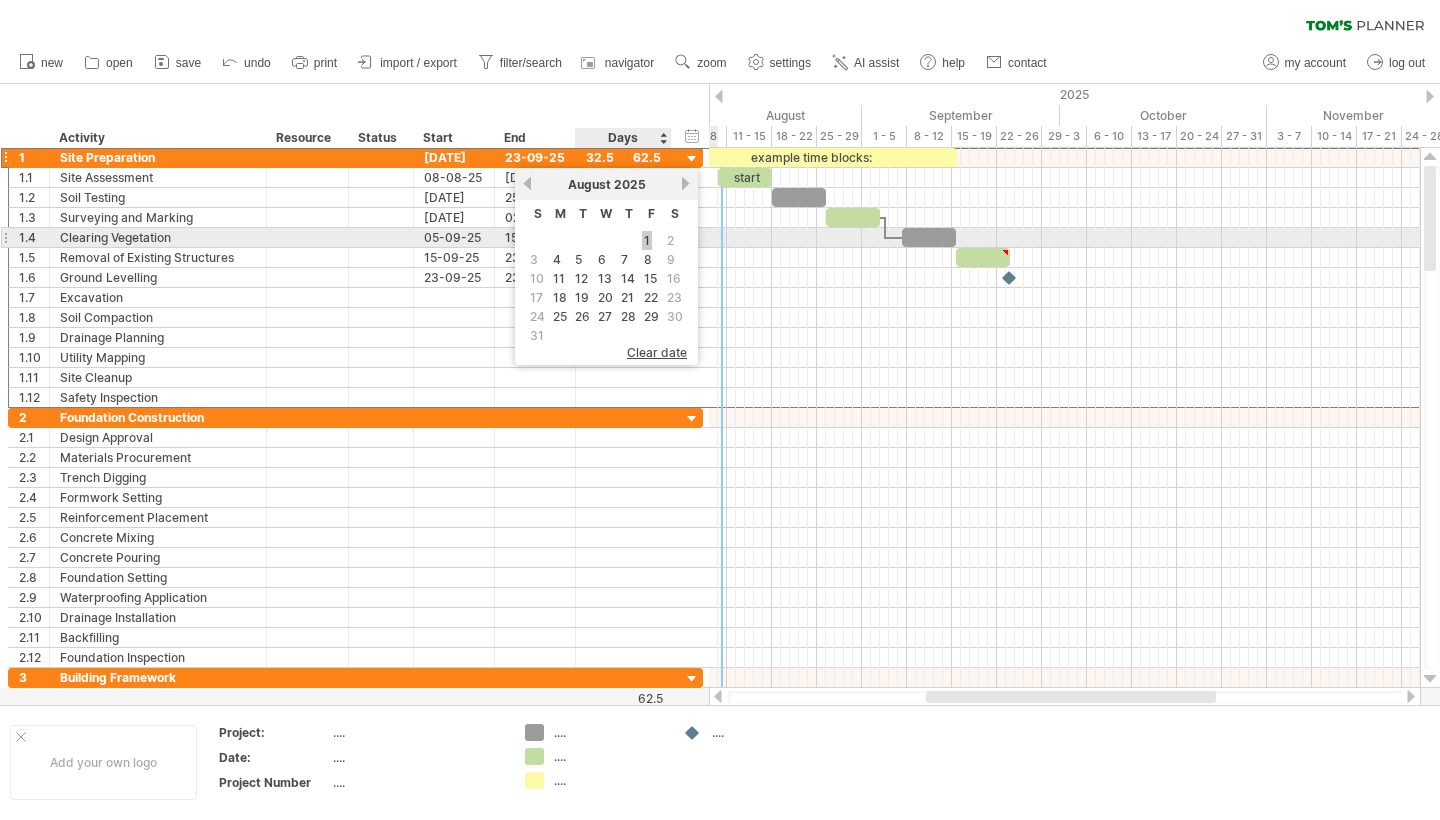 click on "1" at bounding box center [647, 240] 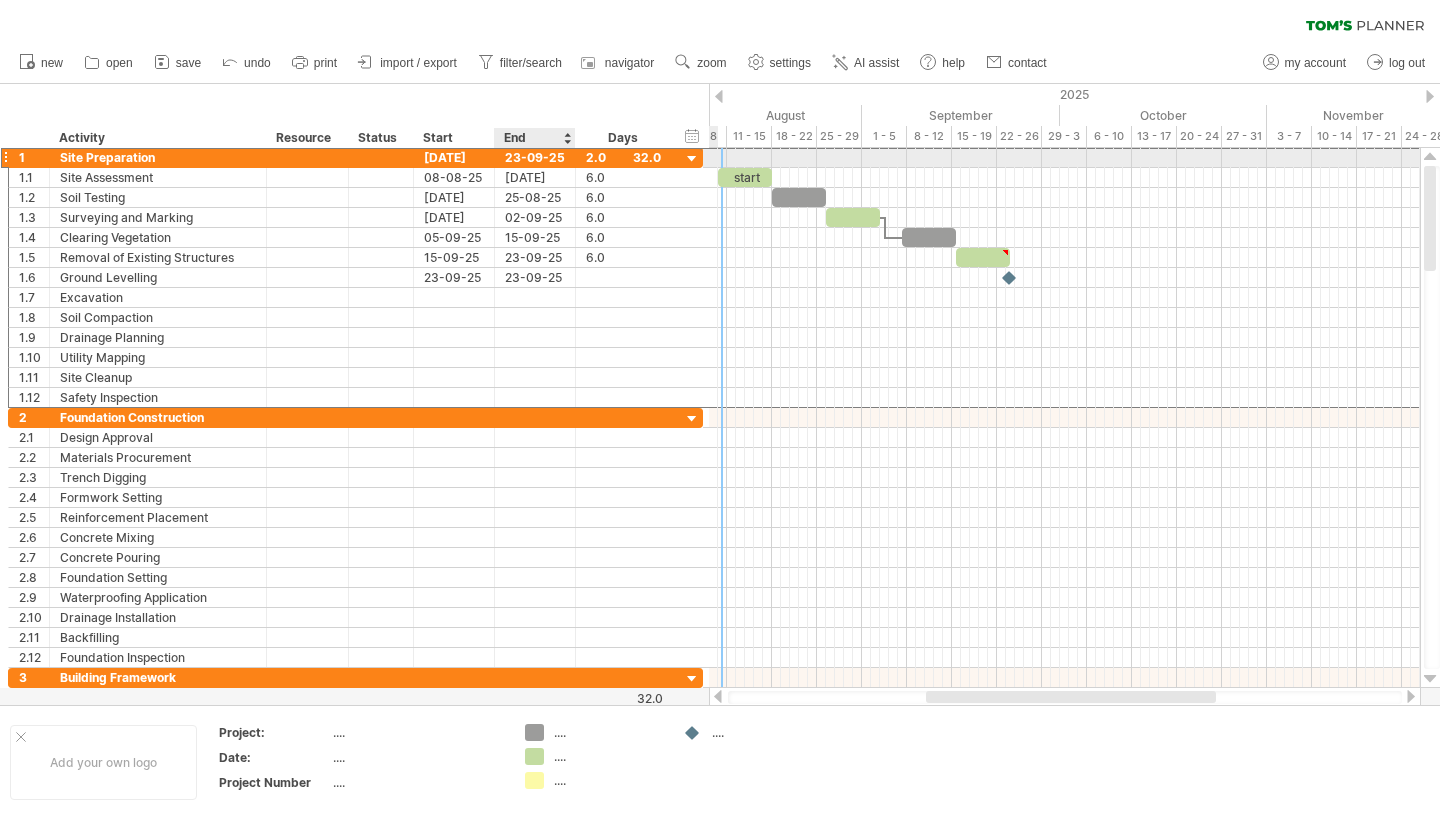 click on "23-09-25" at bounding box center (535, 157) 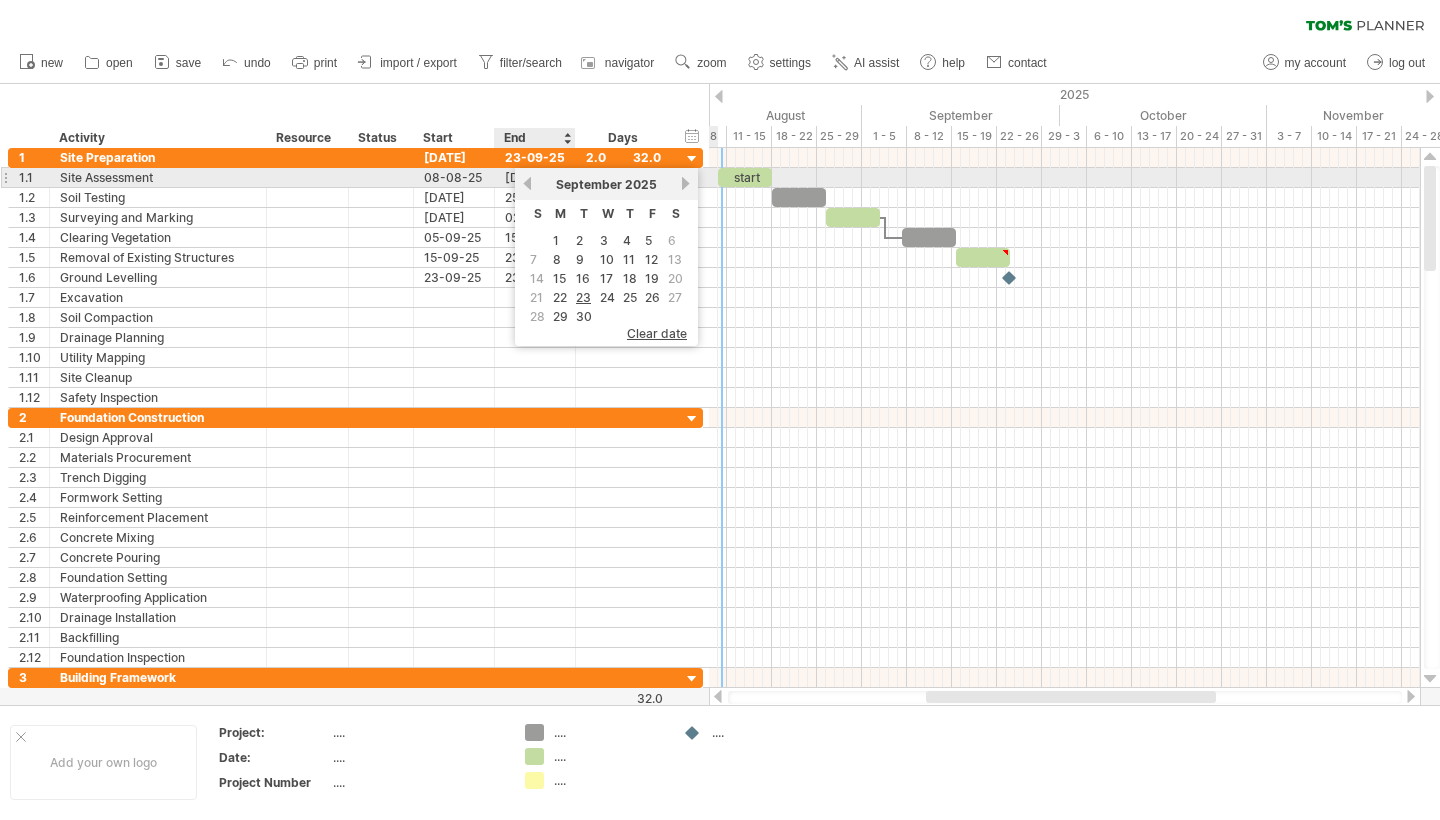 click on "previous" at bounding box center (527, 183) 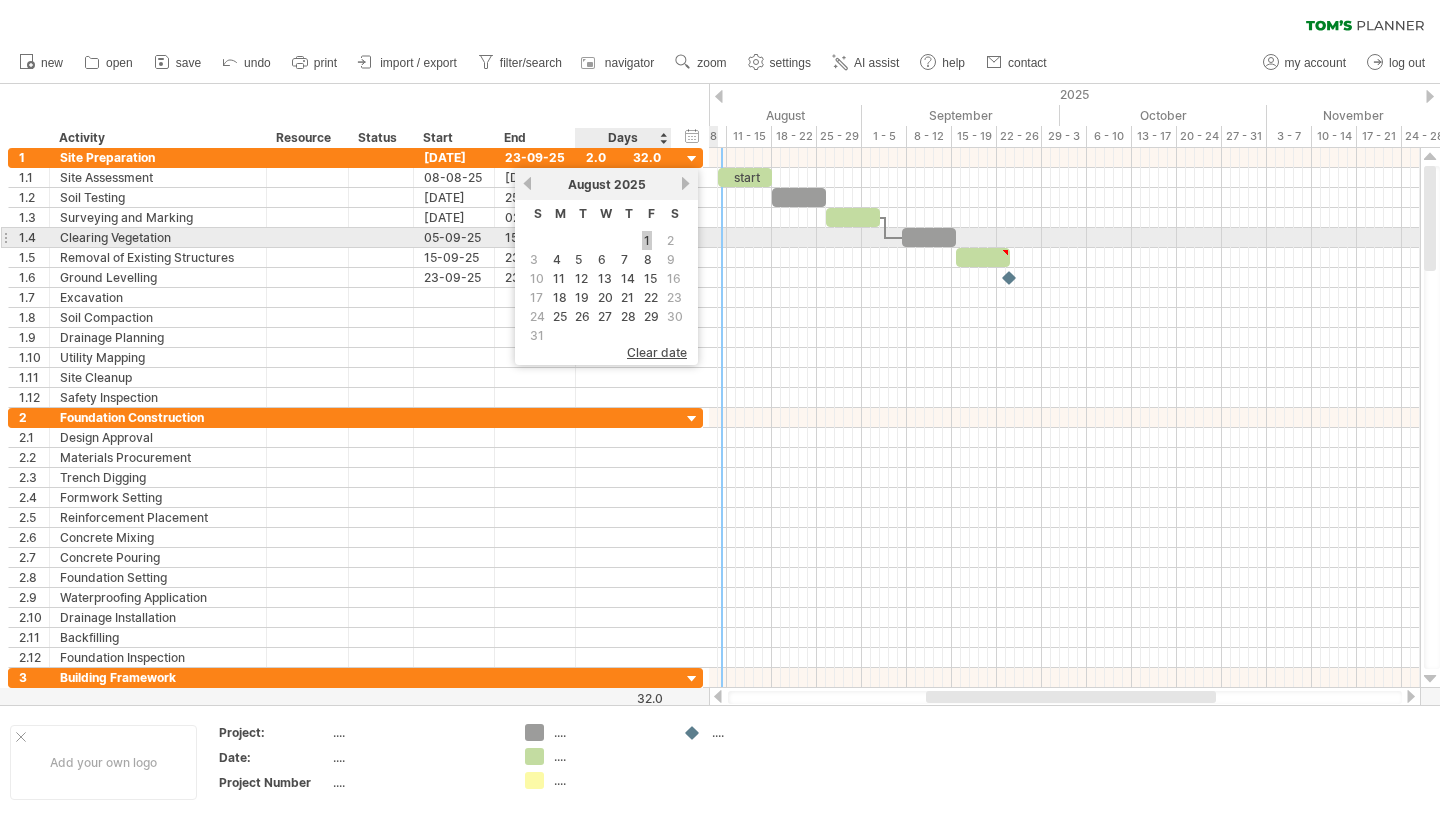 click on "1" at bounding box center [647, 240] 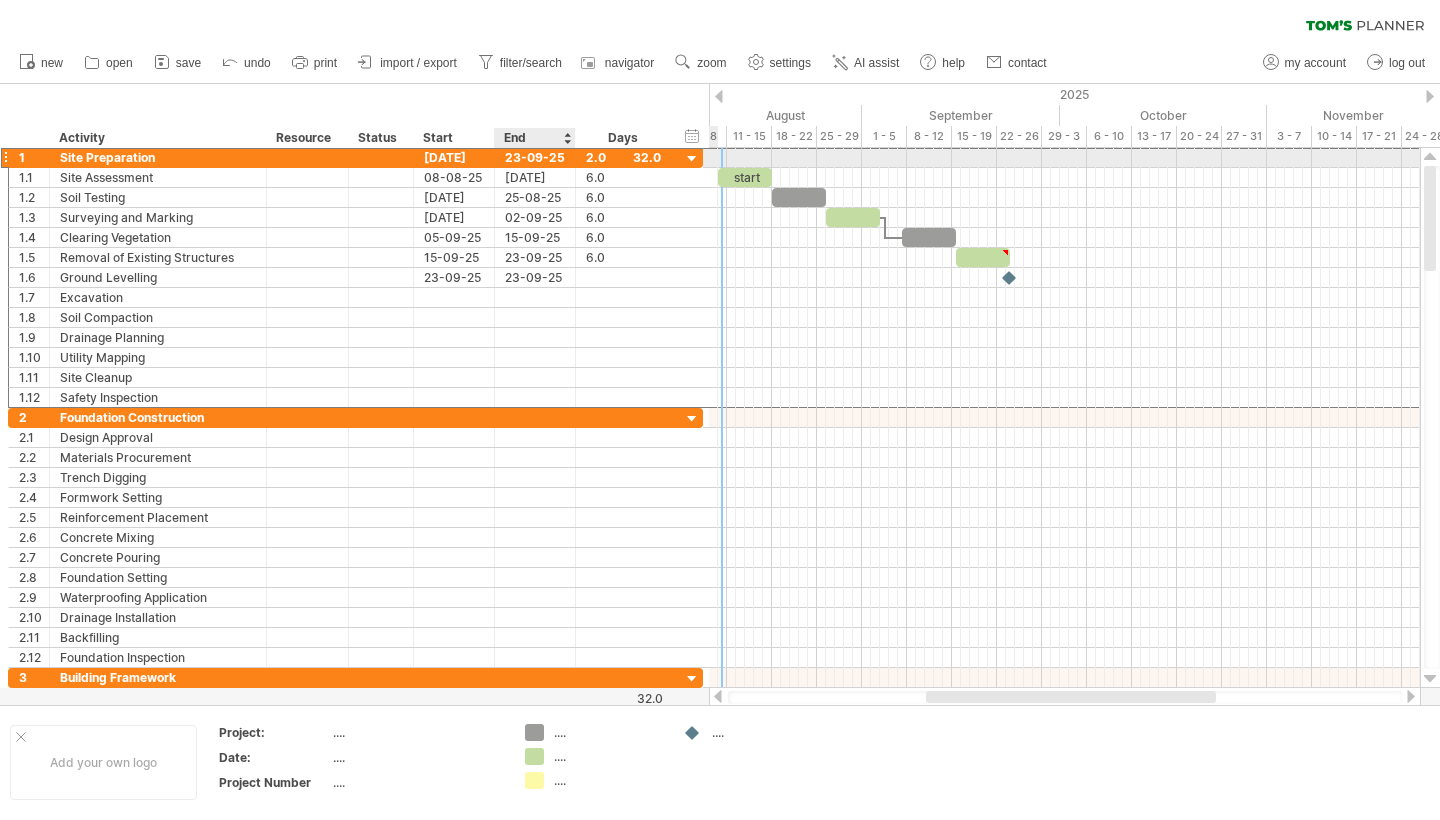 click on "23-09-25" at bounding box center [535, 157] 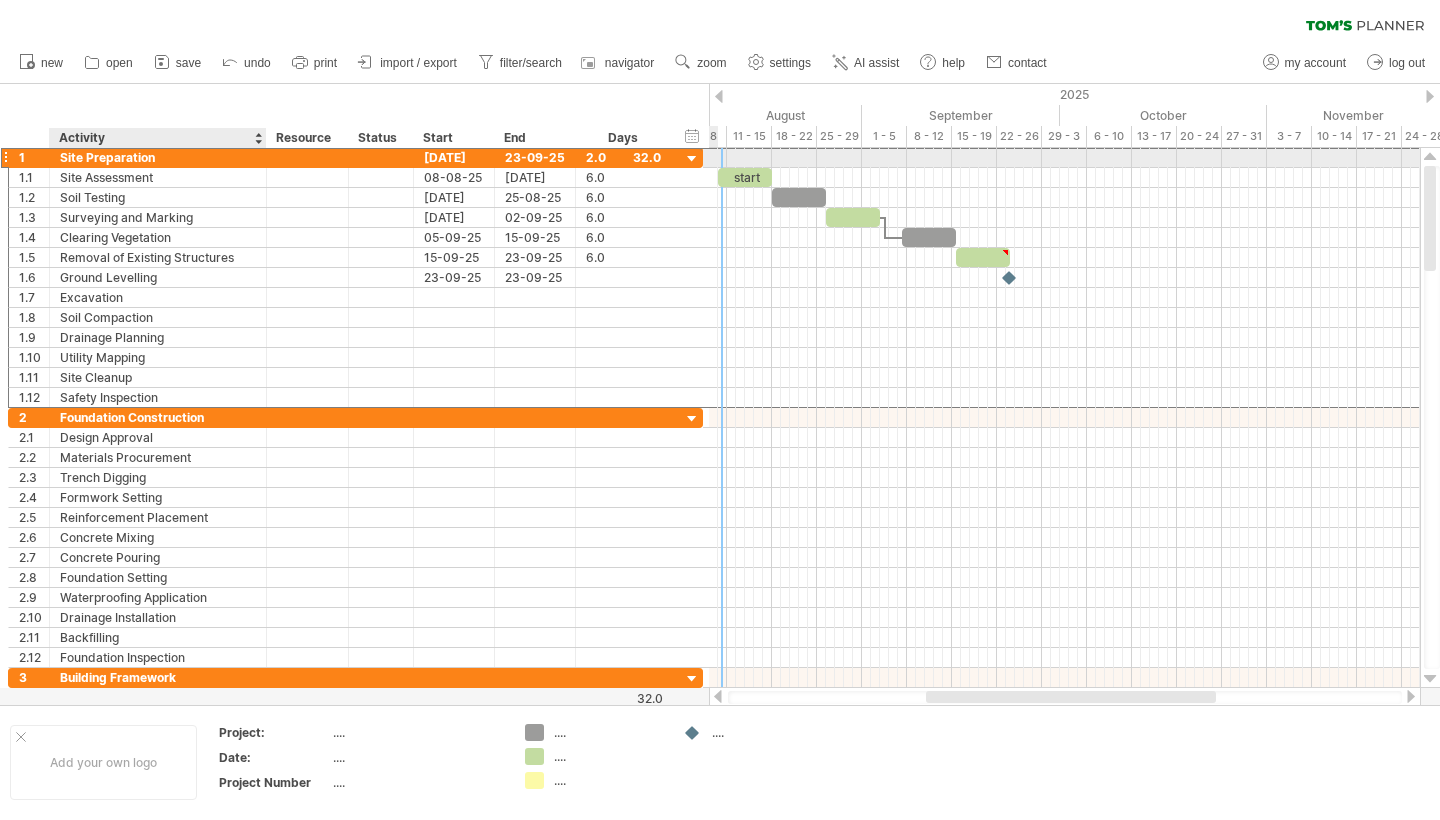 click on "Site Preparation" at bounding box center (158, 157) 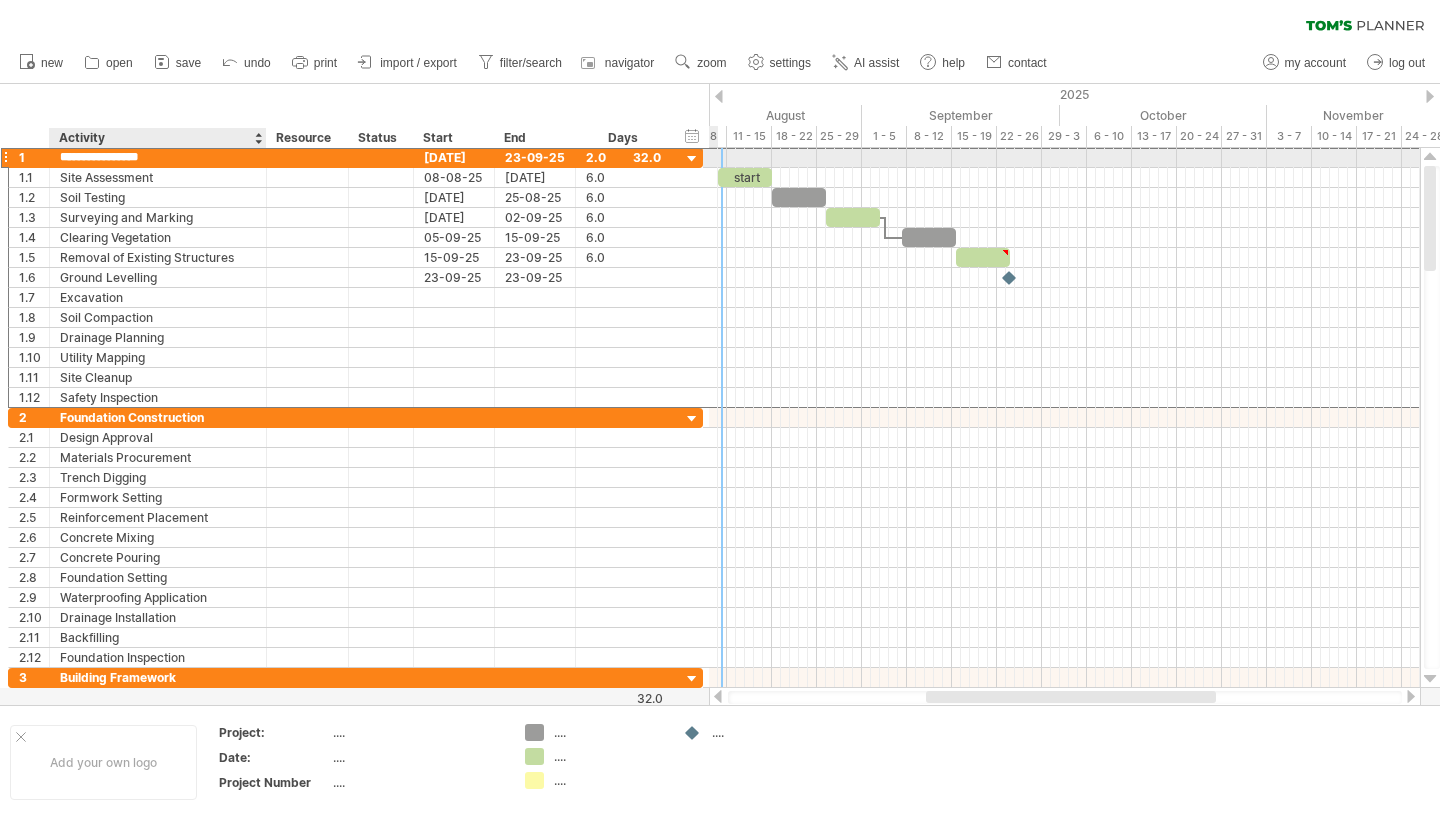 drag, startPoint x: 68, startPoint y: 156, endPoint x: 92, endPoint y: 157, distance: 24.020824 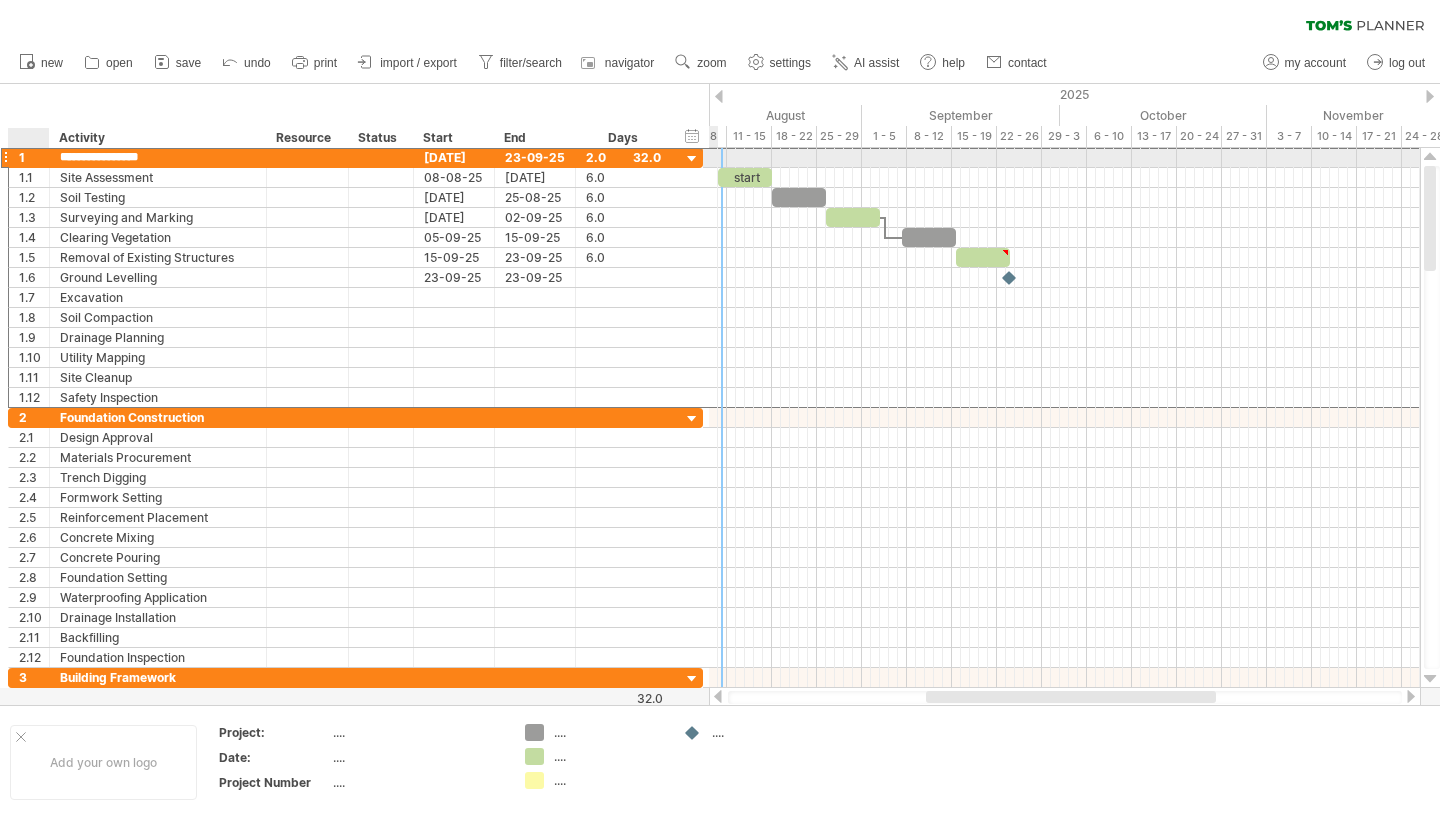 drag, startPoint x: 176, startPoint y: 160, endPoint x: 58, endPoint y: 160, distance: 118 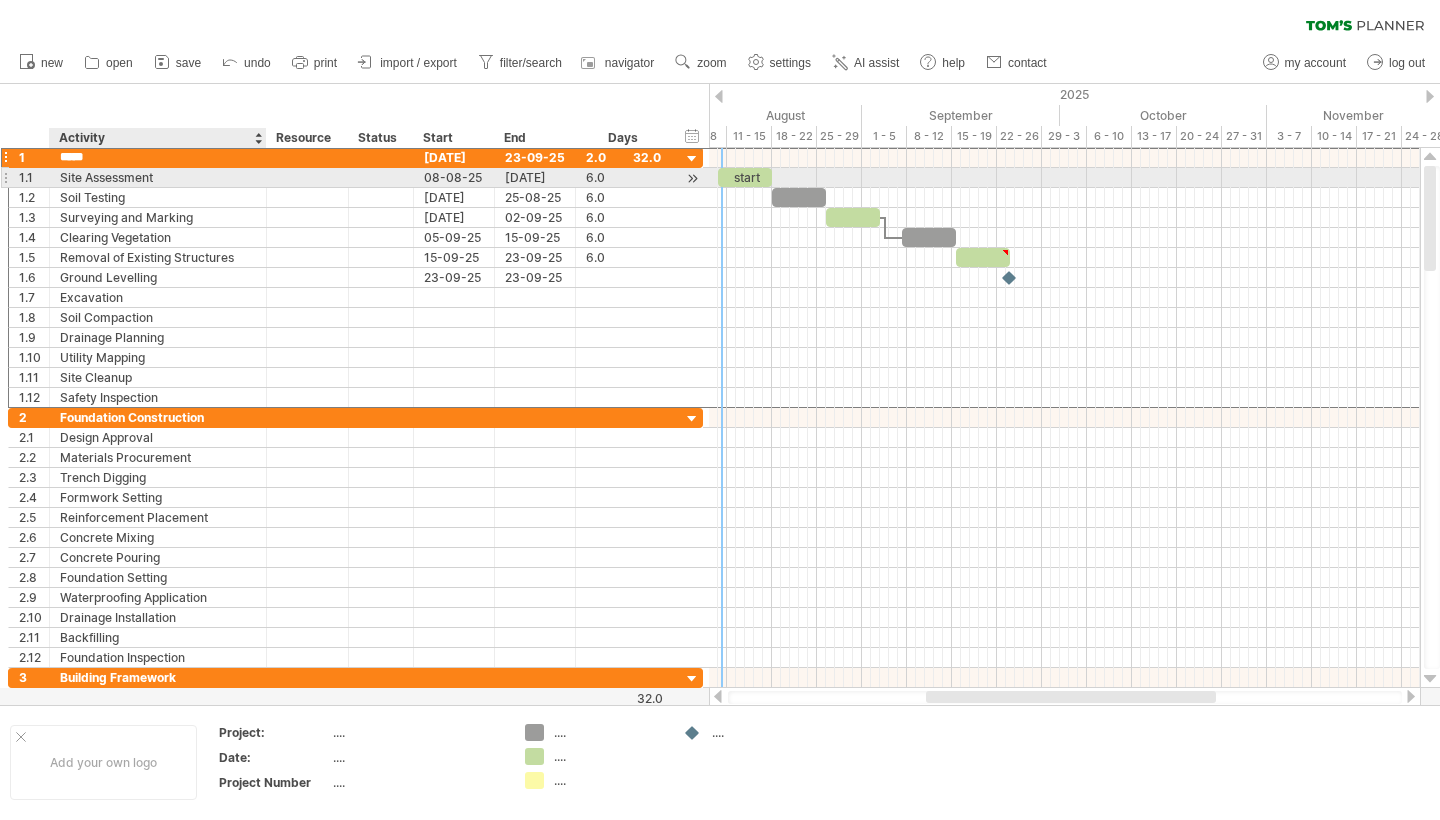 type on "******" 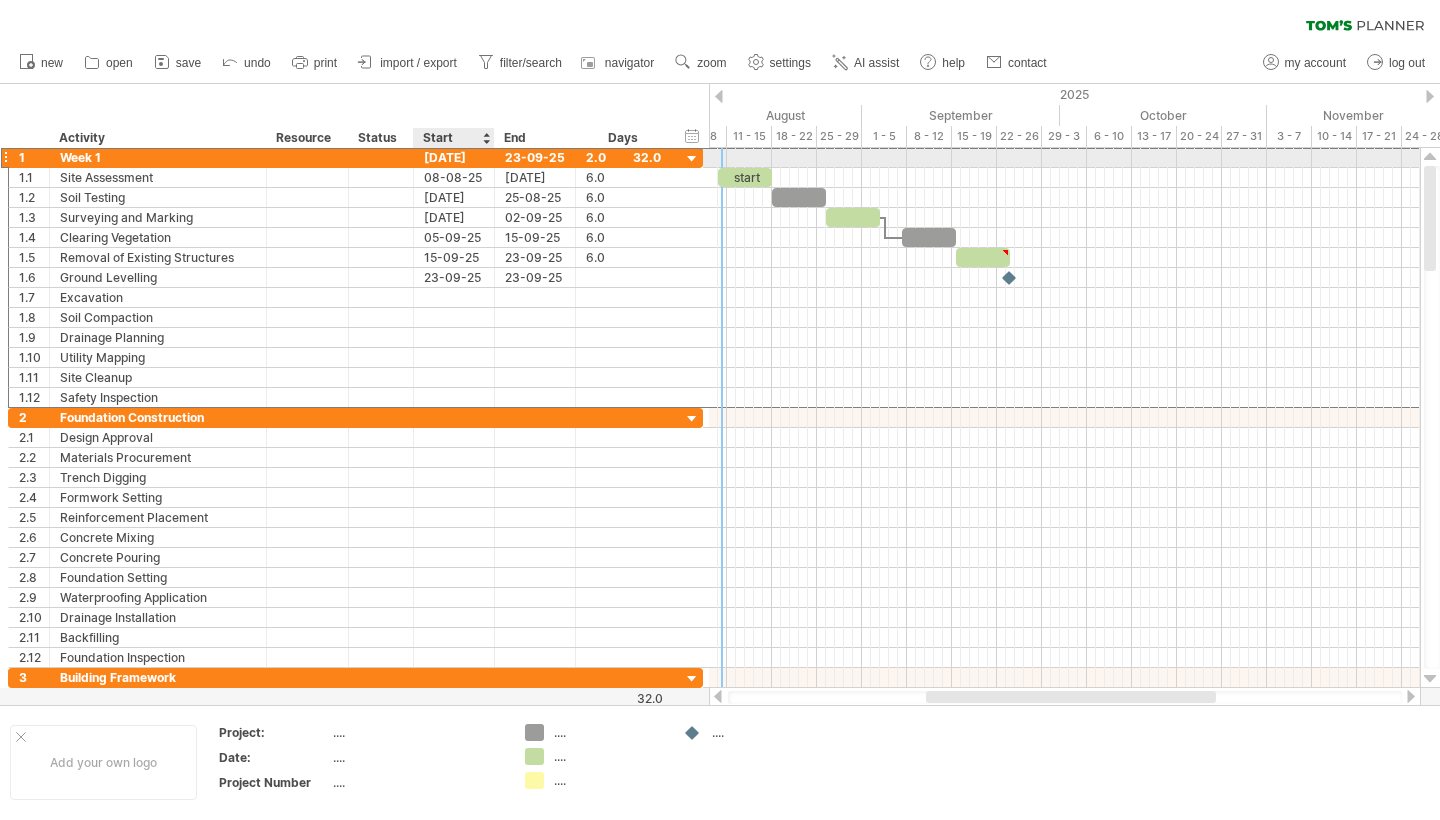 click on "[DATE]" at bounding box center (454, 157) 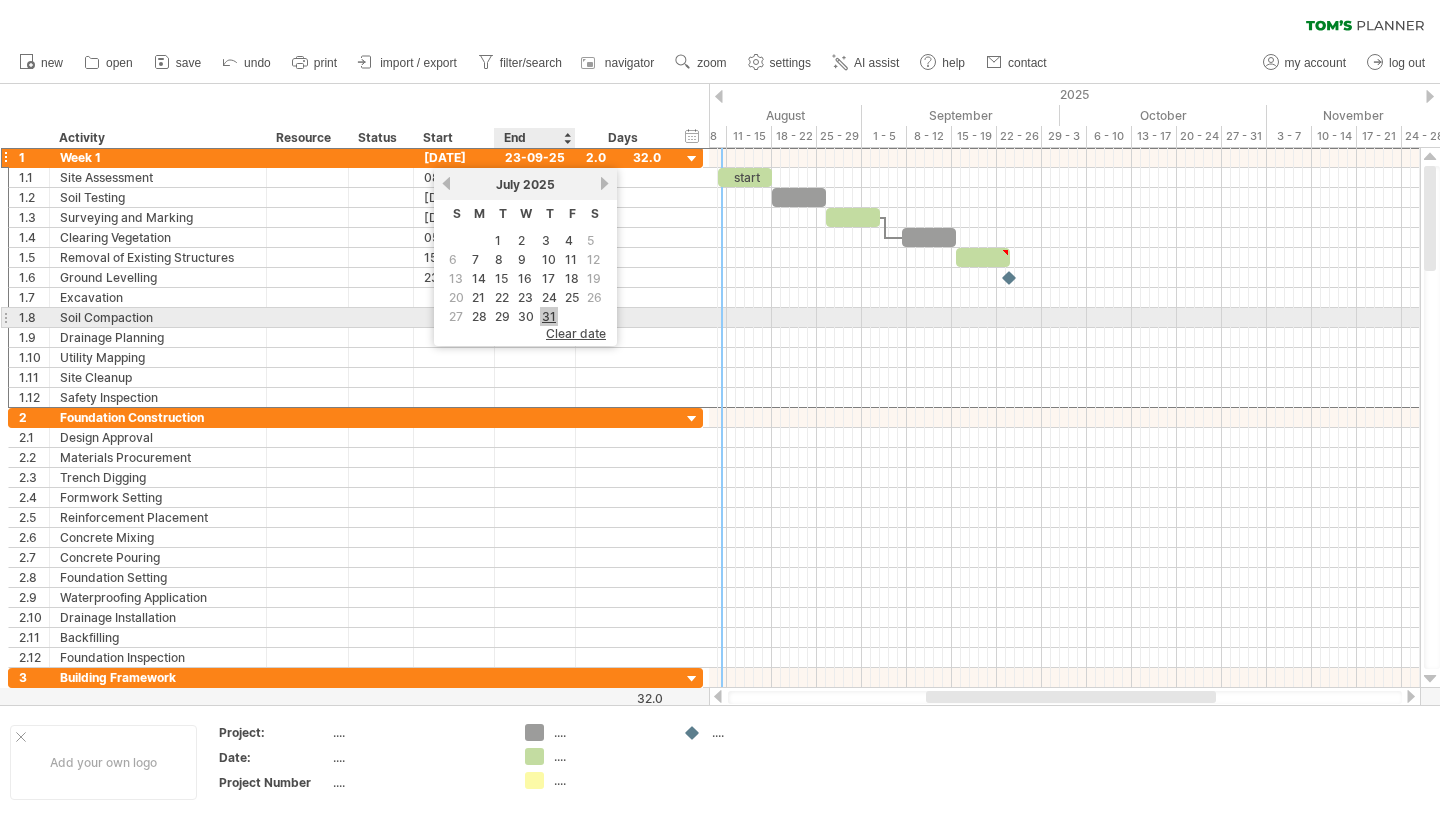 click on "31" at bounding box center (549, 316) 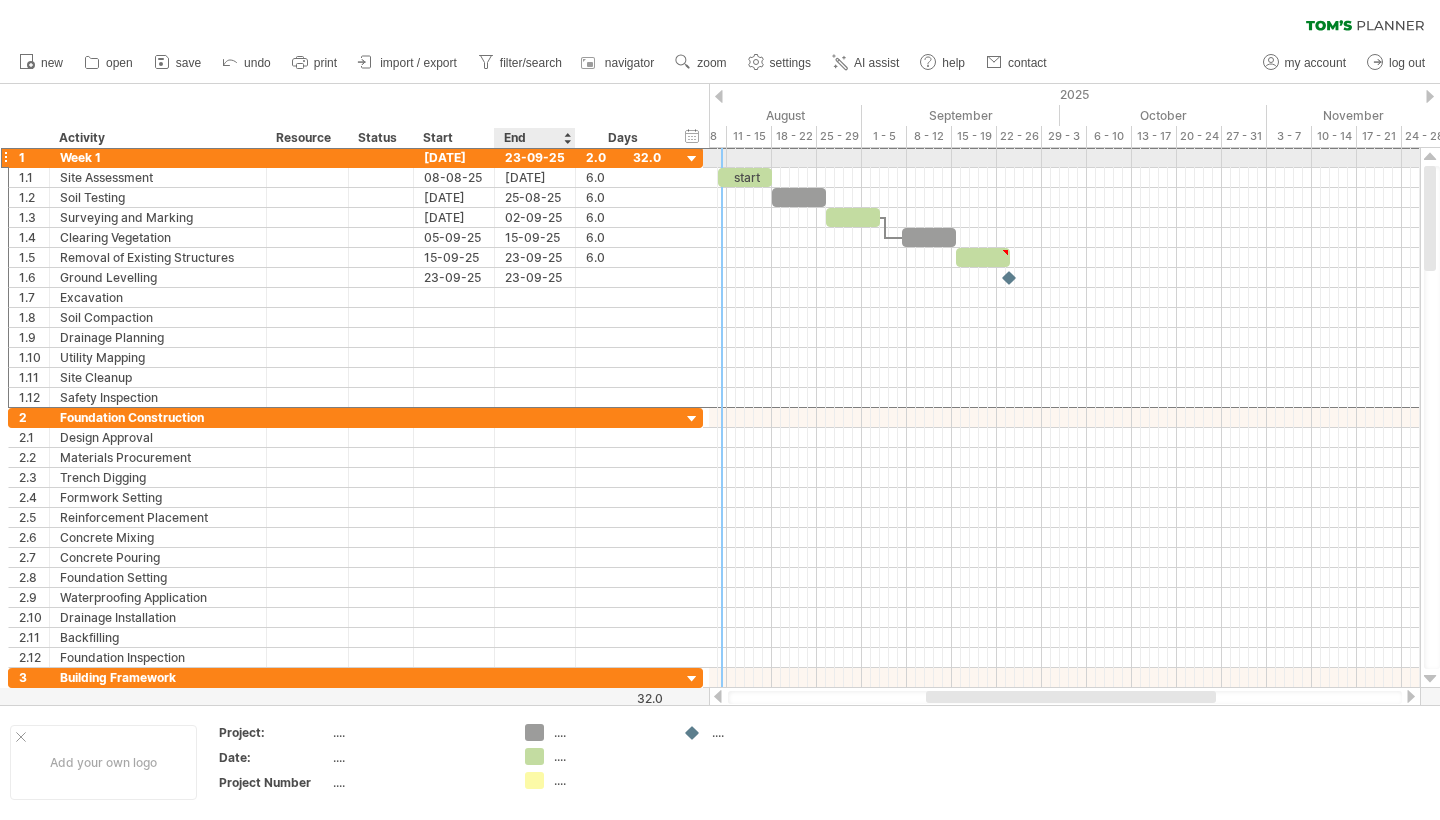 click on "23-09-25" at bounding box center (535, 157) 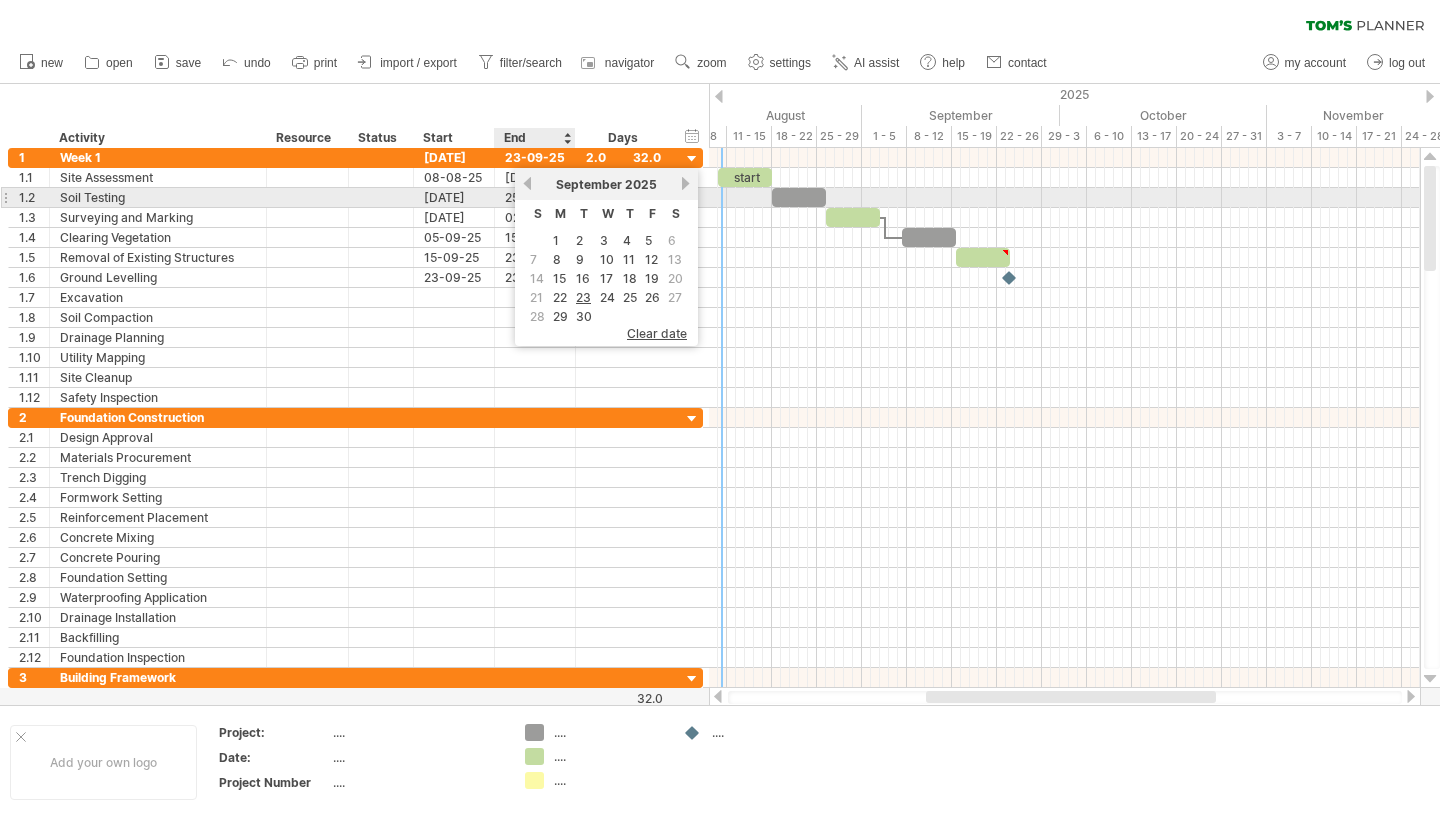 click on "previous" at bounding box center (527, 183) 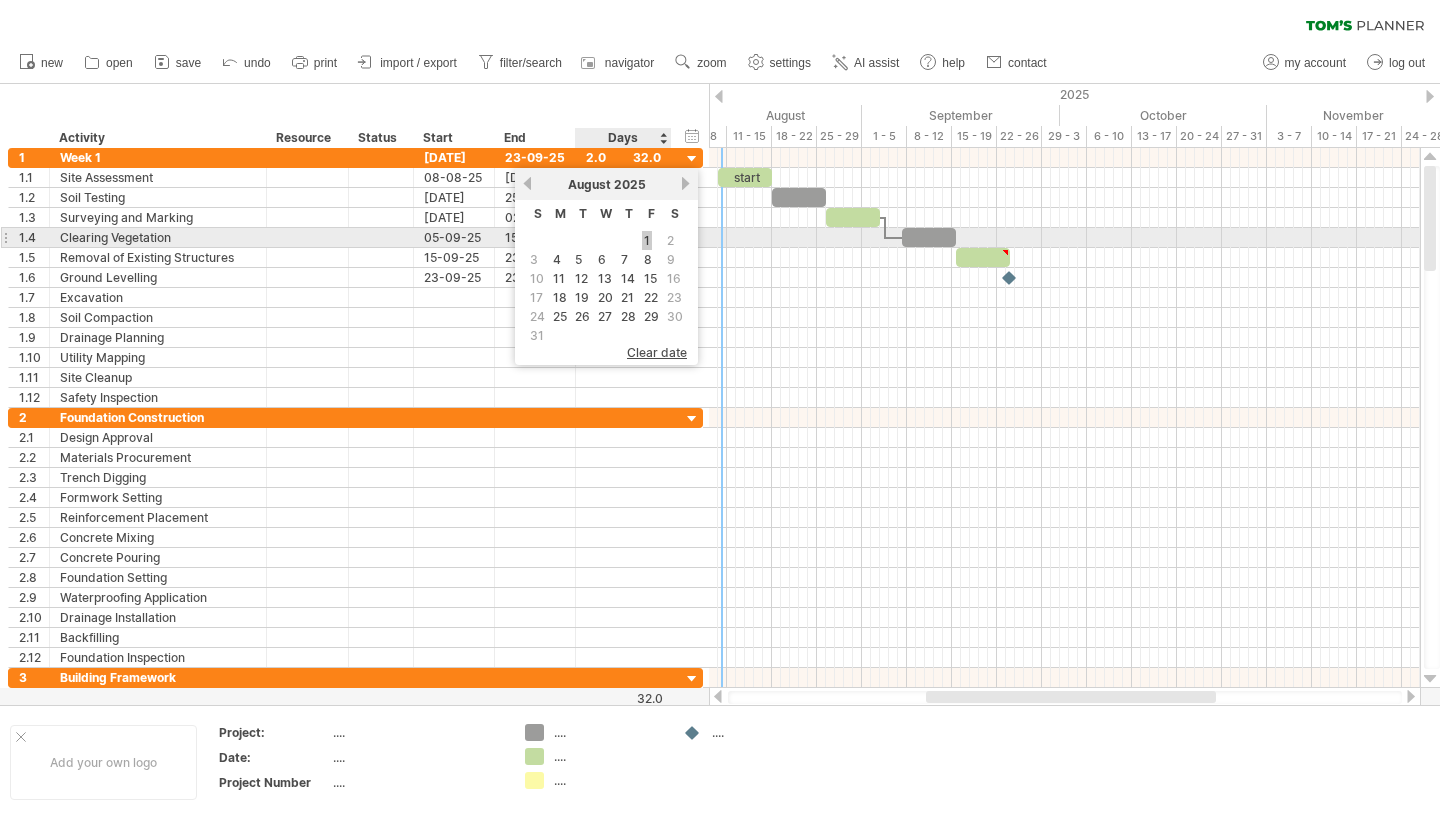 click on "1" at bounding box center (647, 240) 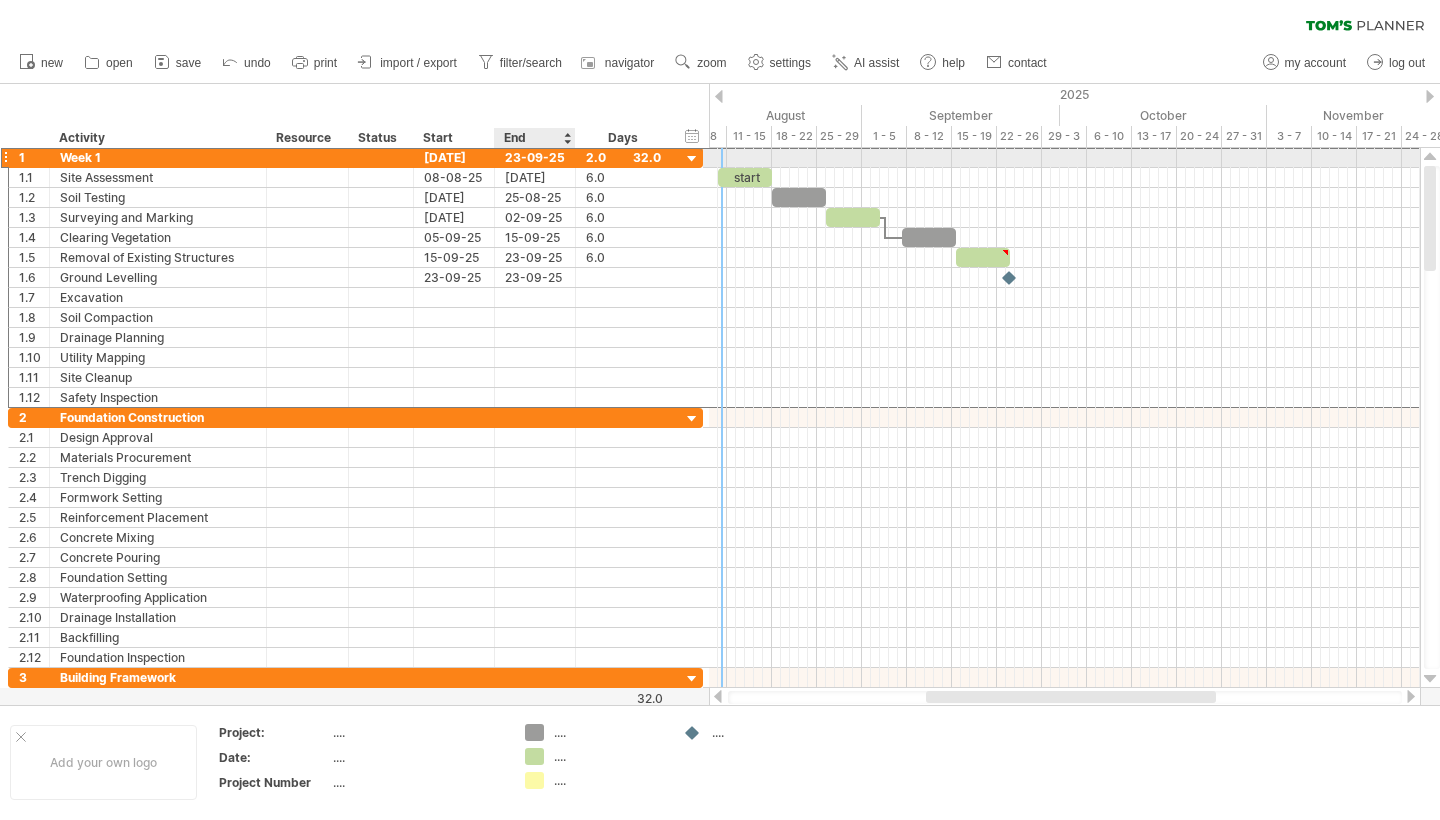 click on "23-09-25" at bounding box center (535, 157) 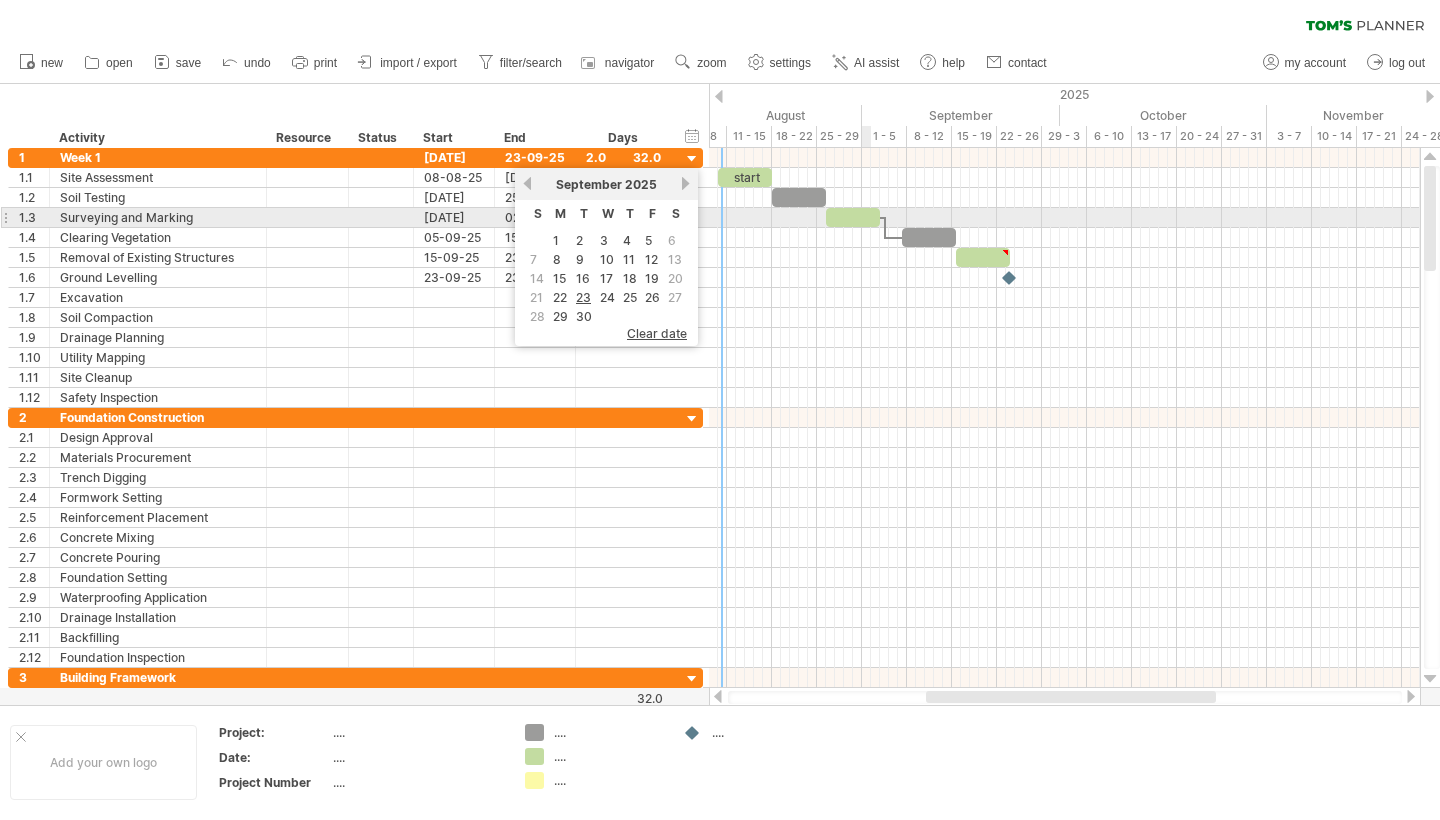 click at bounding box center (853, 217) 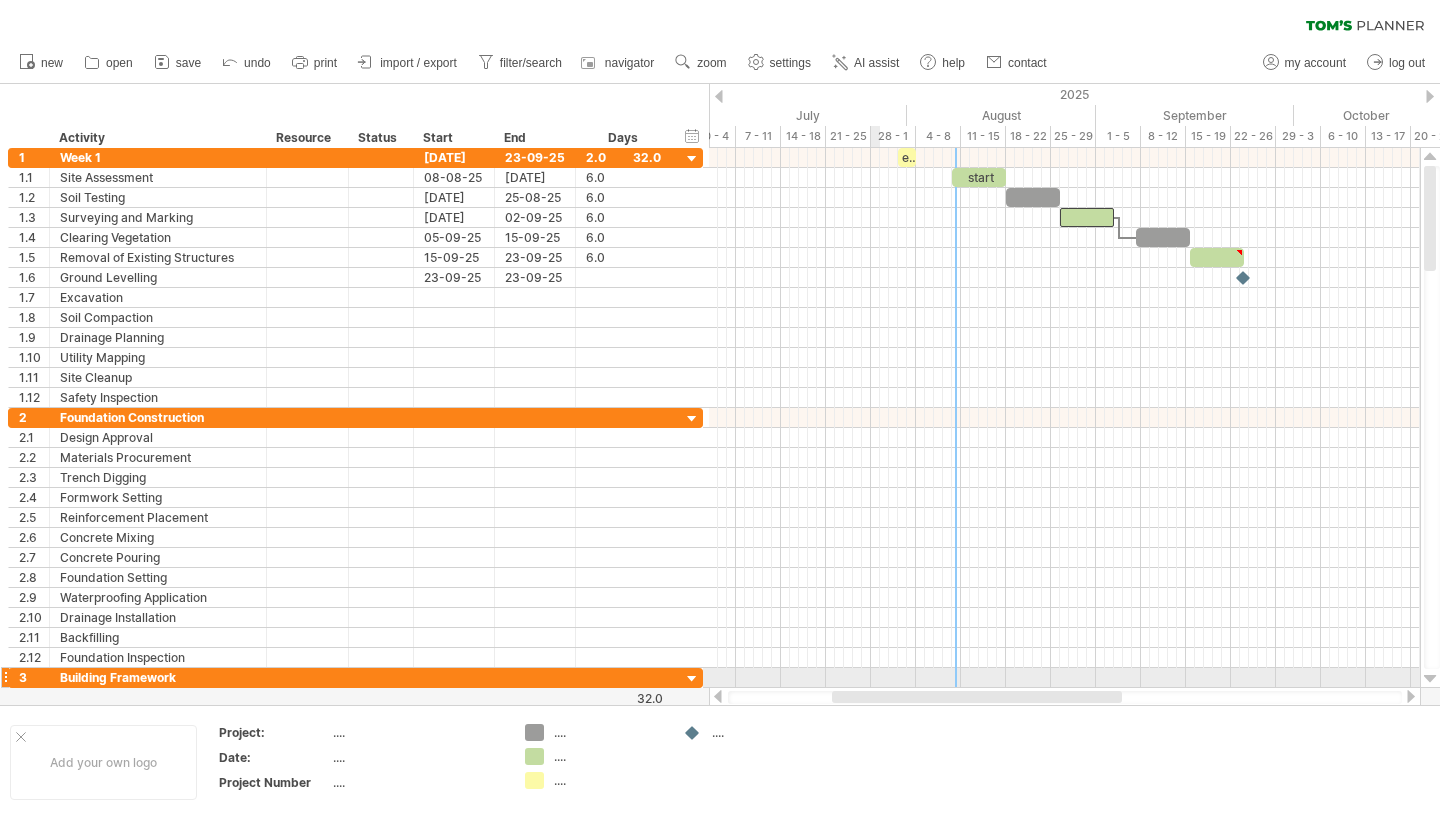 drag, startPoint x: 968, startPoint y: 698, endPoint x: 874, endPoint y: 685, distance: 94.89468 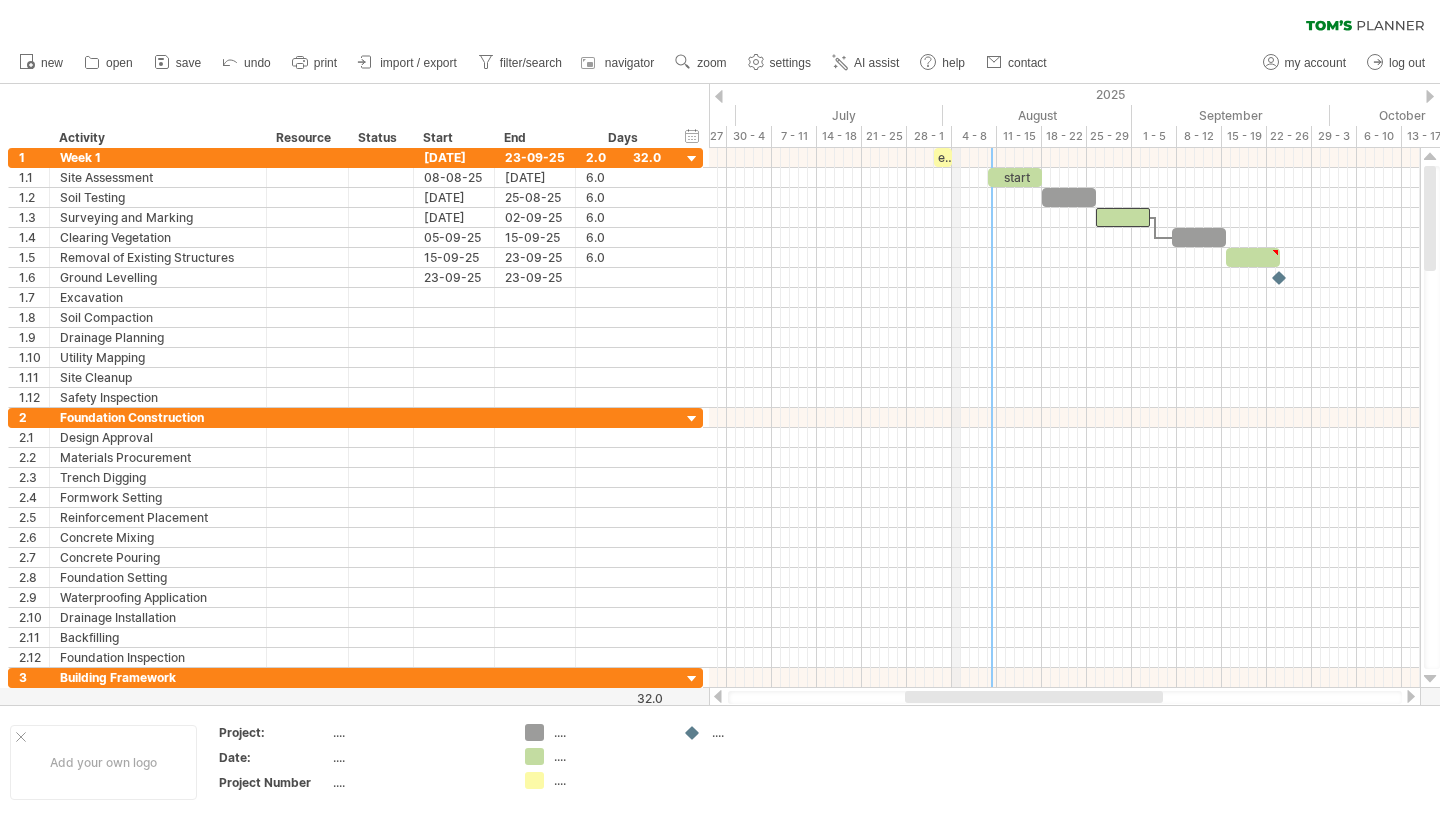 drag, startPoint x: 916, startPoint y: 137, endPoint x: 953, endPoint y: 141, distance: 37.215588 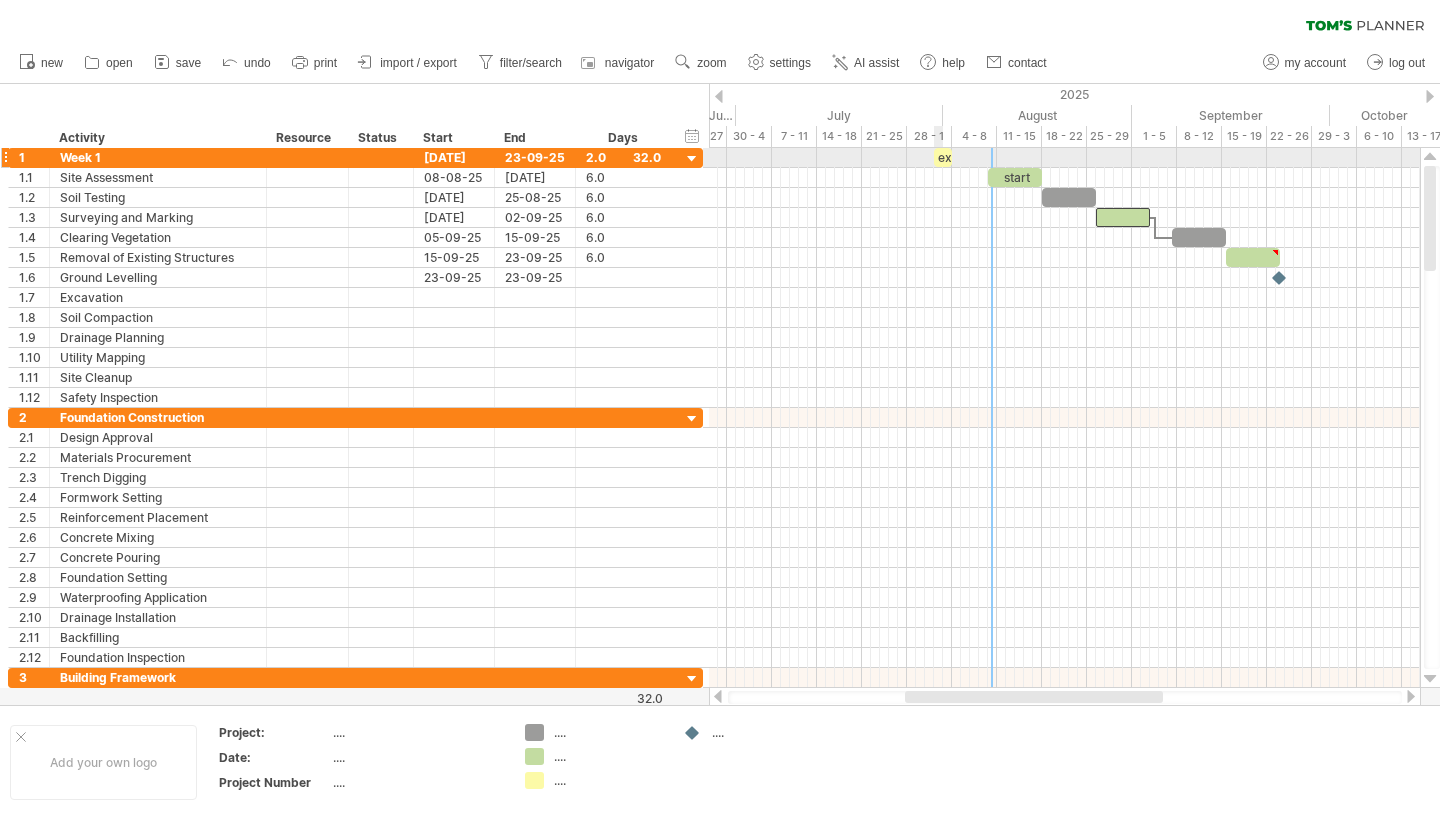 click on "example time blocks:" at bounding box center (943, 157) 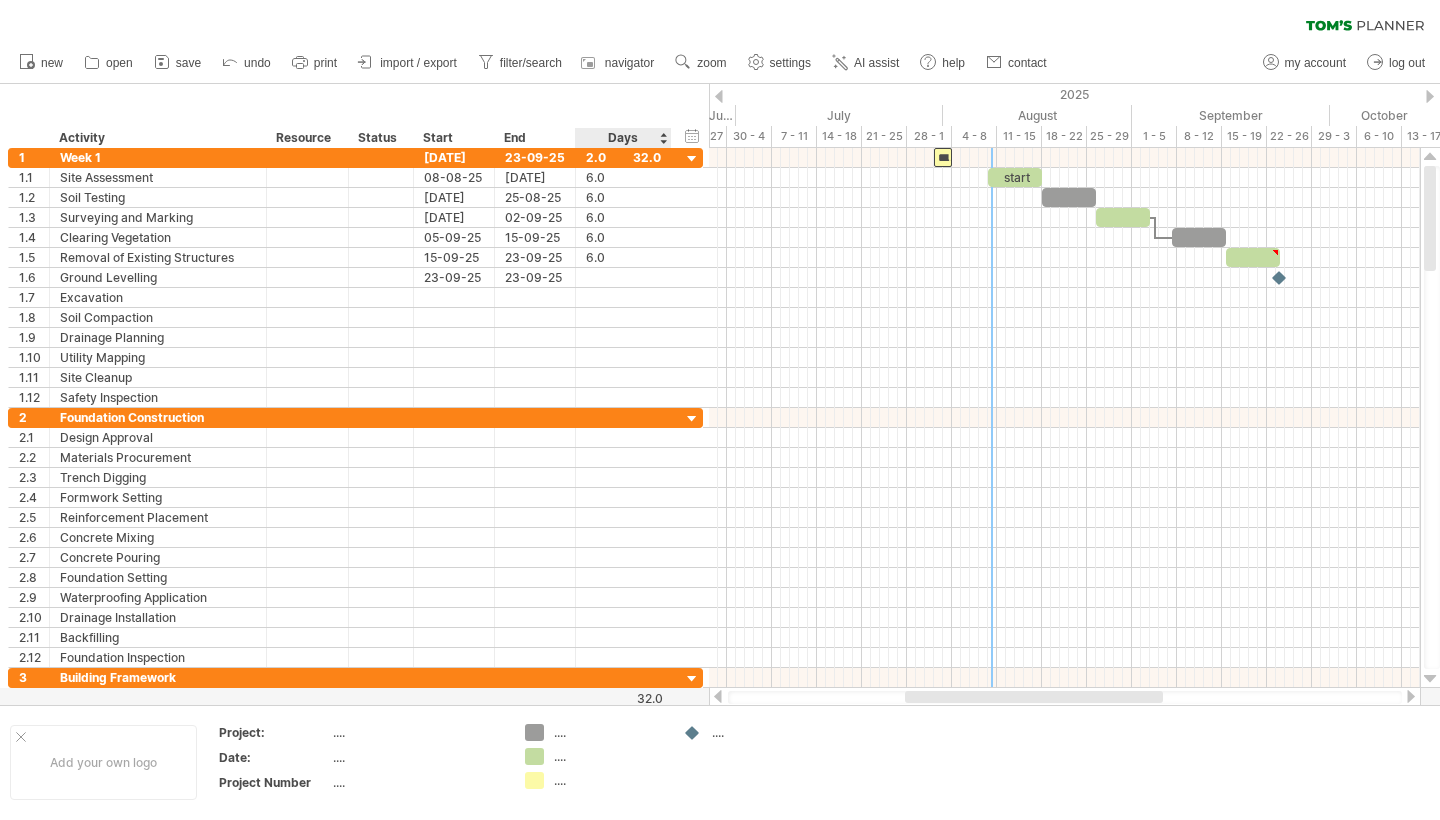 click on "Days" at bounding box center [622, 138] 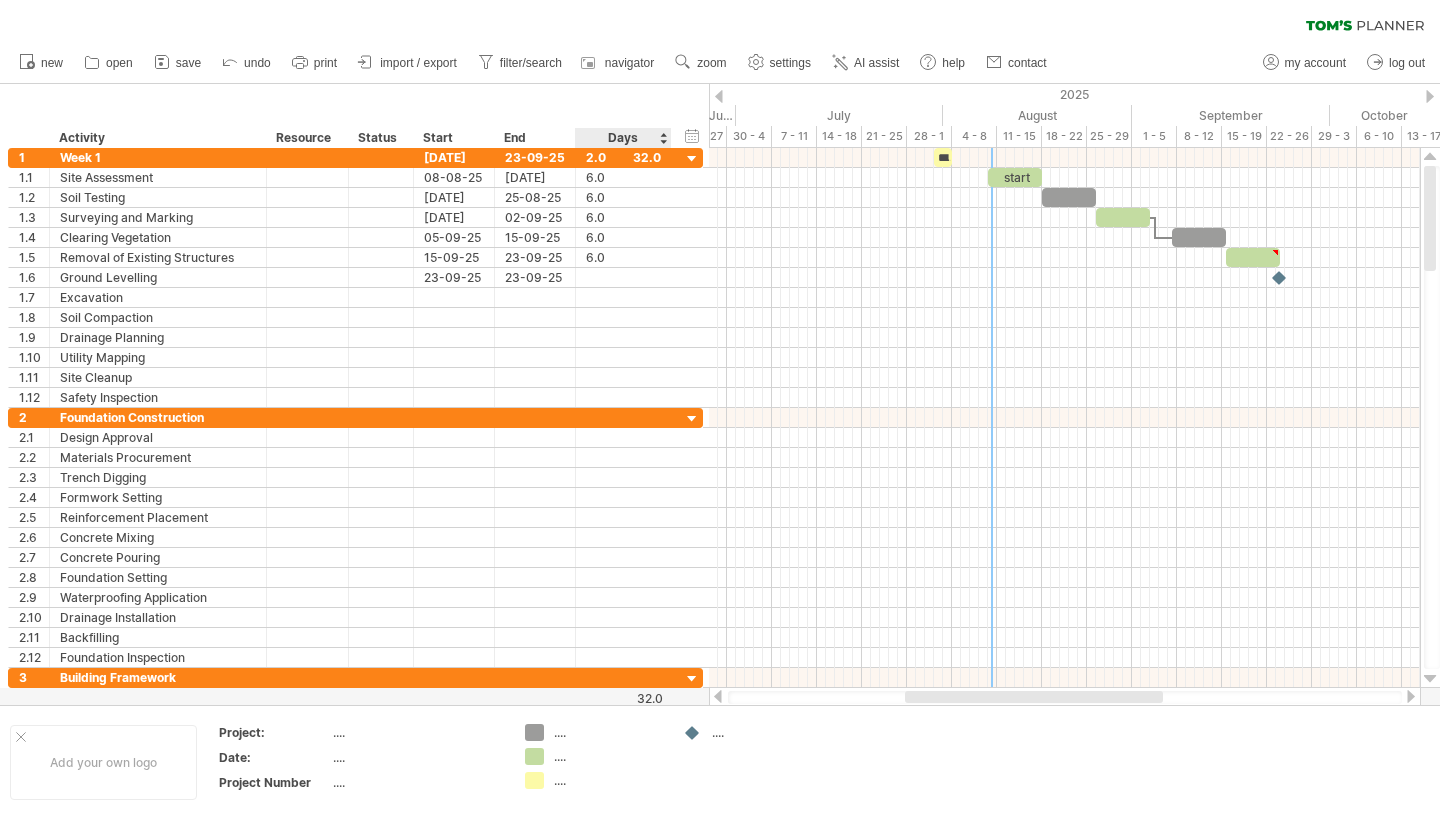 click on "Days" at bounding box center [622, 138] 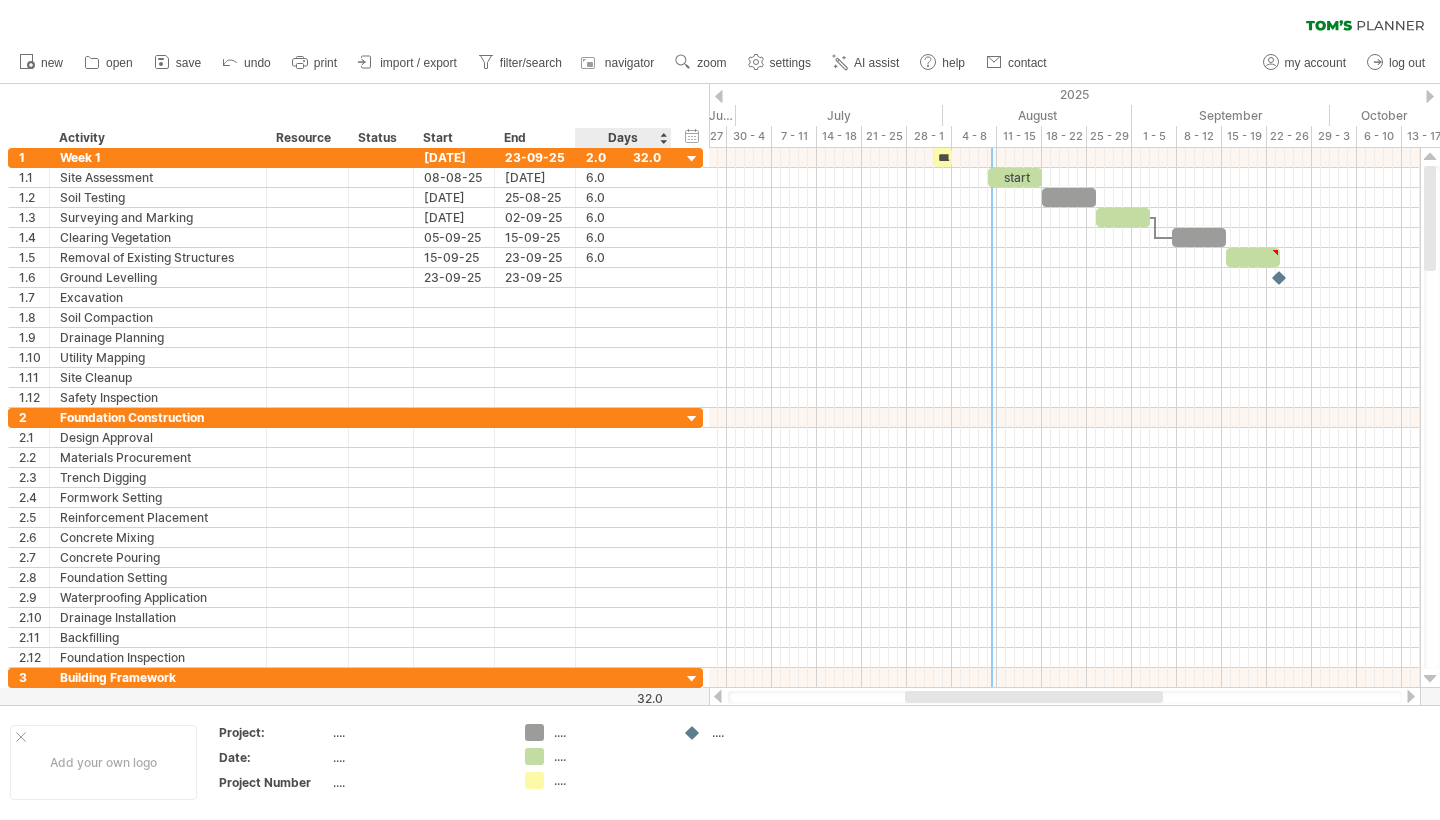 click on "Days" at bounding box center [622, 138] 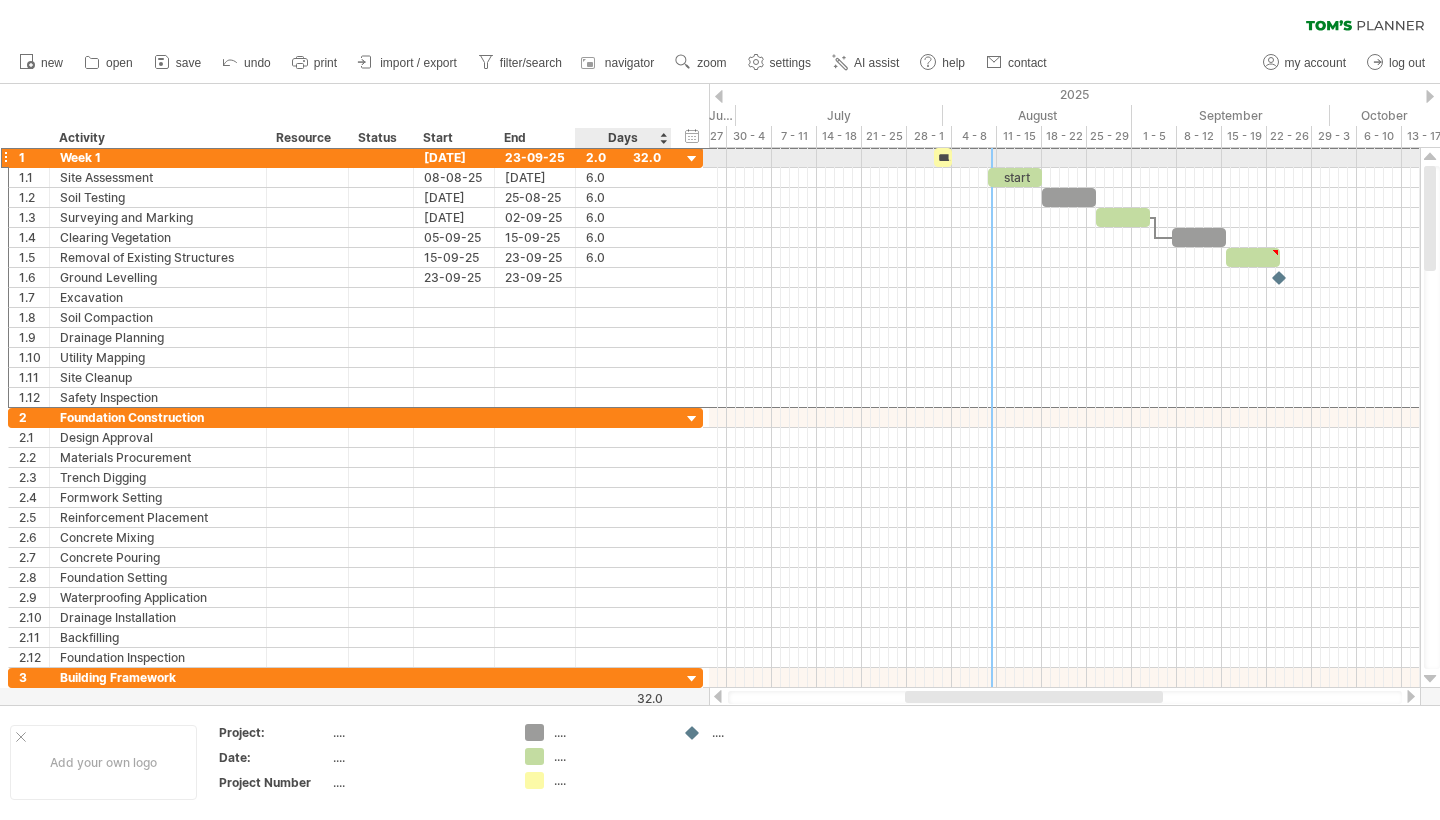 click on "2.0" at bounding box center [623, 157] 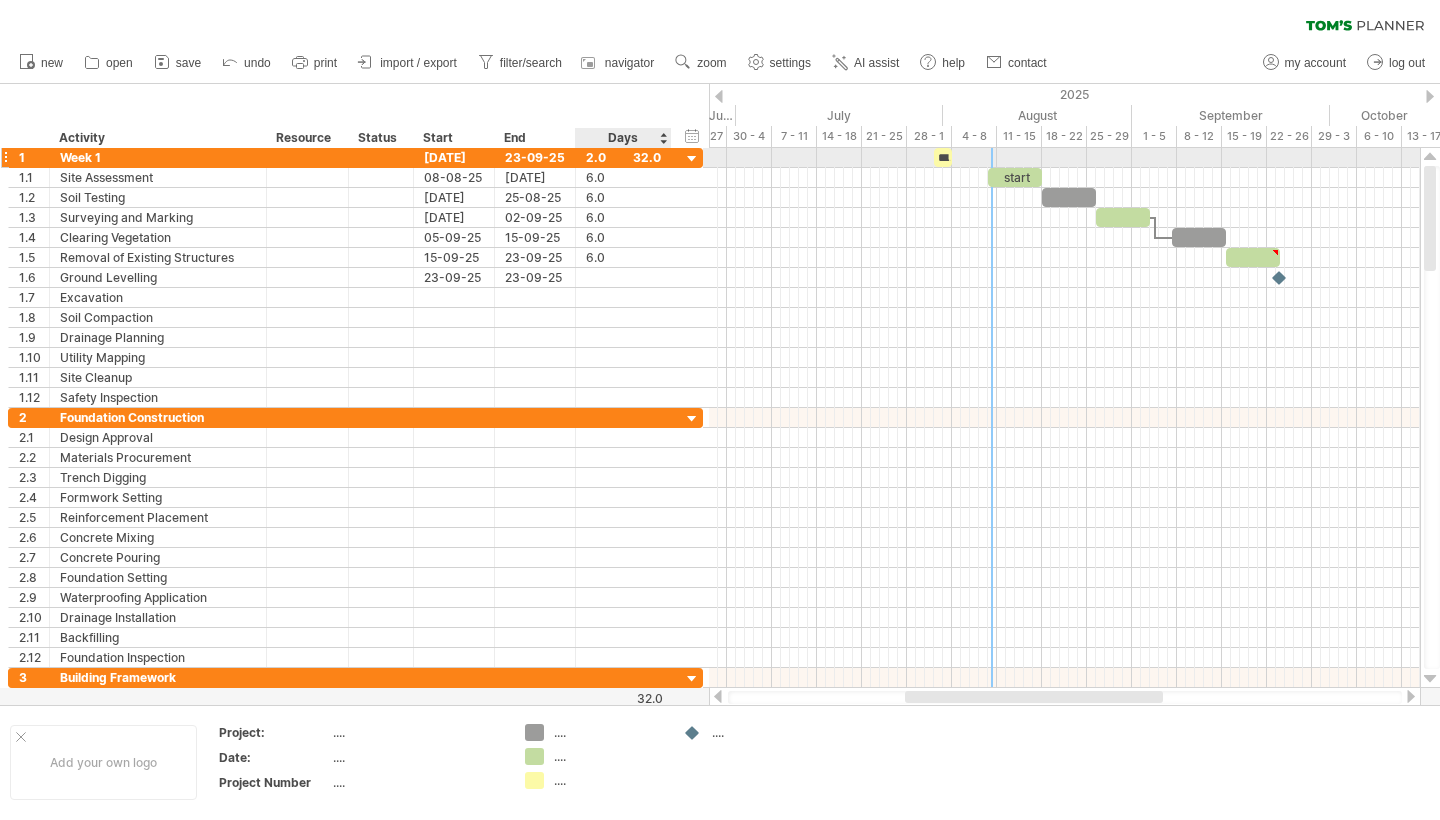 click at bounding box center (692, 159) 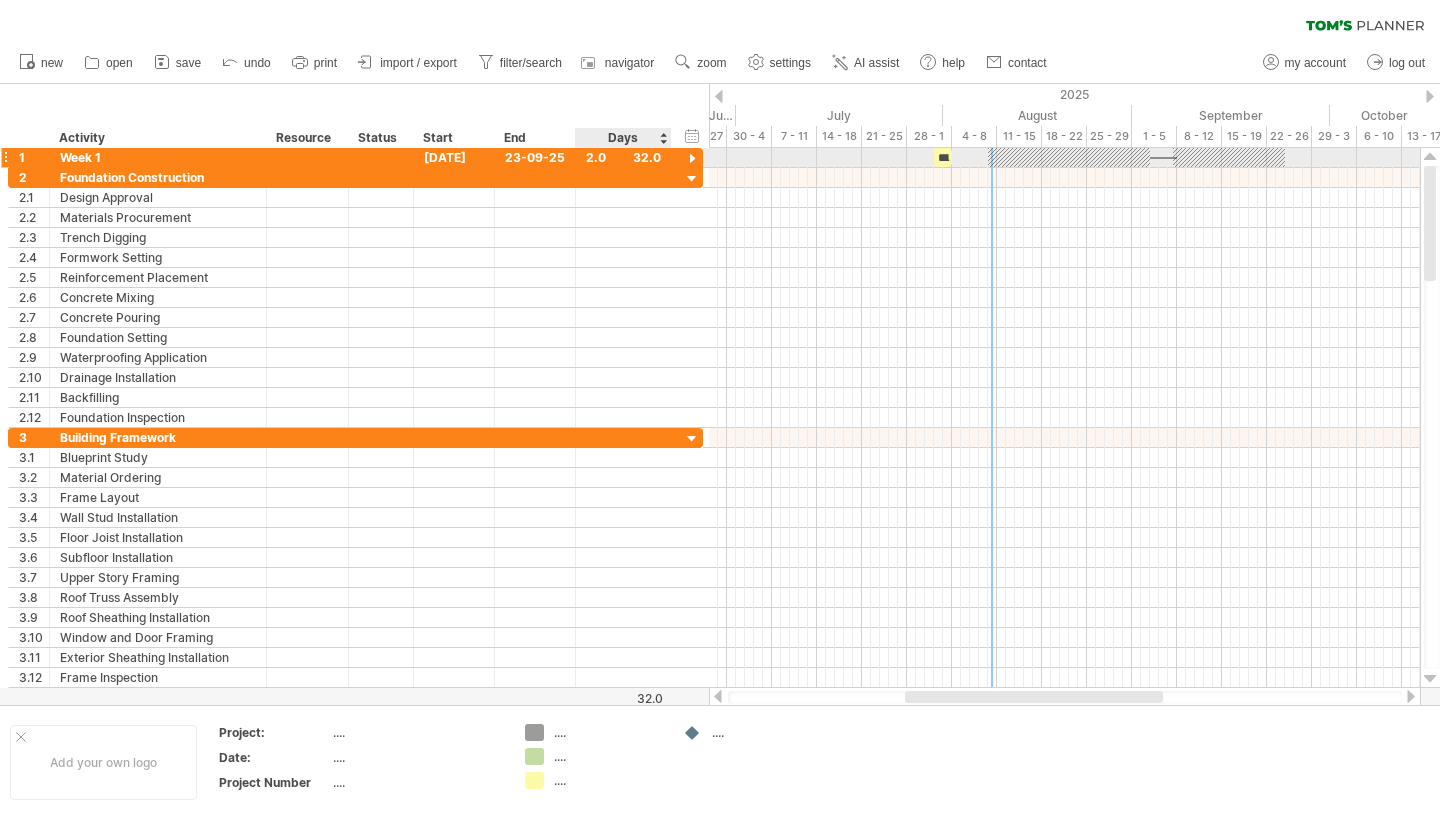 click at bounding box center (692, 159) 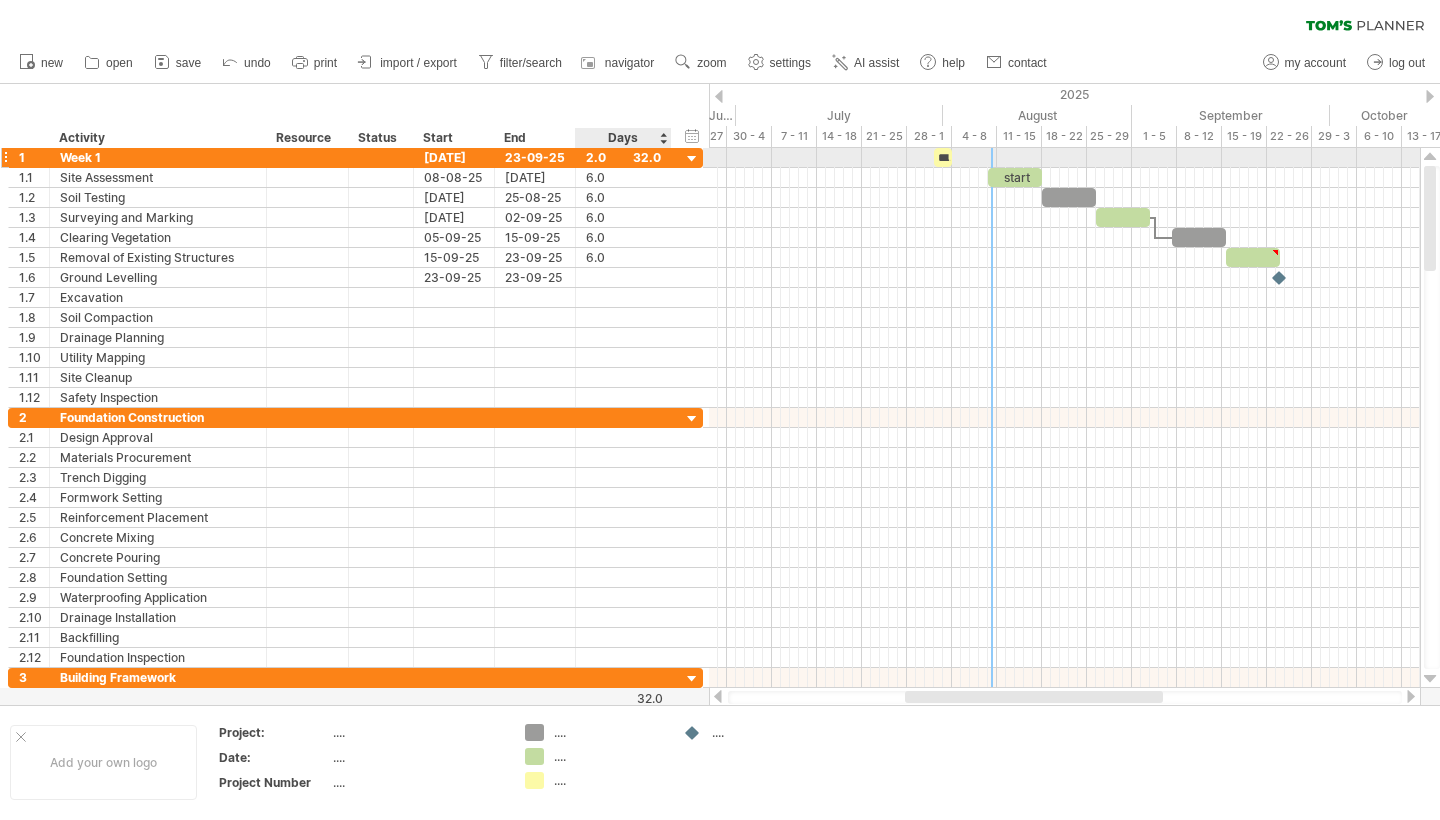 click at bounding box center (692, 159) 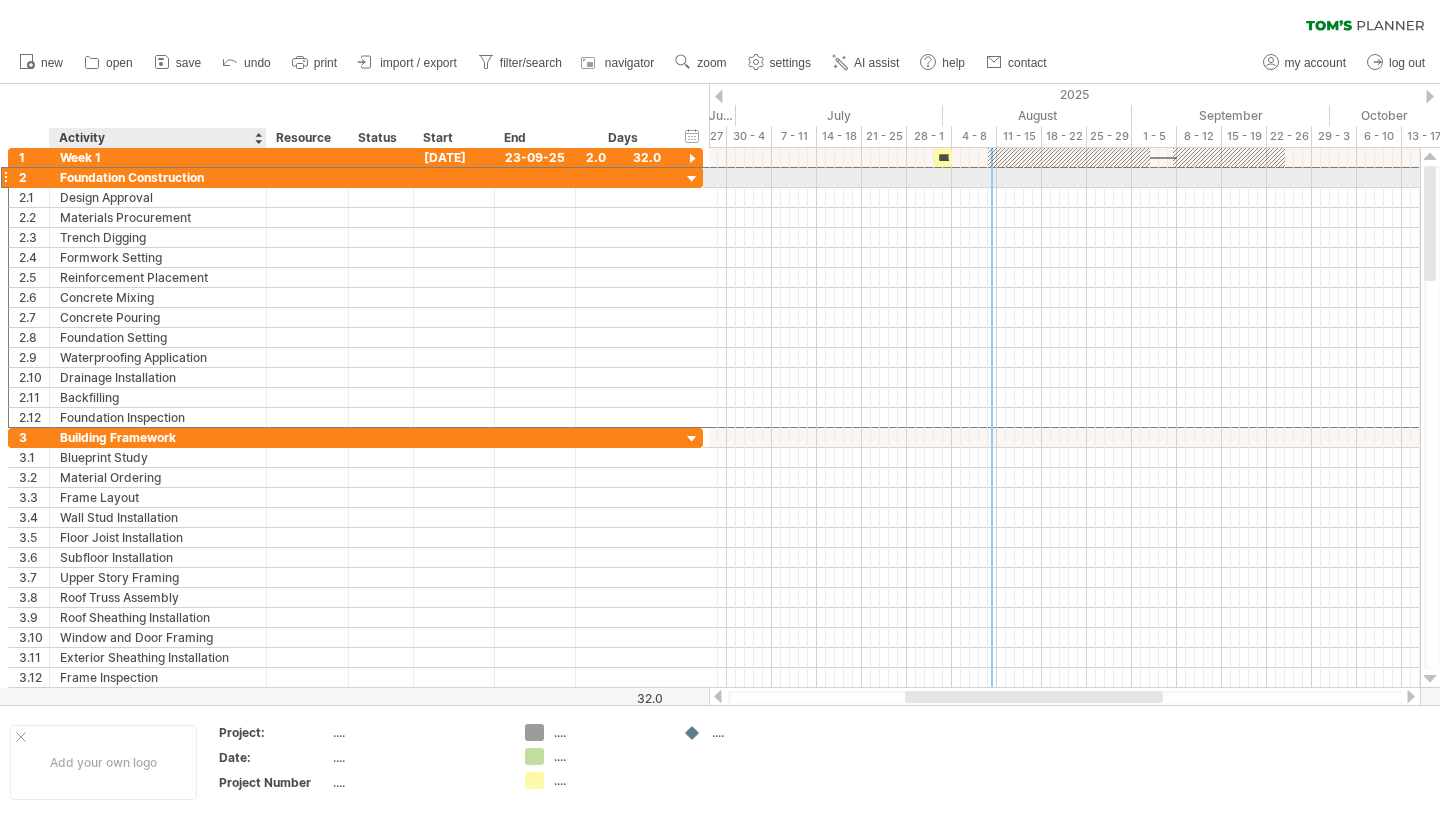 click on "Foundation Construction" at bounding box center [158, 177] 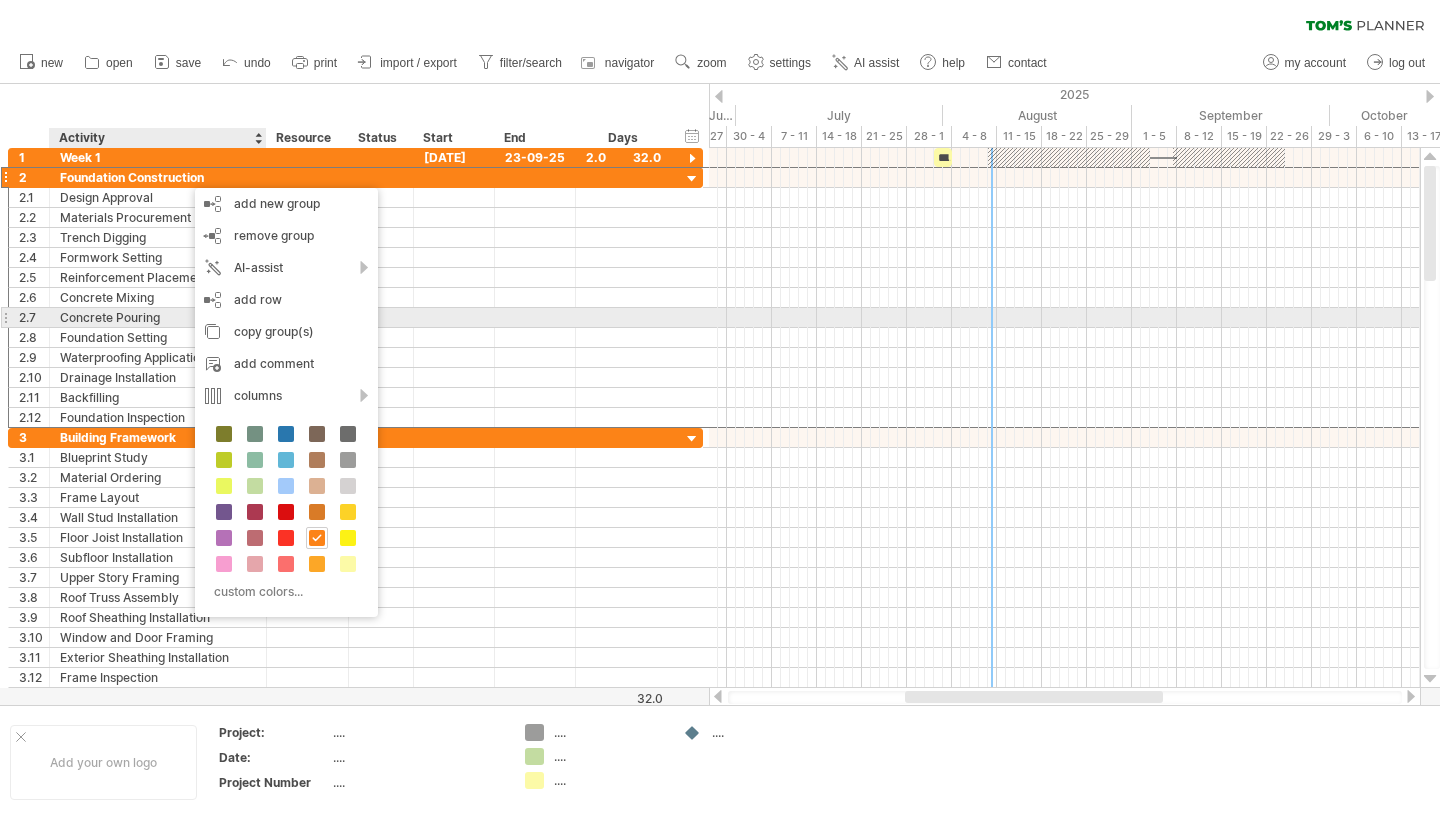 click at bounding box center (454, 317) 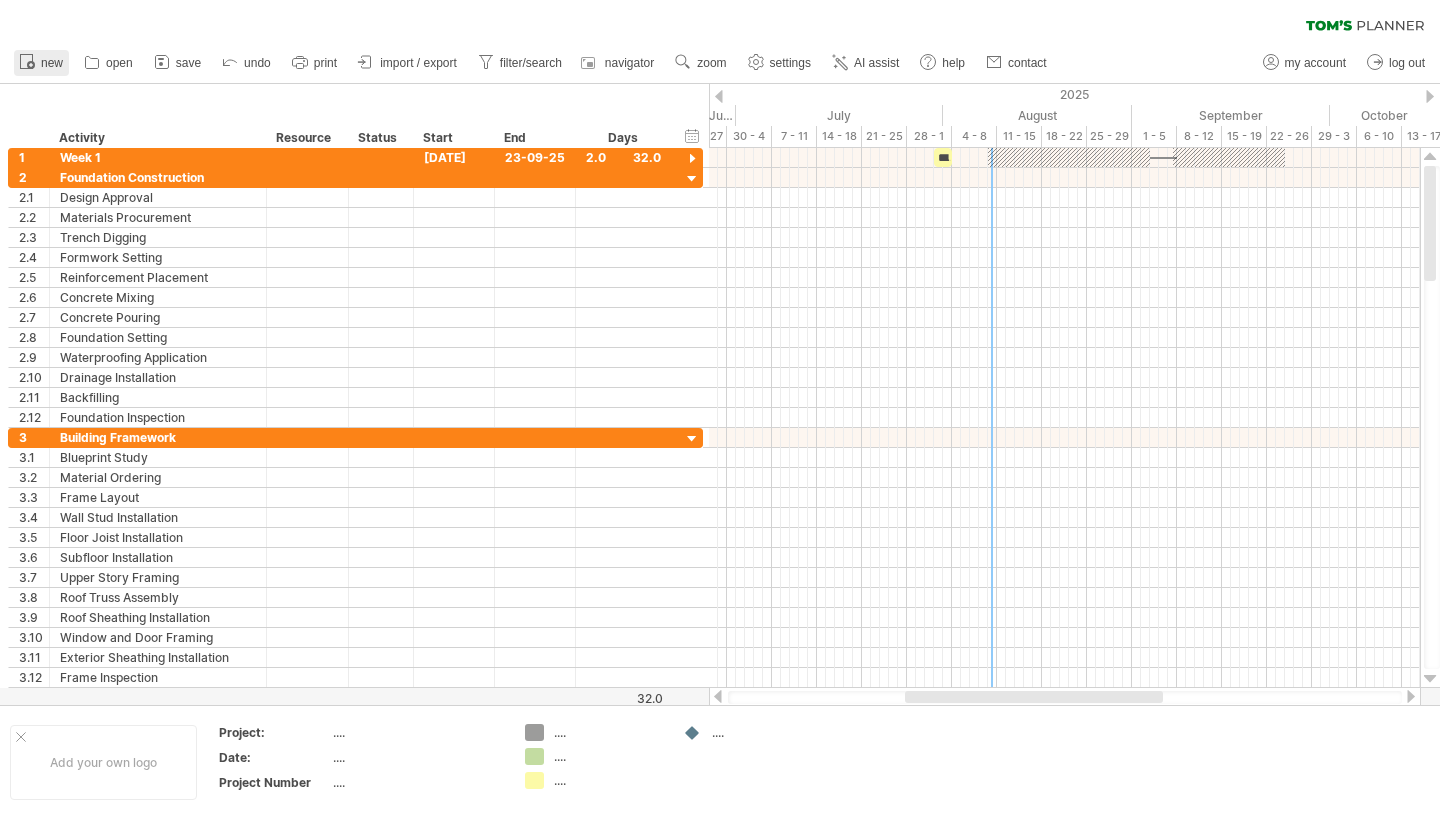 click on "new" at bounding box center (52, 63) 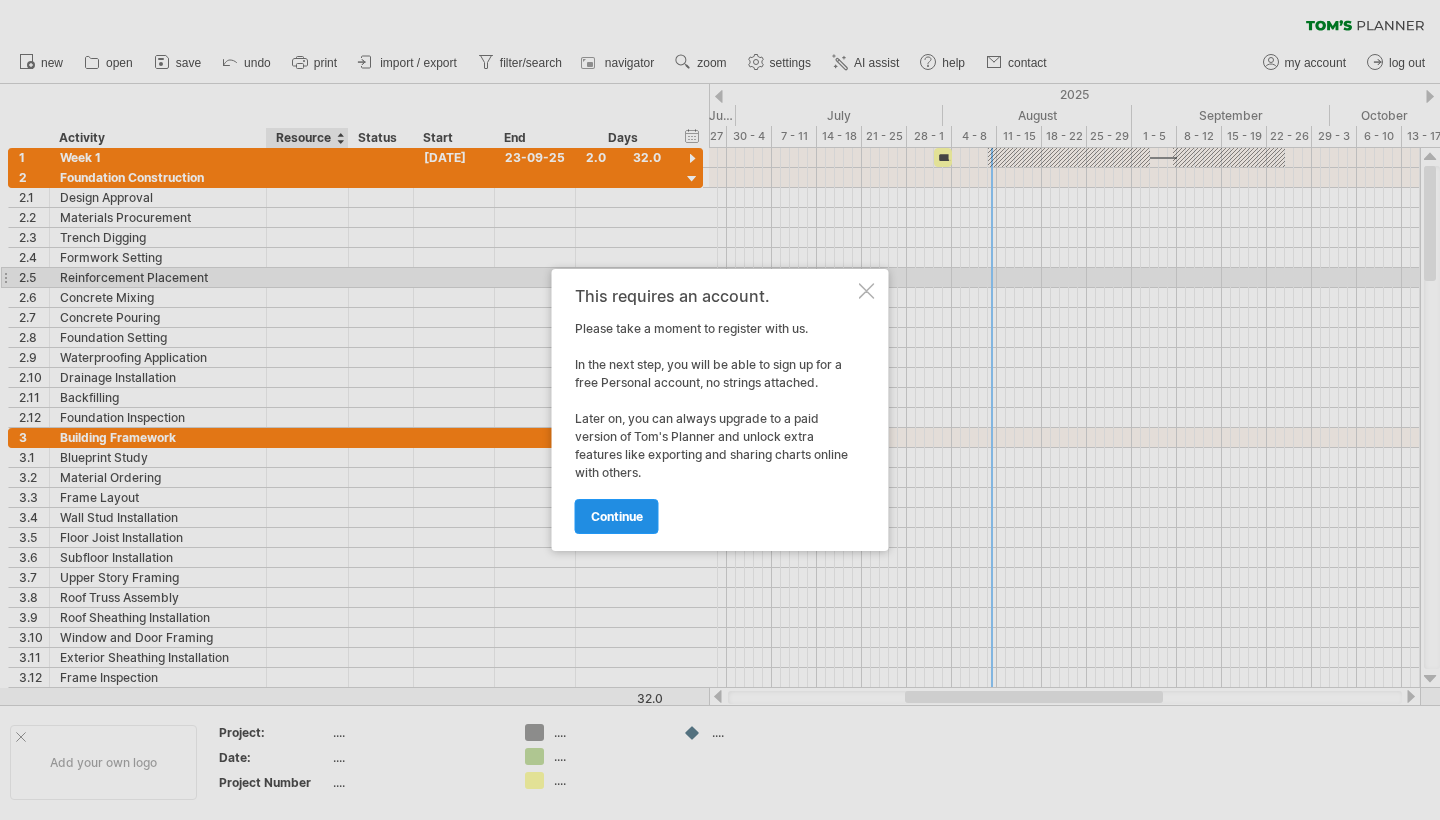 click on "continue" at bounding box center [617, 516] 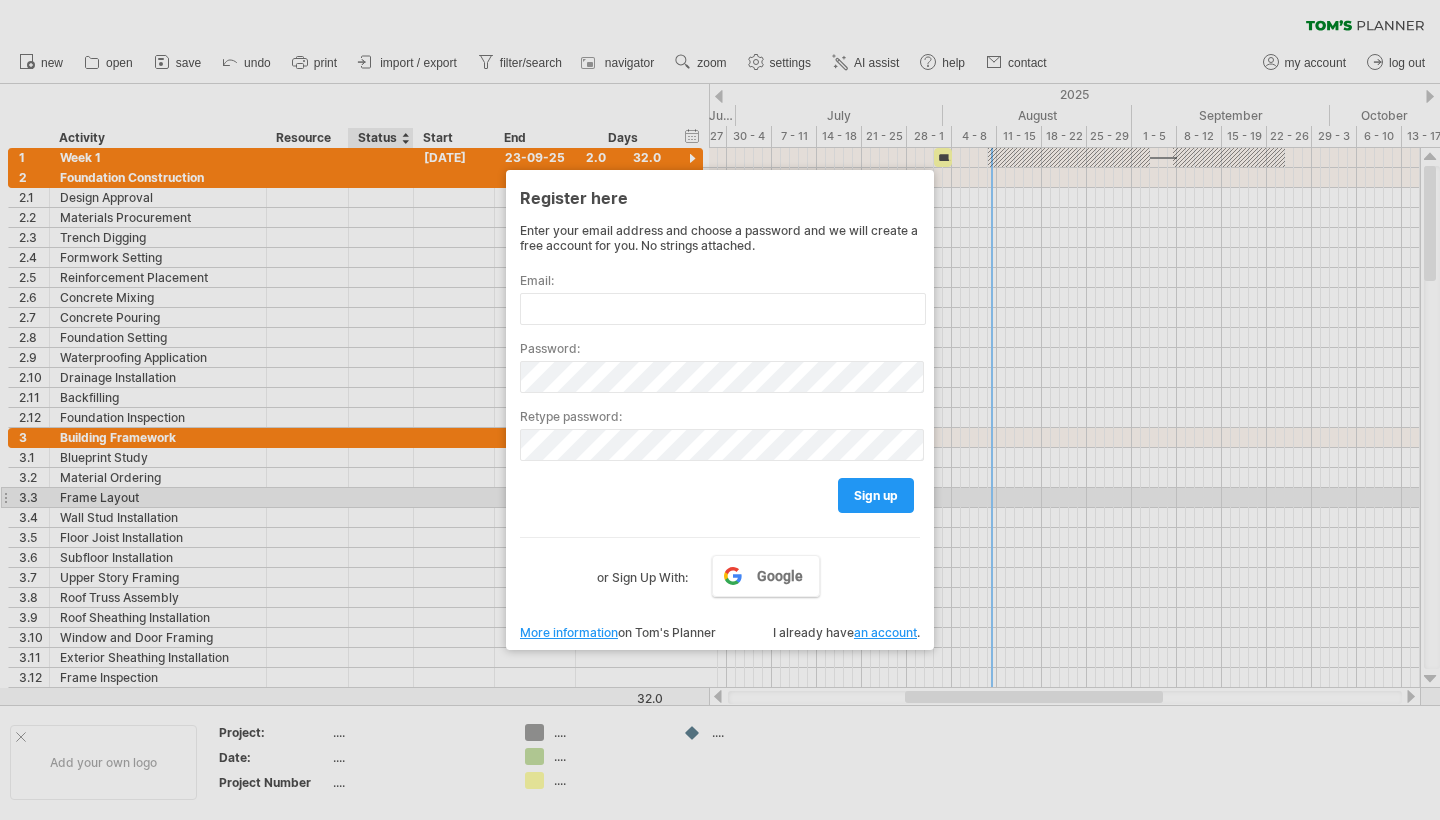 click at bounding box center [720, 410] 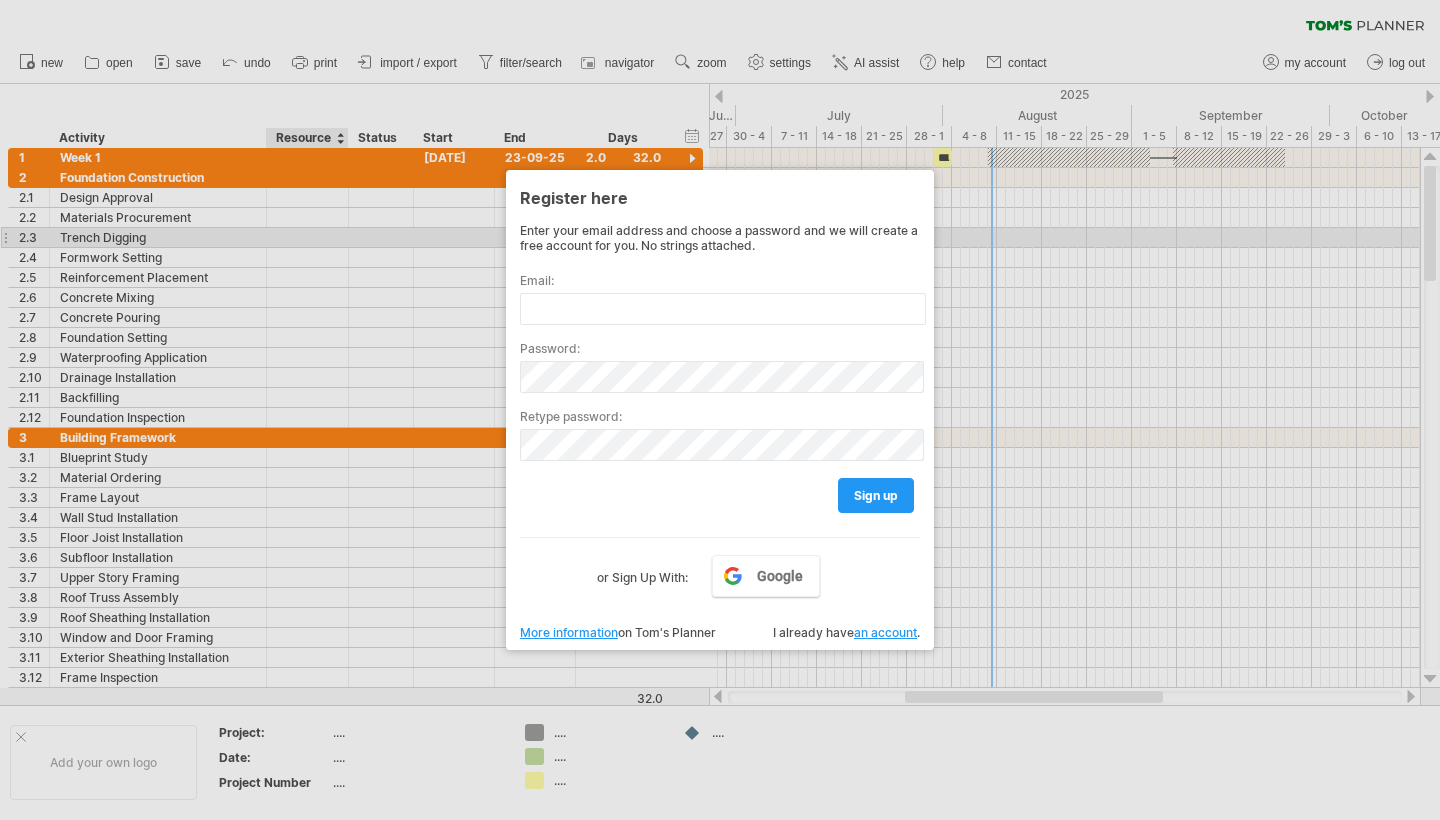 click at bounding box center (720, 410) 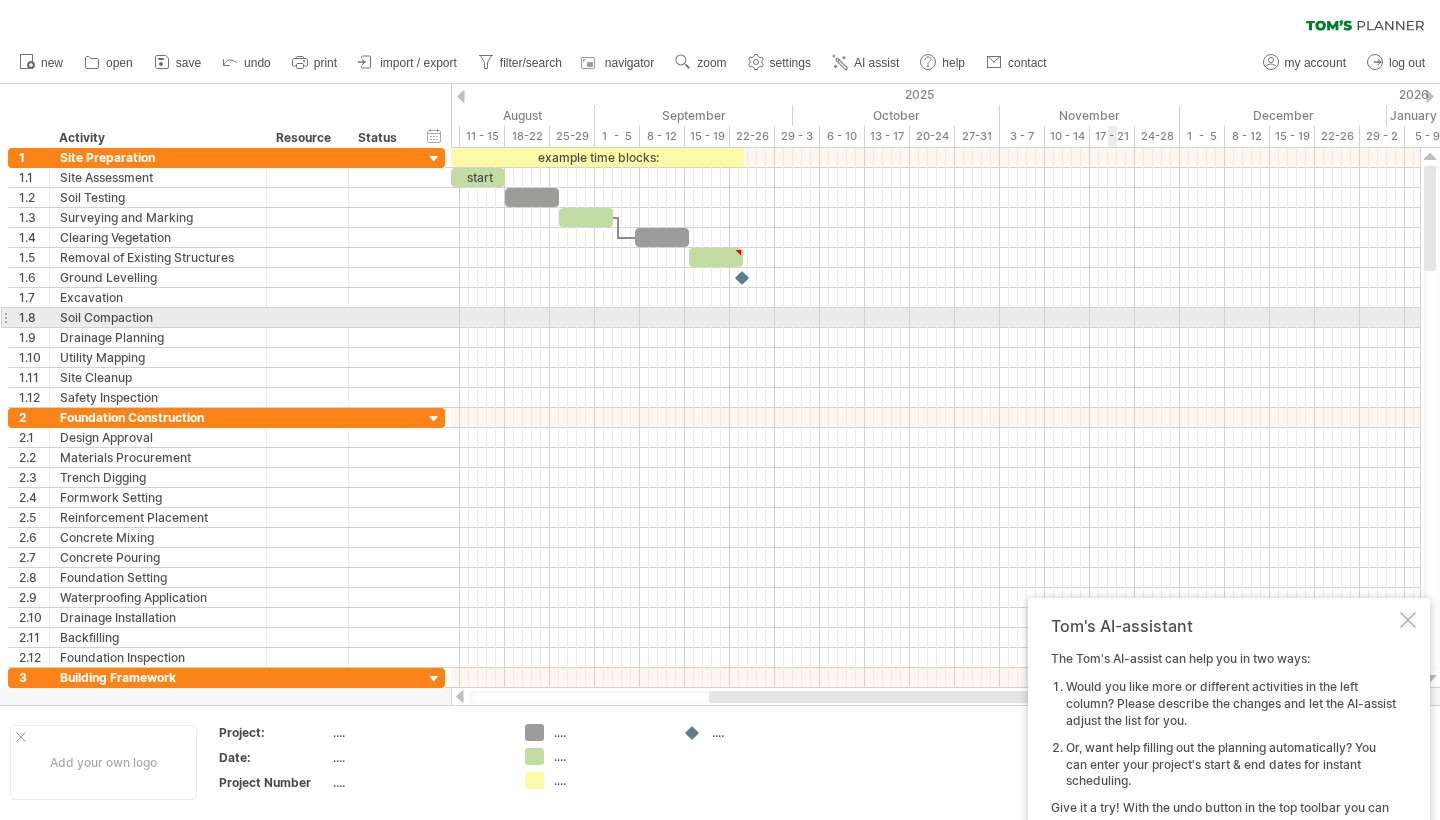 scroll, scrollTop: 0, scrollLeft: 0, axis: both 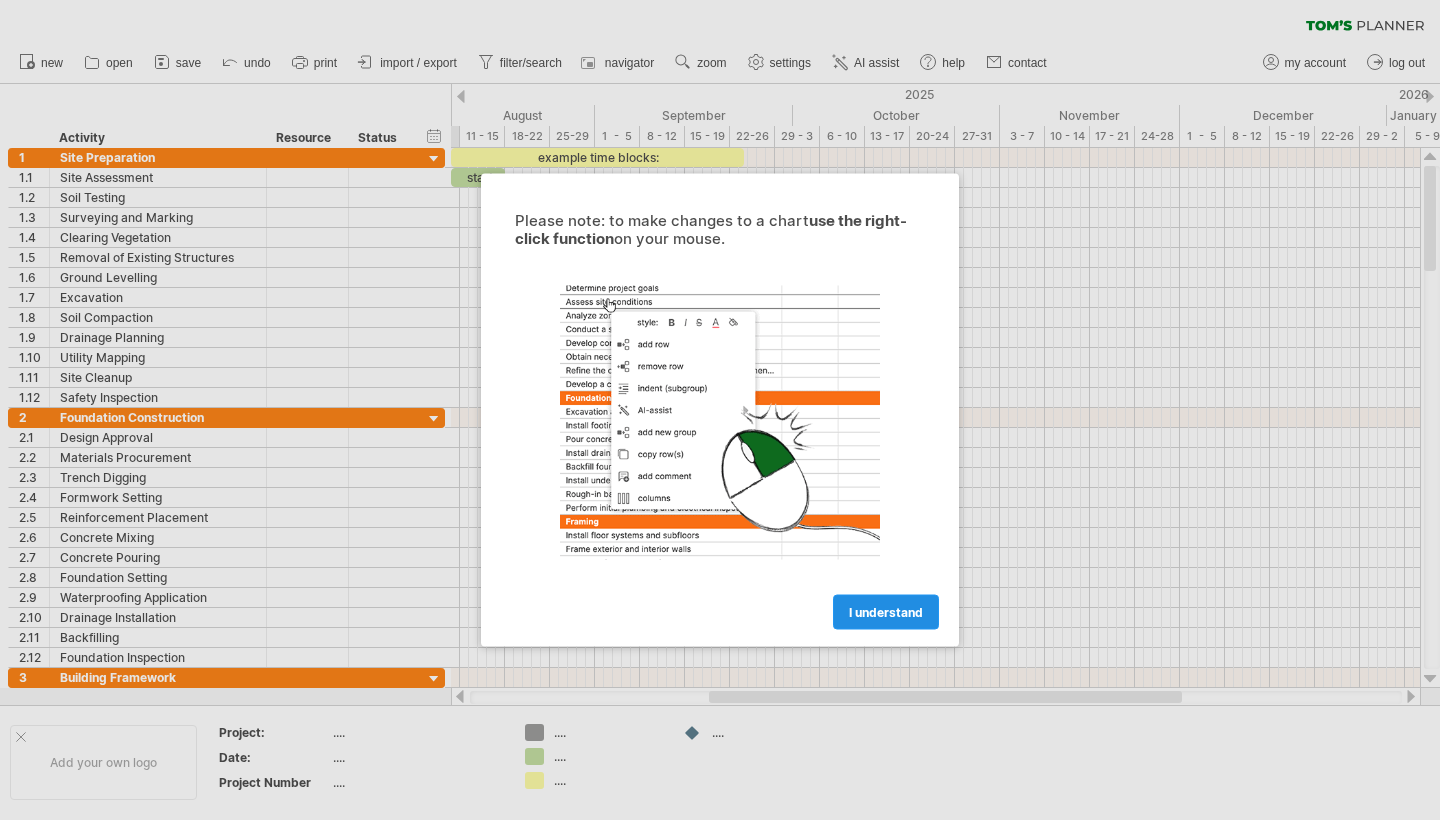 click on "I understand" at bounding box center (886, 612) 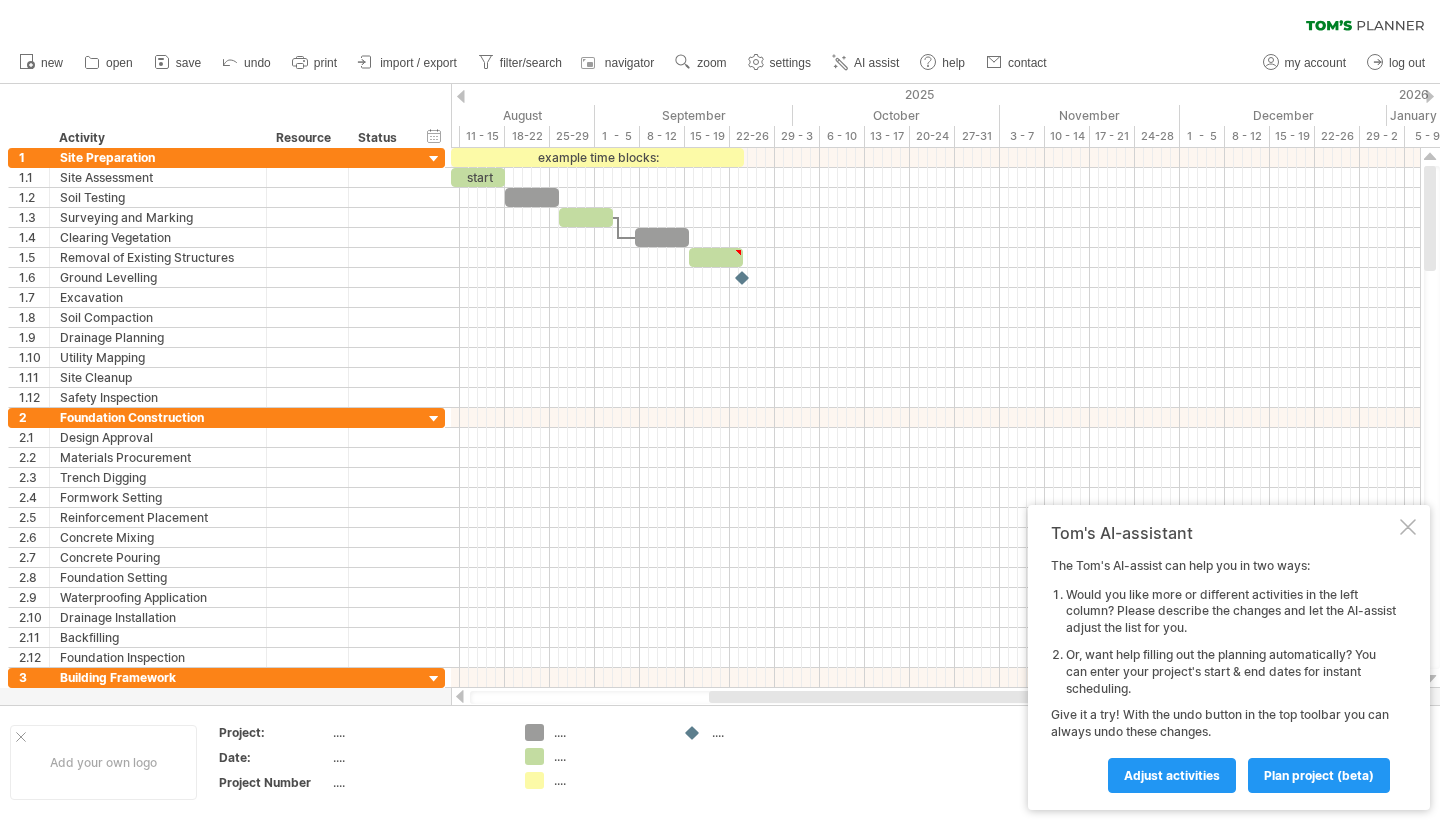 click at bounding box center [461, 96] 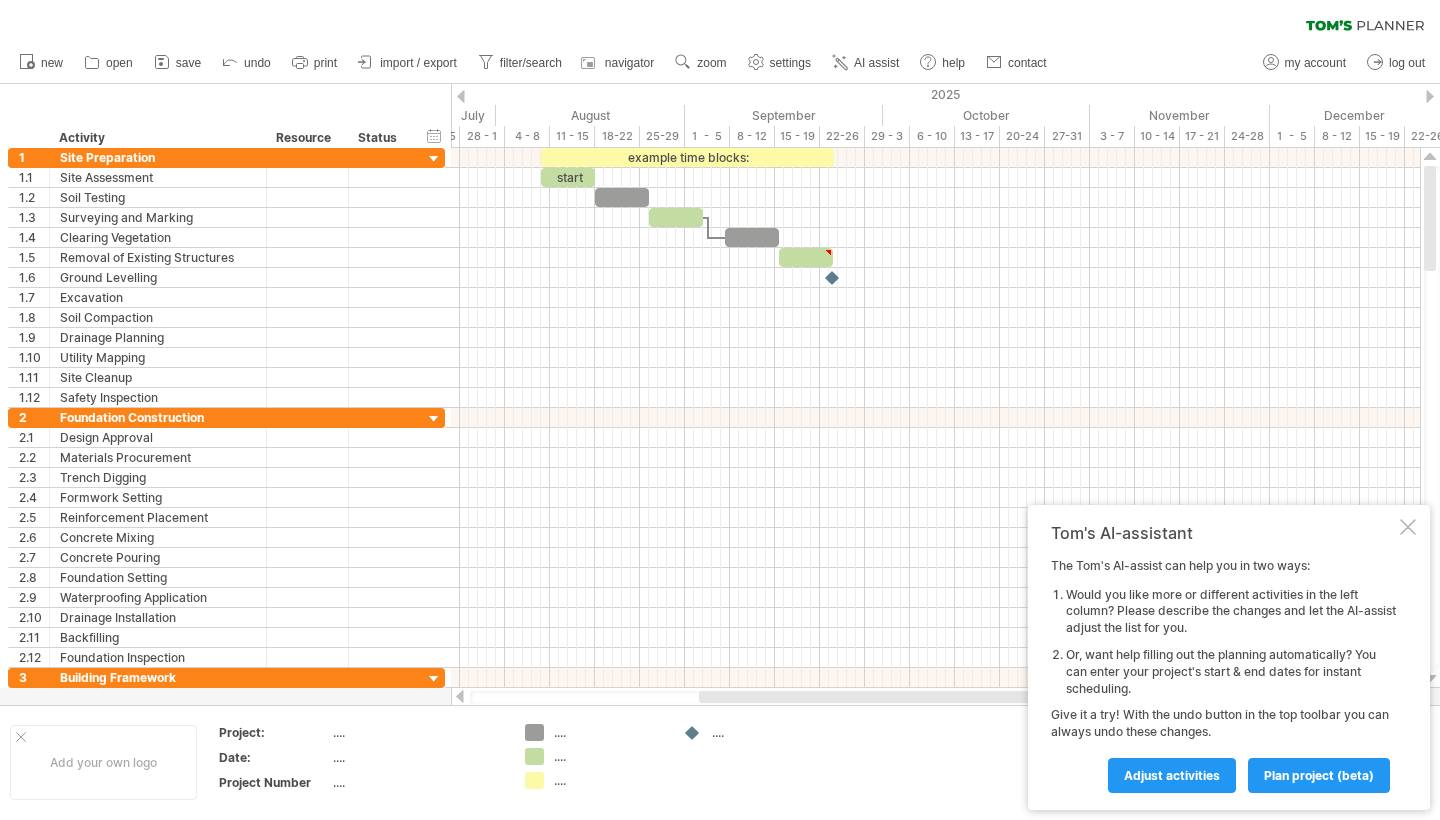 click at bounding box center (461, 96) 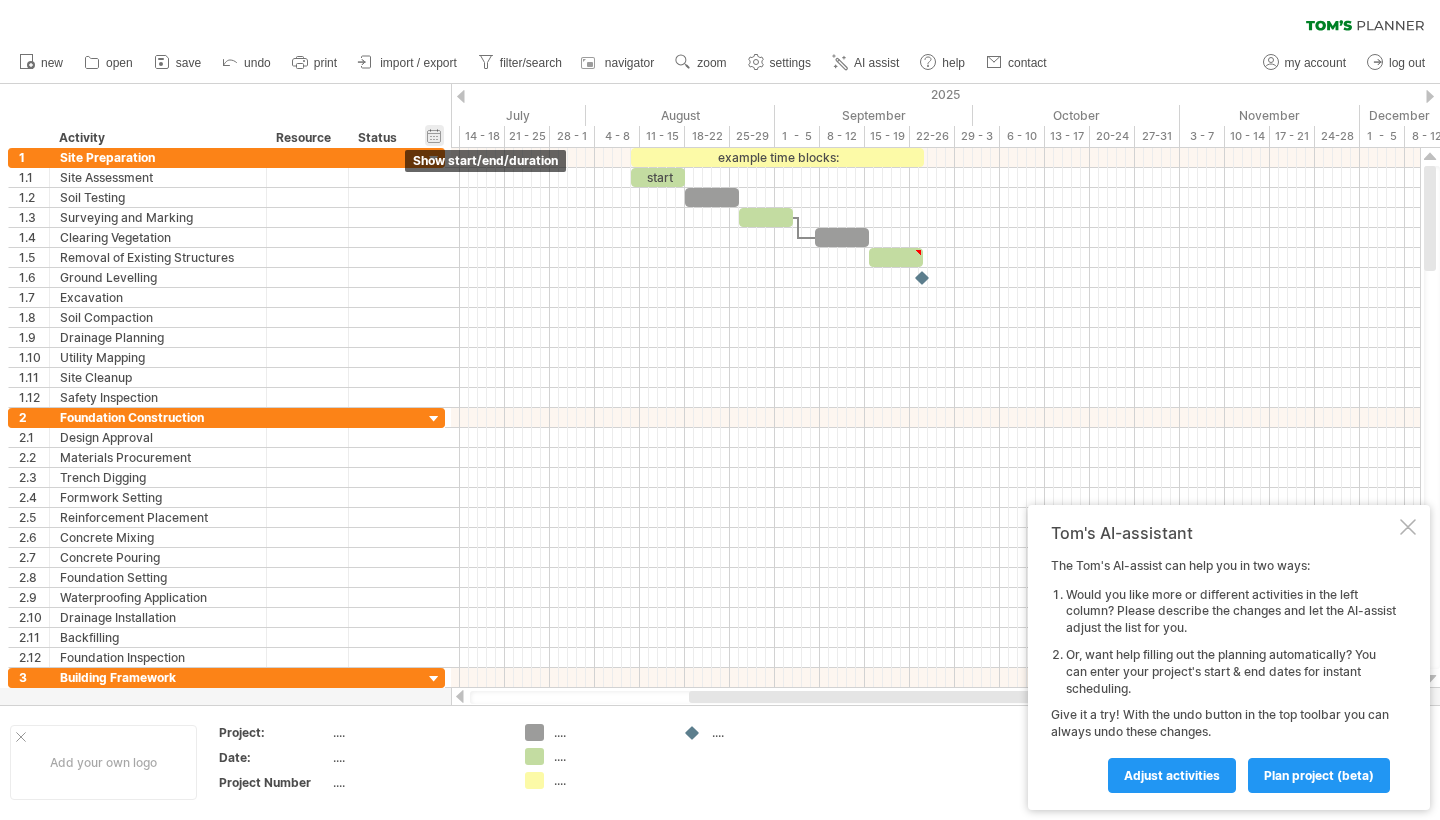 click on "hide start/end/duration show start/end/duration" at bounding box center [434, 135] 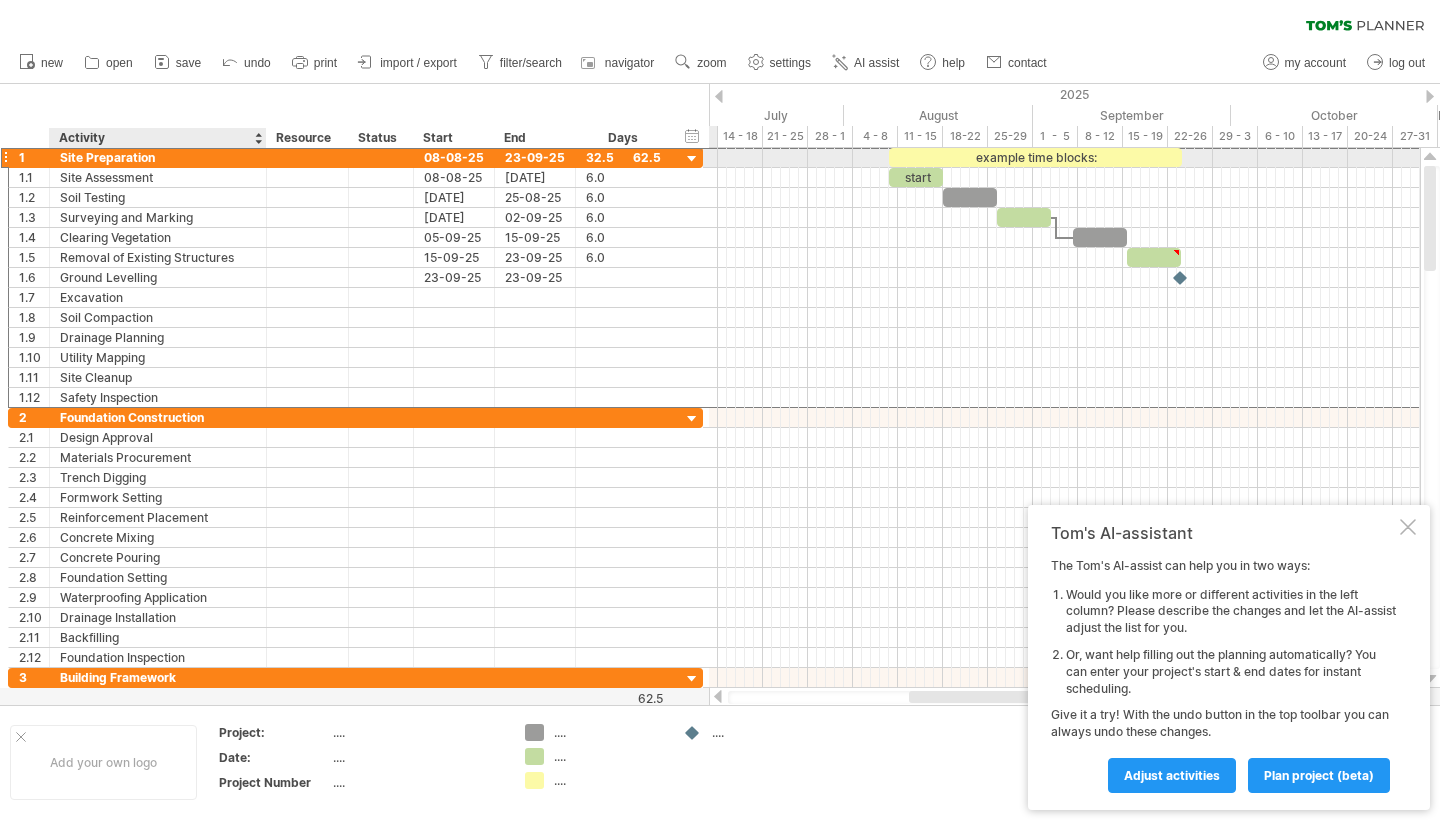 click on "Site Preparation" at bounding box center (158, 157) 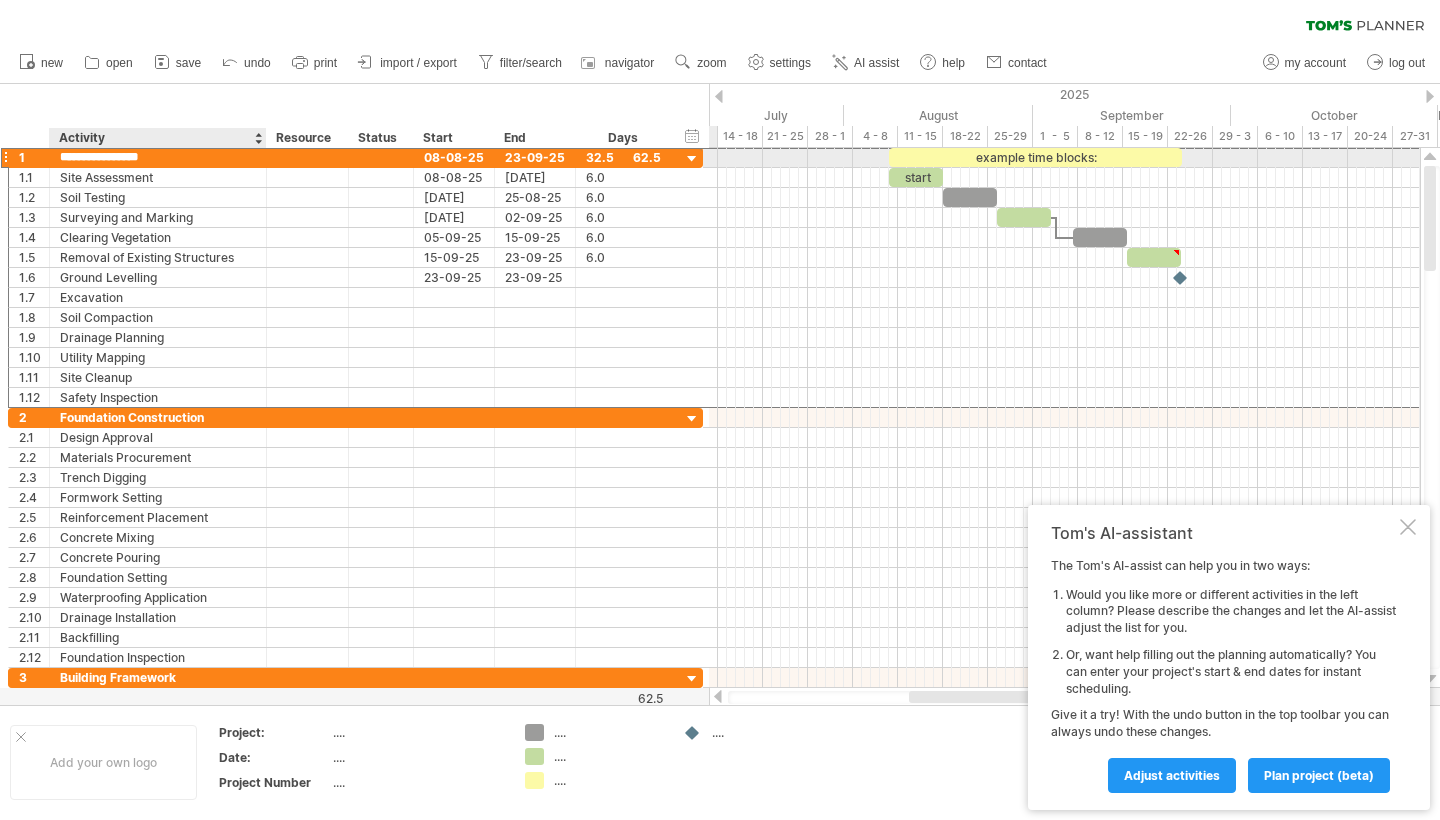 click on "**********" at bounding box center (158, 157) 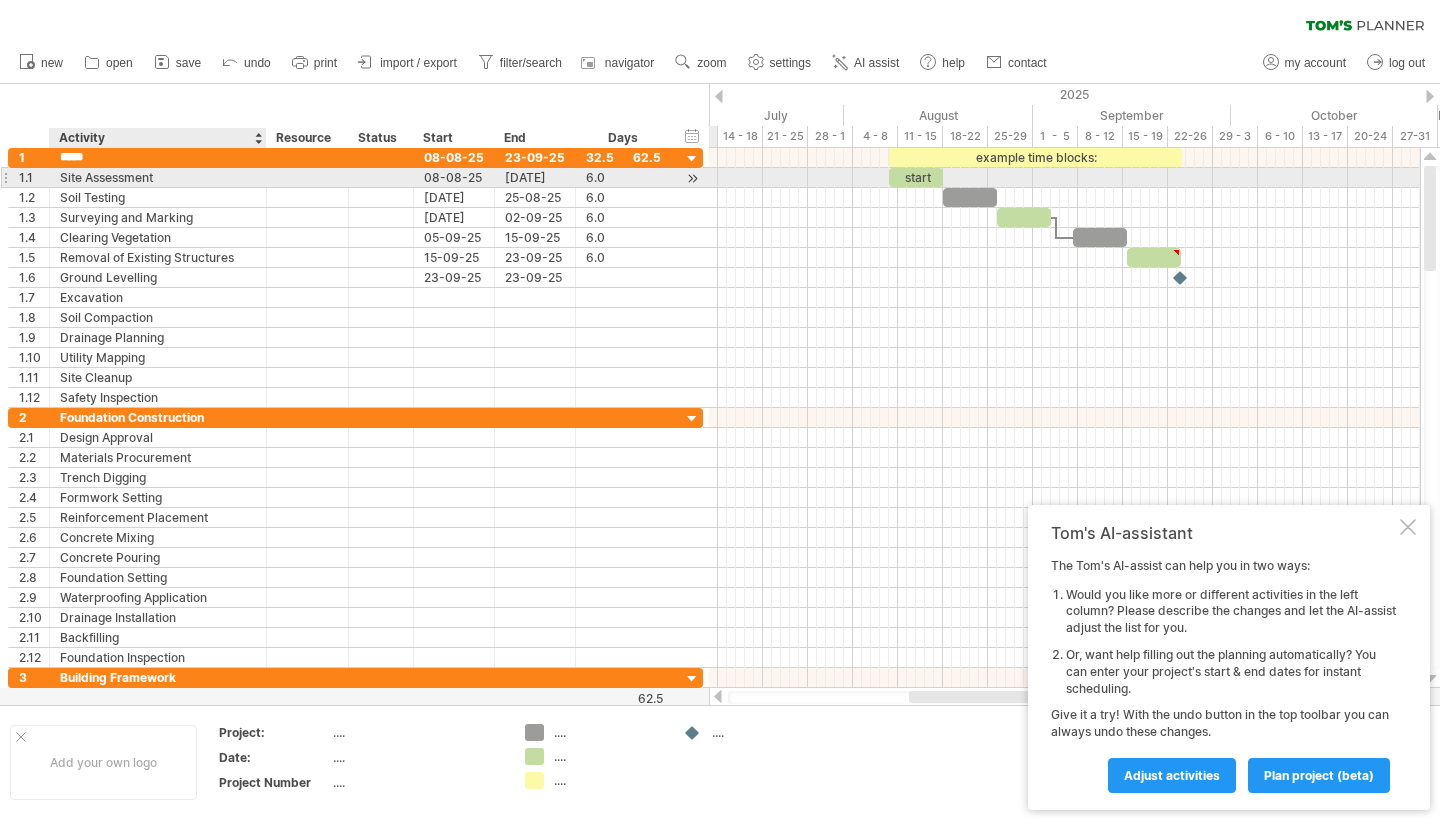 type on "******" 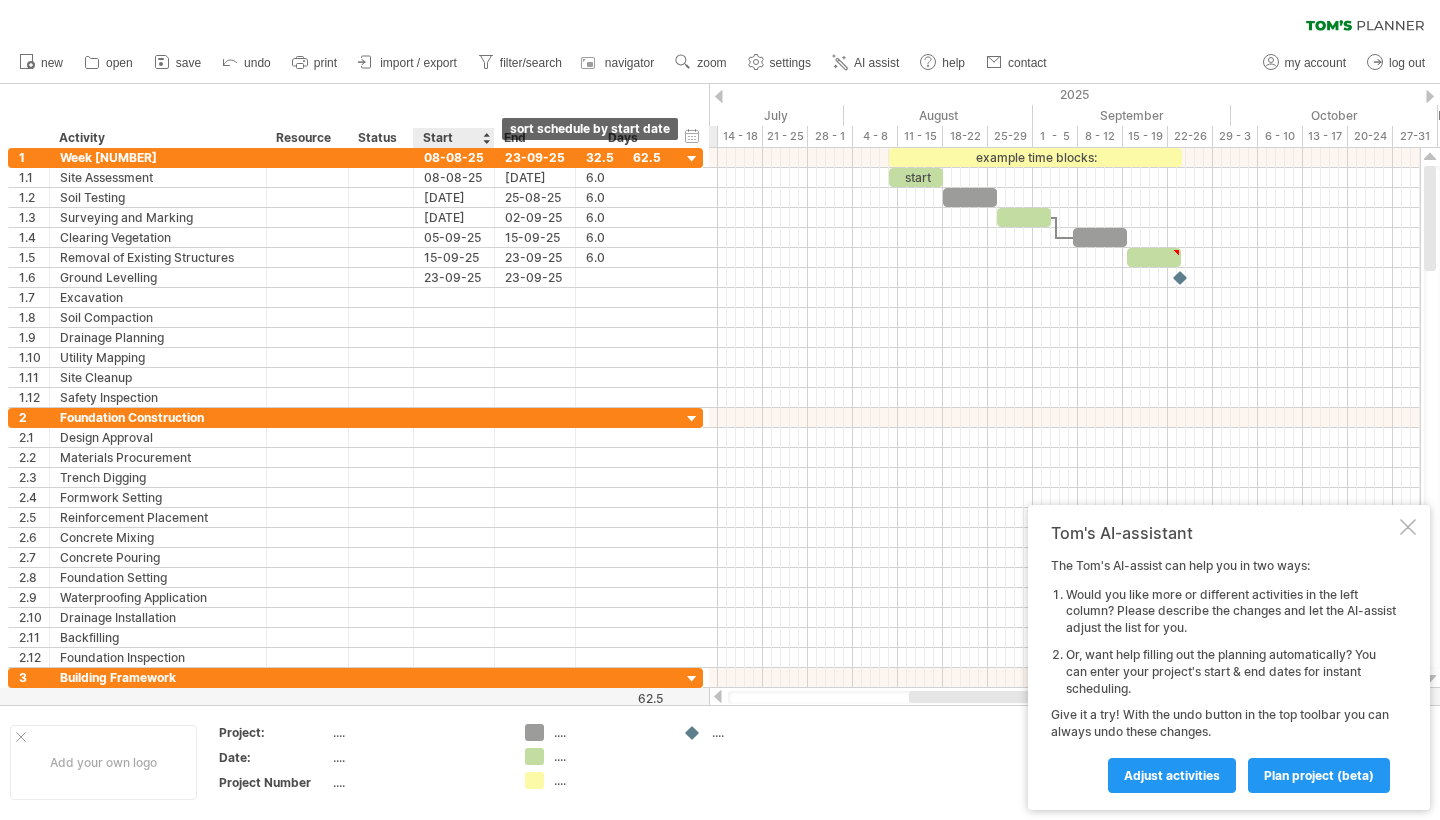 click at bounding box center [486, 138] 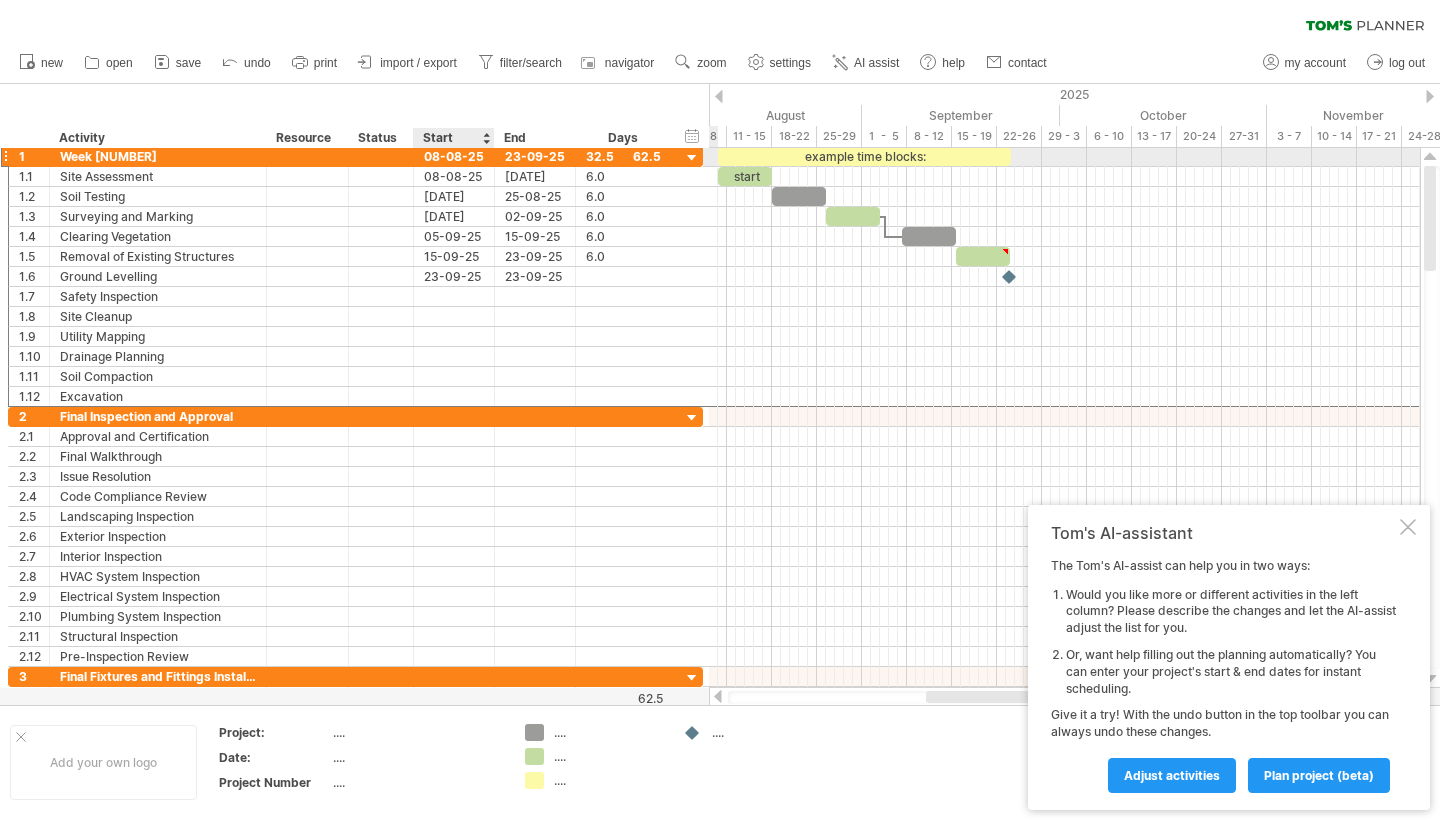 click on "08-08-25" at bounding box center [454, 156] 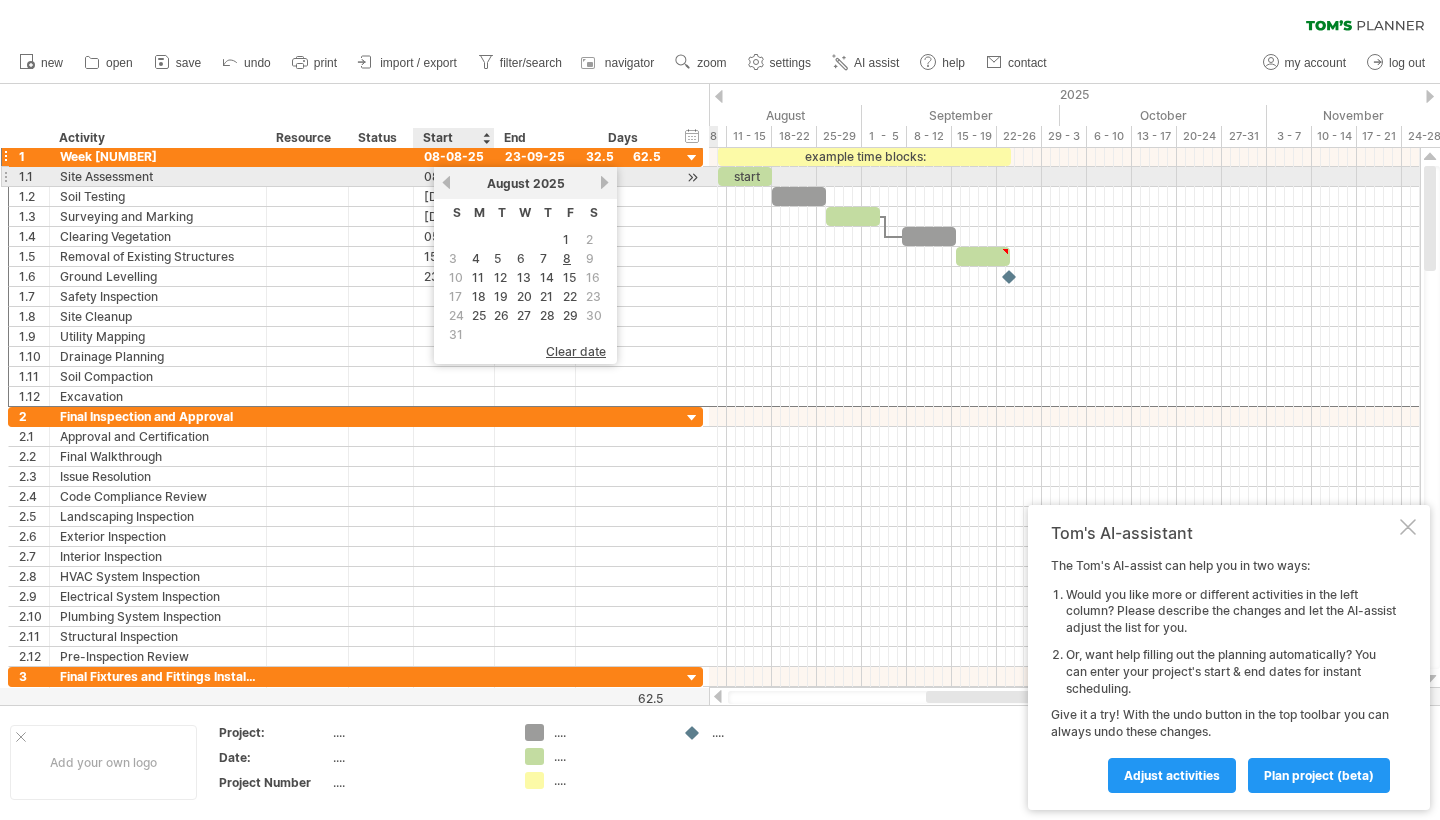 click on "previous" at bounding box center (446, 182) 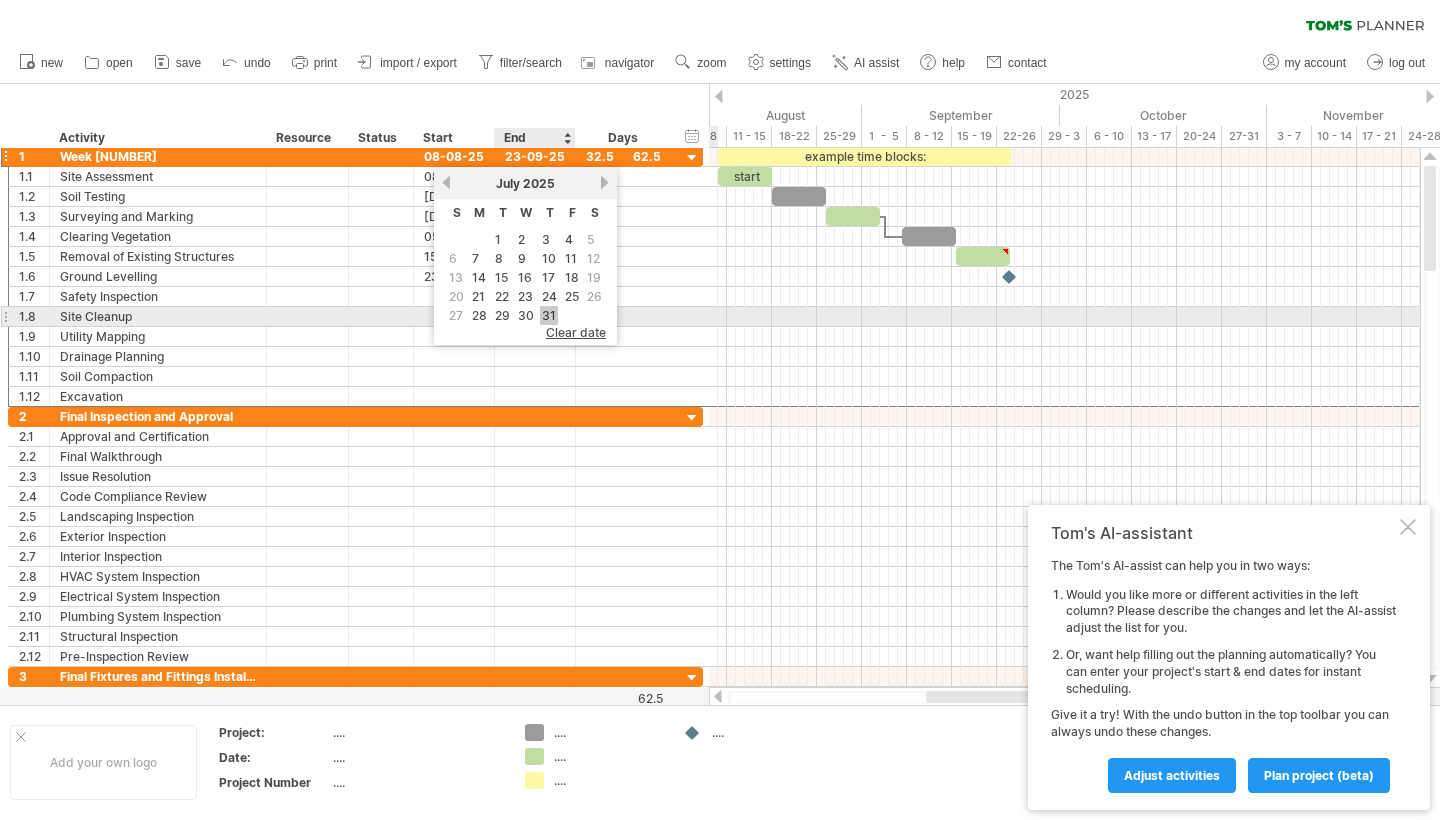 click on "31" at bounding box center [549, 315] 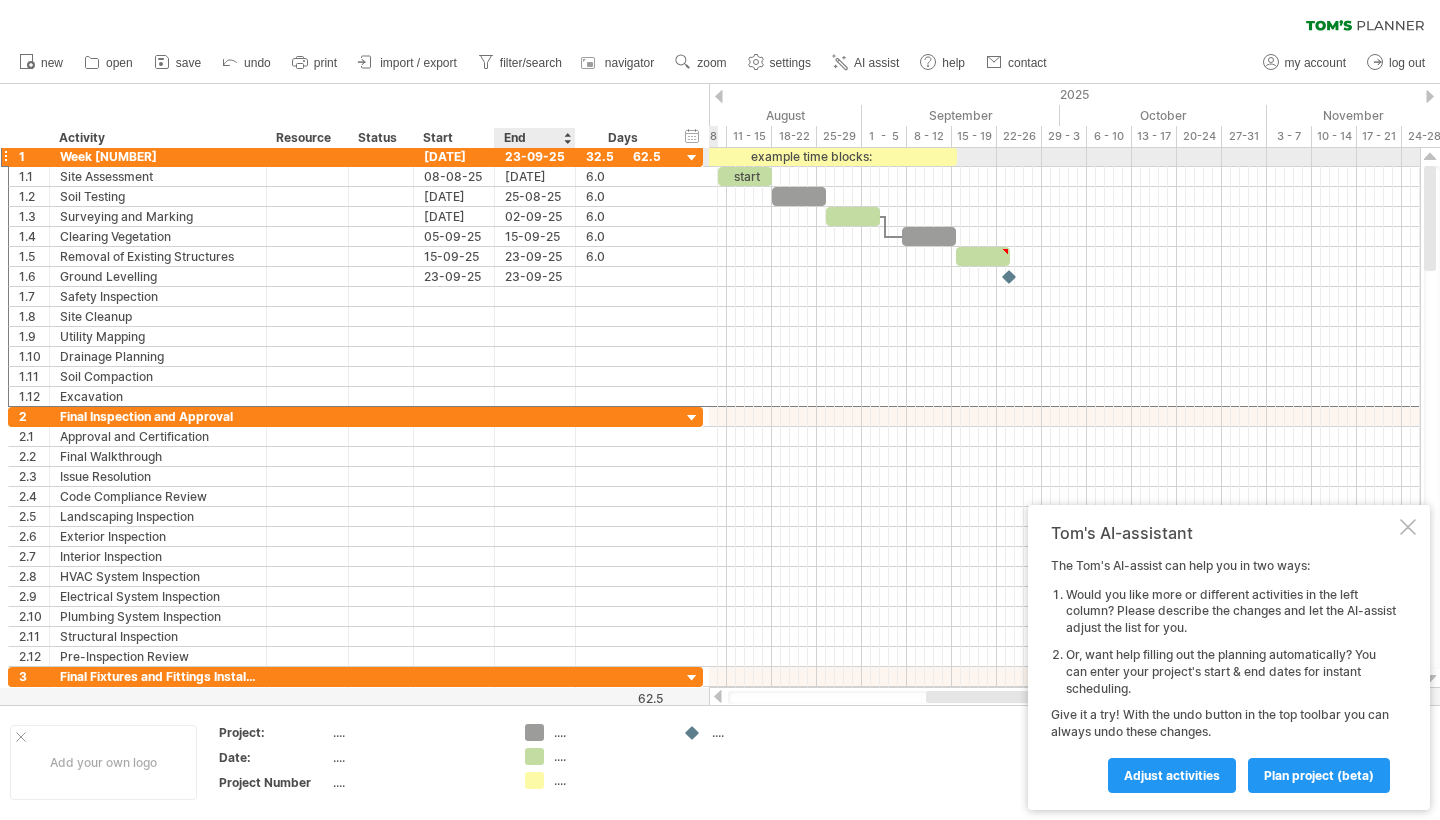 click on "23-09-25" at bounding box center (535, 156) 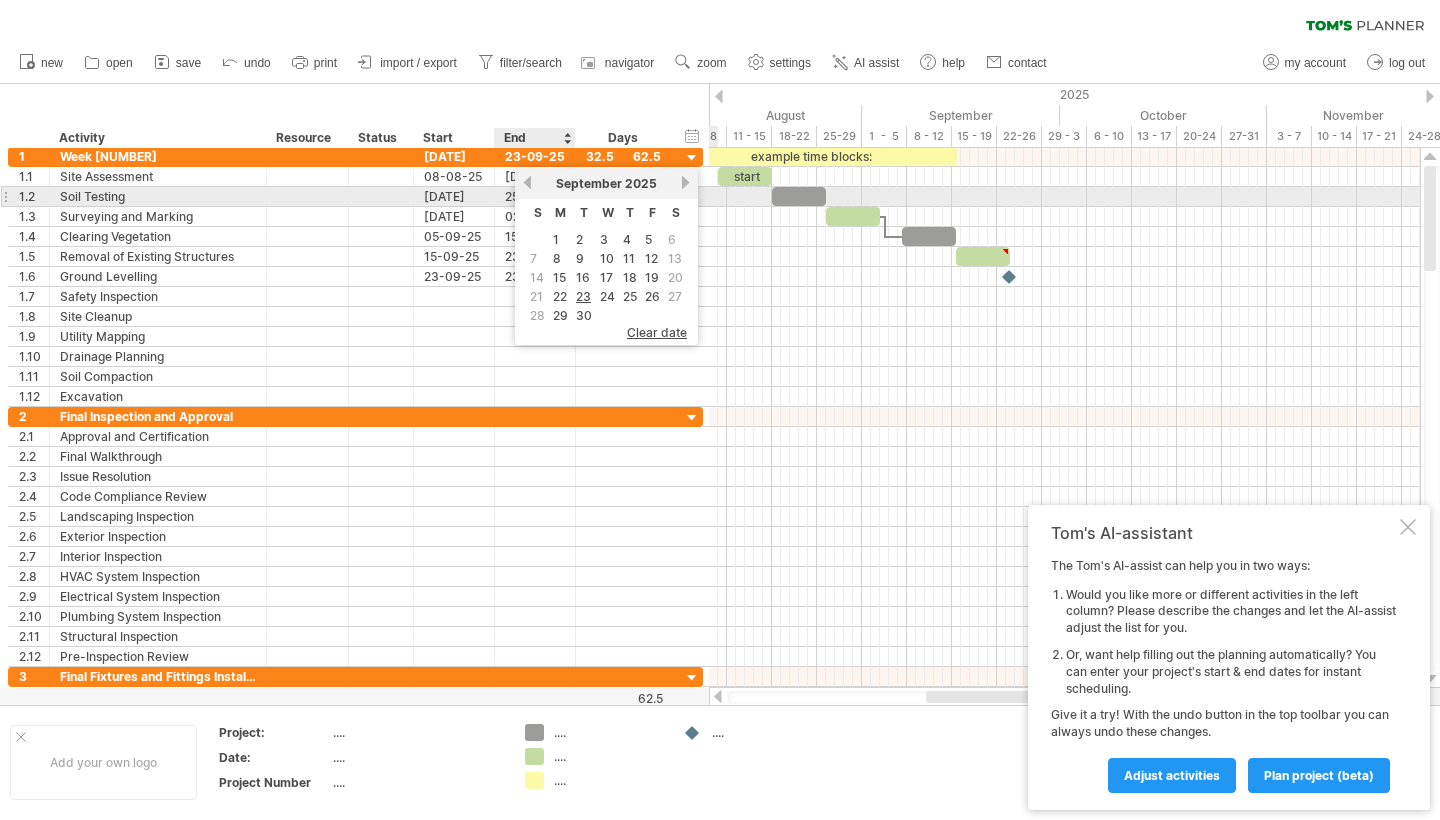 click on "previous" at bounding box center [527, 182] 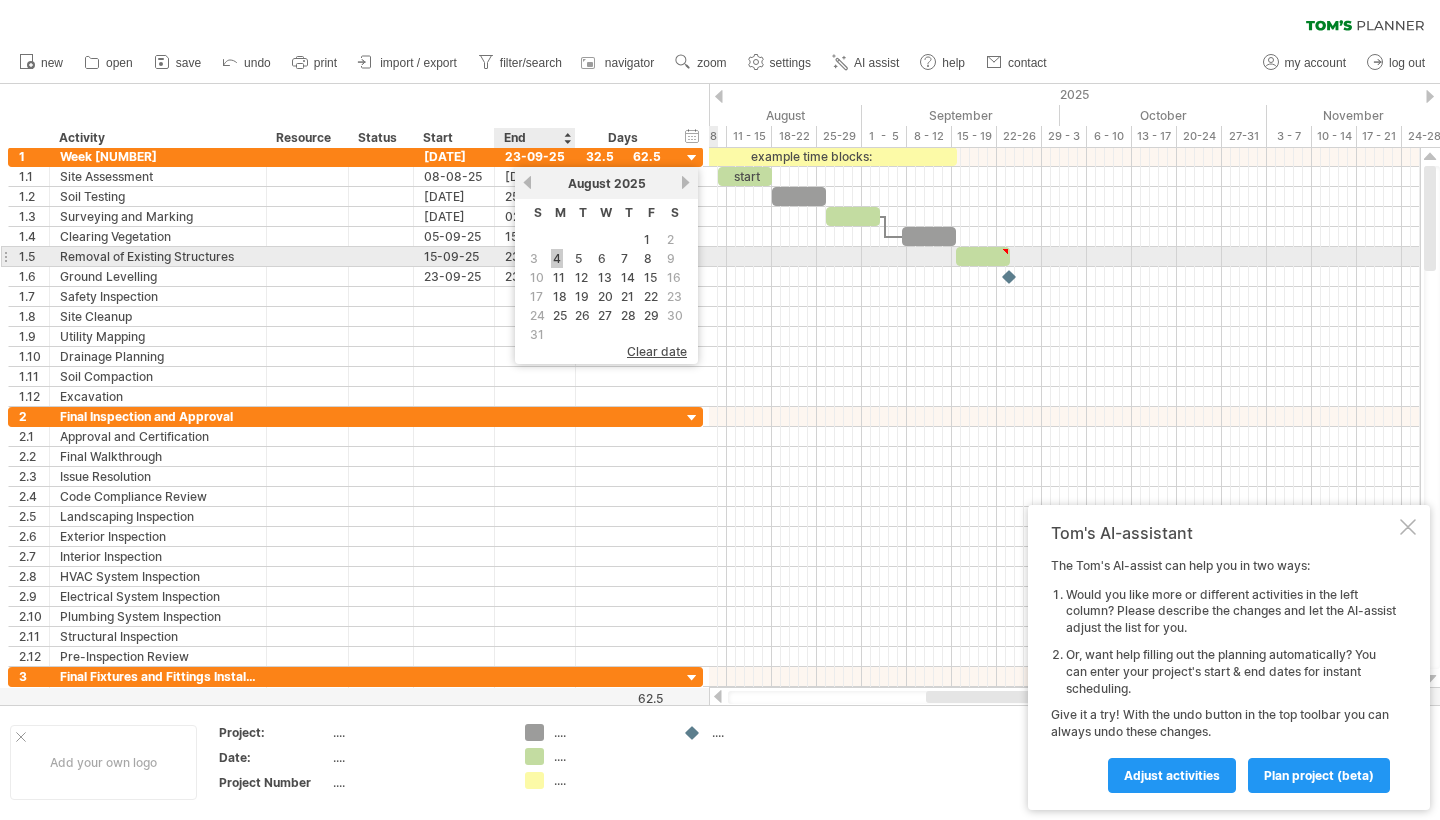 click on "4" at bounding box center [557, 258] 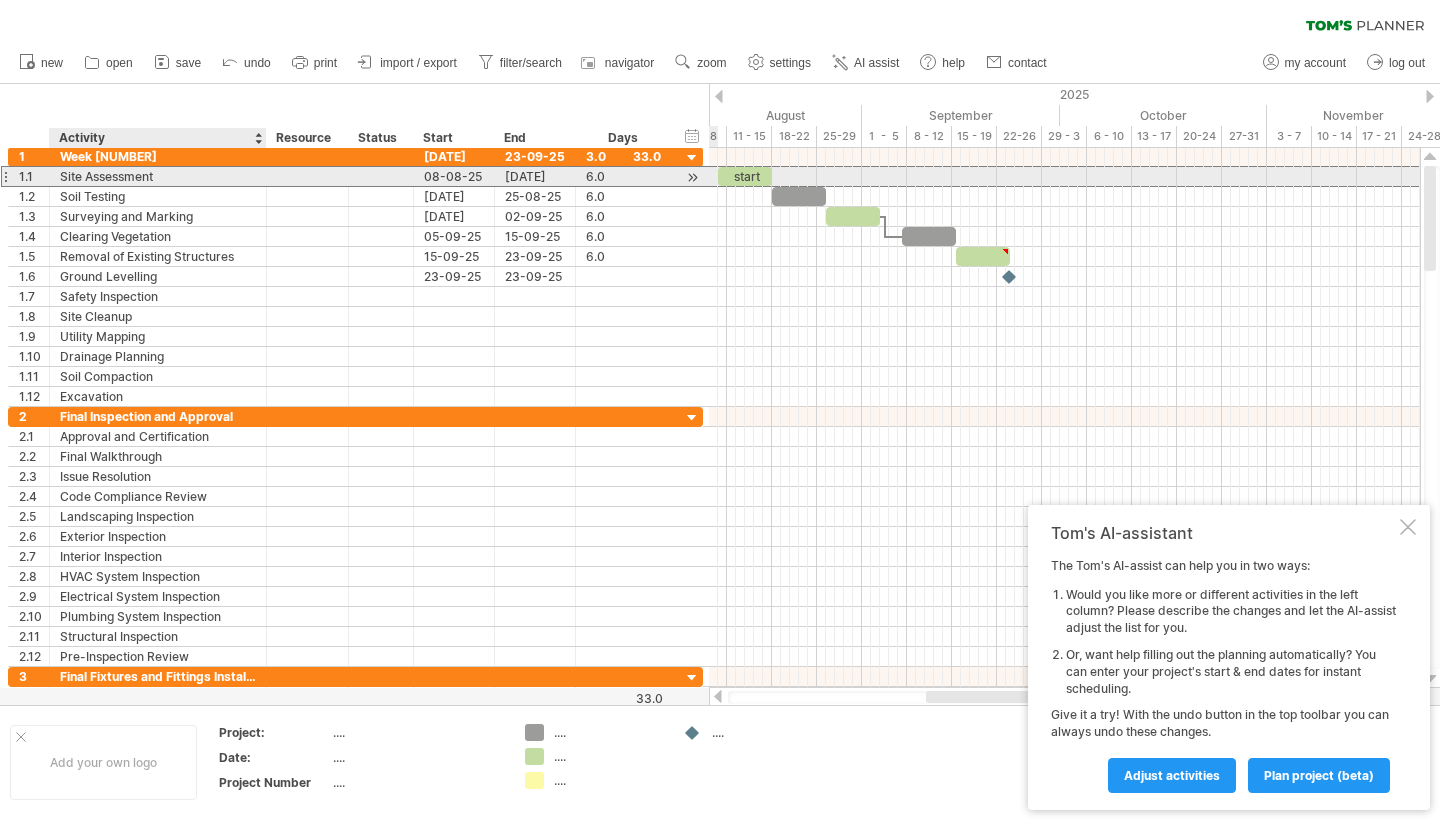 click on "Site Assessment" at bounding box center (158, 176) 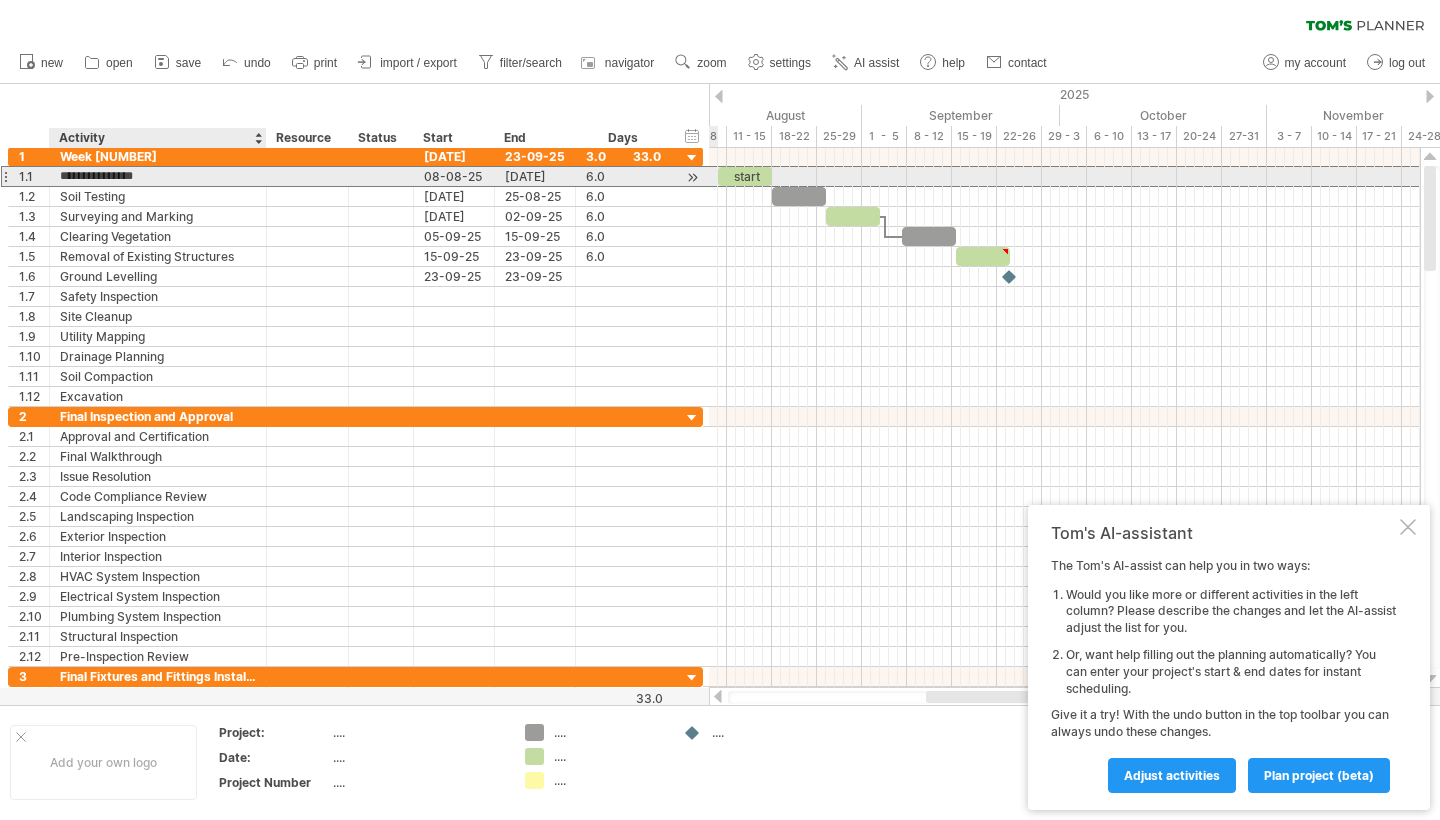 click on "**********" at bounding box center (158, 176) 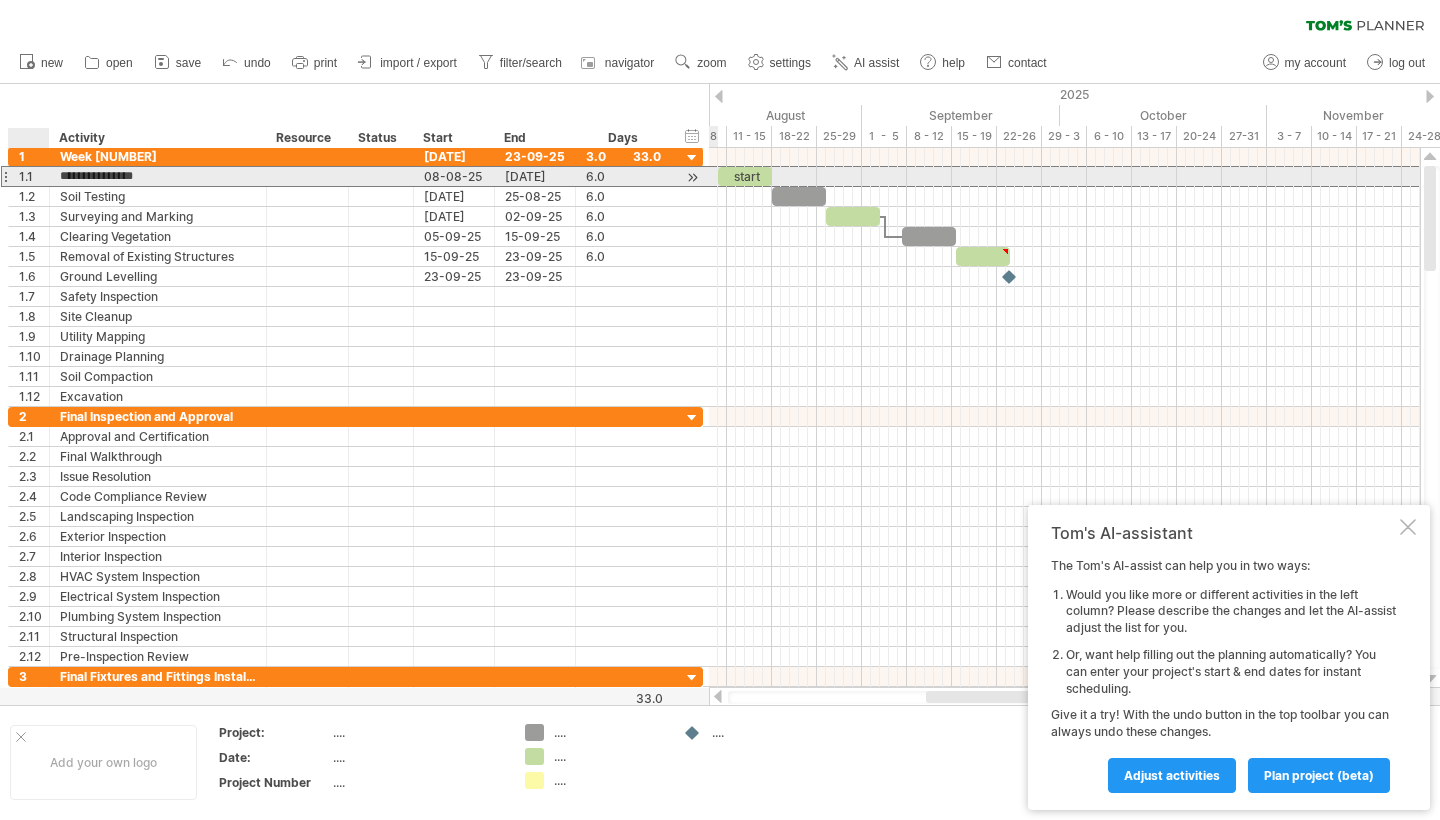 drag, startPoint x: 163, startPoint y: 177, endPoint x: 50, endPoint y: 173, distance: 113.07078 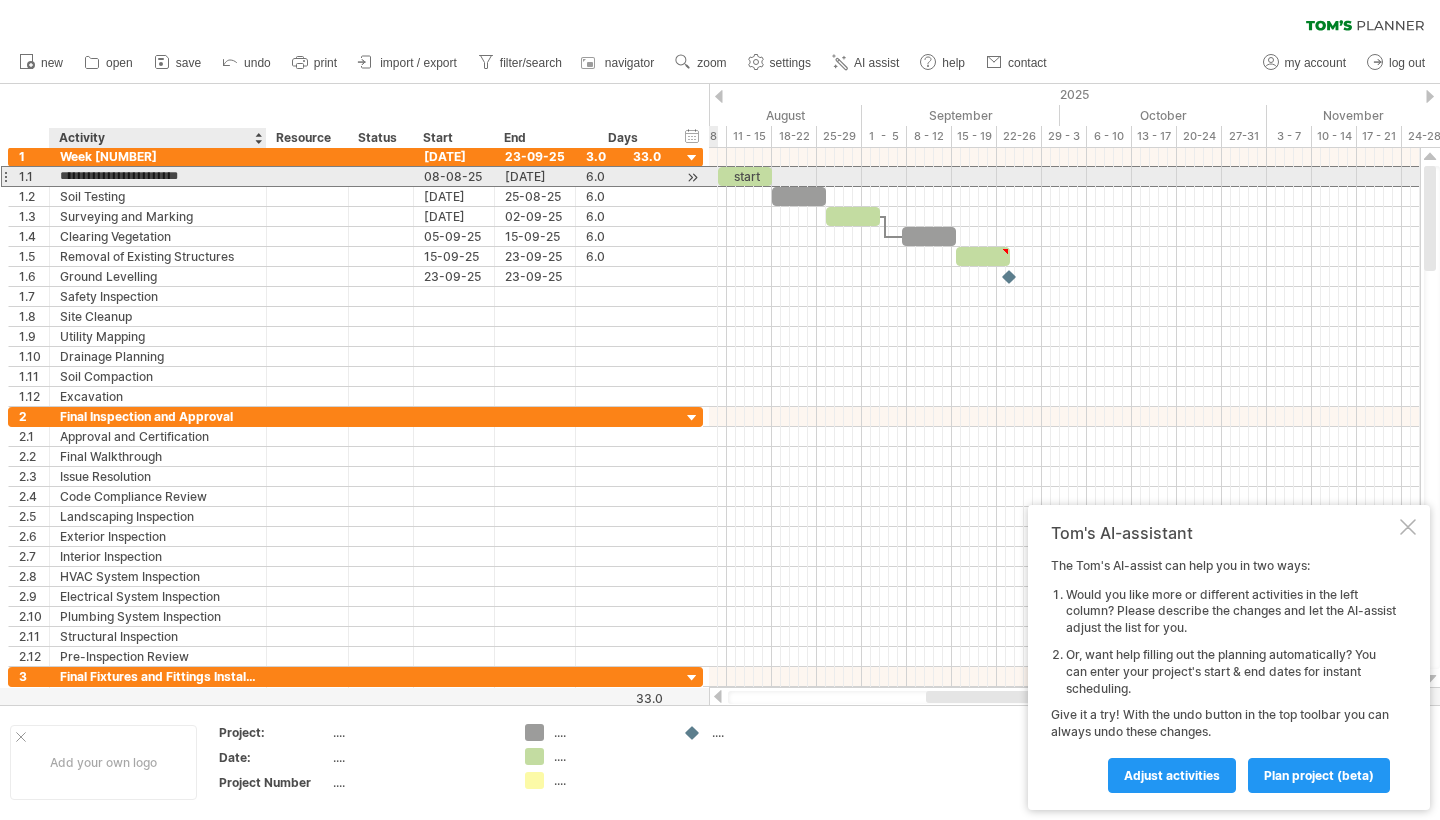 click on "**********" at bounding box center (158, 176) 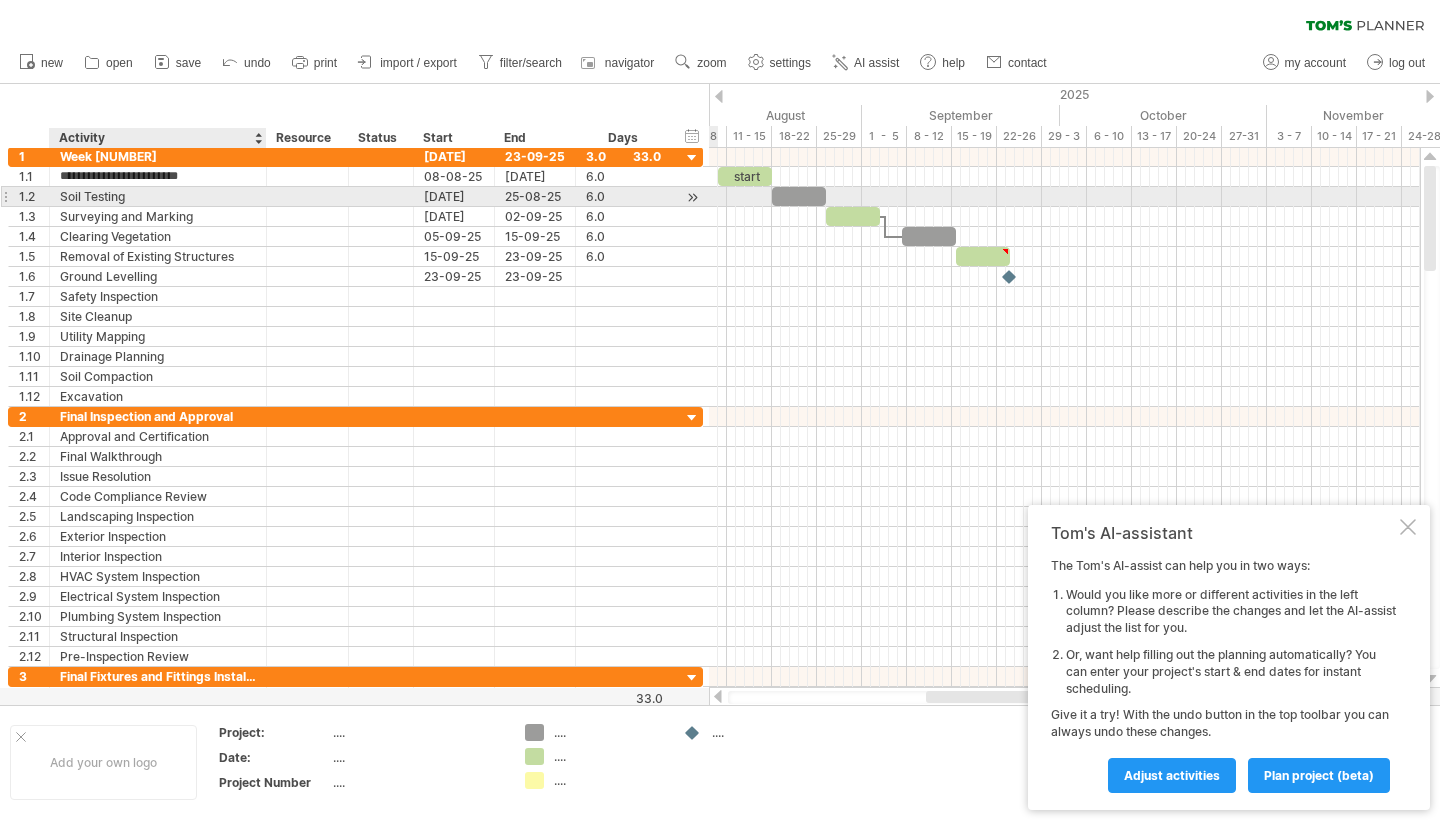 type on "**********" 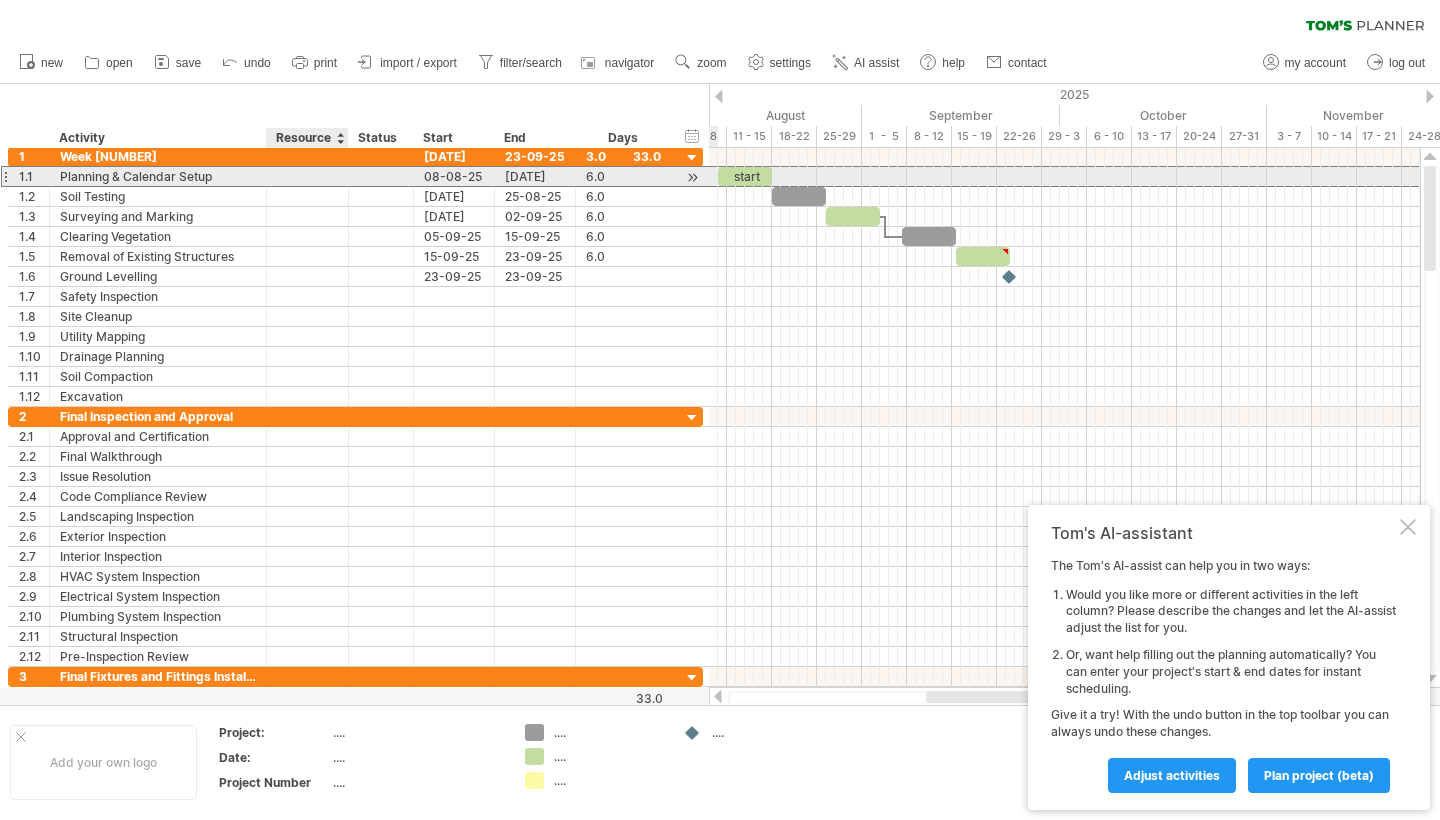 click at bounding box center (307, 176) 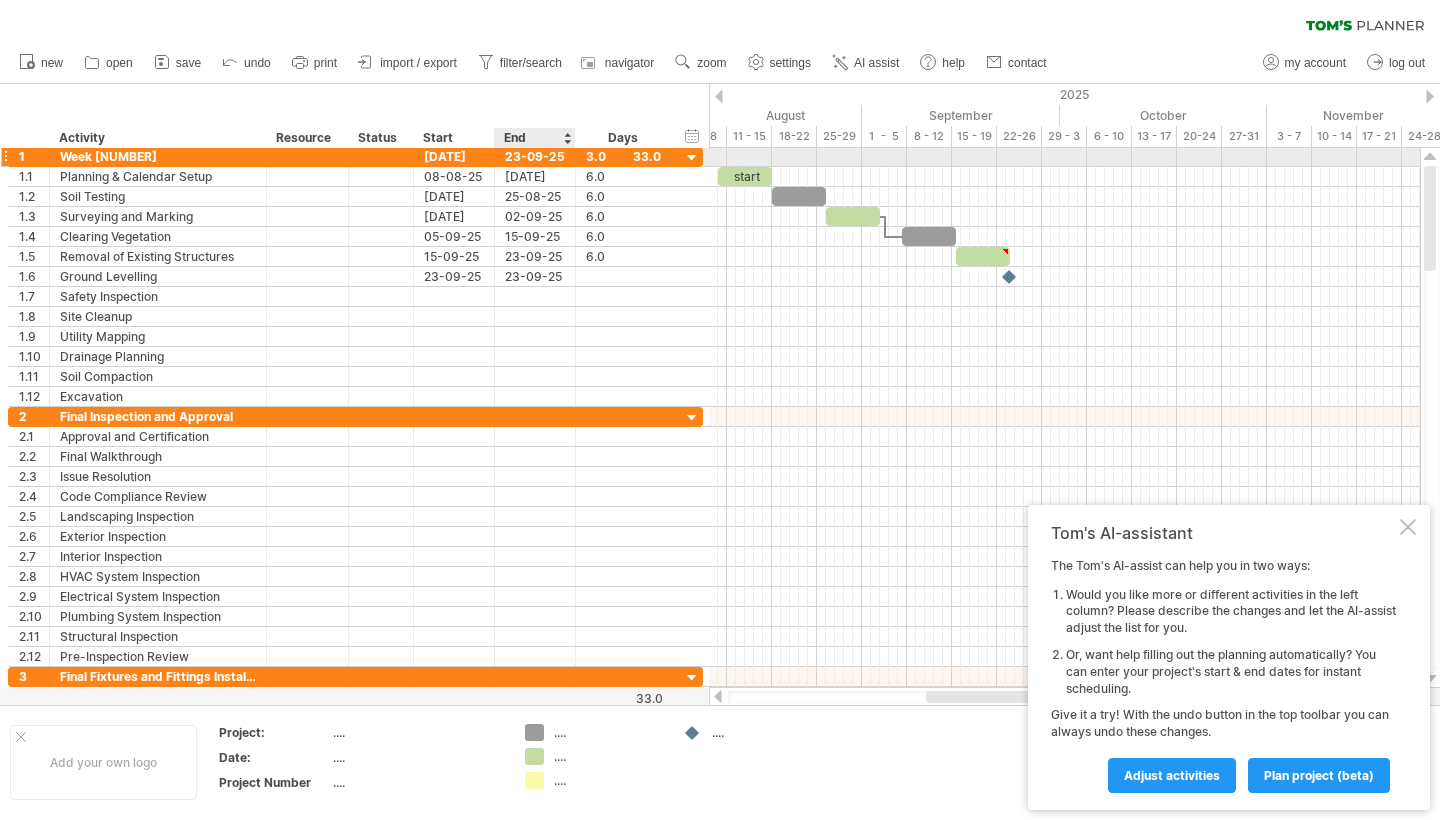 click on "23-09-25" at bounding box center (535, 156) 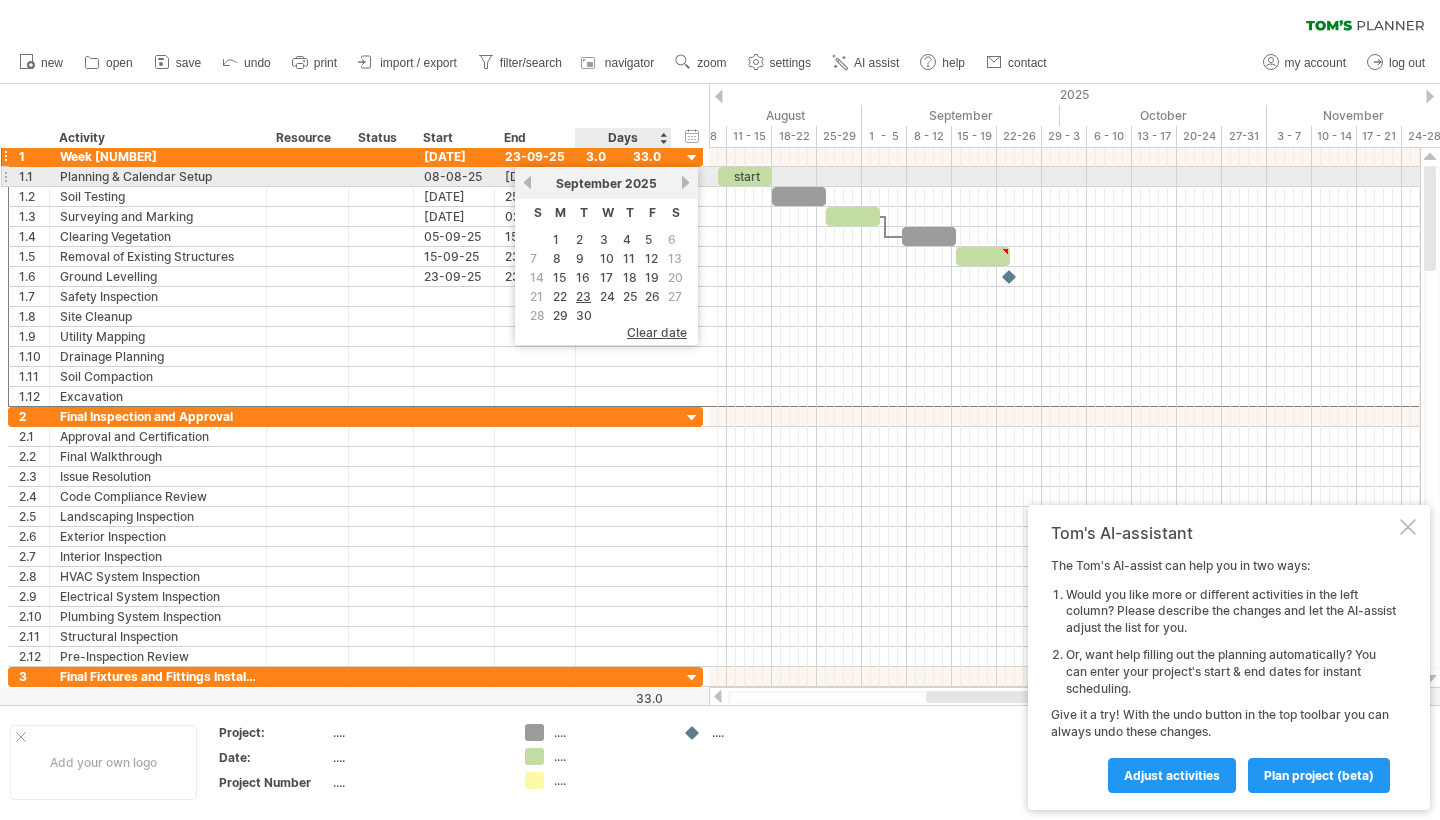 click on "next" at bounding box center (685, 182) 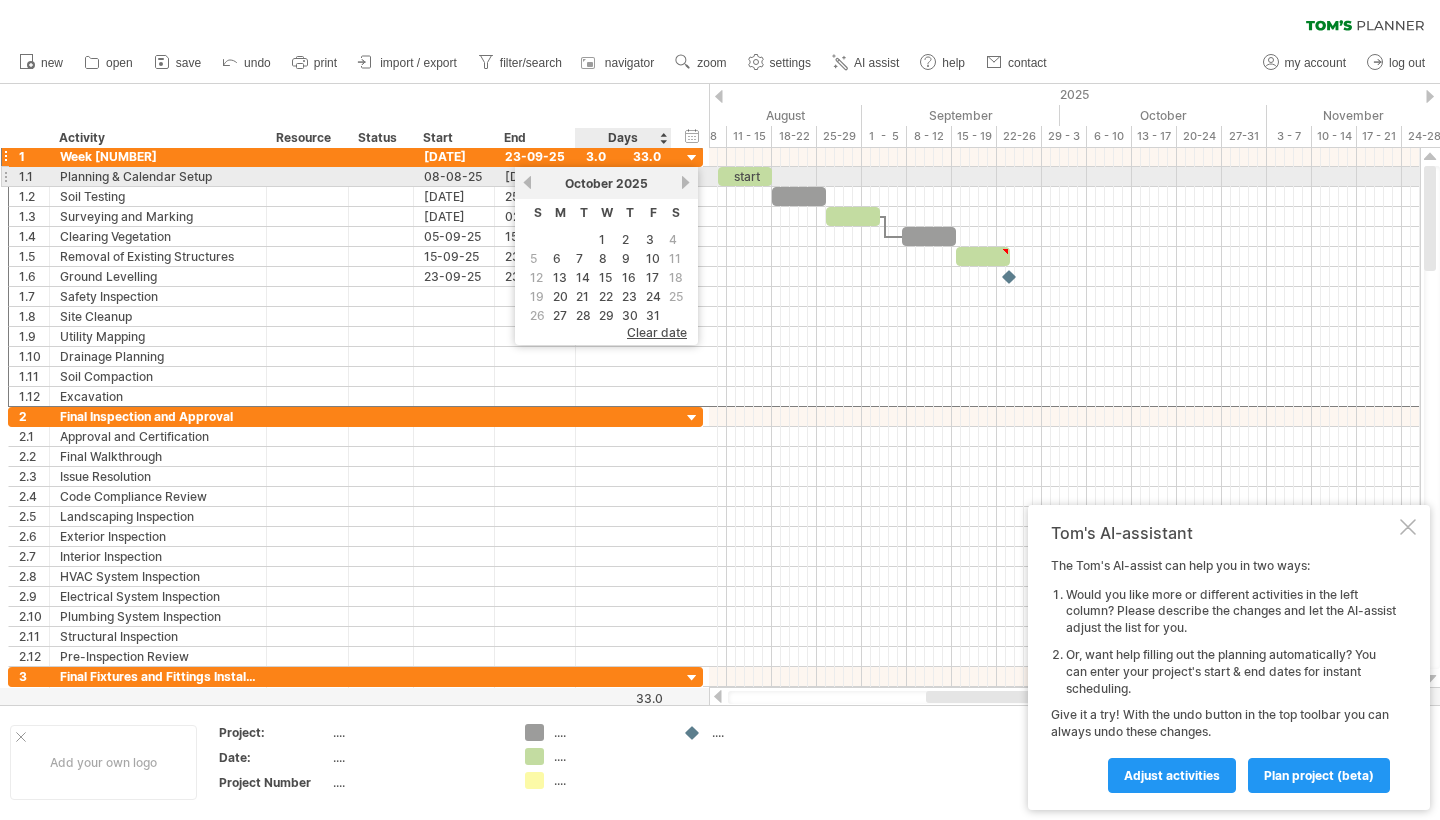 click on "next" at bounding box center [685, 182] 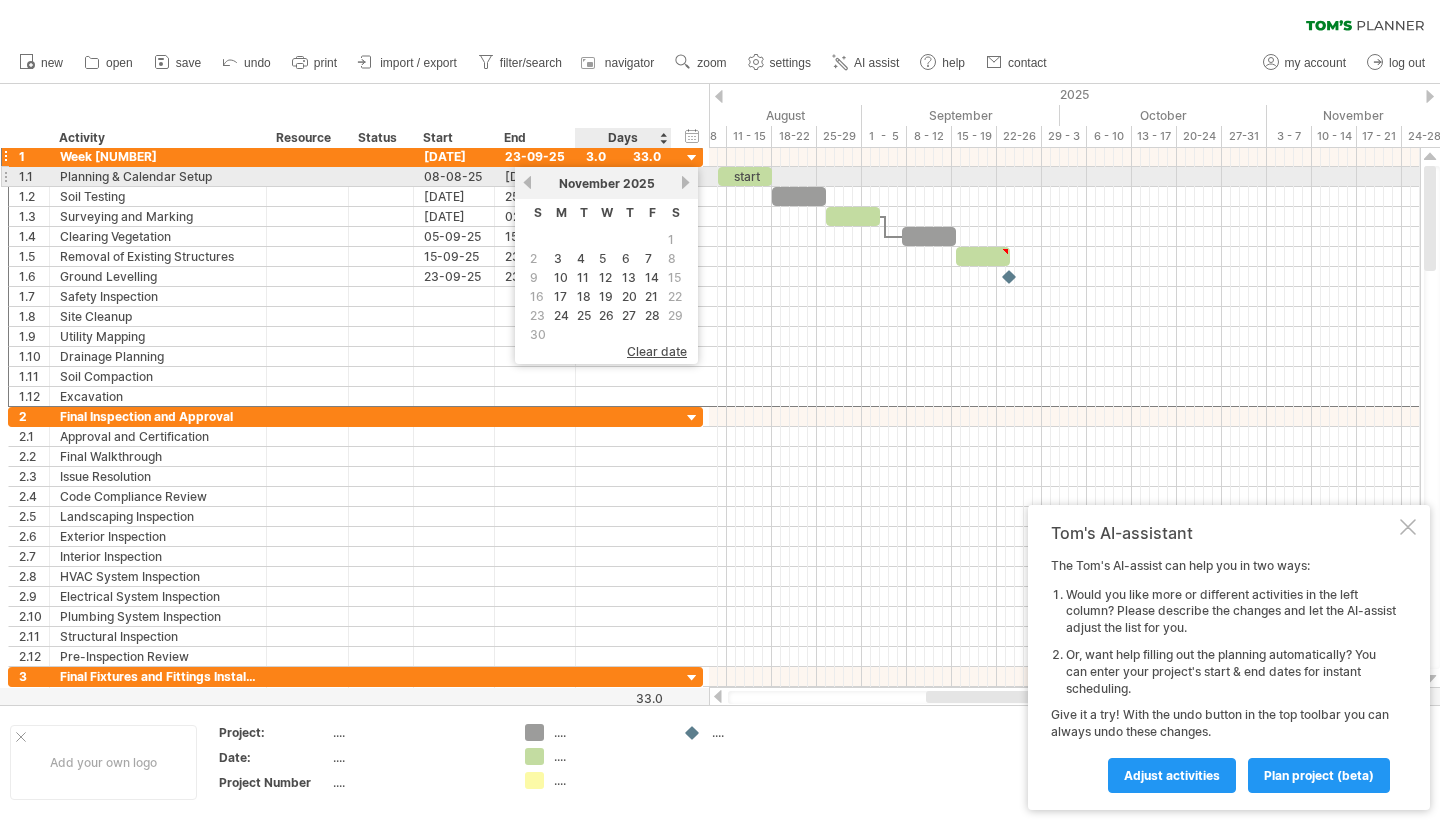 click on "next" at bounding box center (685, 182) 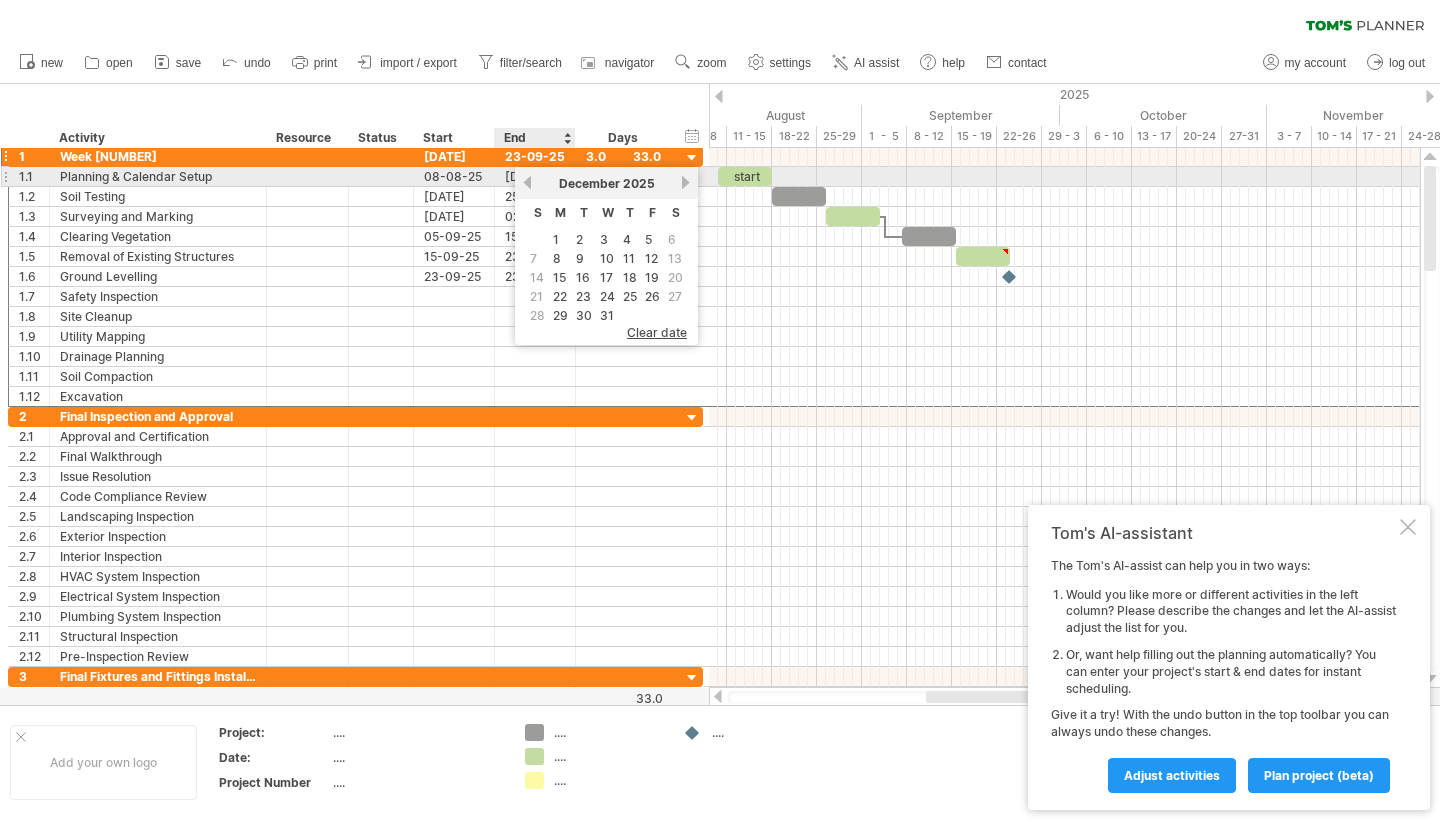 click on "previous" at bounding box center [527, 182] 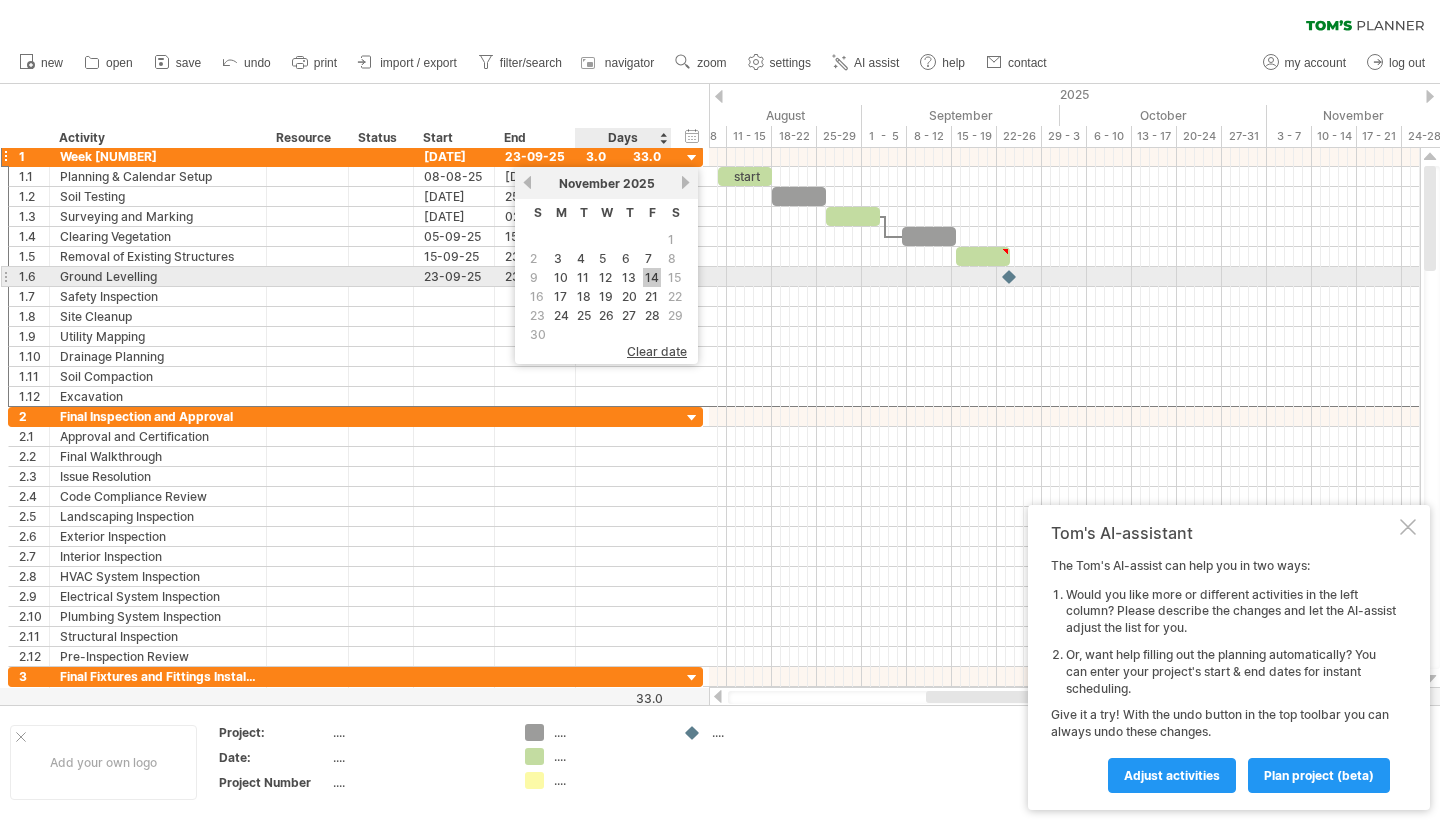click on "14" at bounding box center [652, 277] 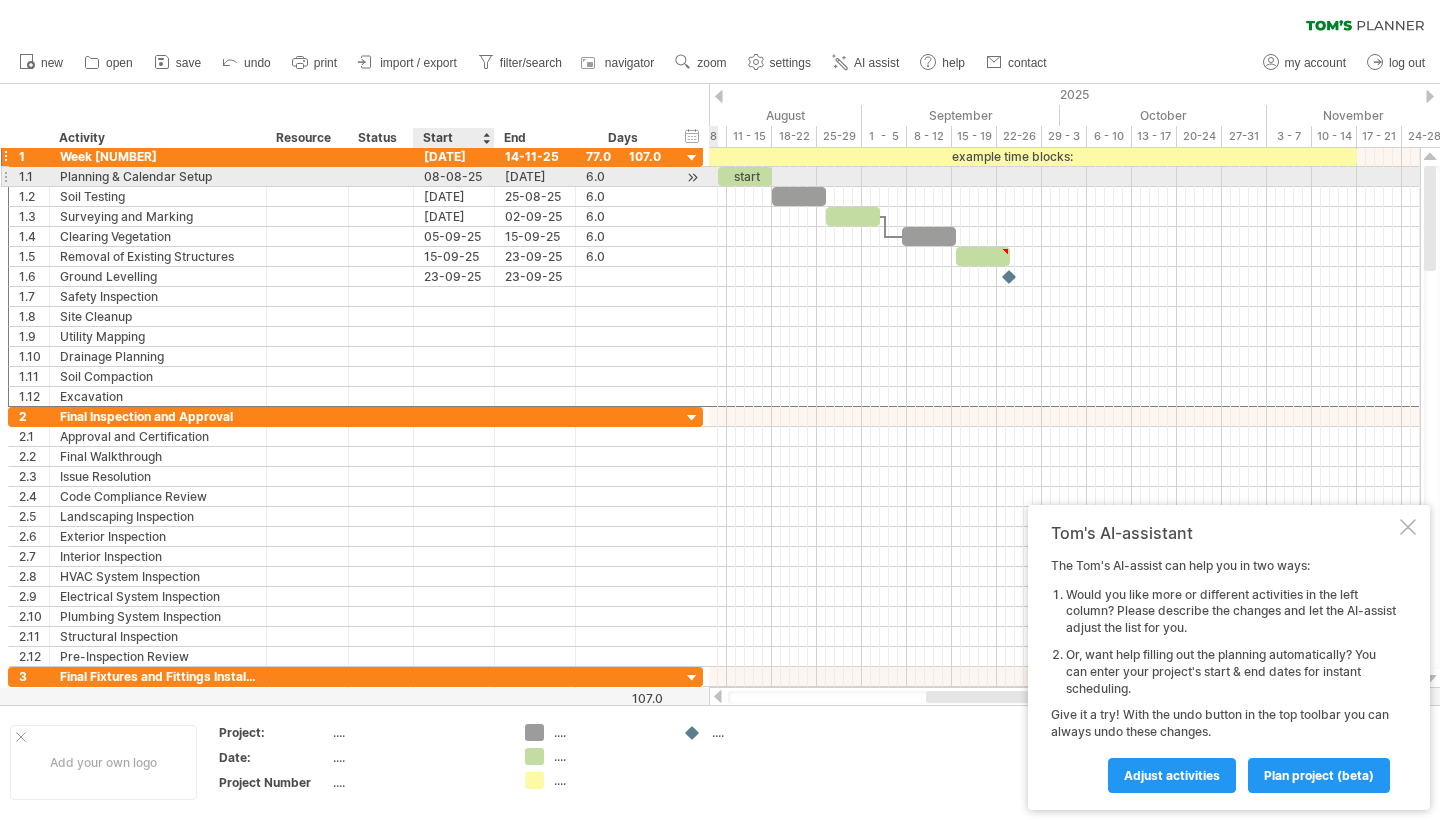 click on "08-08-25" at bounding box center (454, 176) 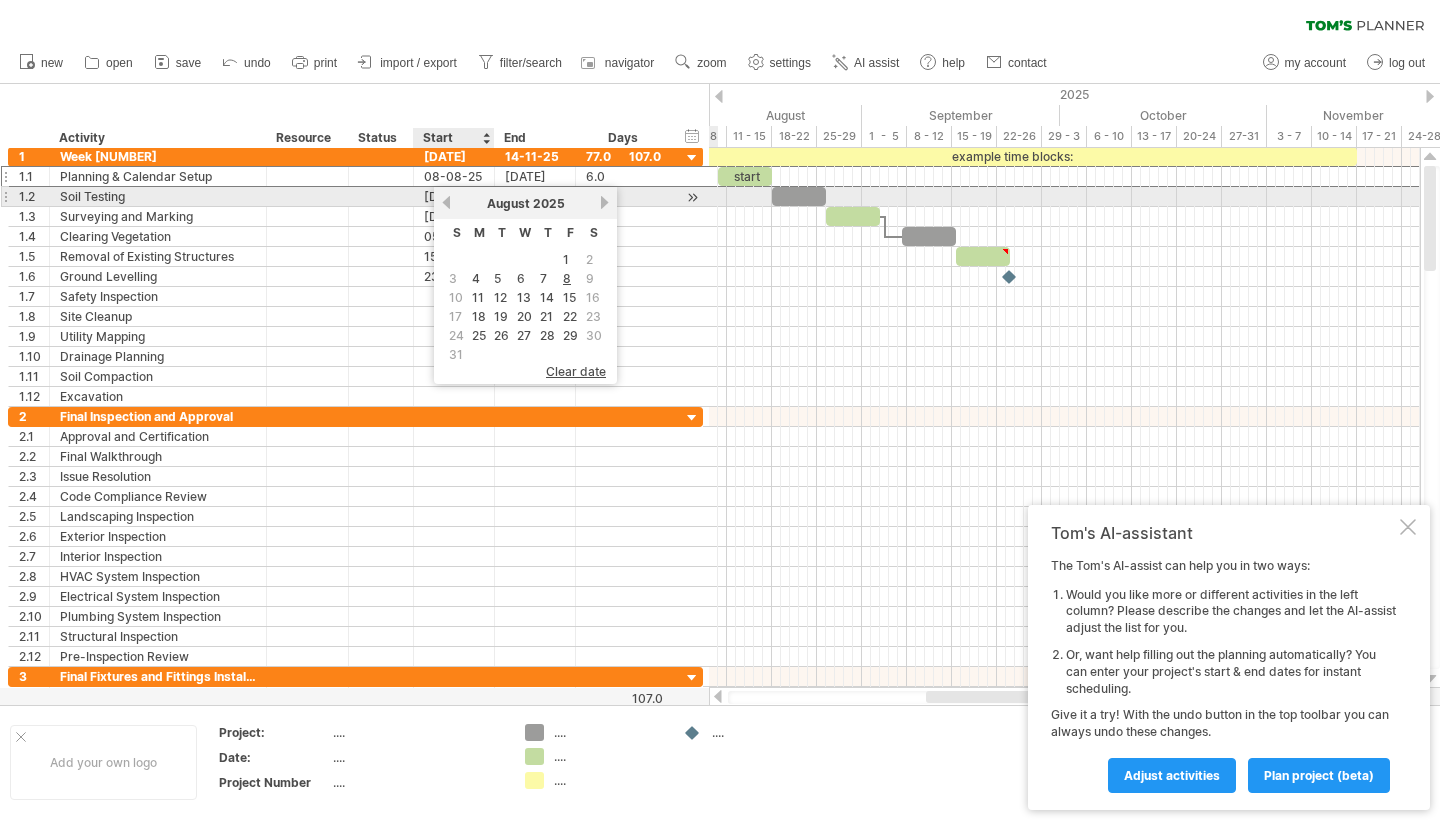 click on "previous" at bounding box center [446, 202] 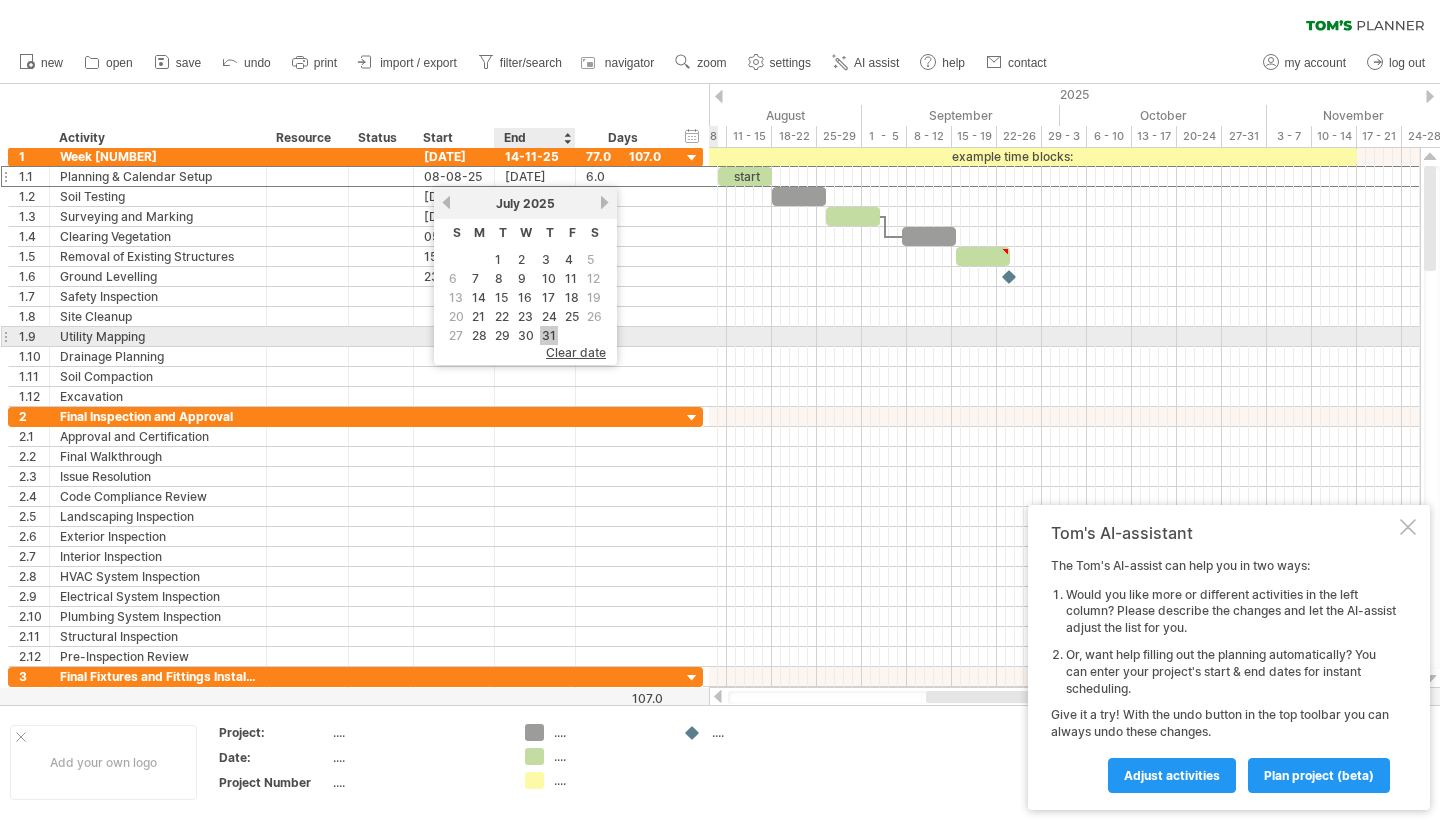 click on "31" at bounding box center (549, 335) 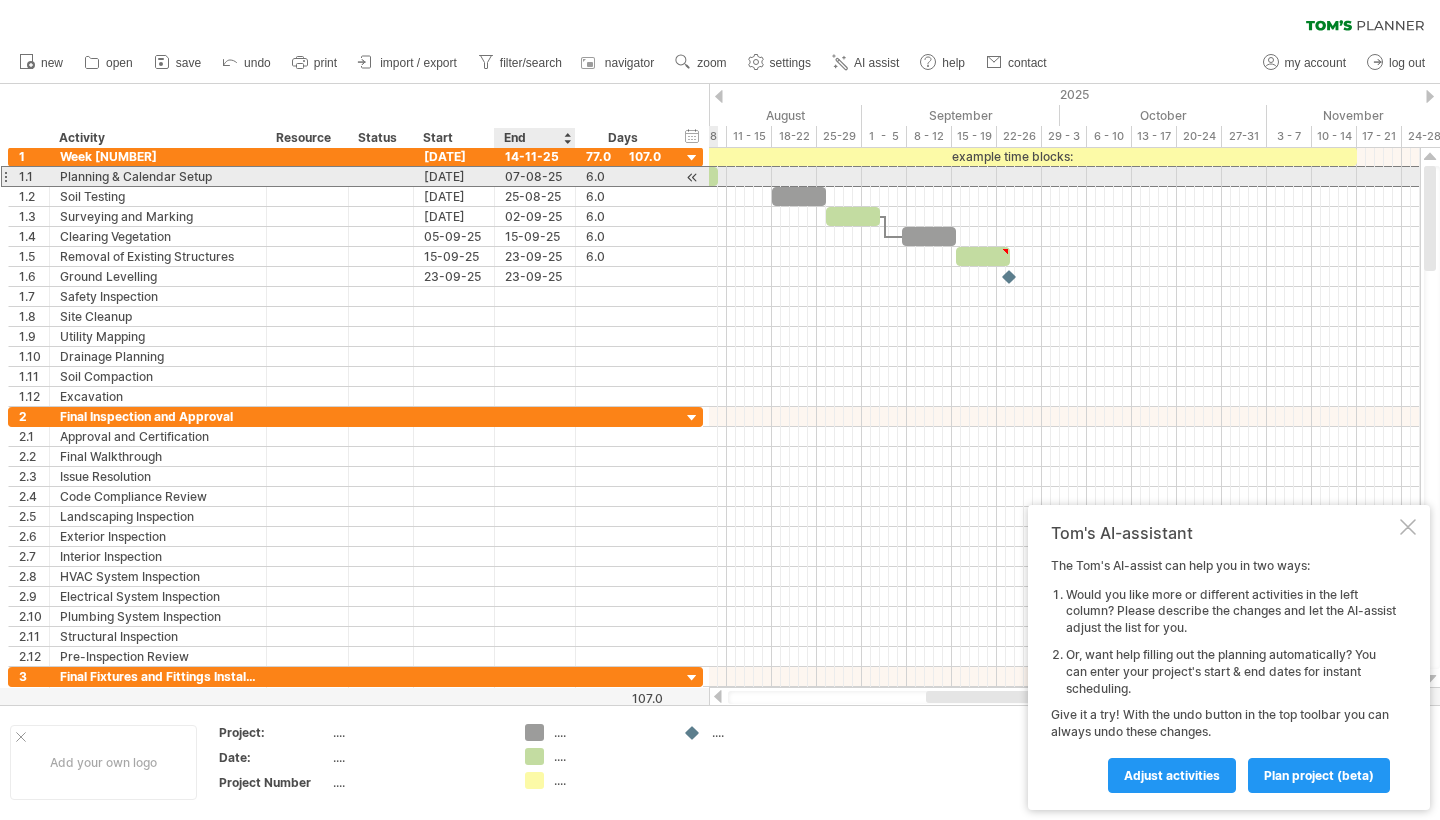 click on "07-08-25" at bounding box center [535, 176] 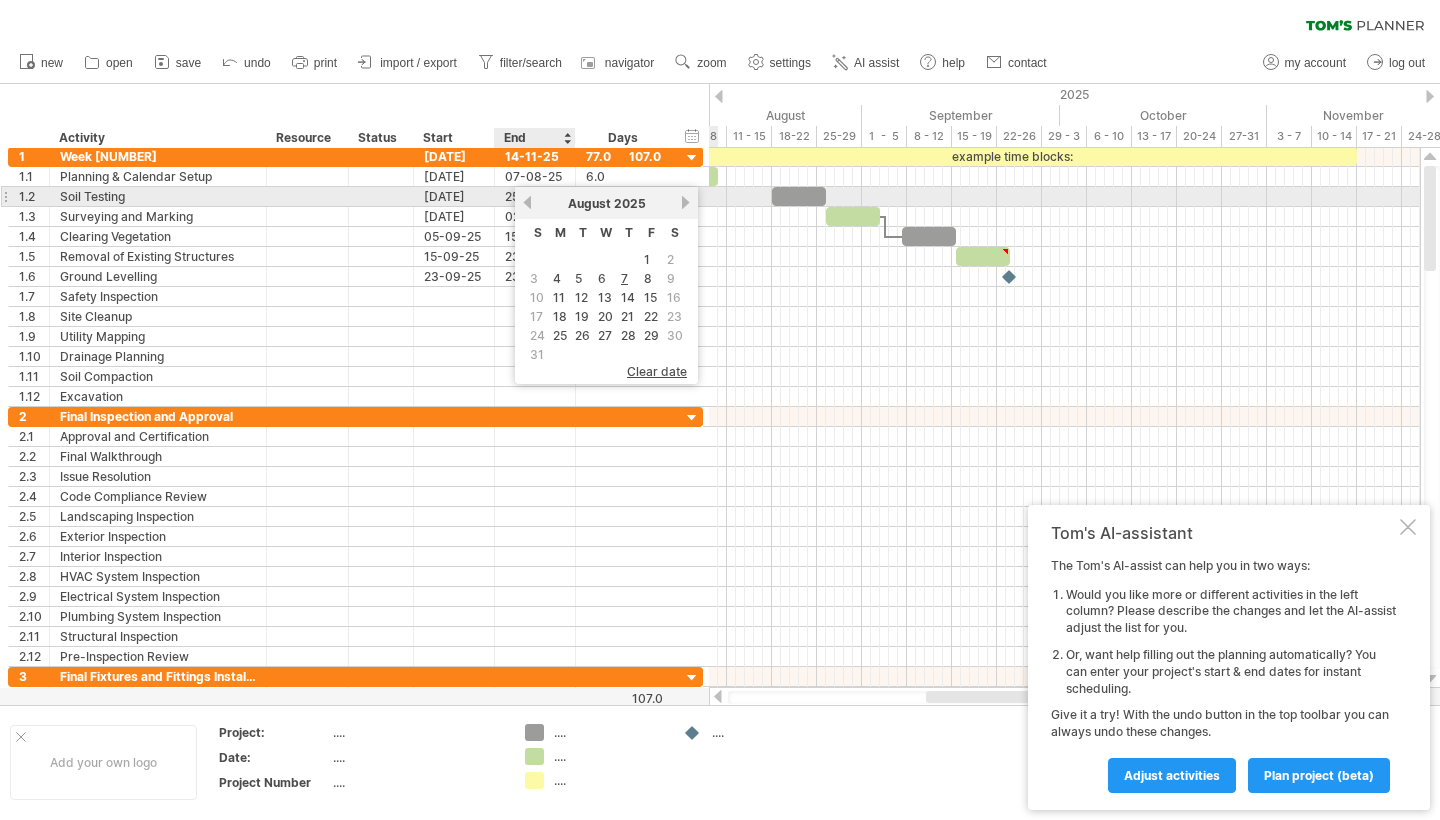 click on "previous" at bounding box center (527, 202) 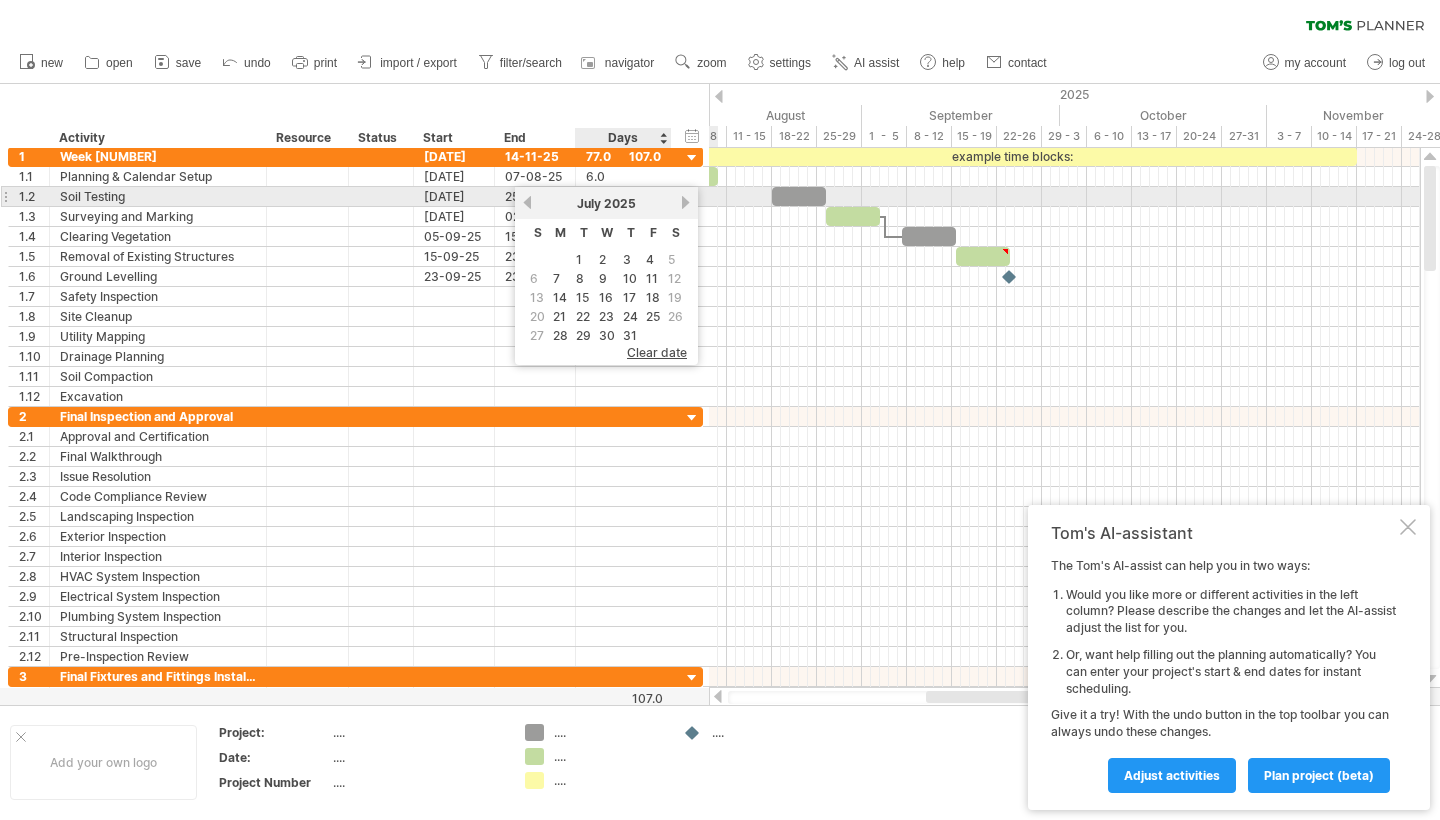 click on "next" at bounding box center [685, 202] 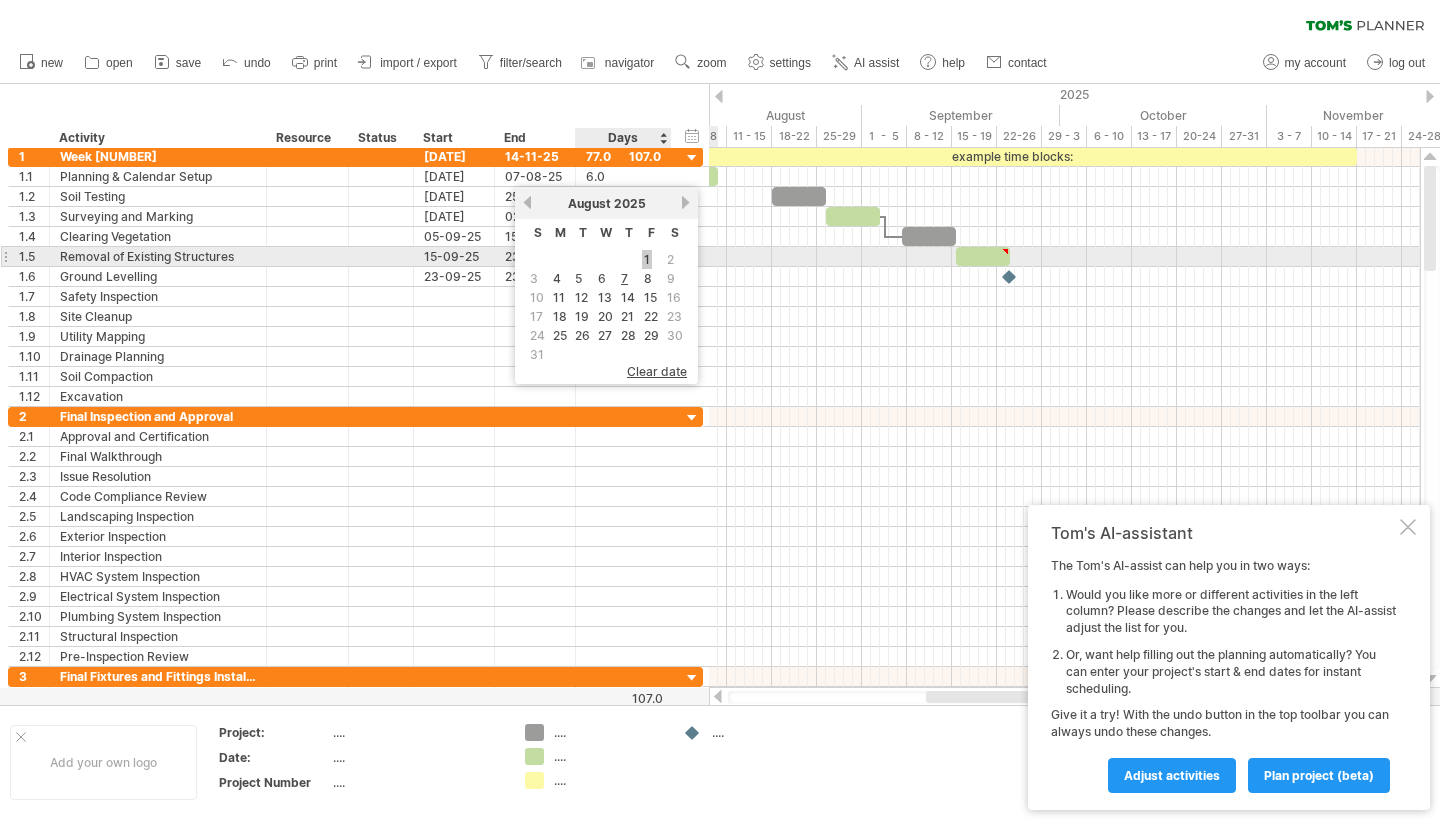 click on "1" at bounding box center (647, 259) 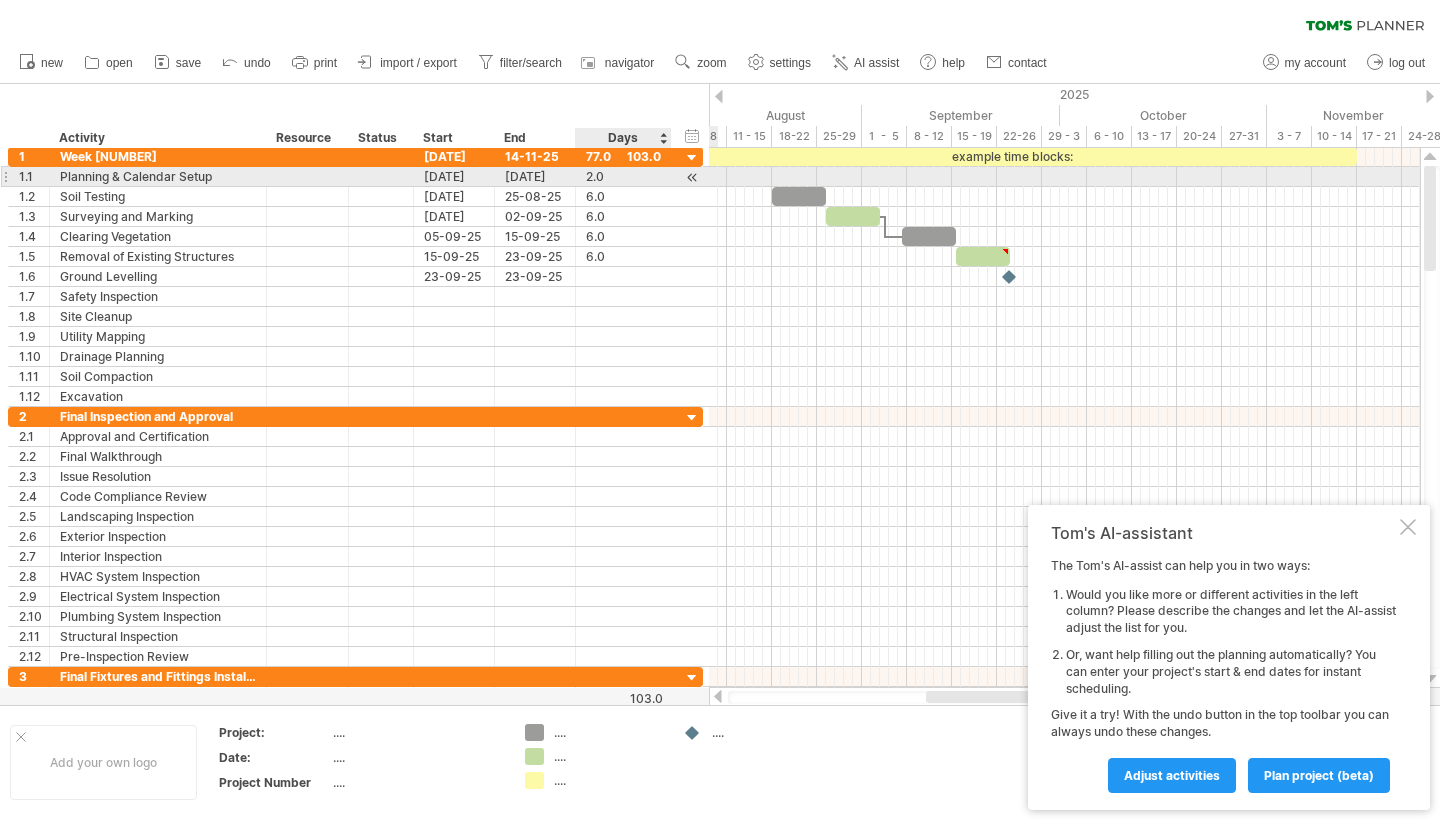 click on "2.0 2.0" at bounding box center [624, 176] 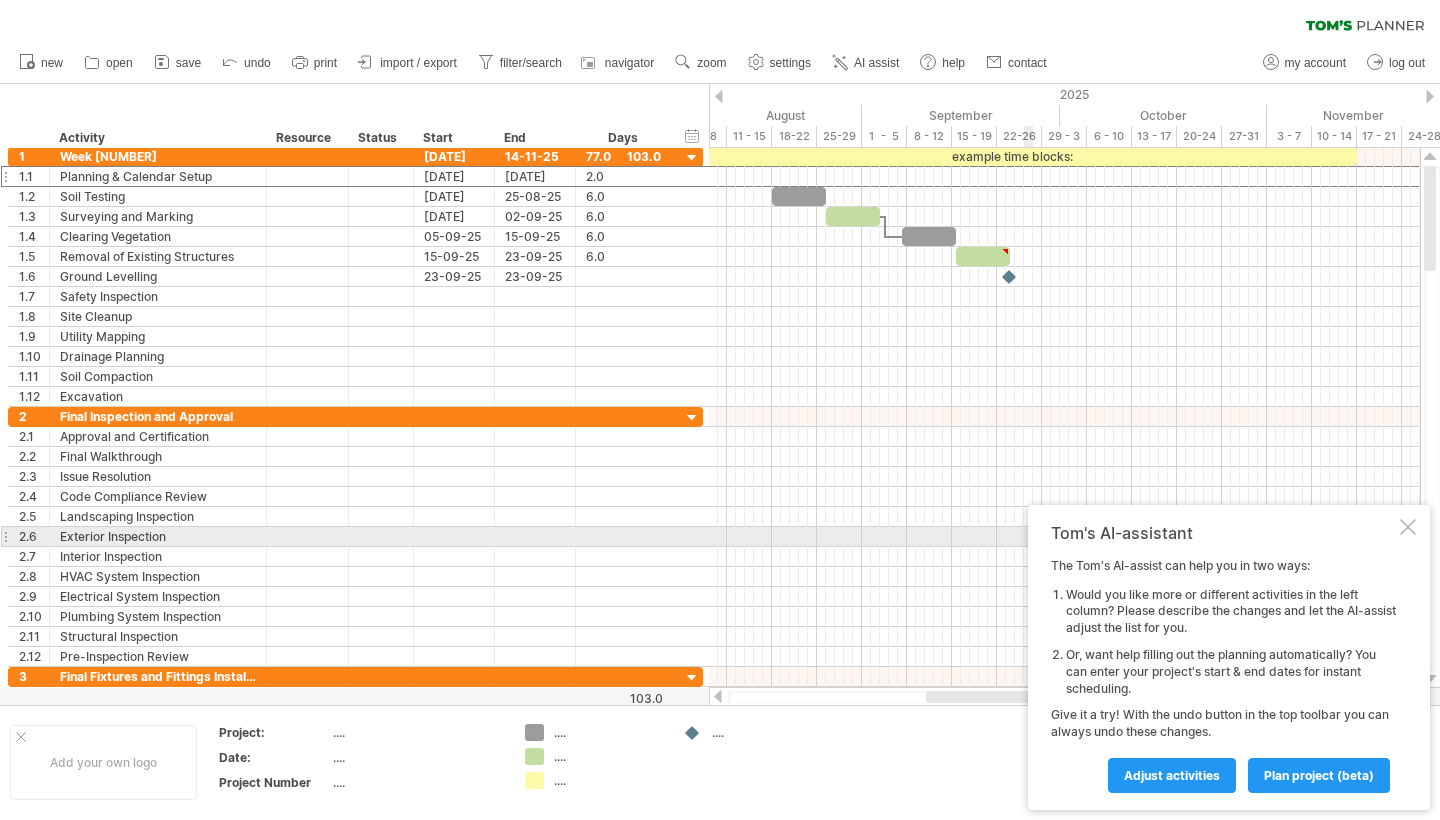 click at bounding box center [1408, 527] 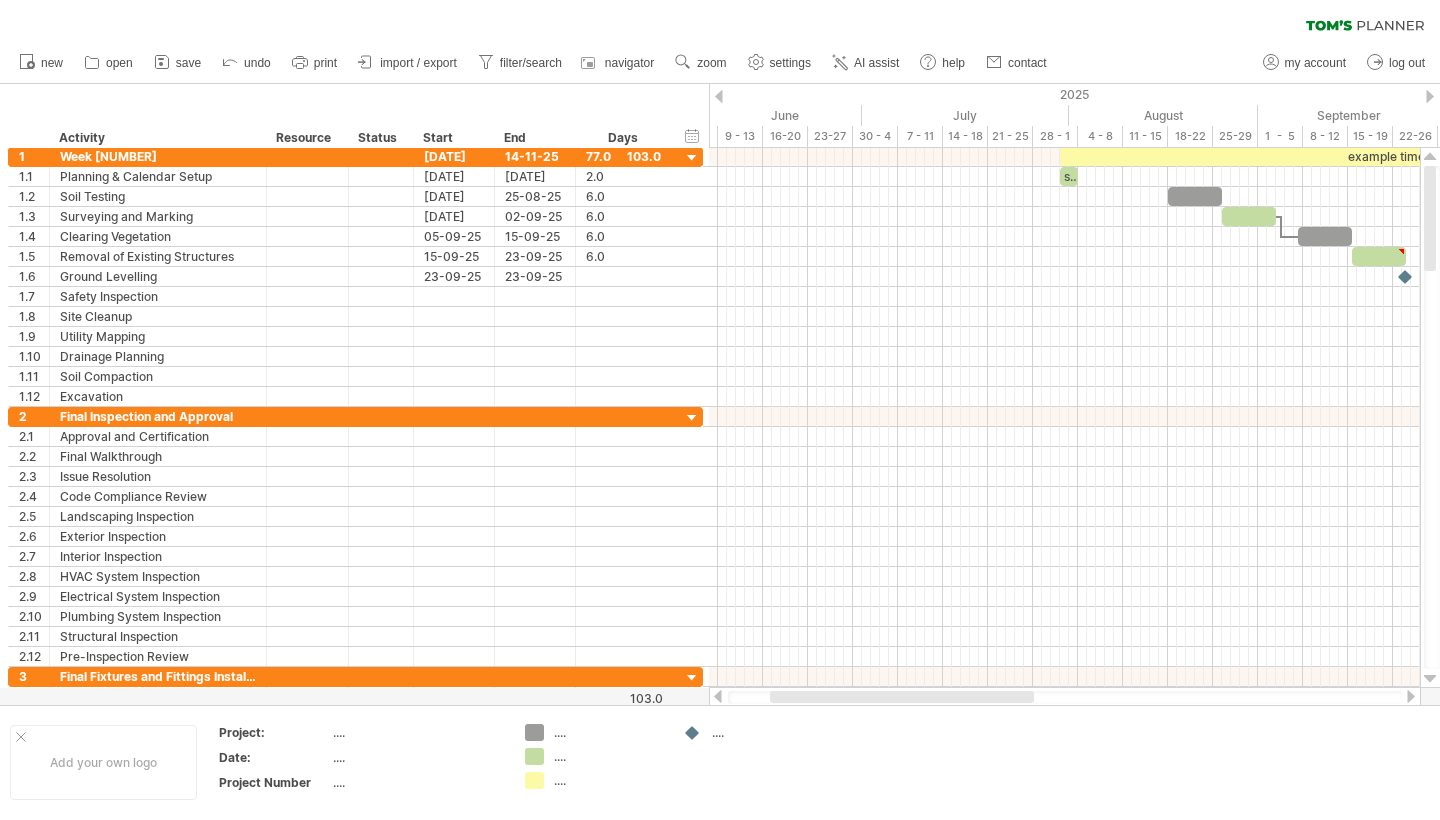 drag, startPoint x: 1003, startPoint y: 698, endPoint x: 847, endPoint y: 694, distance: 156.05127 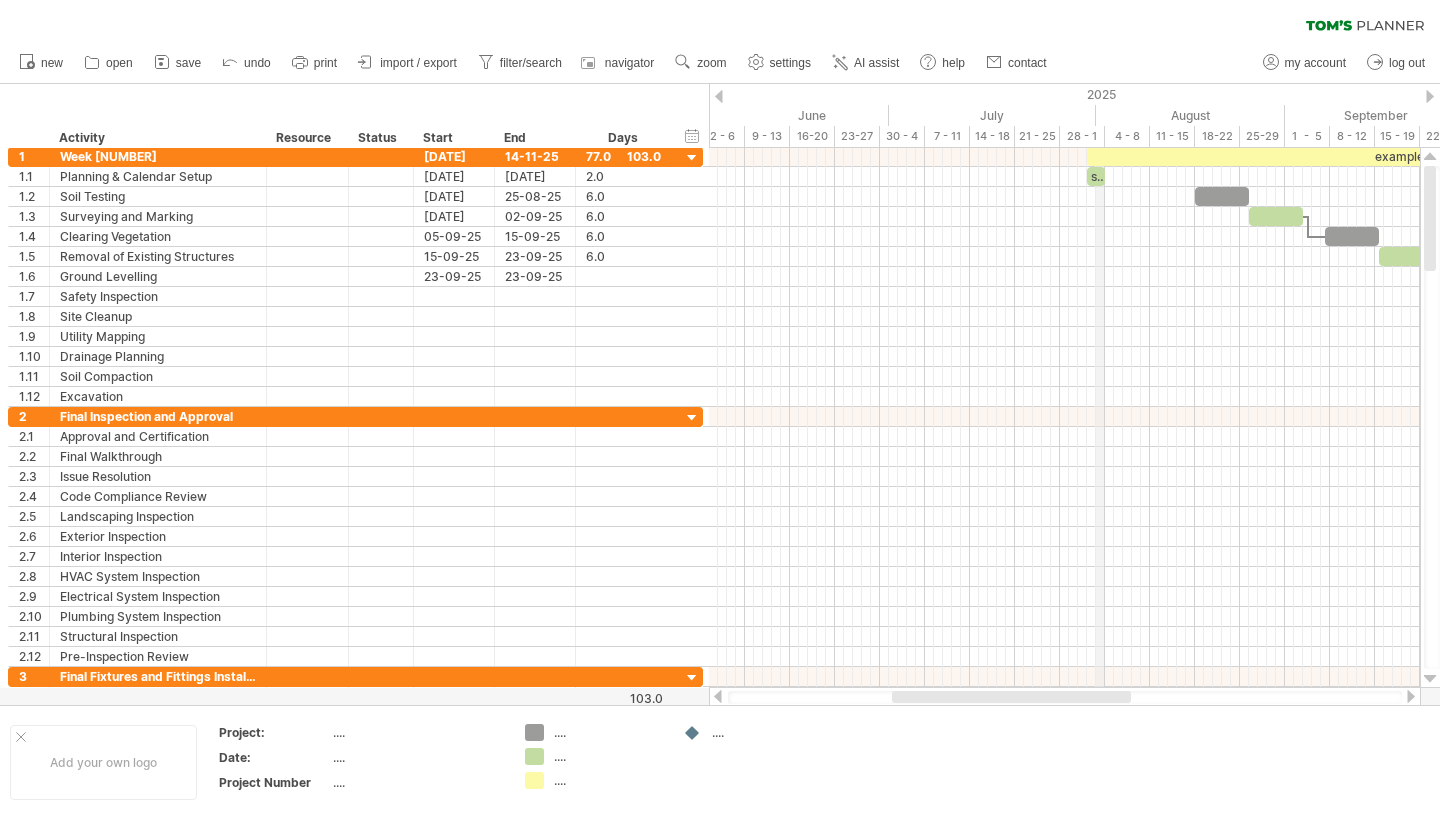 drag, startPoint x: 1079, startPoint y: 132, endPoint x: 1104, endPoint y: 135, distance: 25.179358 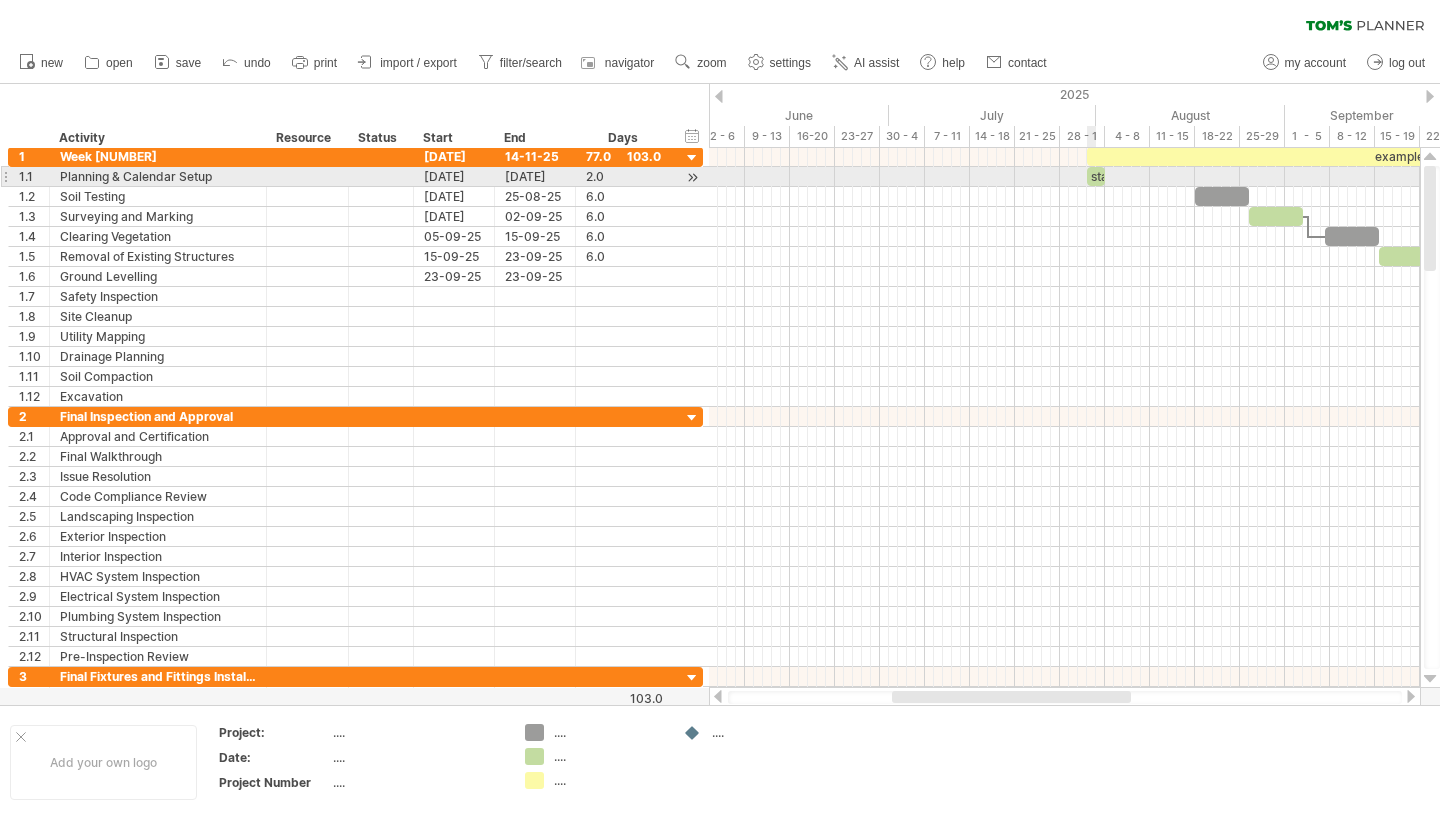 click on "start" at bounding box center [1096, 176] 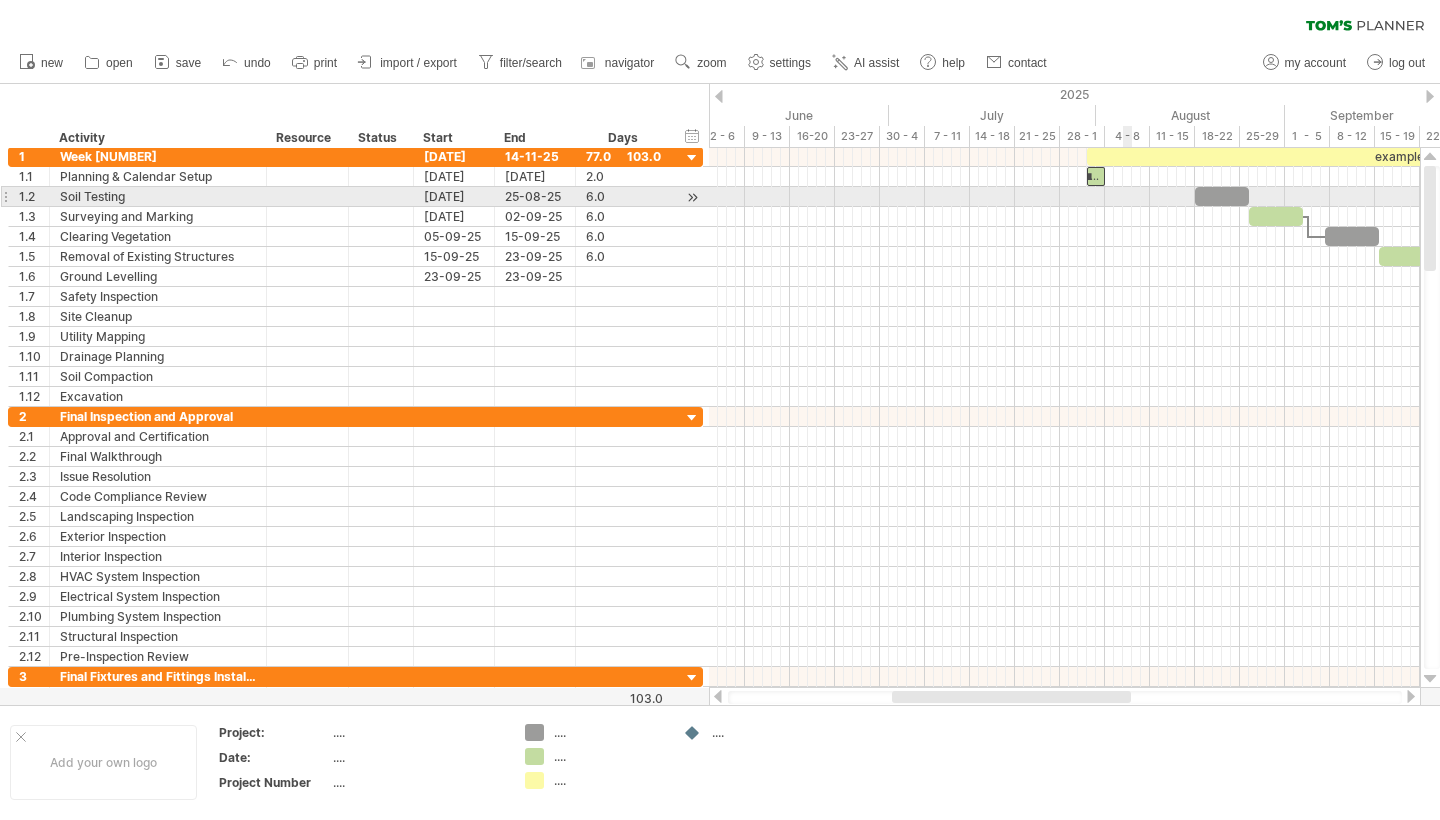 scroll, scrollTop: 0, scrollLeft: 16, axis: horizontal 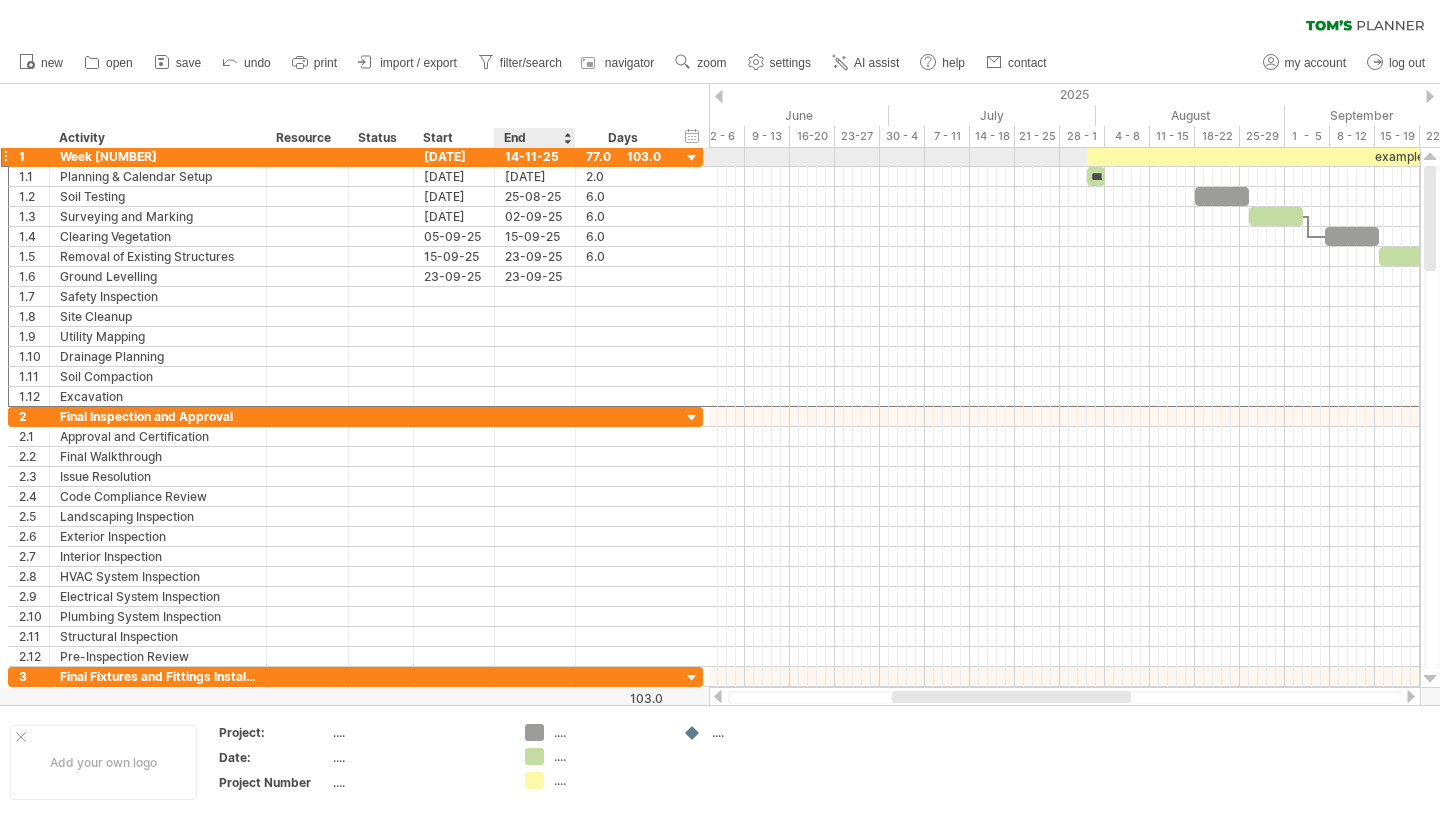 click on "14-11-25" at bounding box center [535, 156] 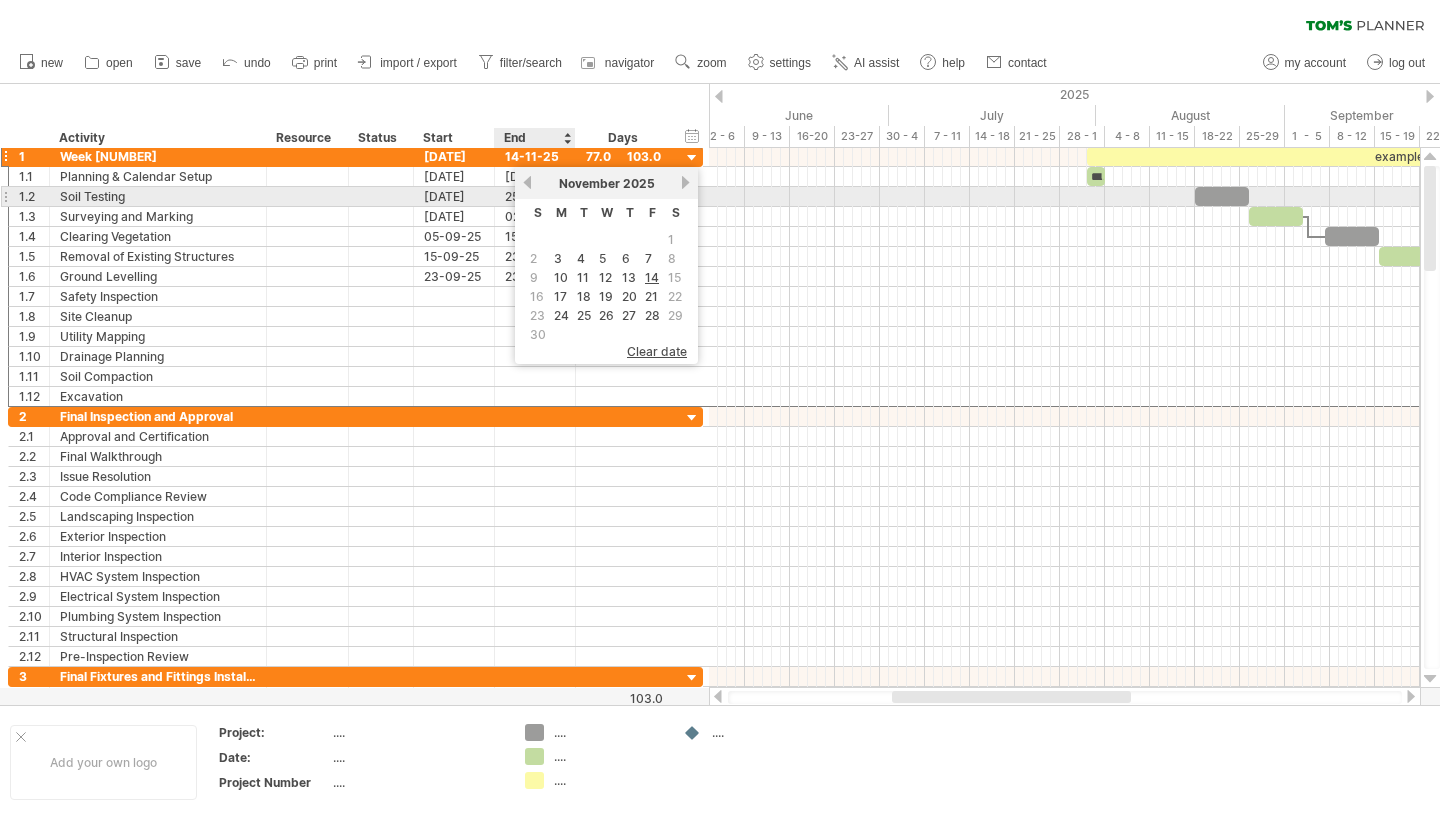 click on "previous" at bounding box center [527, 182] 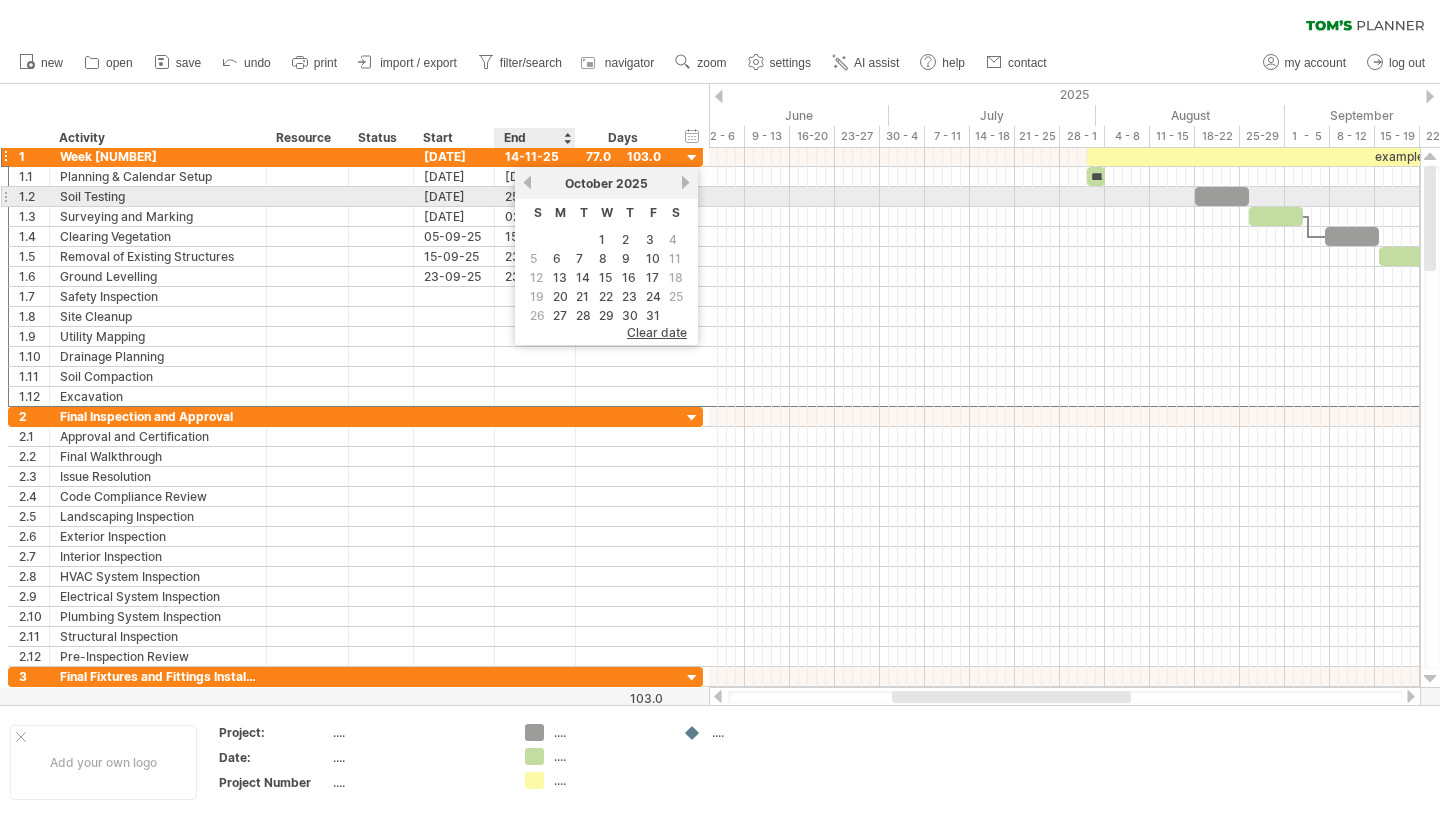 click on "previous" at bounding box center [527, 182] 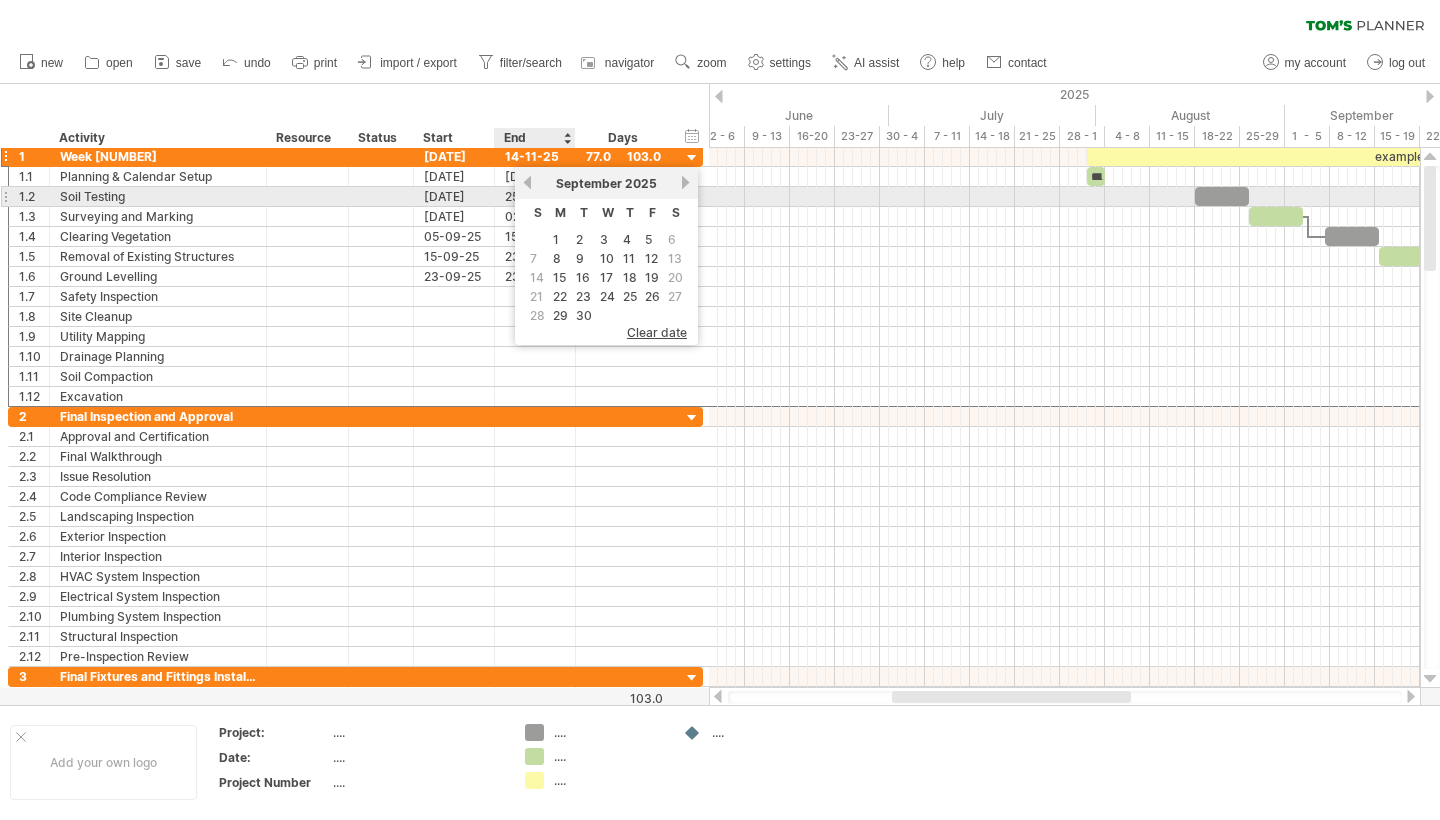 click on "previous" at bounding box center [527, 182] 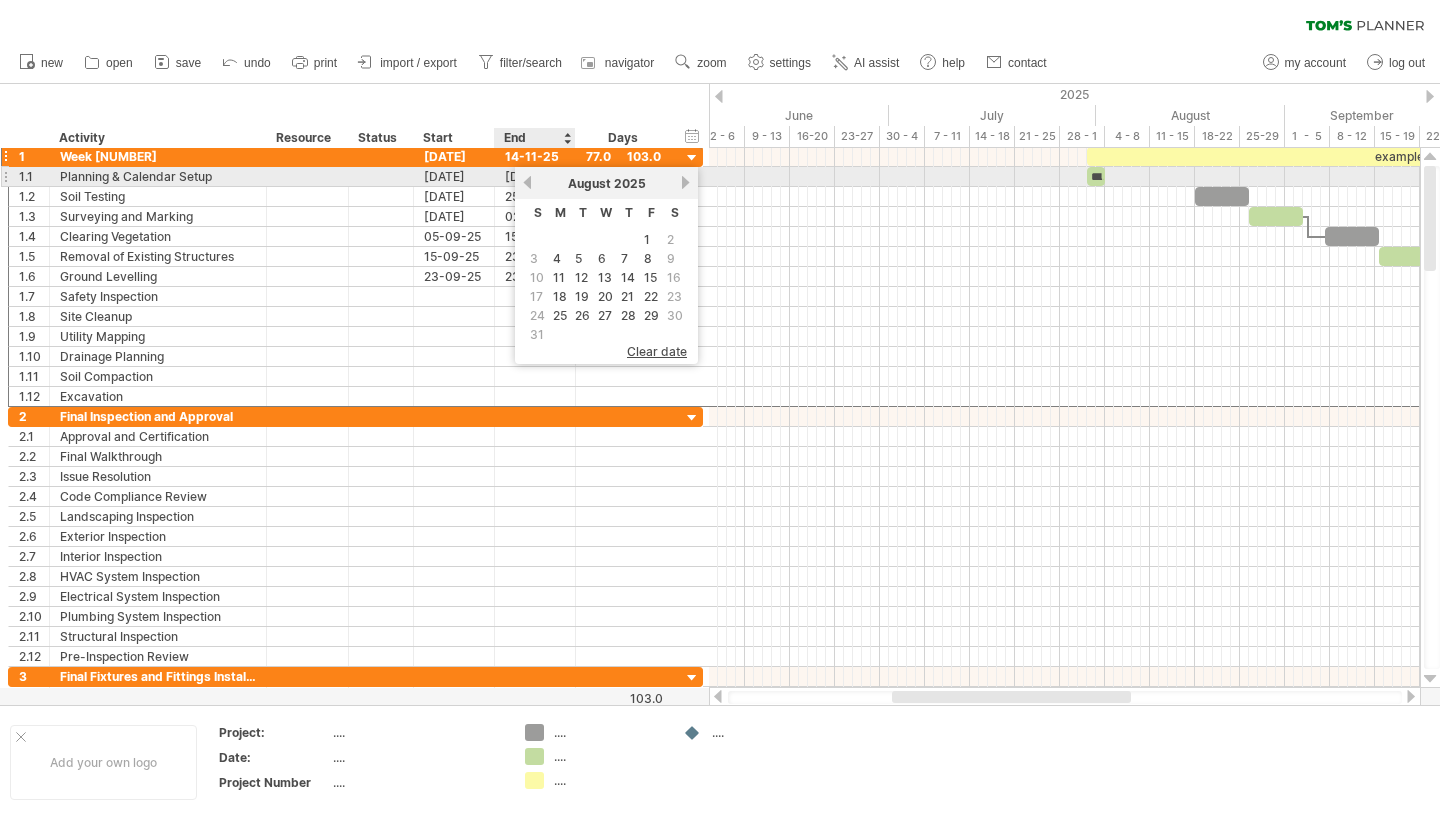 click on "previous" at bounding box center (527, 182) 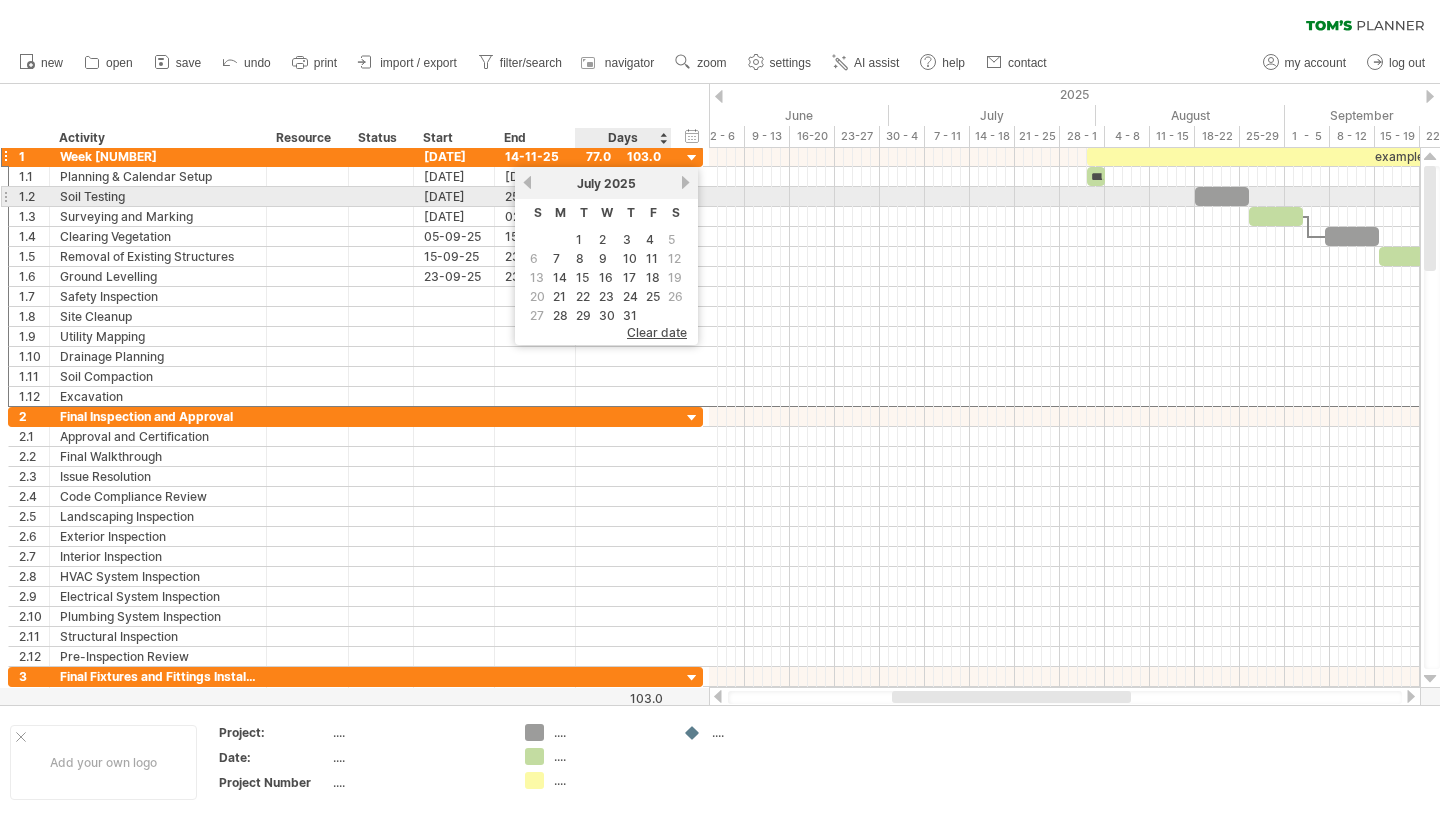 click on "next" at bounding box center [685, 182] 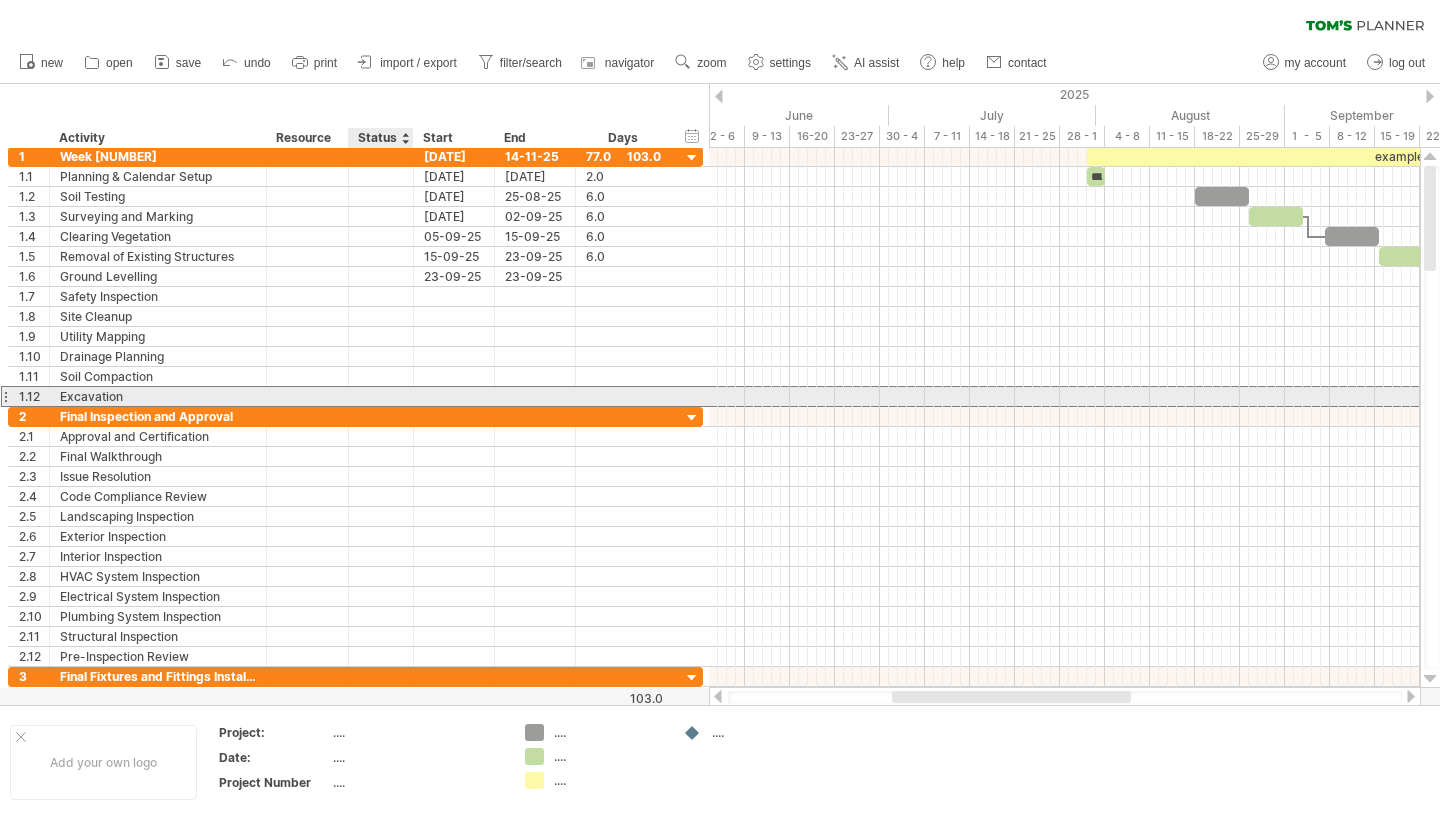 click at bounding box center (454, 396) 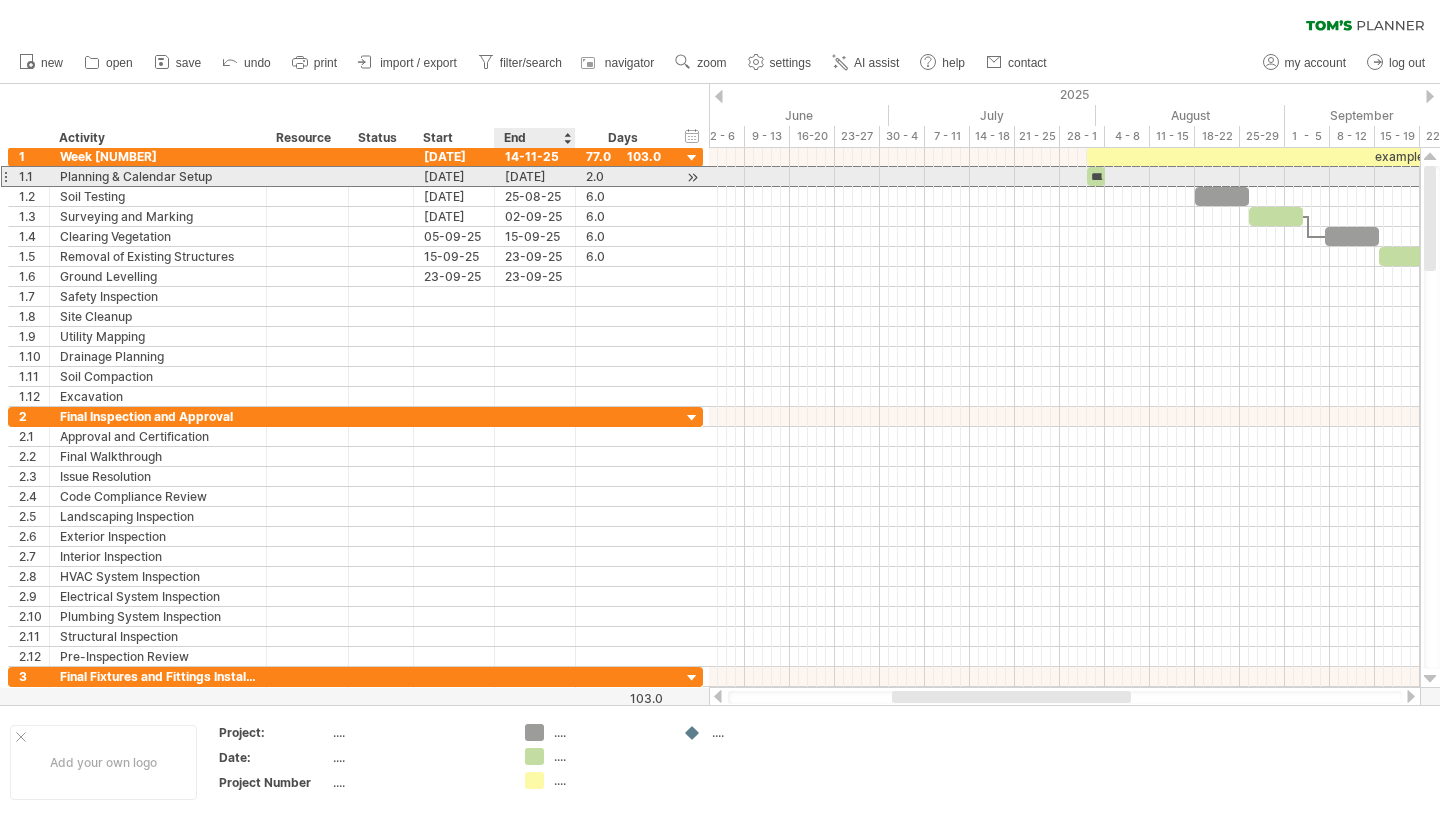 click on "[DATE]" at bounding box center [535, 176] 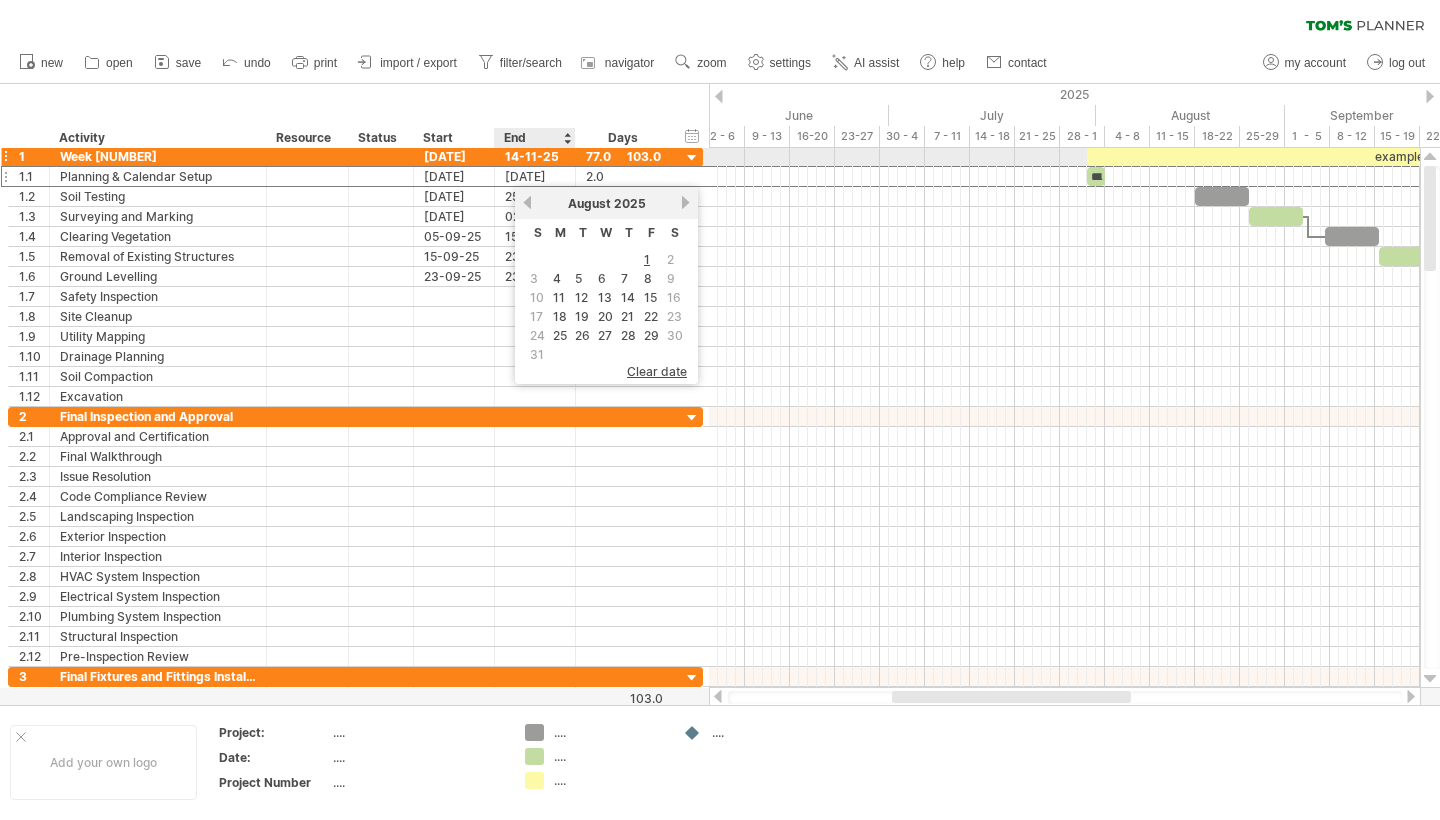 click on "14-11-25" at bounding box center [535, 156] 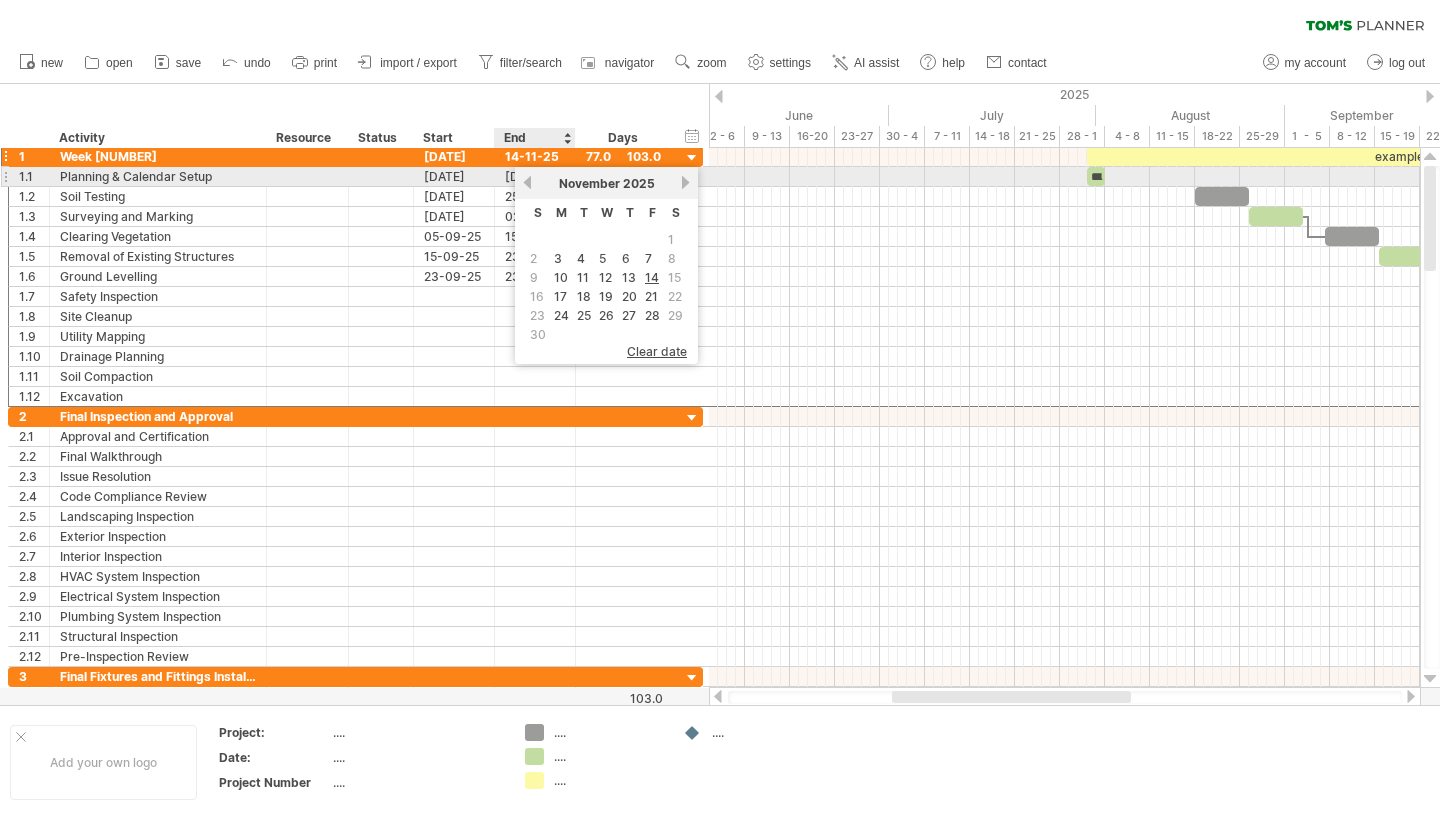 click on "previous" at bounding box center [527, 182] 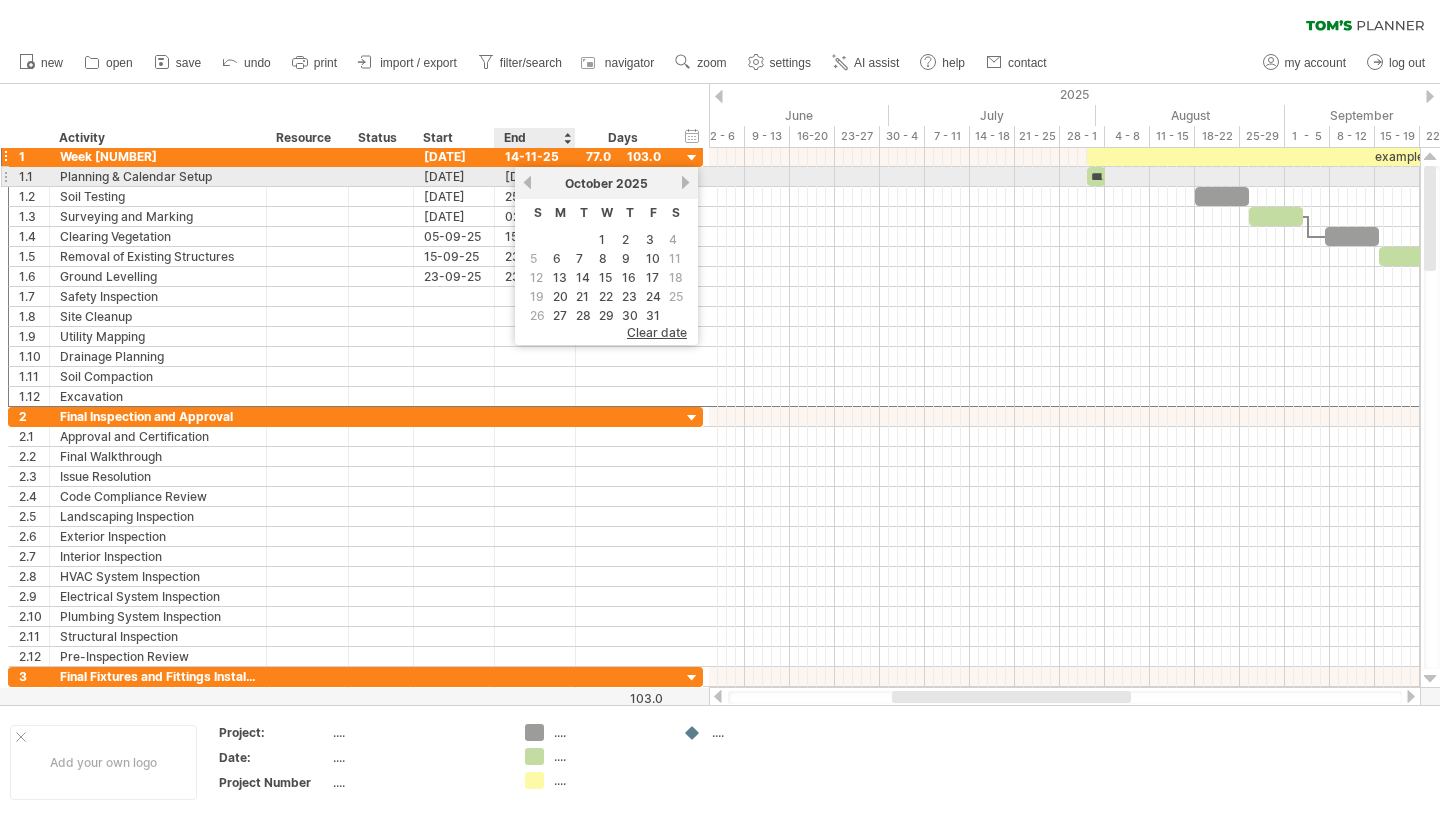 click on "previous" at bounding box center (527, 182) 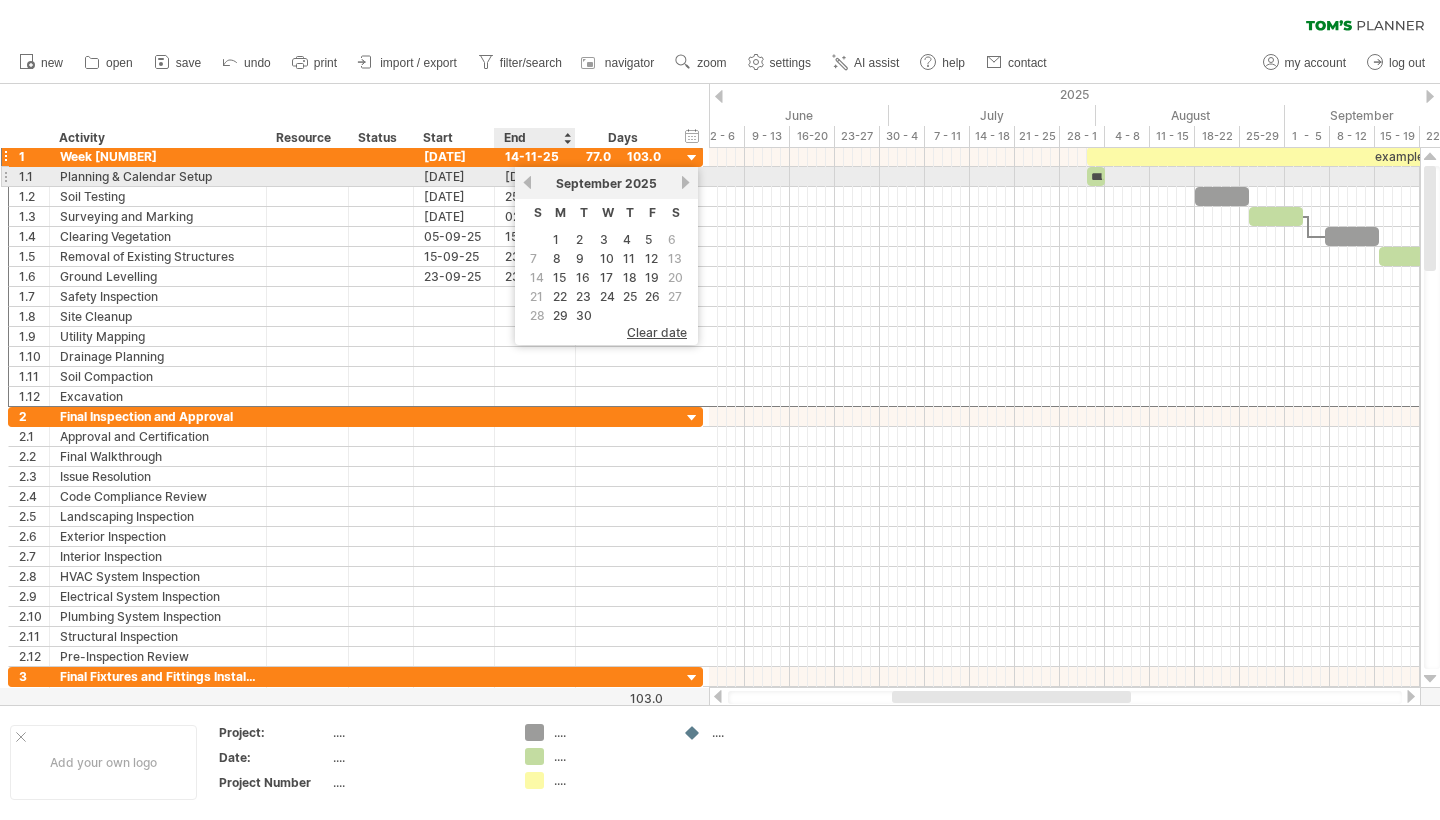 click on "previous" at bounding box center (527, 182) 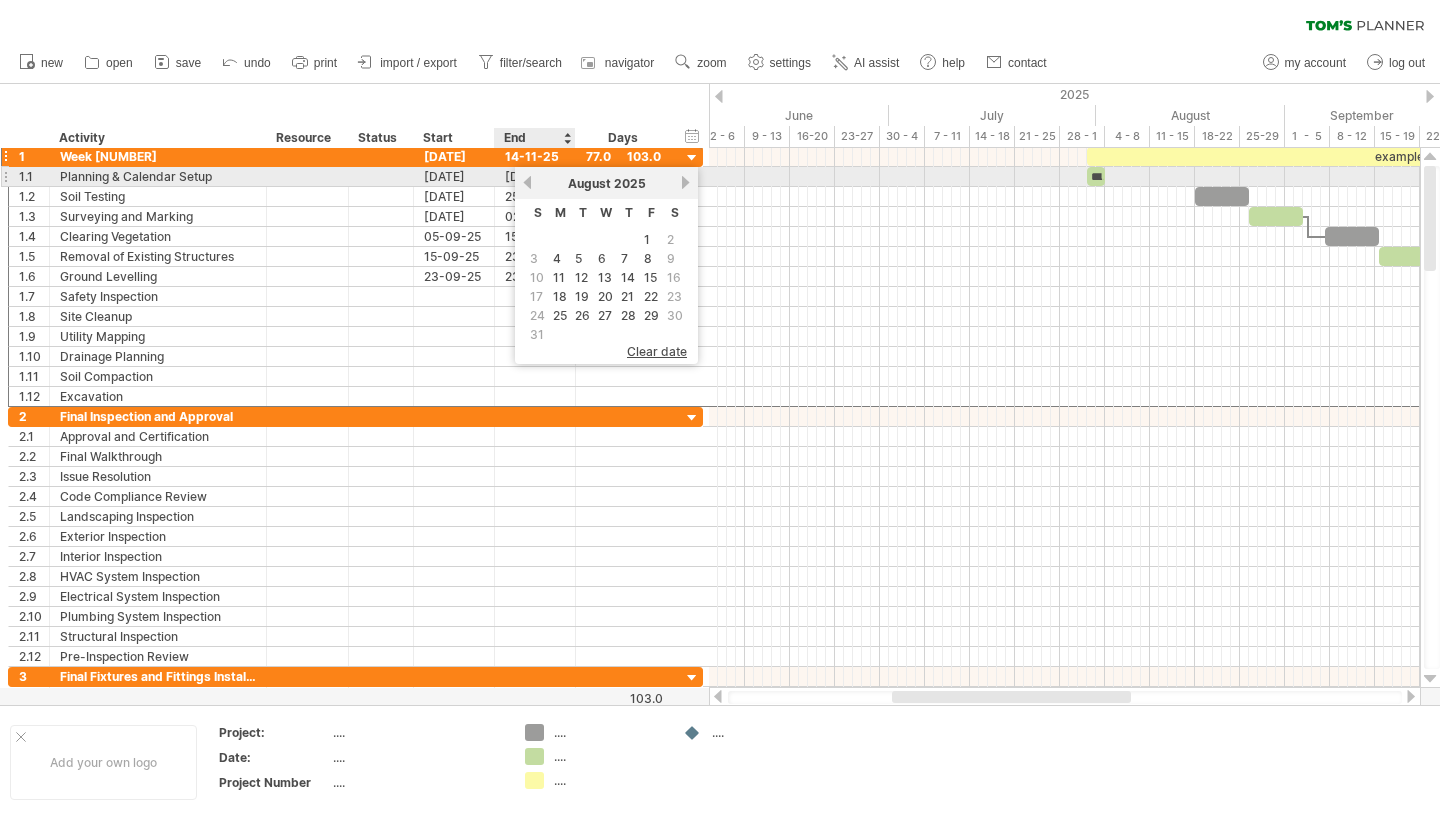 click on "previous" at bounding box center (527, 182) 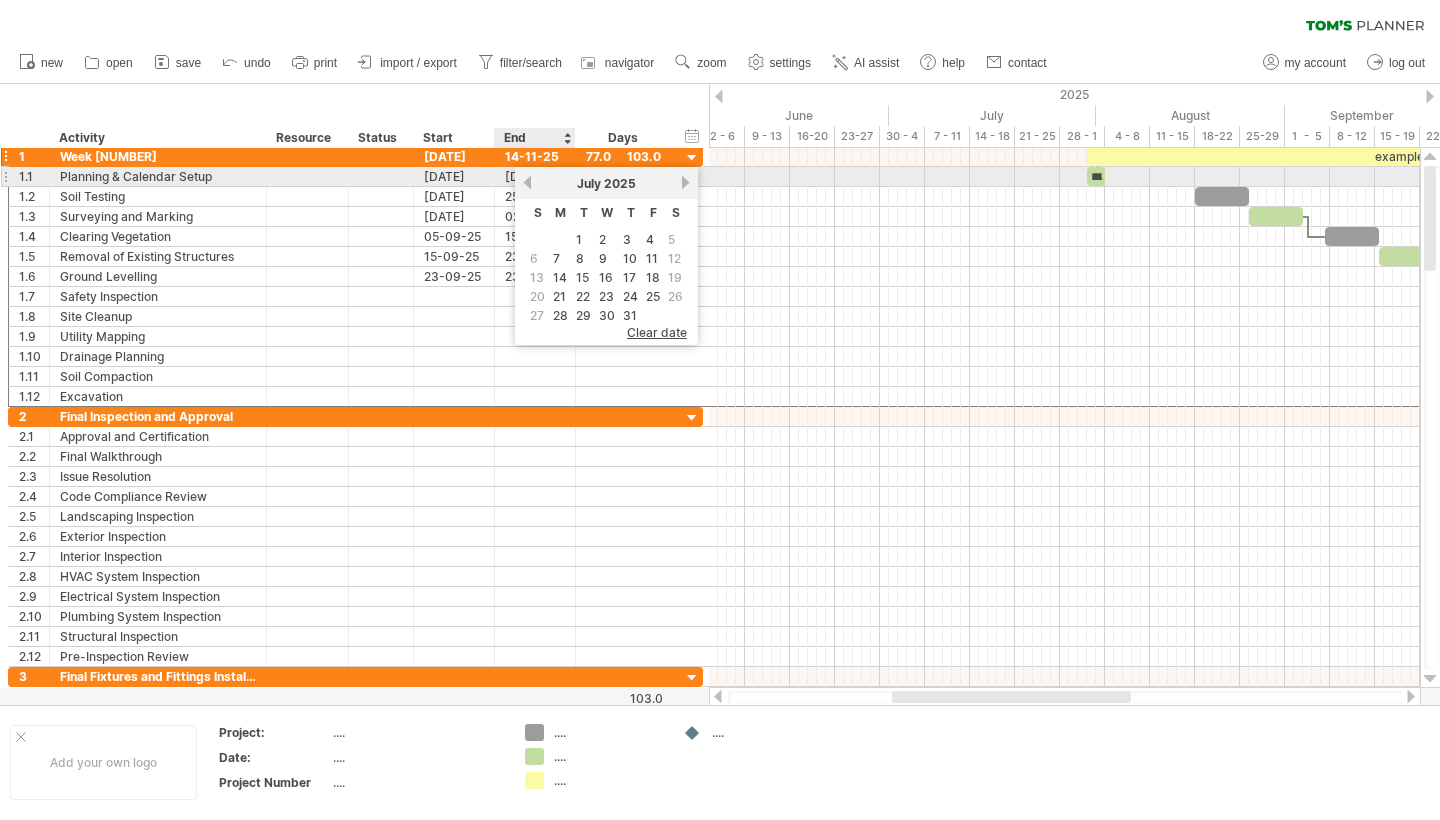 click on "previous" at bounding box center (527, 182) 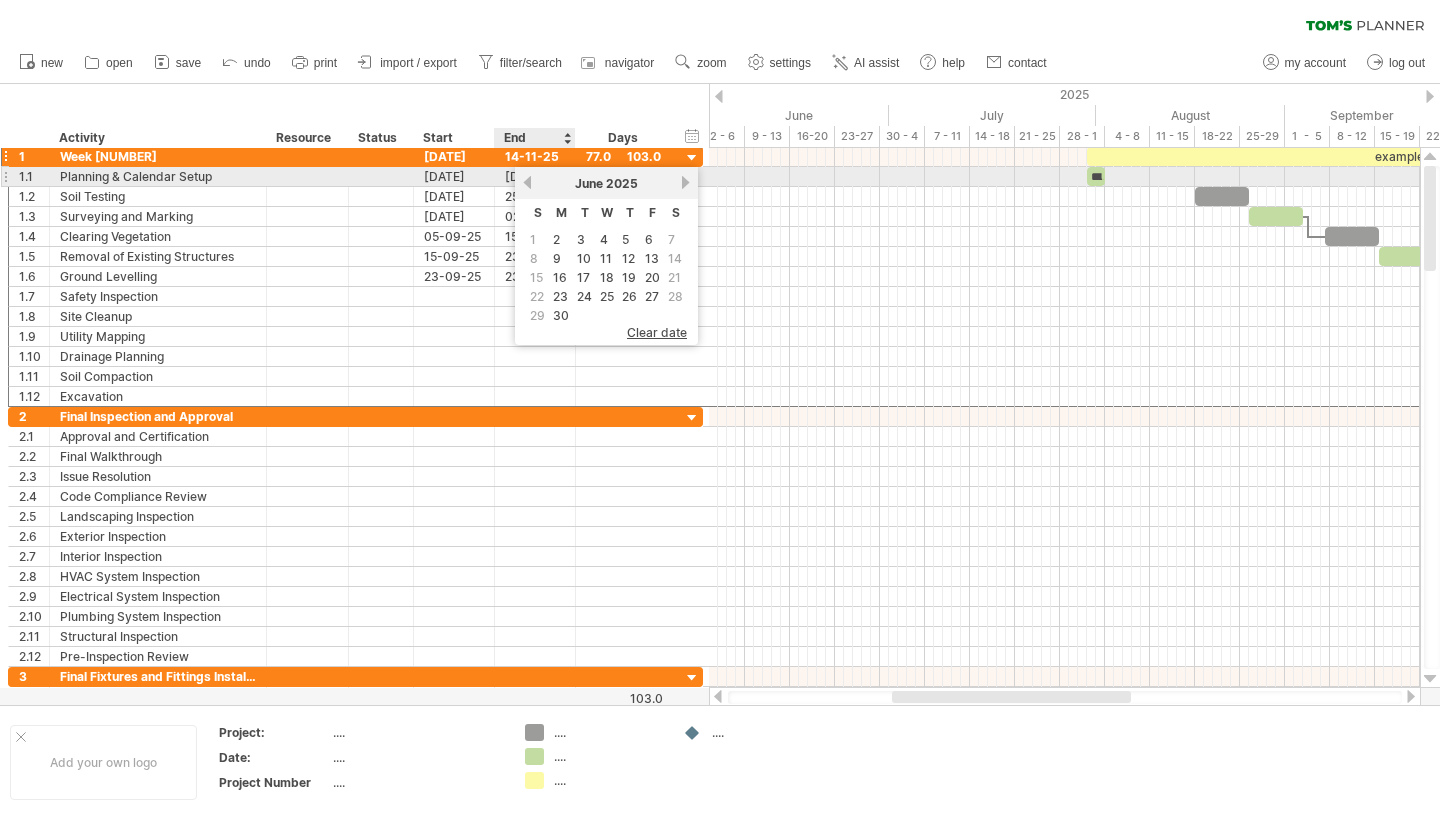click on "previous" at bounding box center [527, 182] 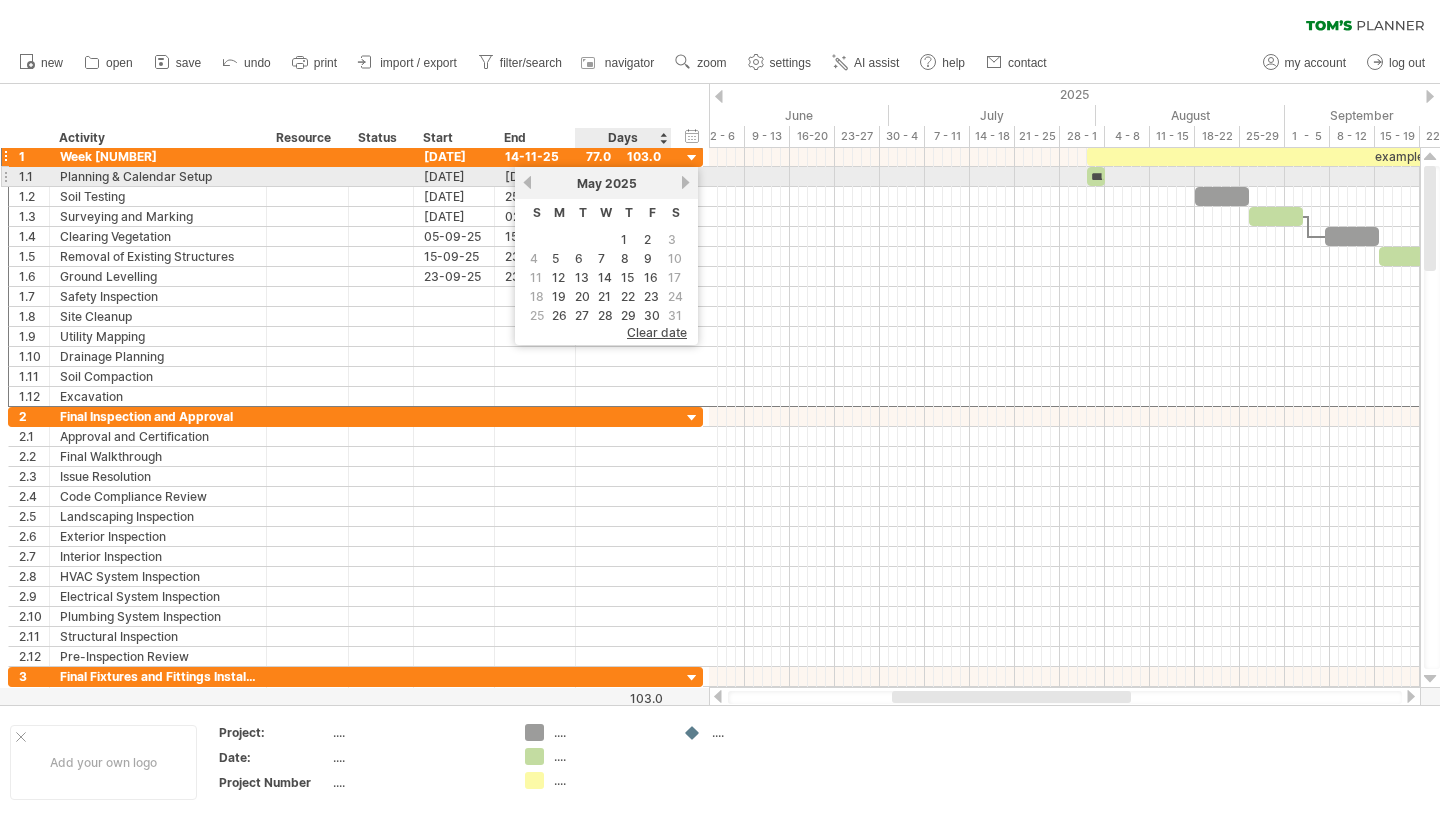click on "next" at bounding box center (685, 182) 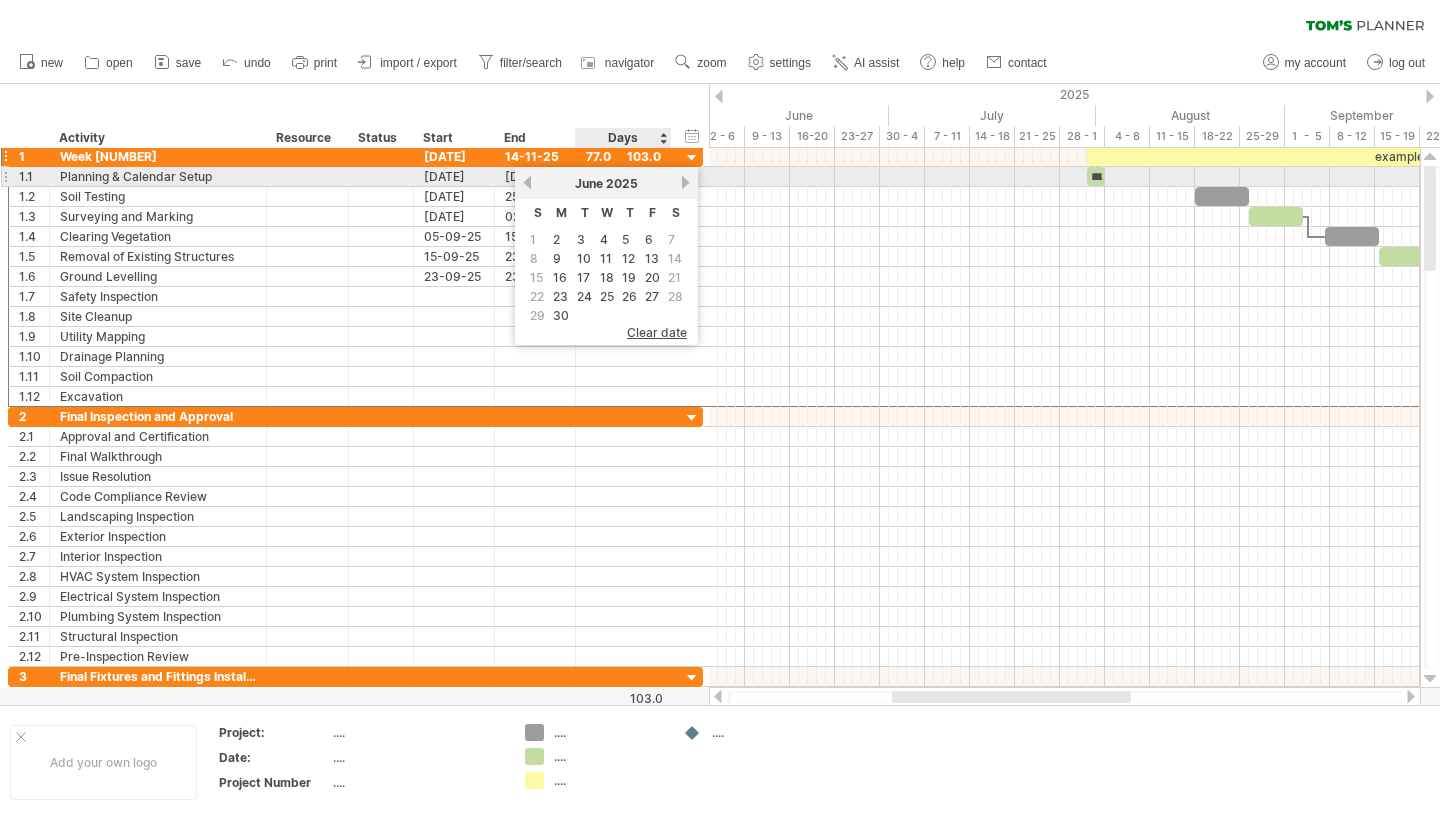 click on "next" at bounding box center [685, 182] 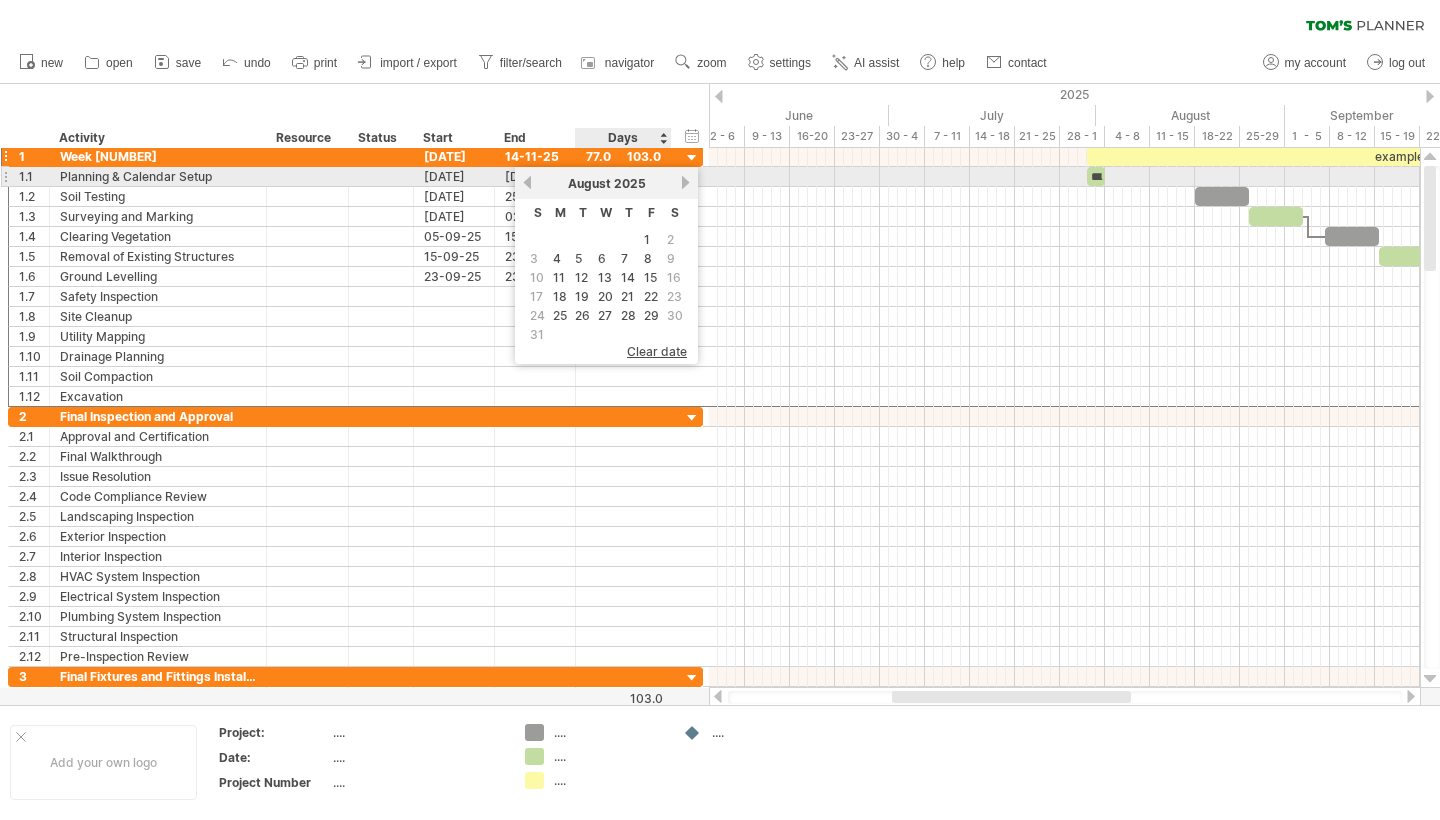 click on "next" at bounding box center (685, 182) 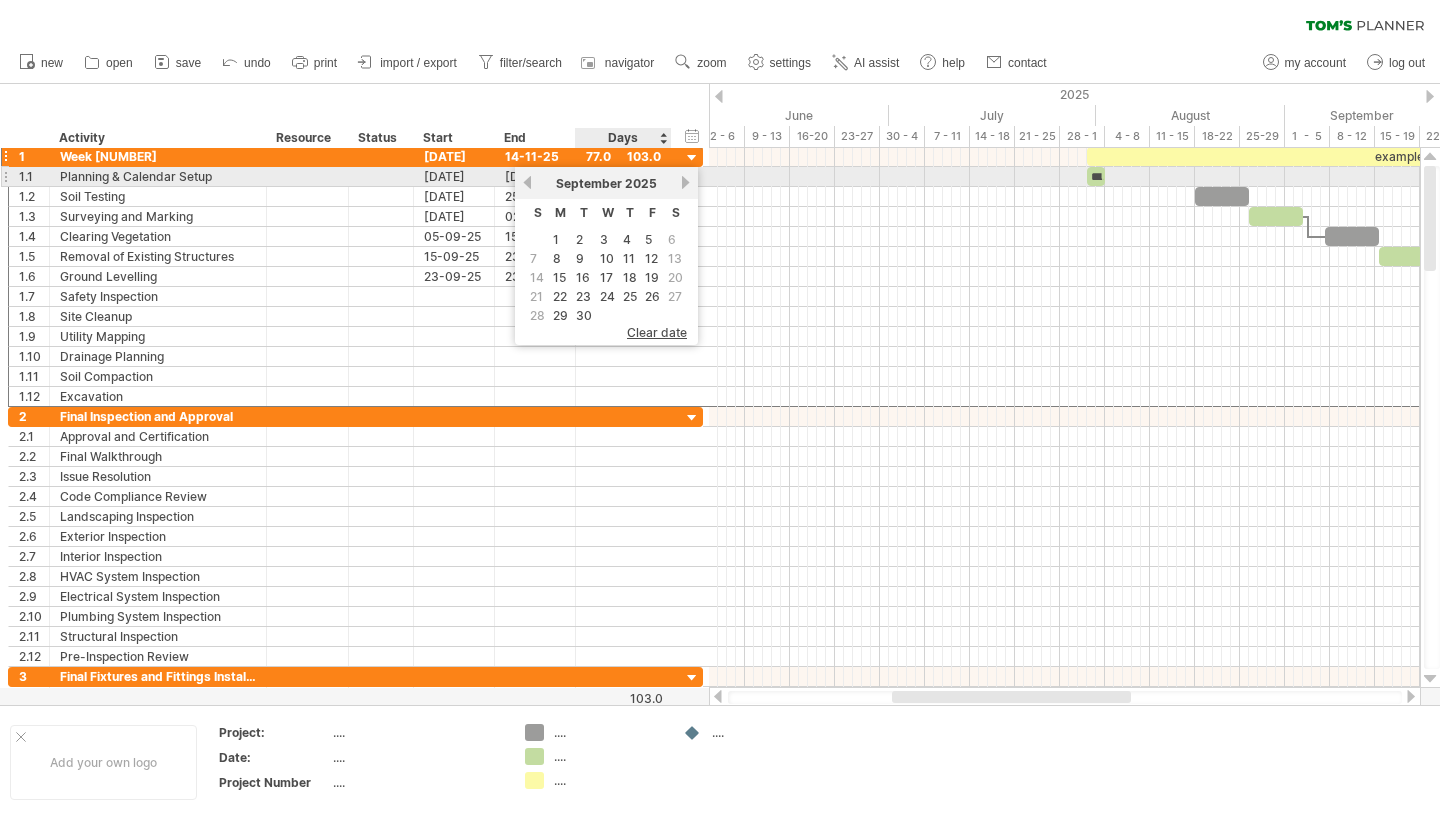 click on "next" at bounding box center [685, 182] 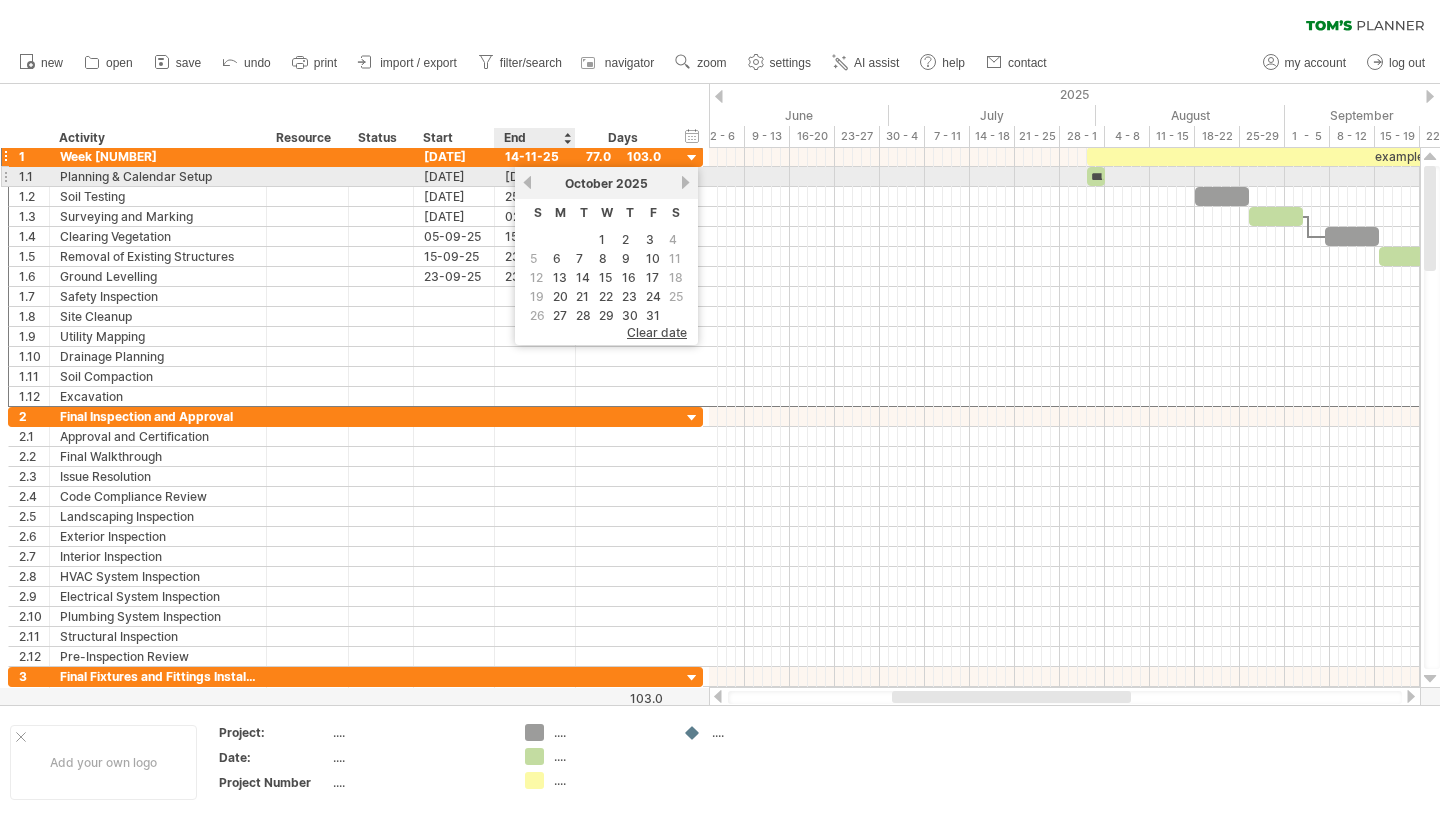 click on "previous" at bounding box center [527, 182] 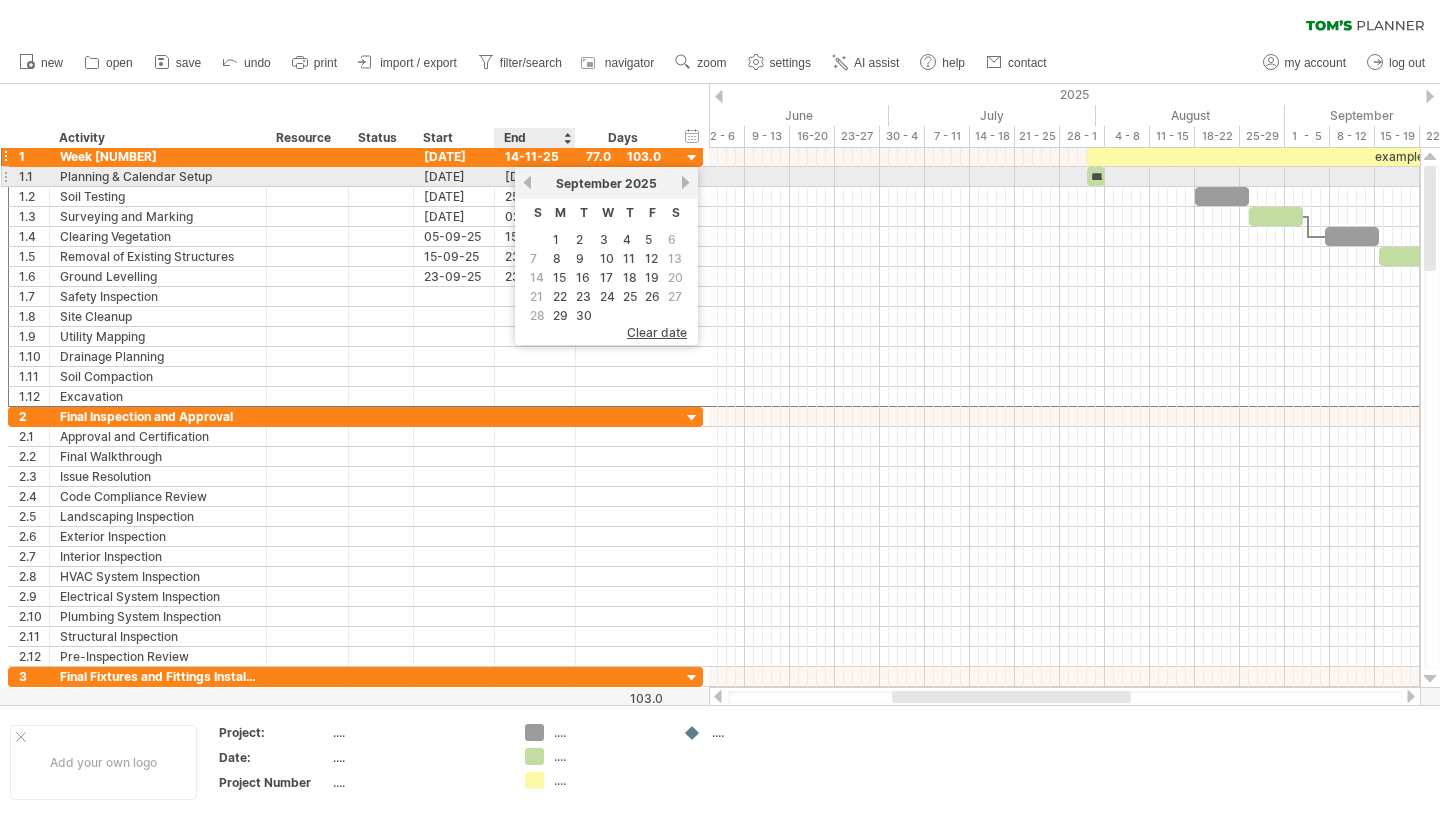 click on "previous" at bounding box center [527, 182] 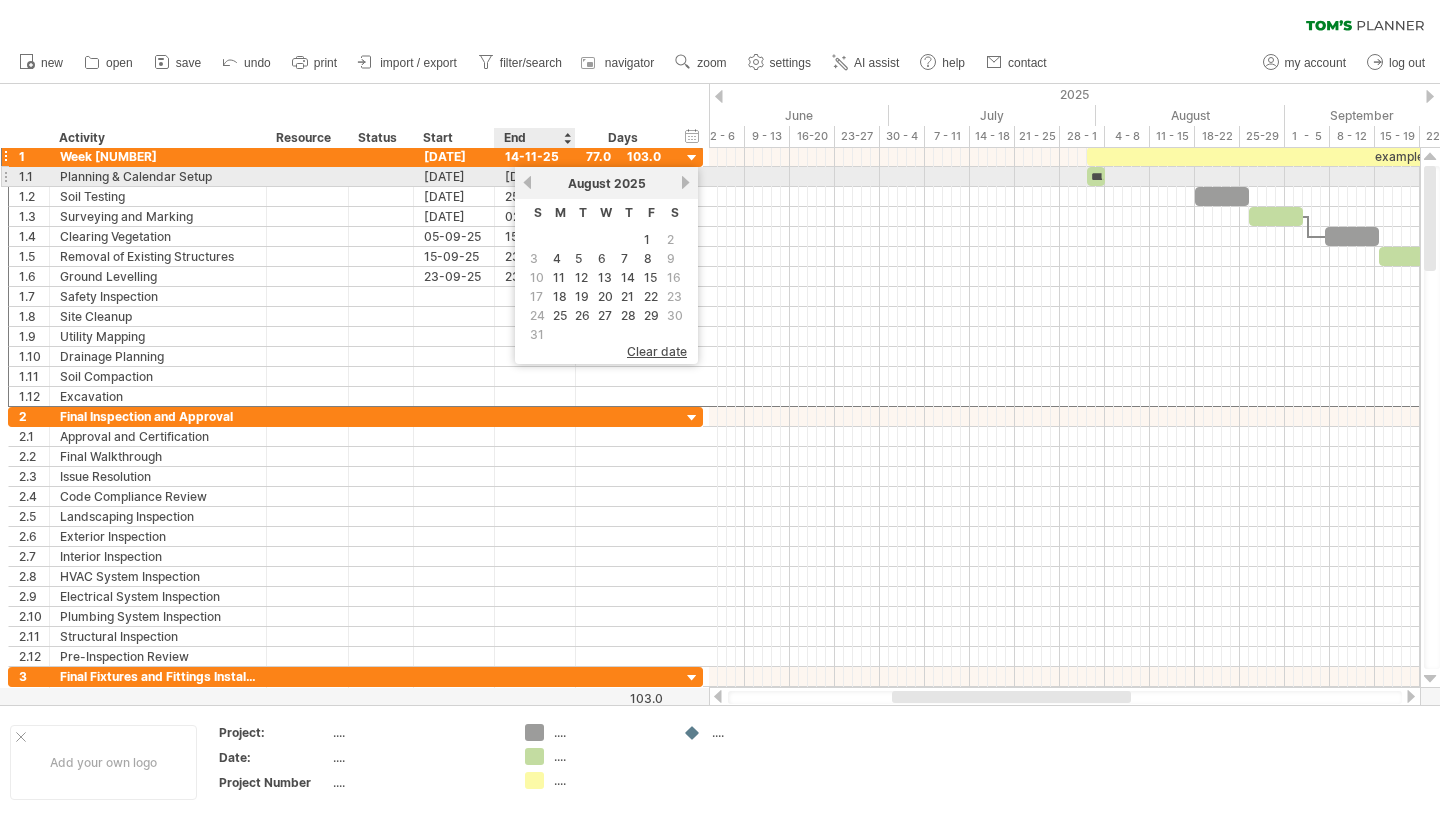 click on "previous" at bounding box center (527, 182) 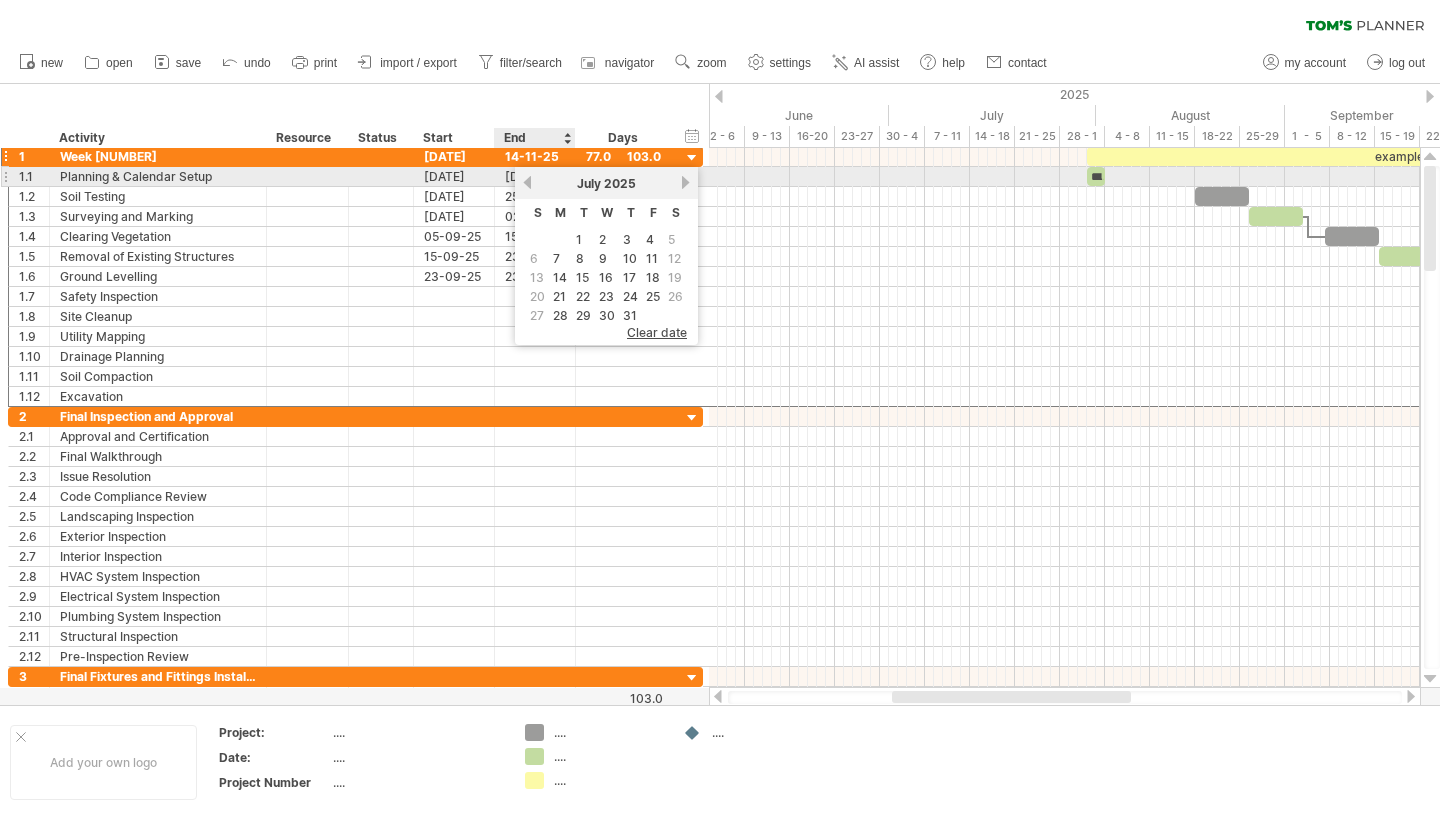click on "previous" at bounding box center (527, 182) 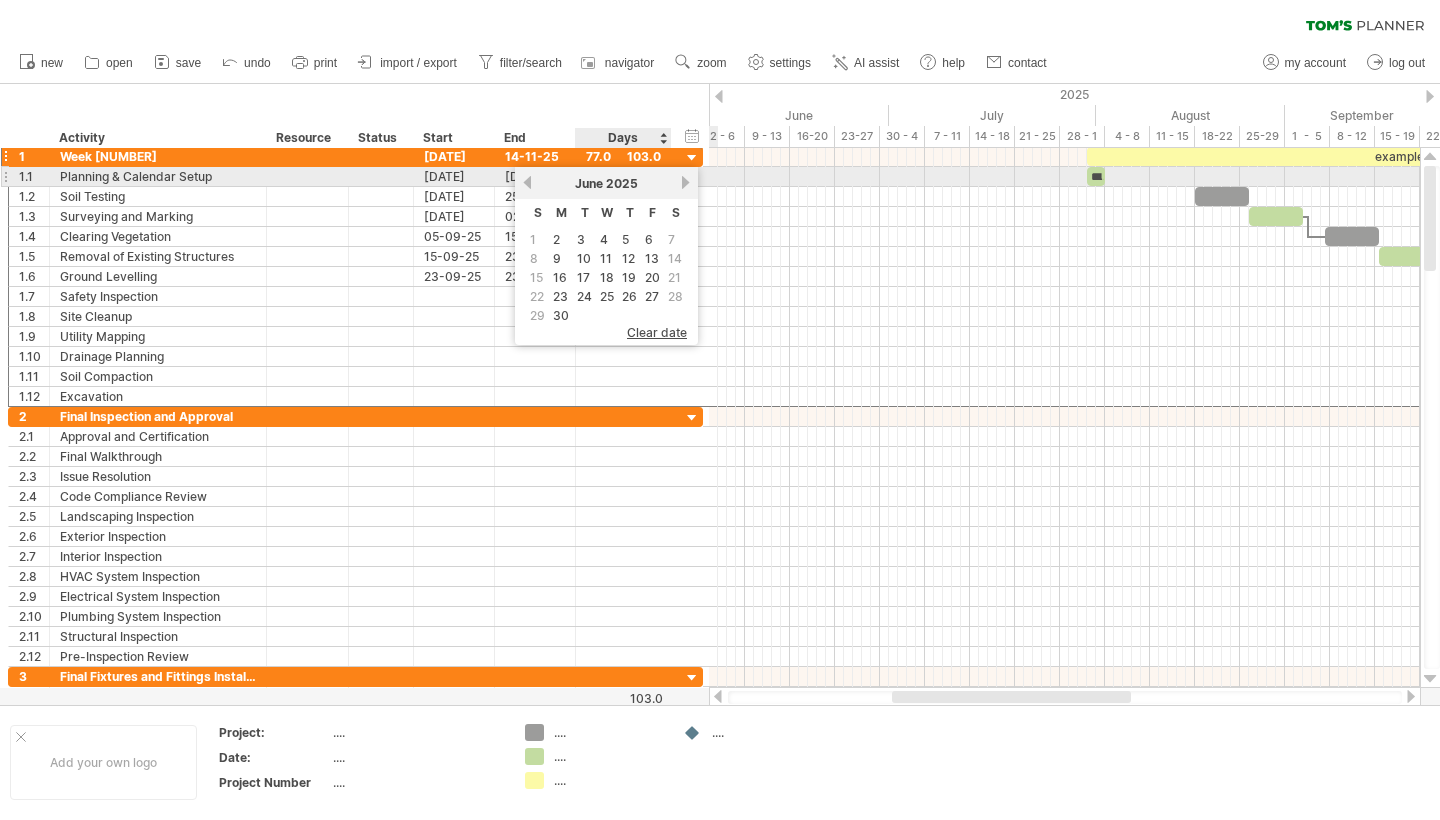 click on "next" at bounding box center [685, 182] 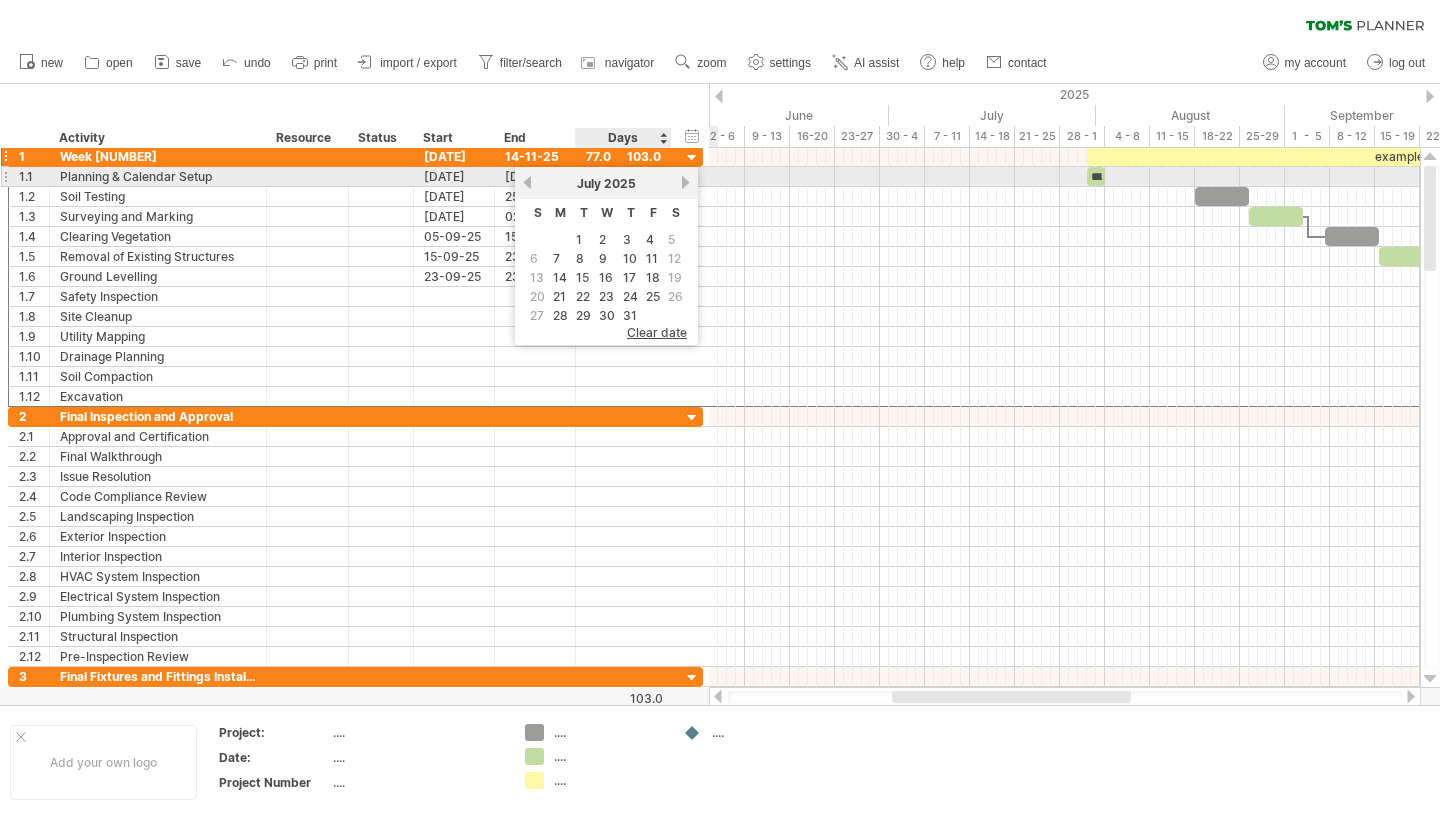 click on "next" at bounding box center [685, 182] 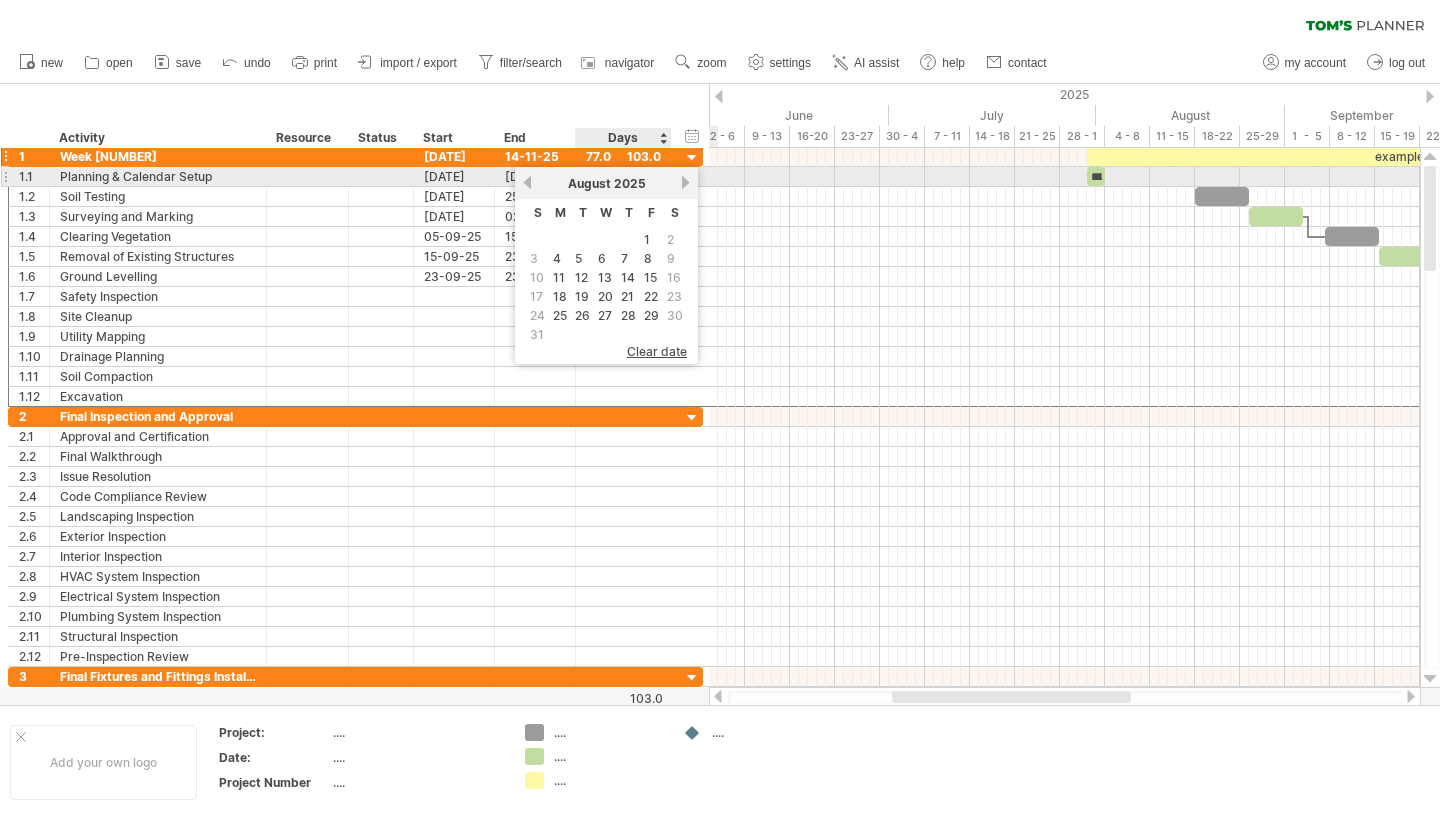 click on "next" at bounding box center (685, 182) 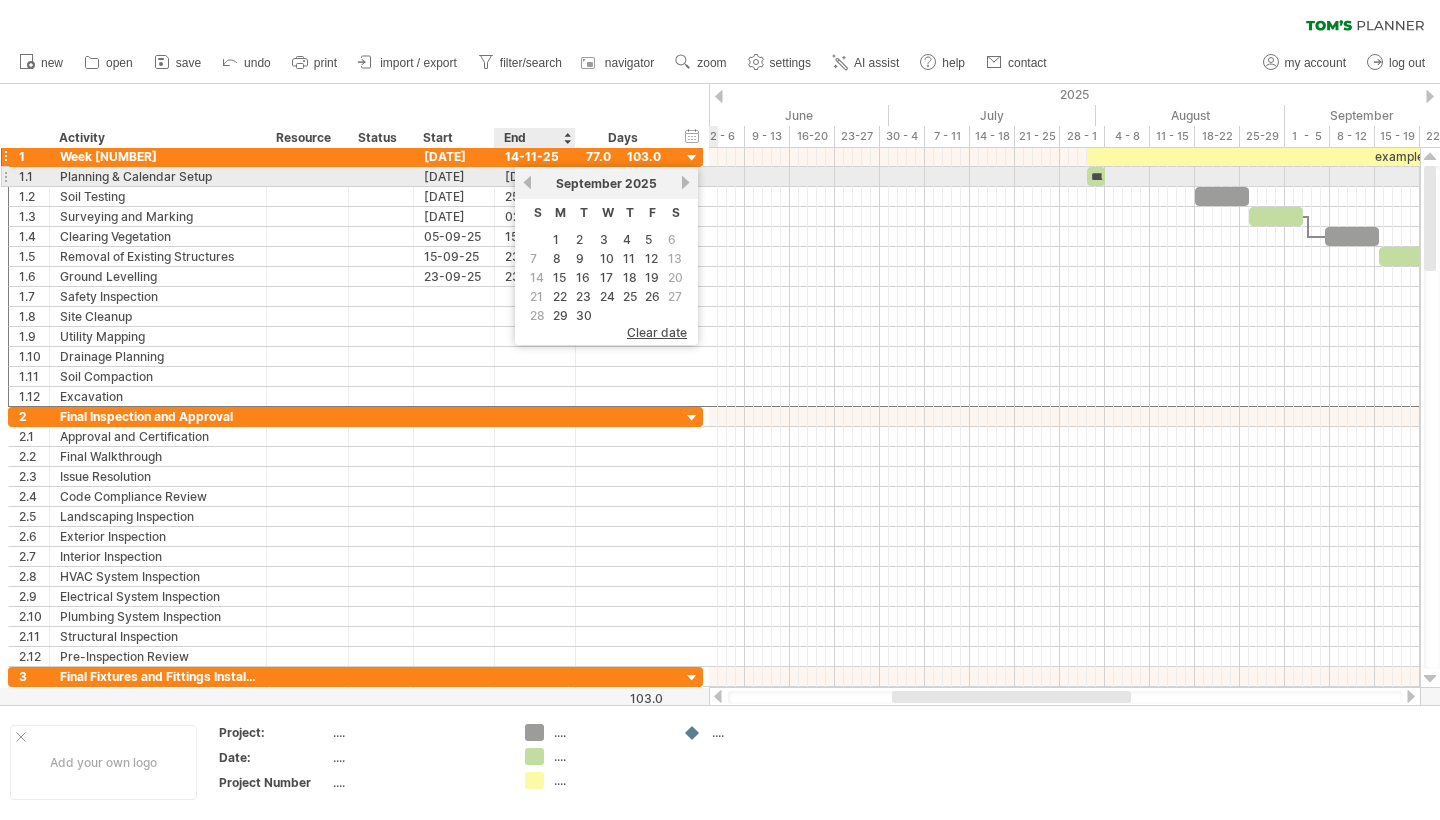 click on "previous" at bounding box center (527, 182) 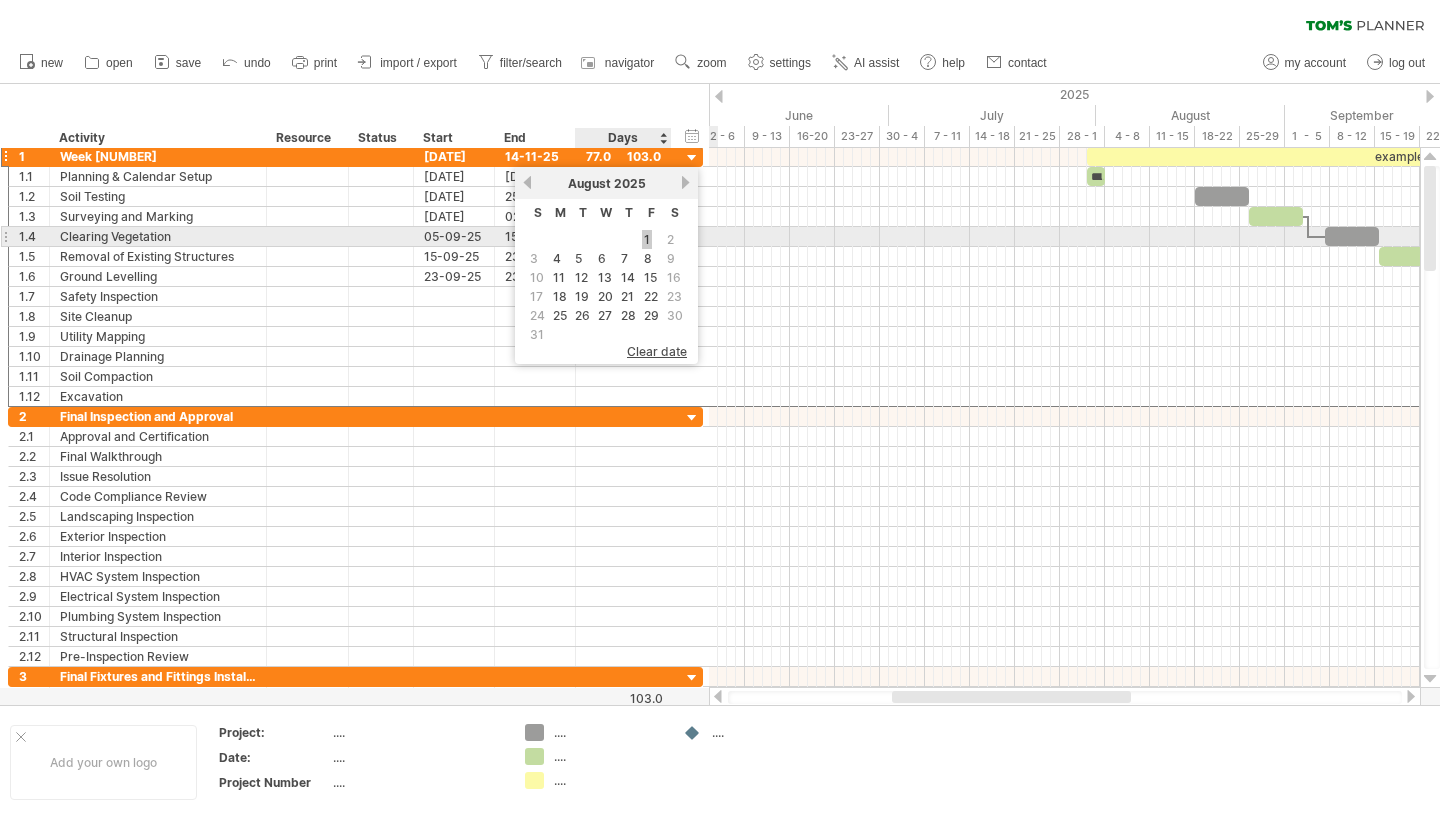 click on "1" at bounding box center (647, 239) 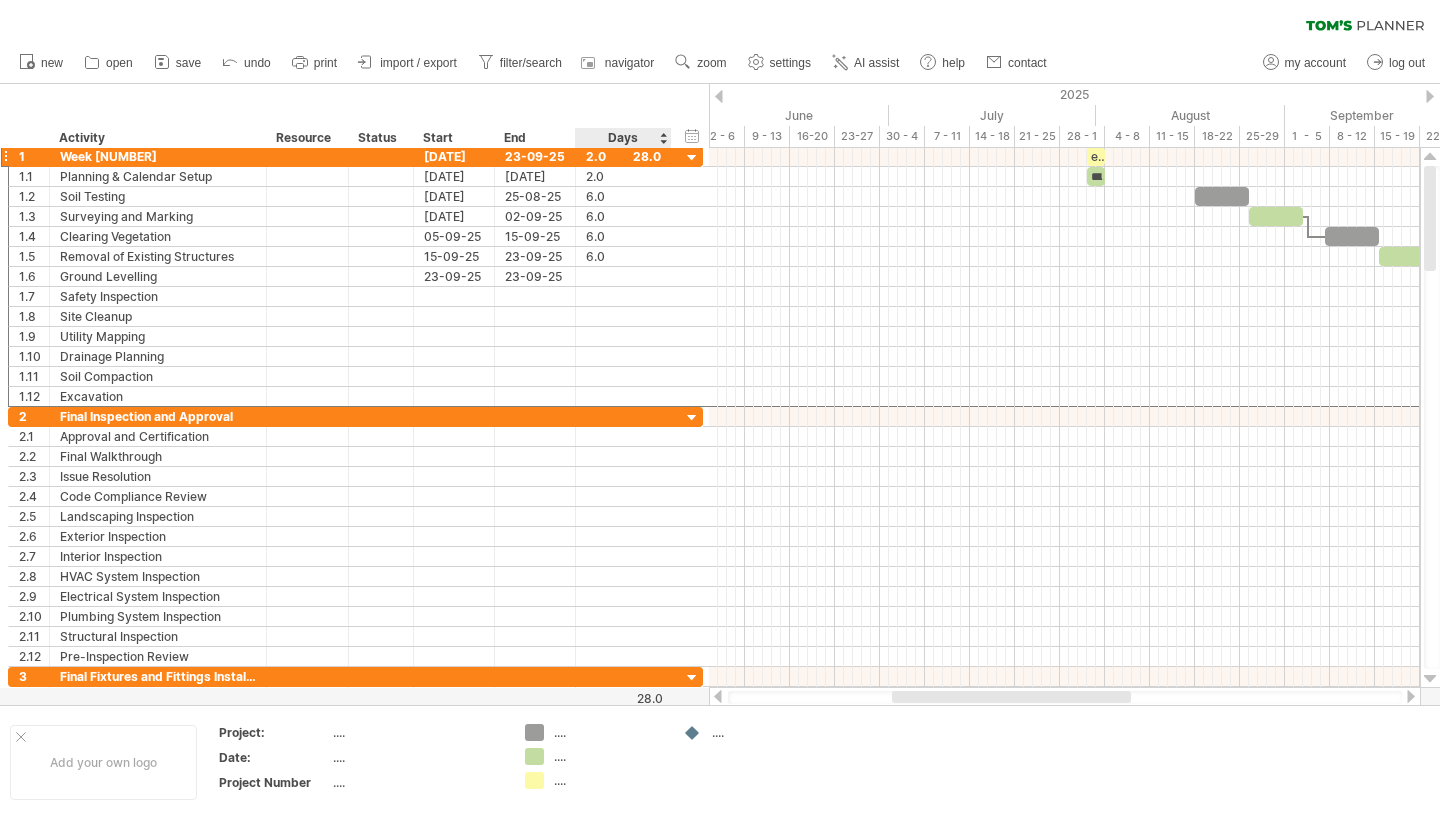 click on "Days" at bounding box center (622, 138) 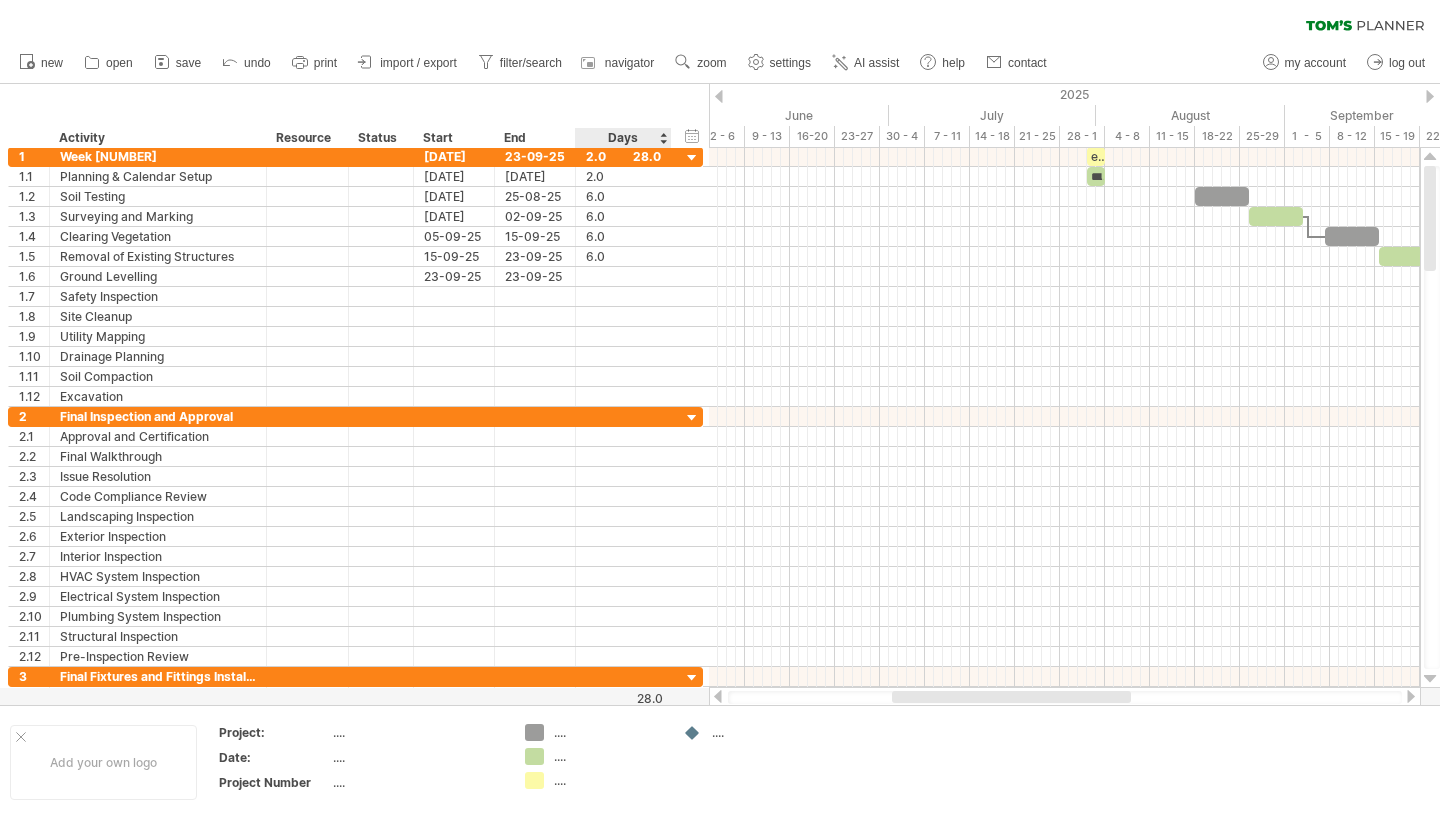 click on "hide start/end/duration show start/end/duration
******** Activity ******** Resource ****** Status Start   End   Days" at bounding box center [354, 116] 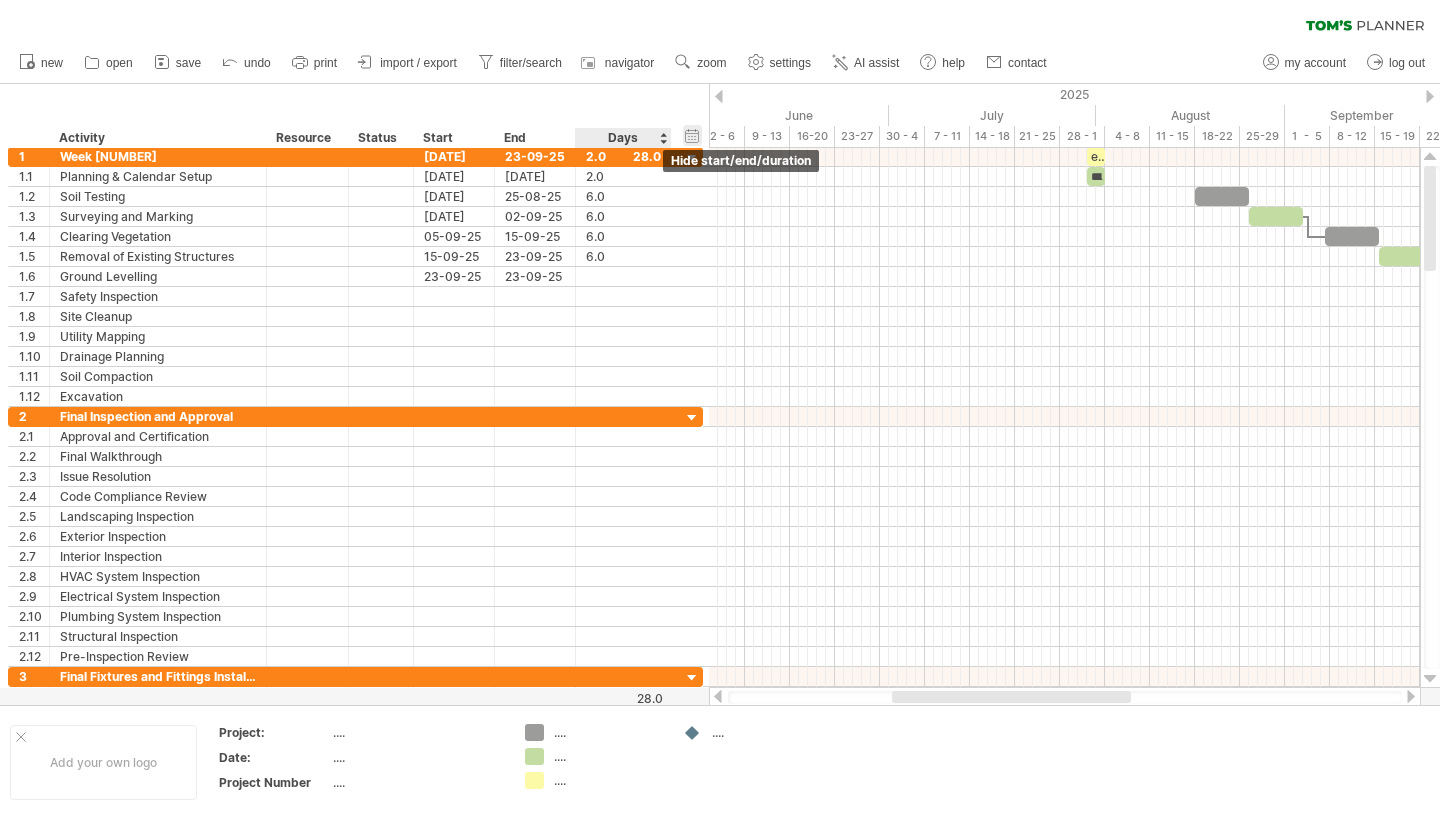 click on "hide start/end/duration show start/end/duration" at bounding box center (692, 135) 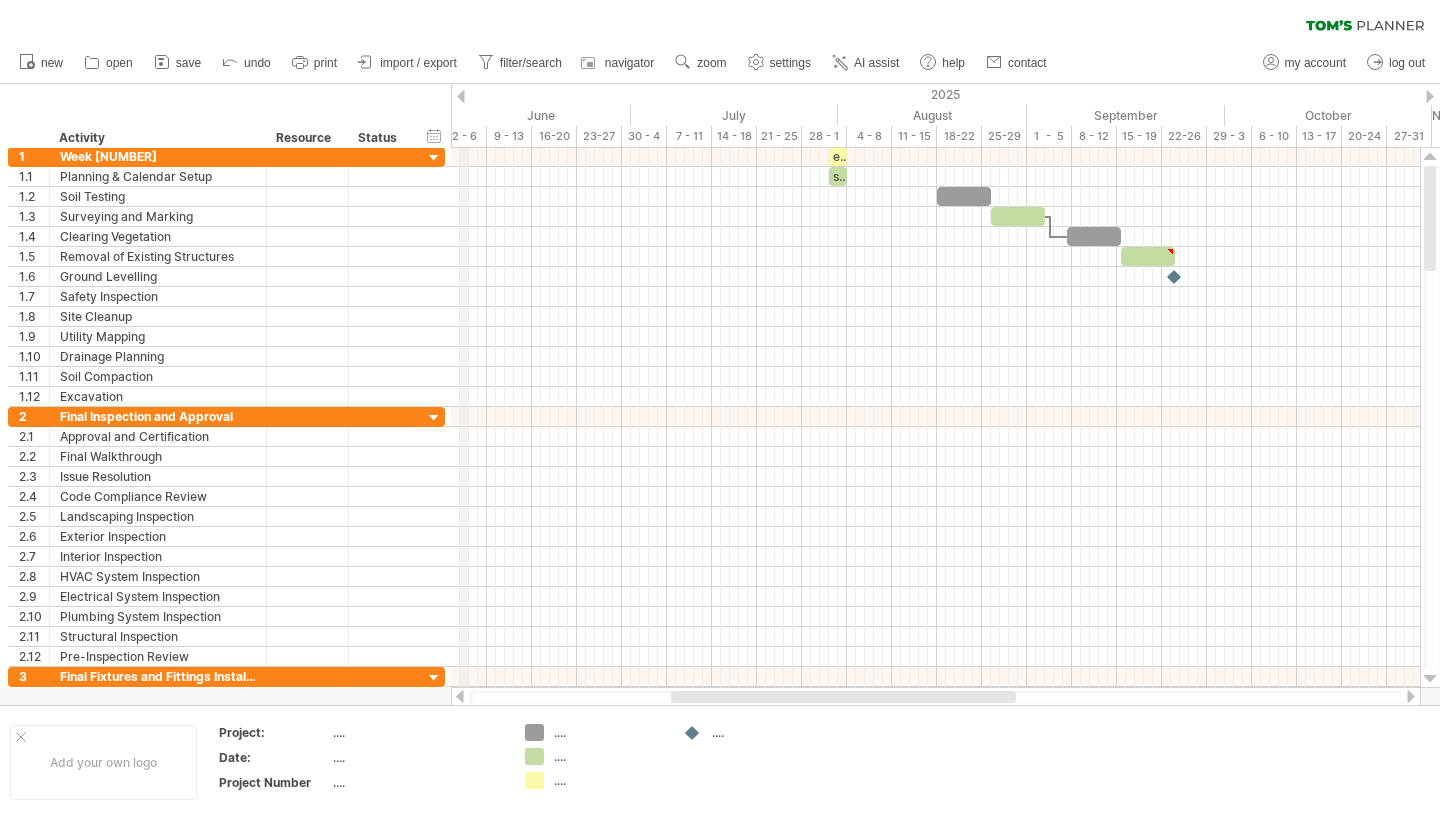 click on "2025" at bounding box center (644, 94) 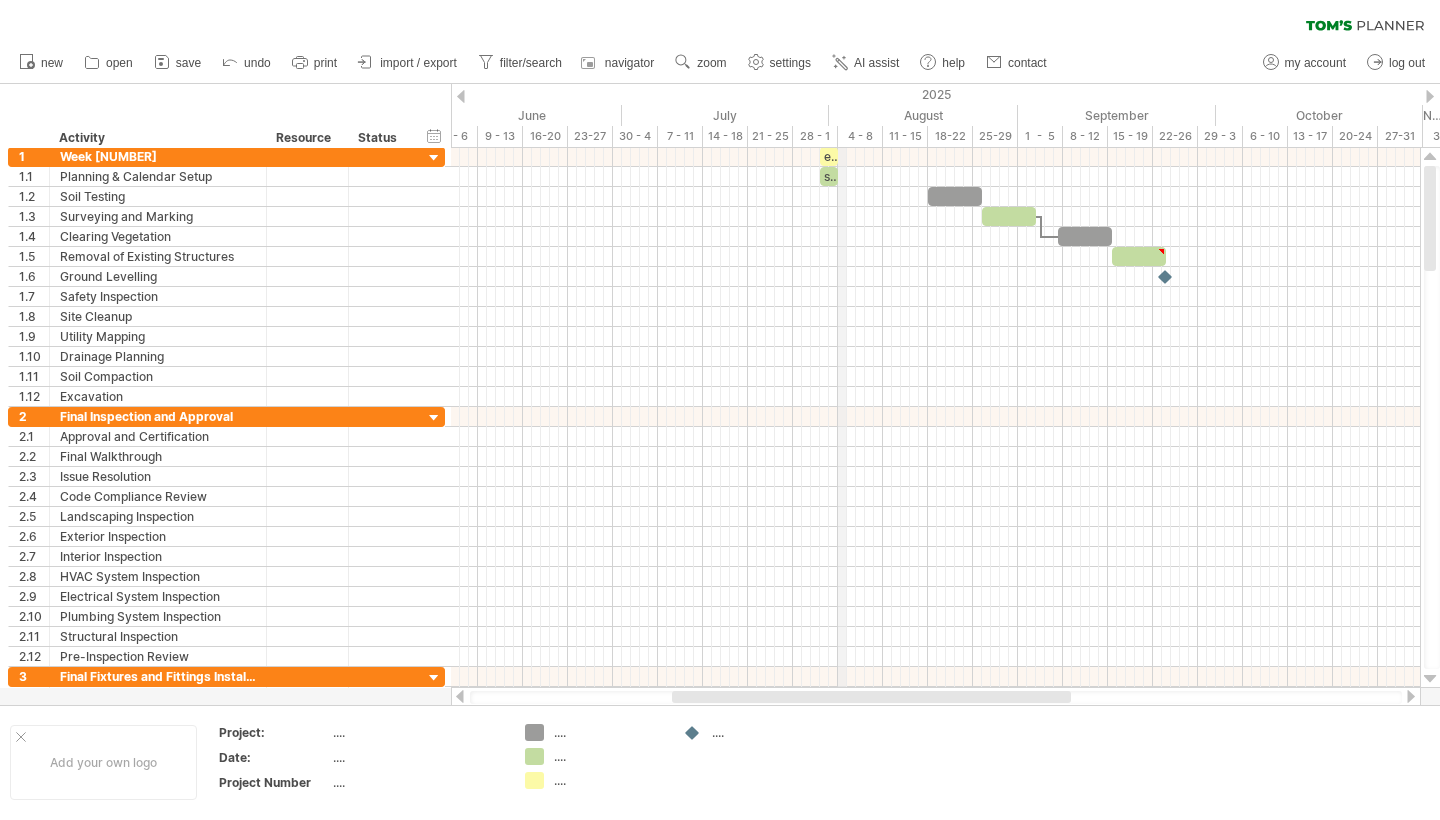 drag, startPoint x: 846, startPoint y: 136, endPoint x: 829, endPoint y: 139, distance: 17.262676 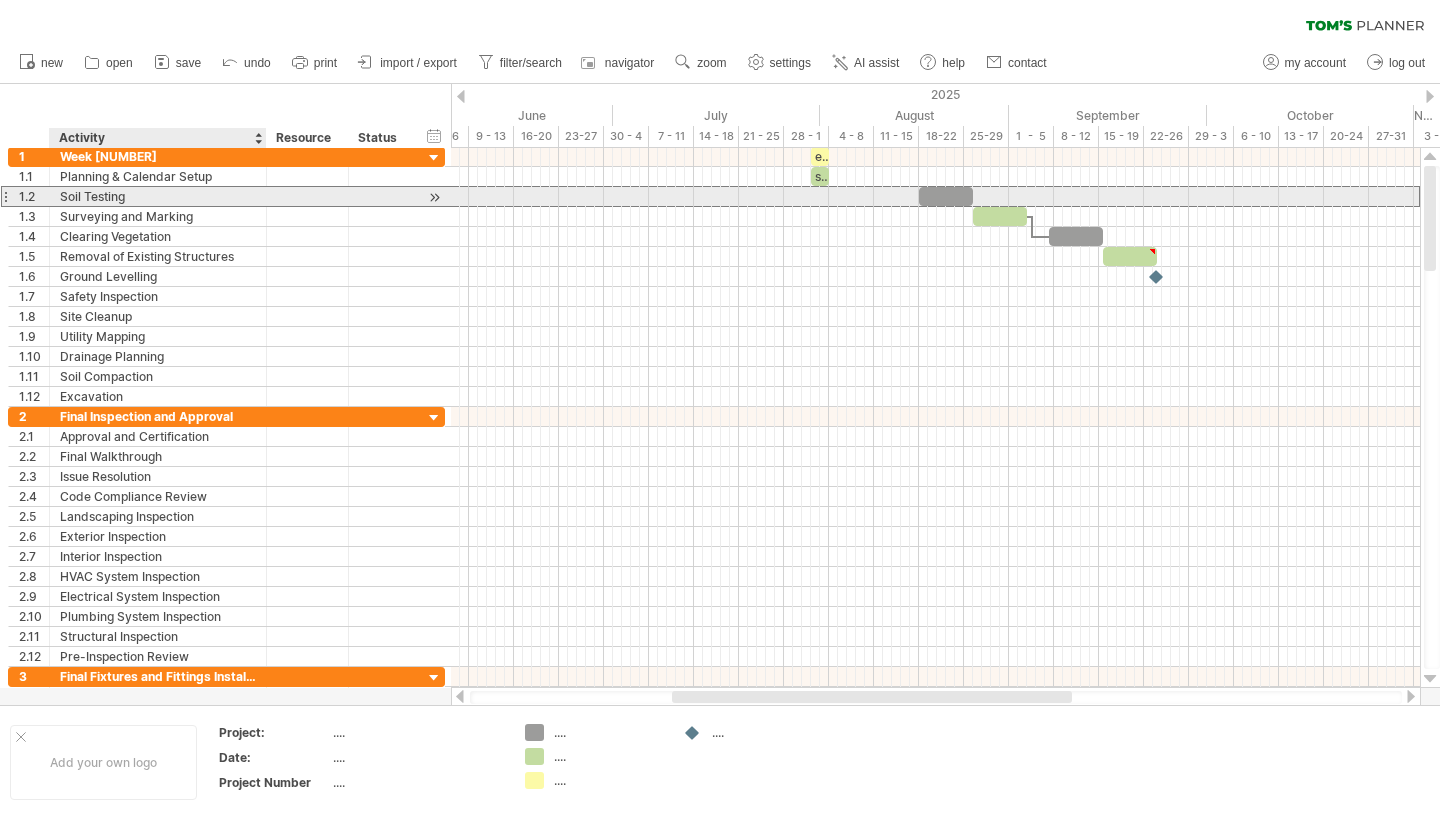 click on "Soil Testing" at bounding box center [158, 196] 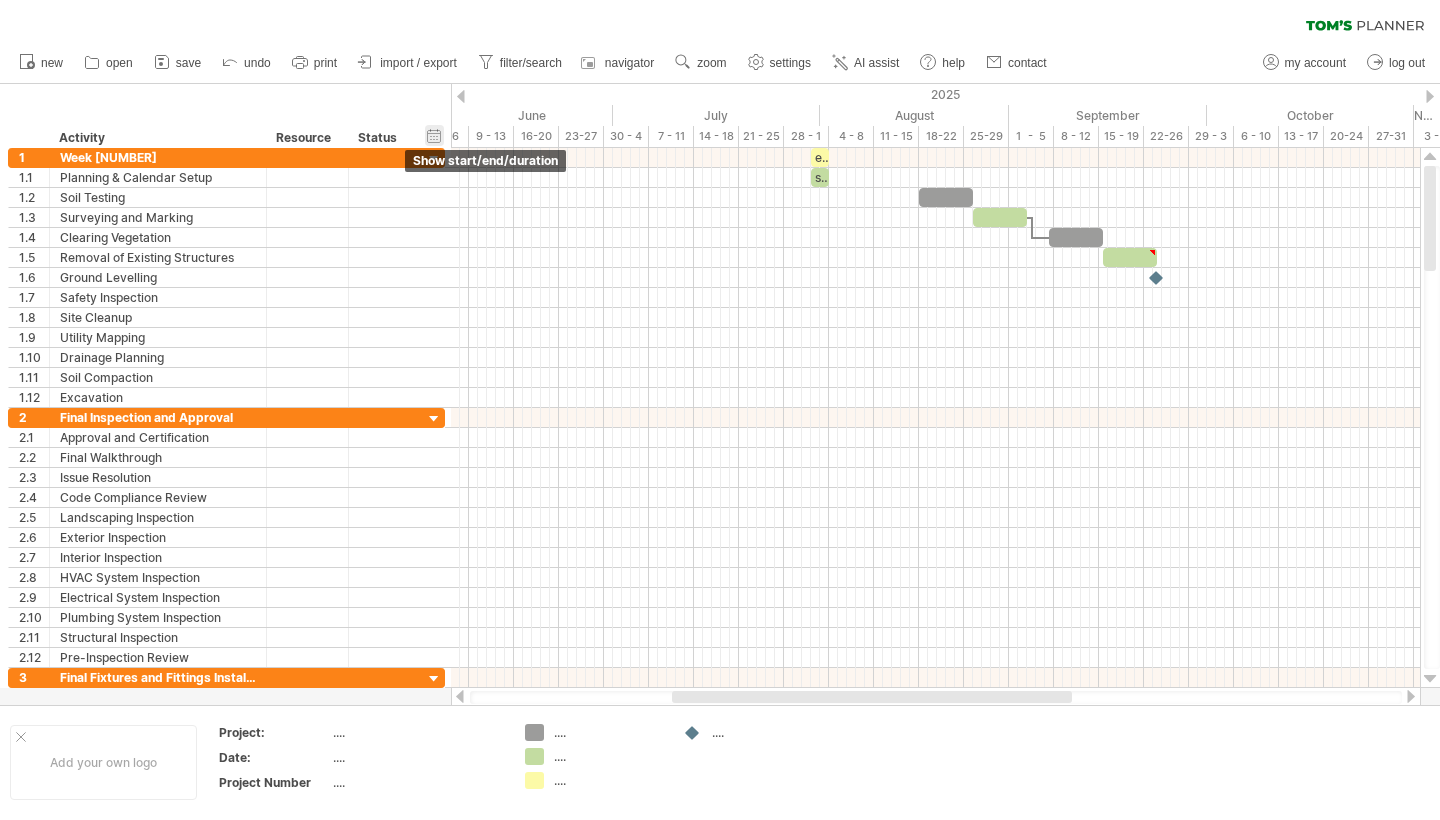 click on "hide start/end/duration show start/end/duration" at bounding box center [434, 135] 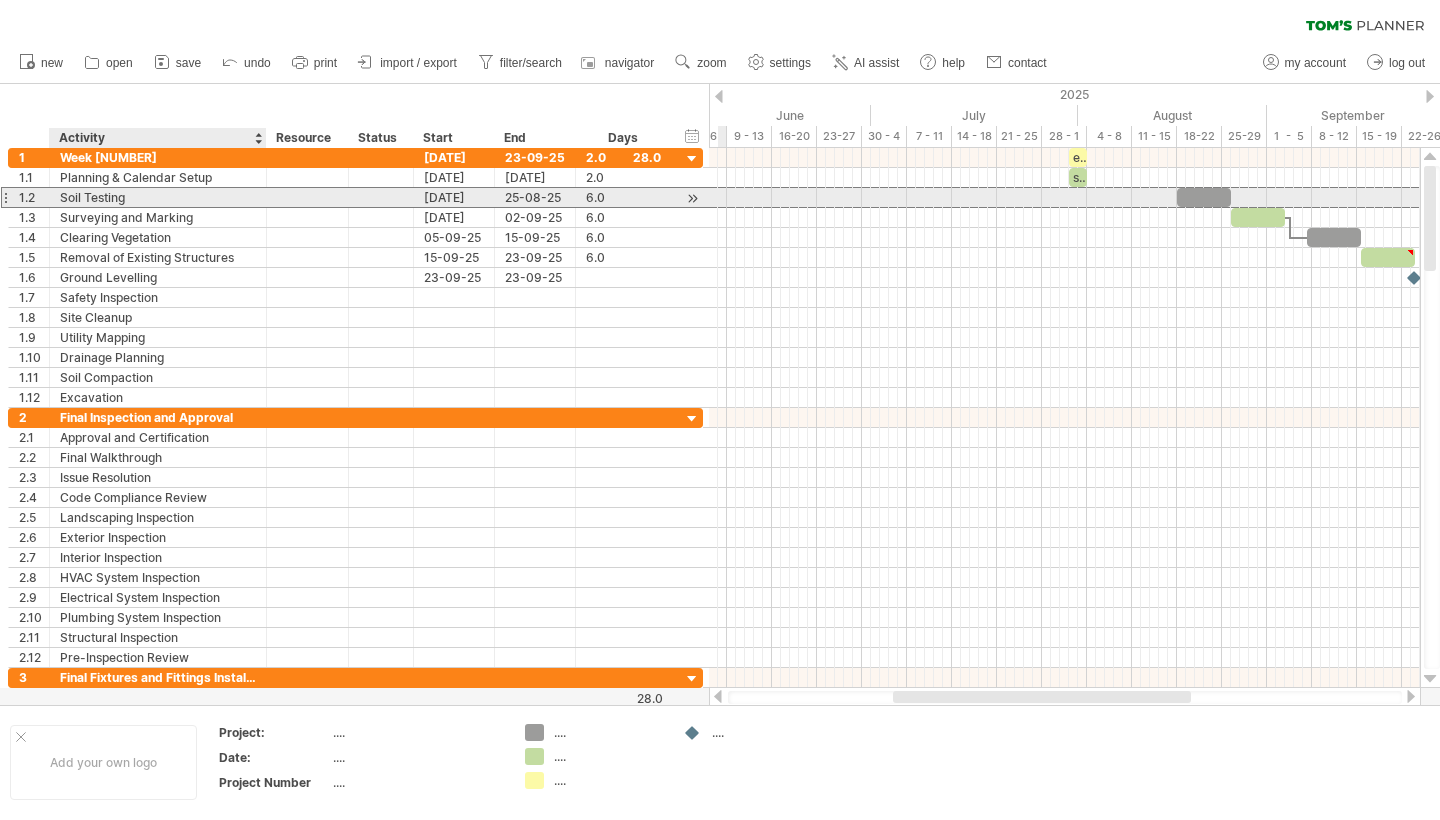 click on "Soil Testing" at bounding box center (158, 197) 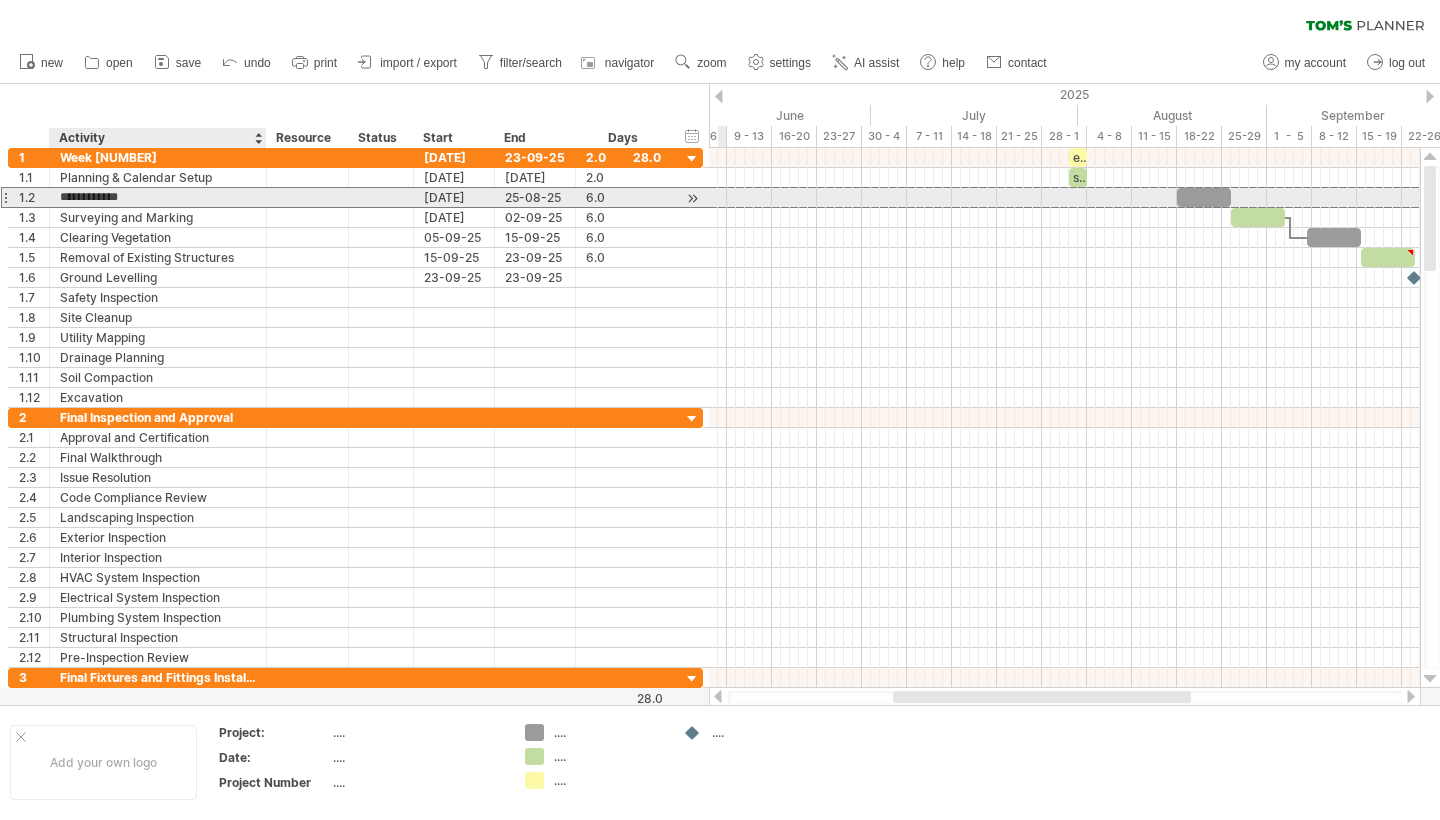 click on "**********" at bounding box center [158, 197] 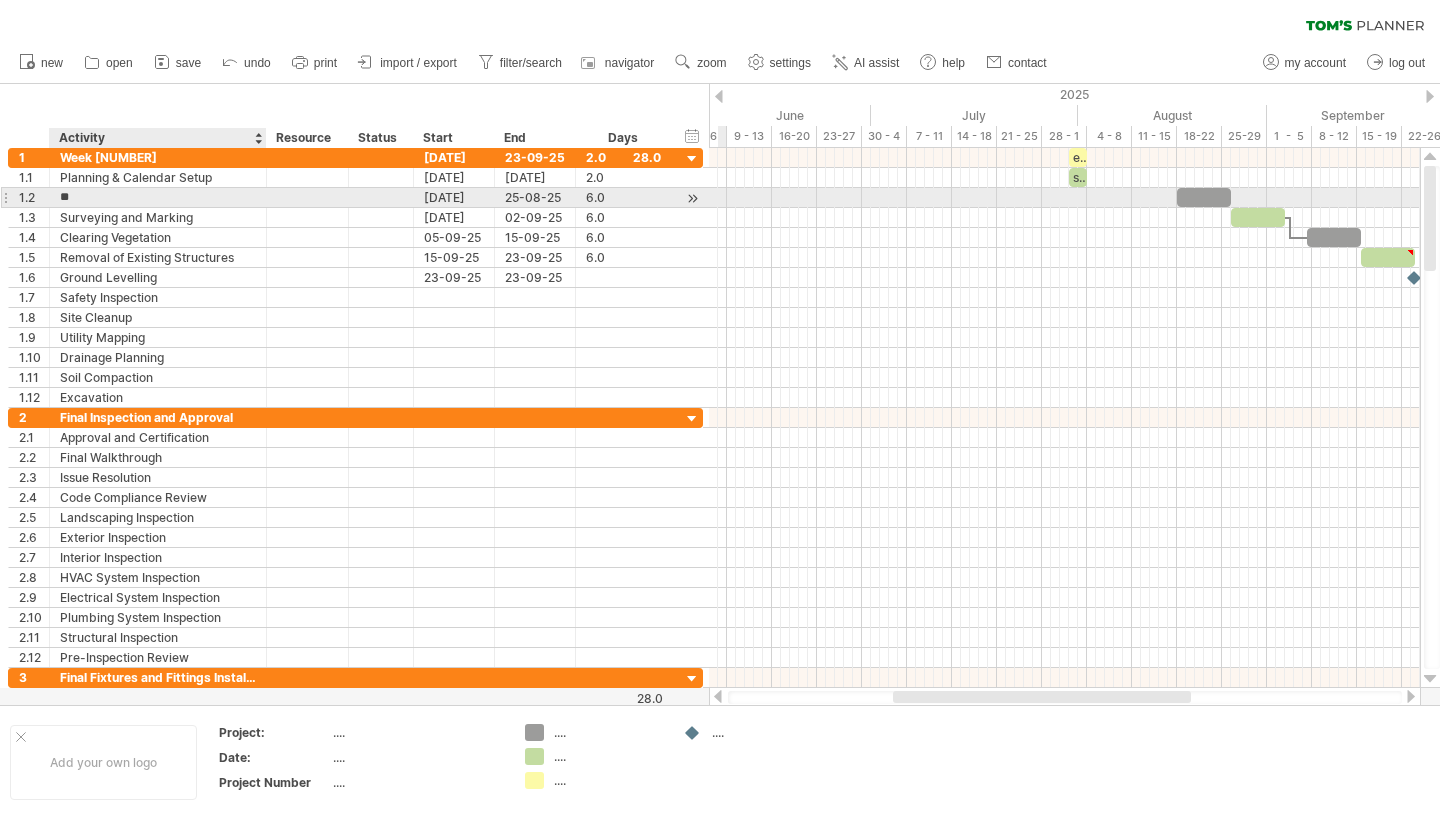 type on "*" 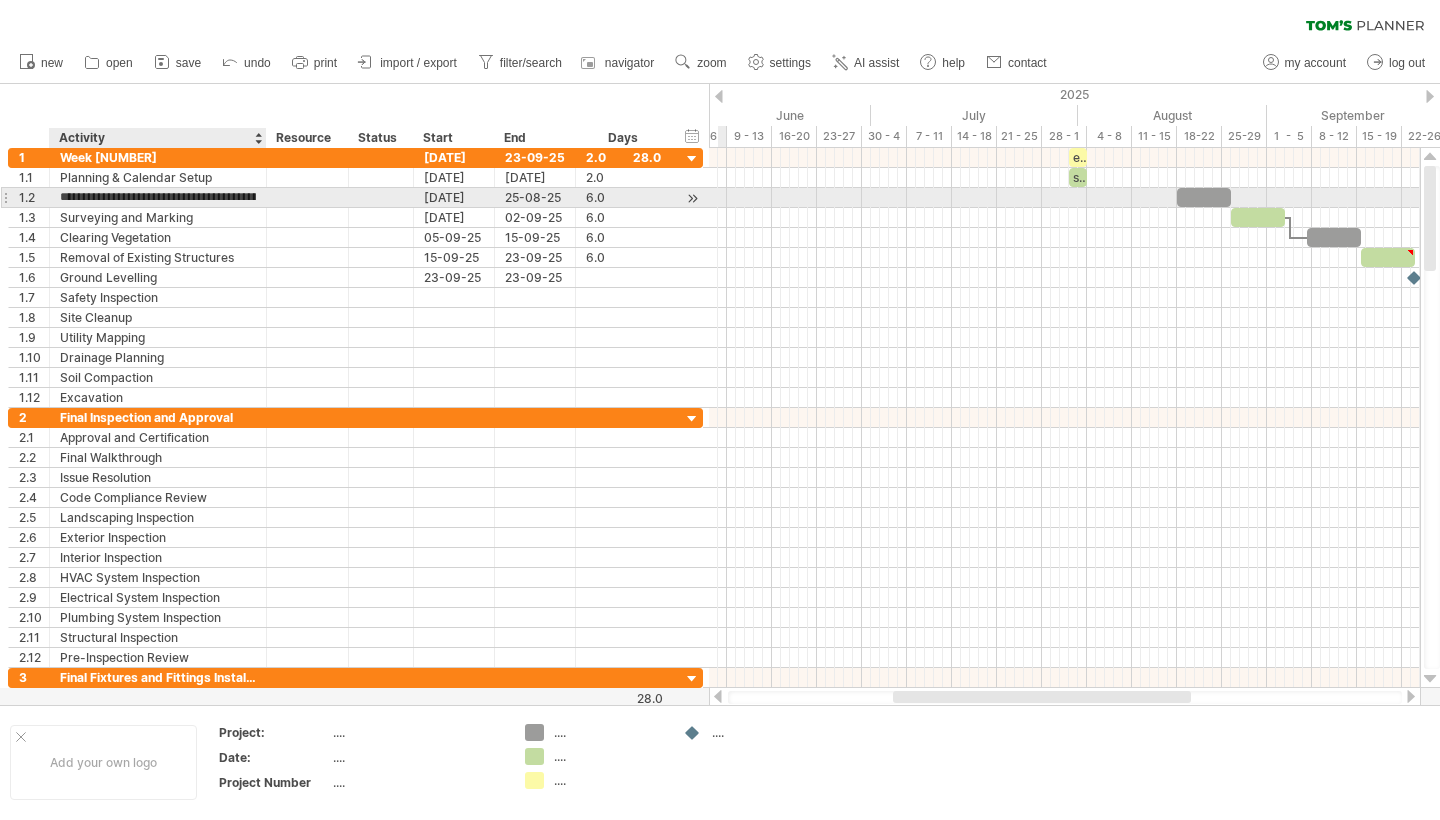 type on "**********" 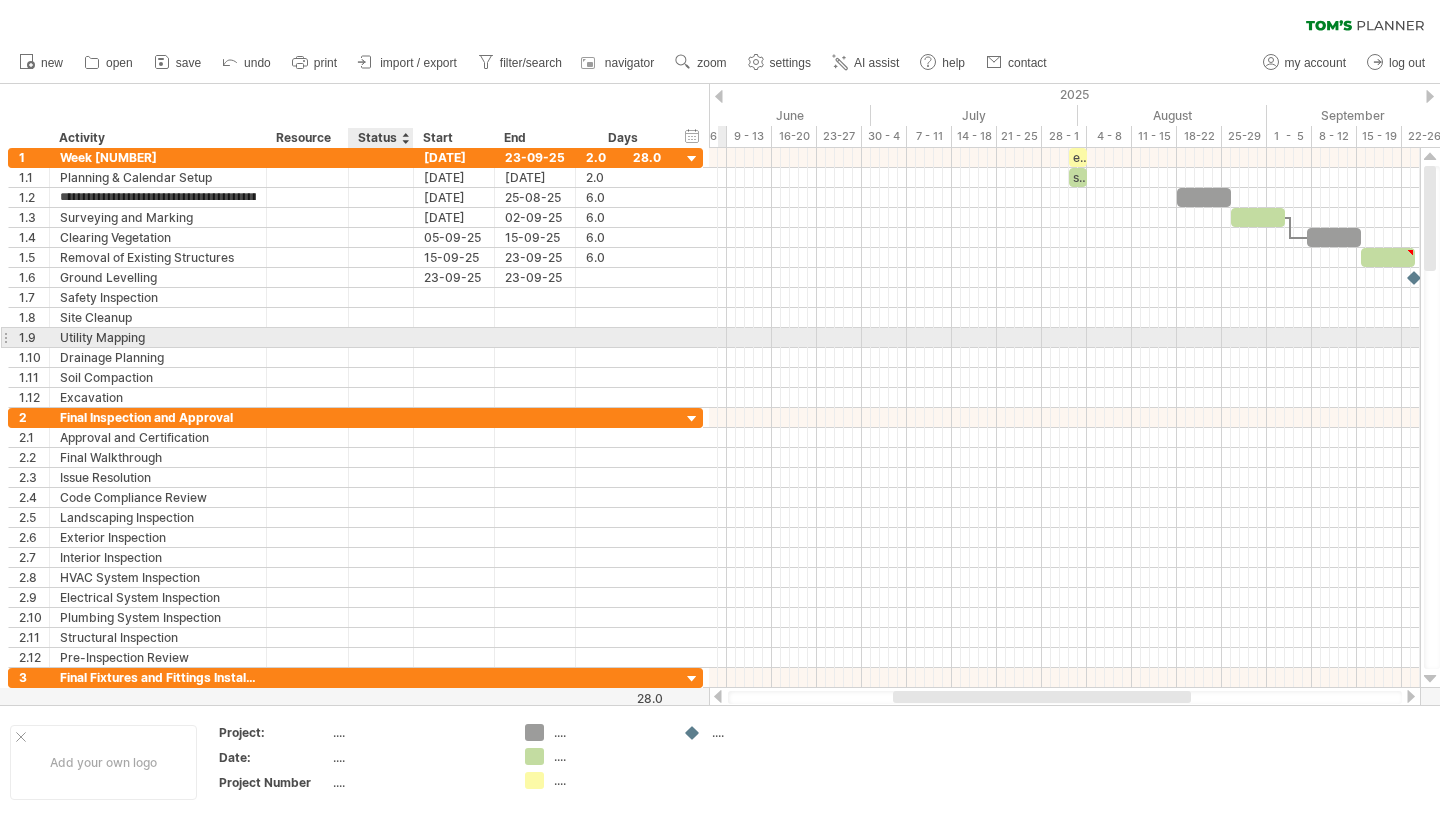 click at bounding box center (381, 337) 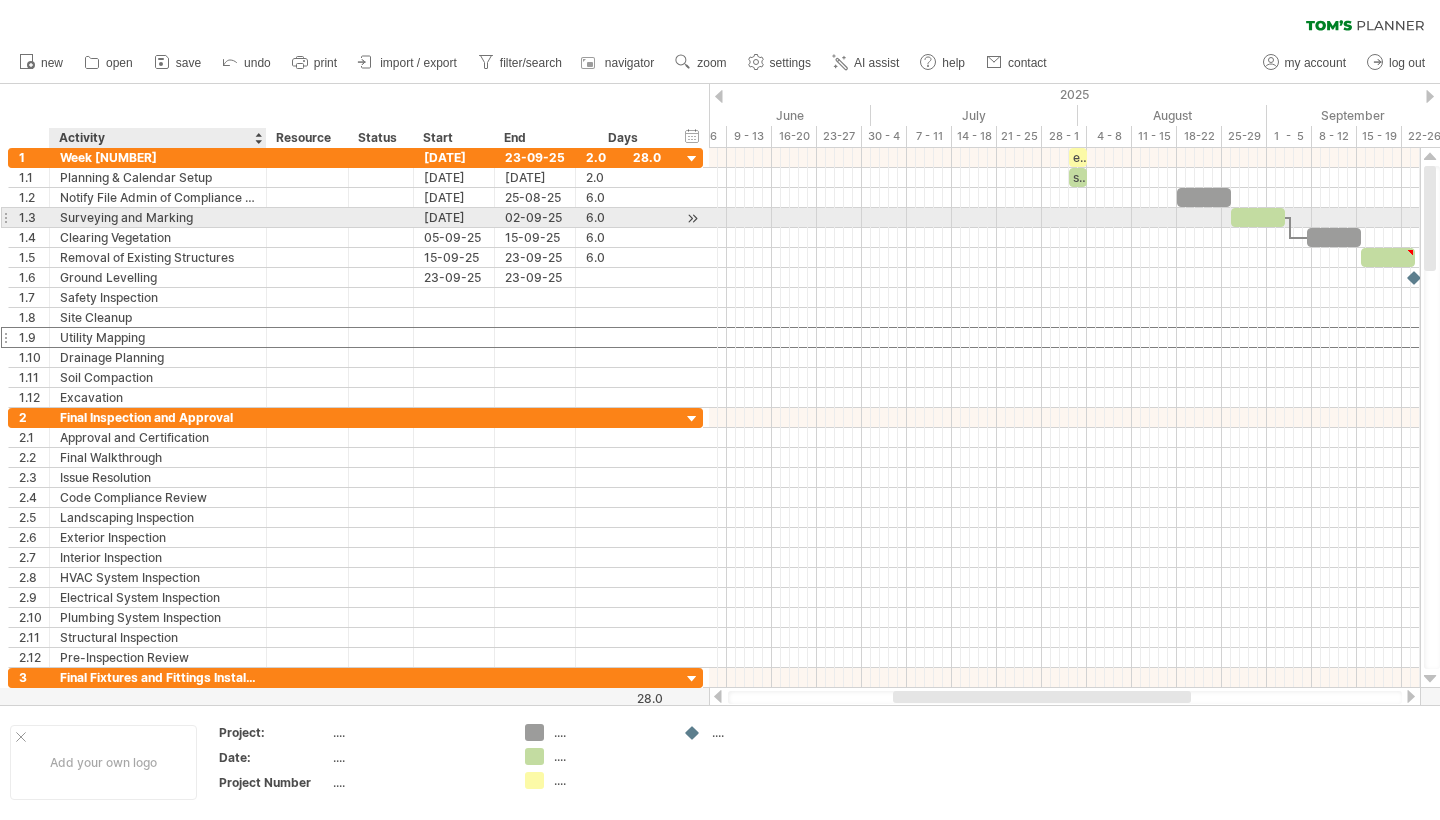 click on "Surveying and Marking" at bounding box center (158, 217) 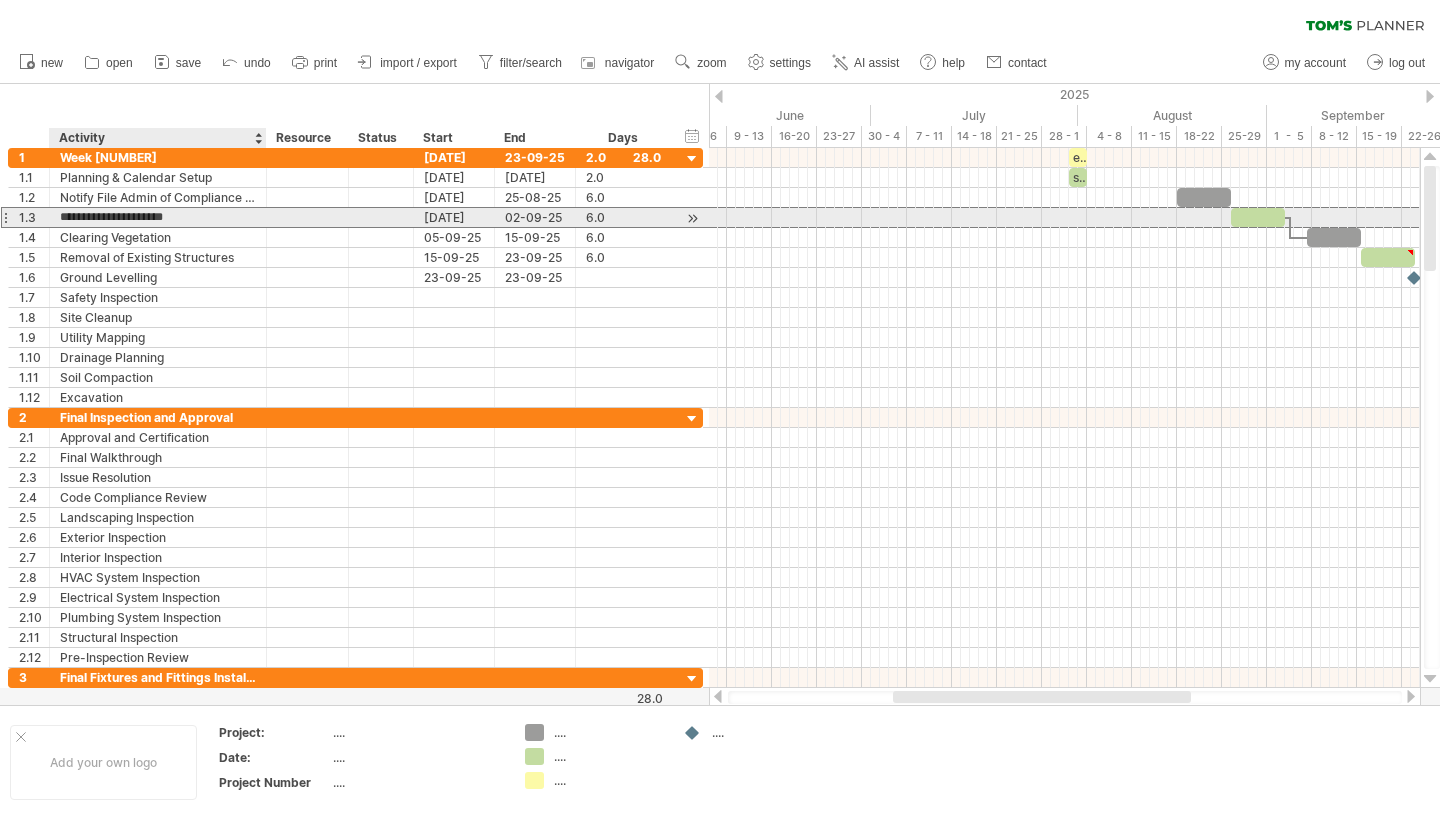 drag, startPoint x: 193, startPoint y: 215, endPoint x: 62, endPoint y: 218, distance: 131.03435 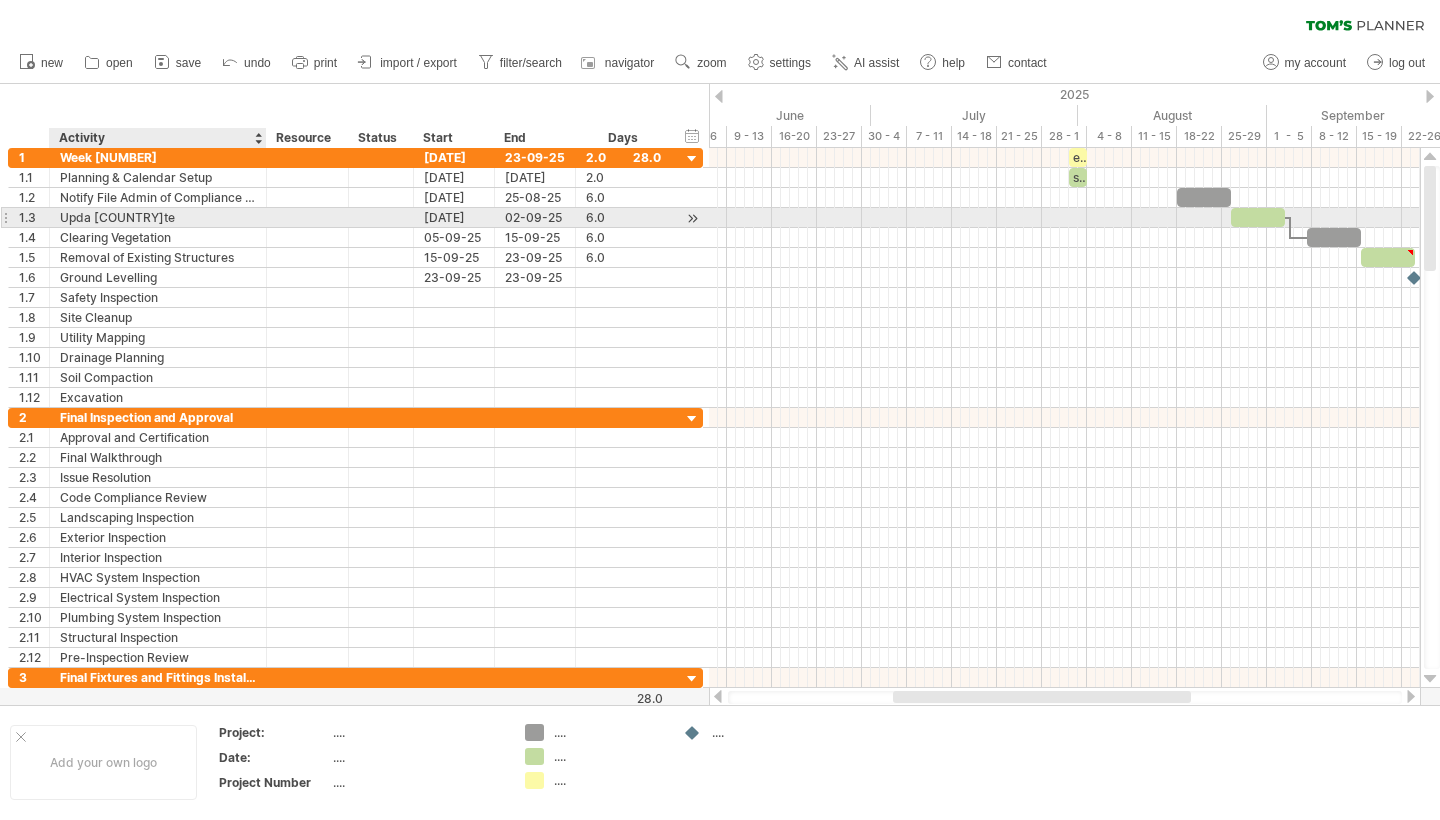 click on "Upda [COUNTRY]te" at bounding box center (158, 217) 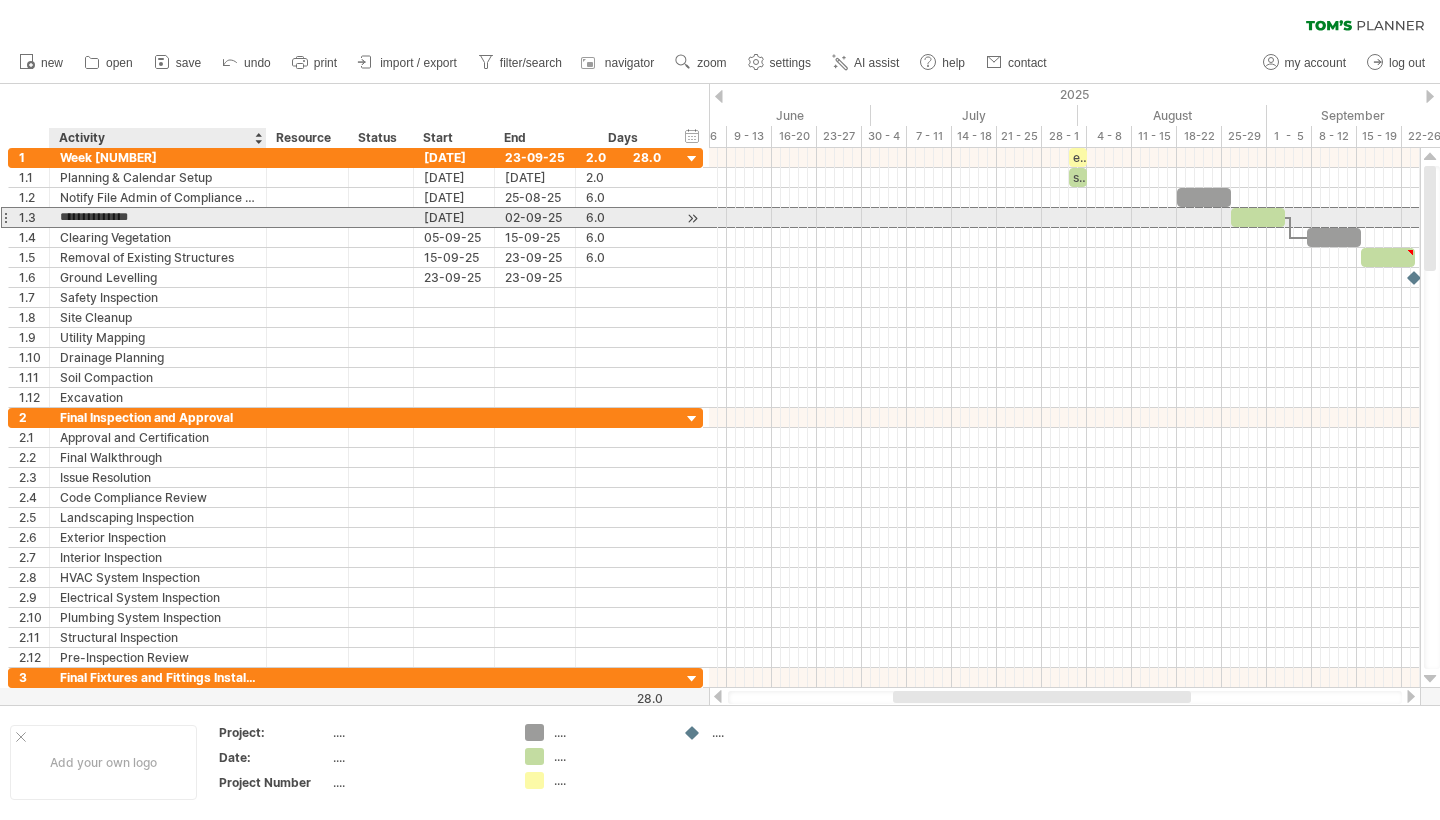 click on "**********" at bounding box center [158, 217] 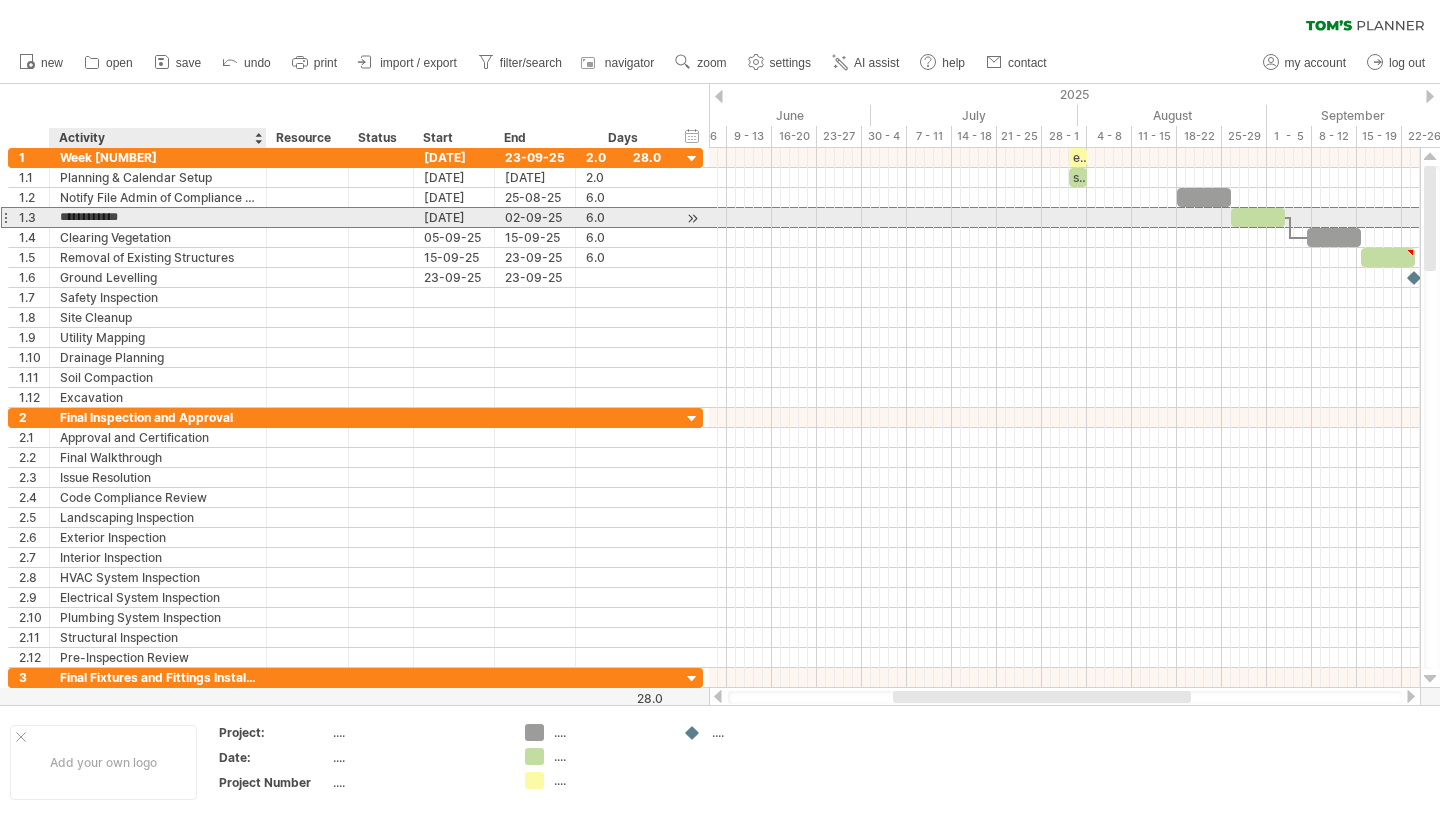 click on "**********" at bounding box center [158, 217] 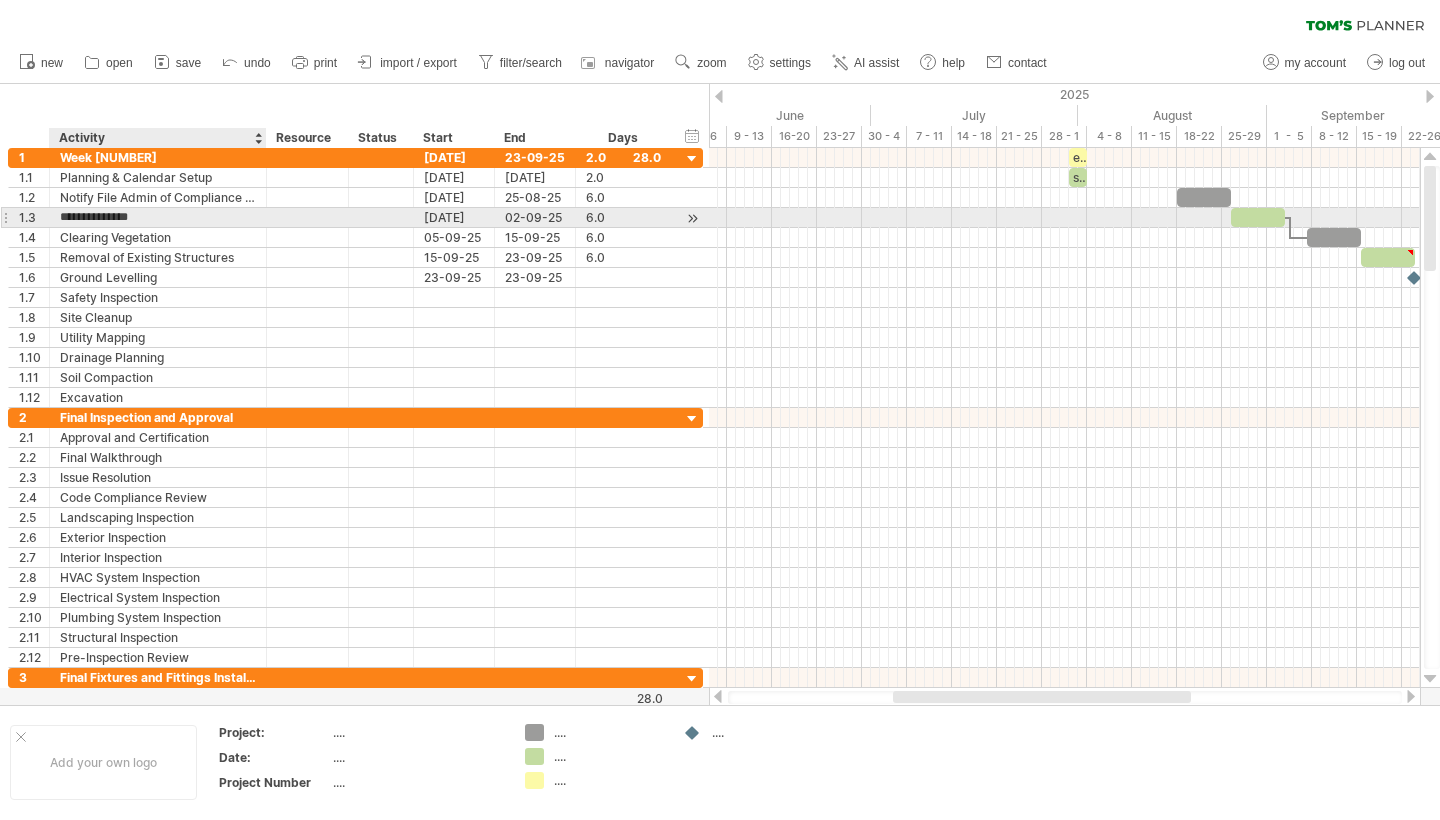 click on "**********" at bounding box center [158, 217] 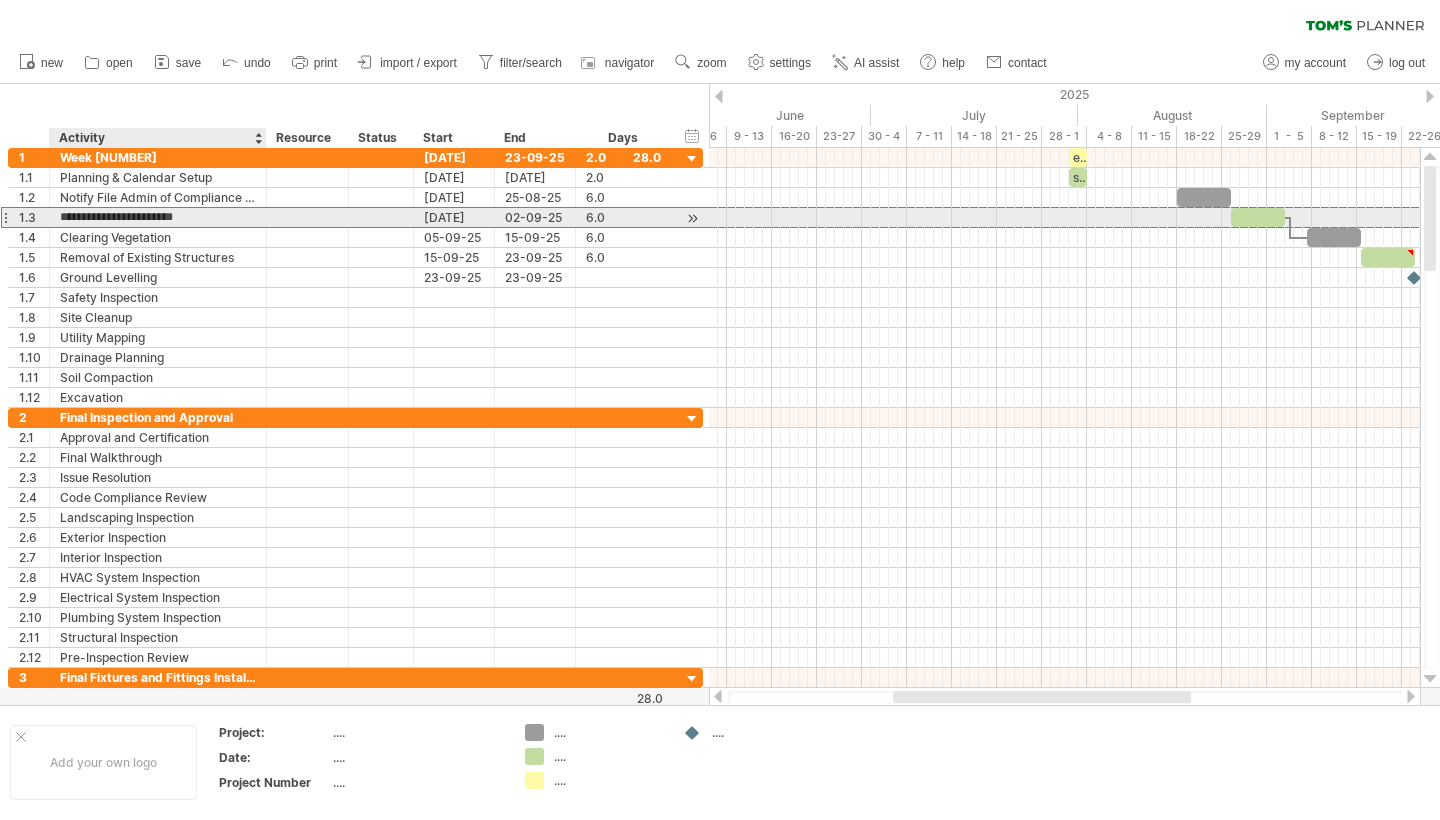 type on "**********" 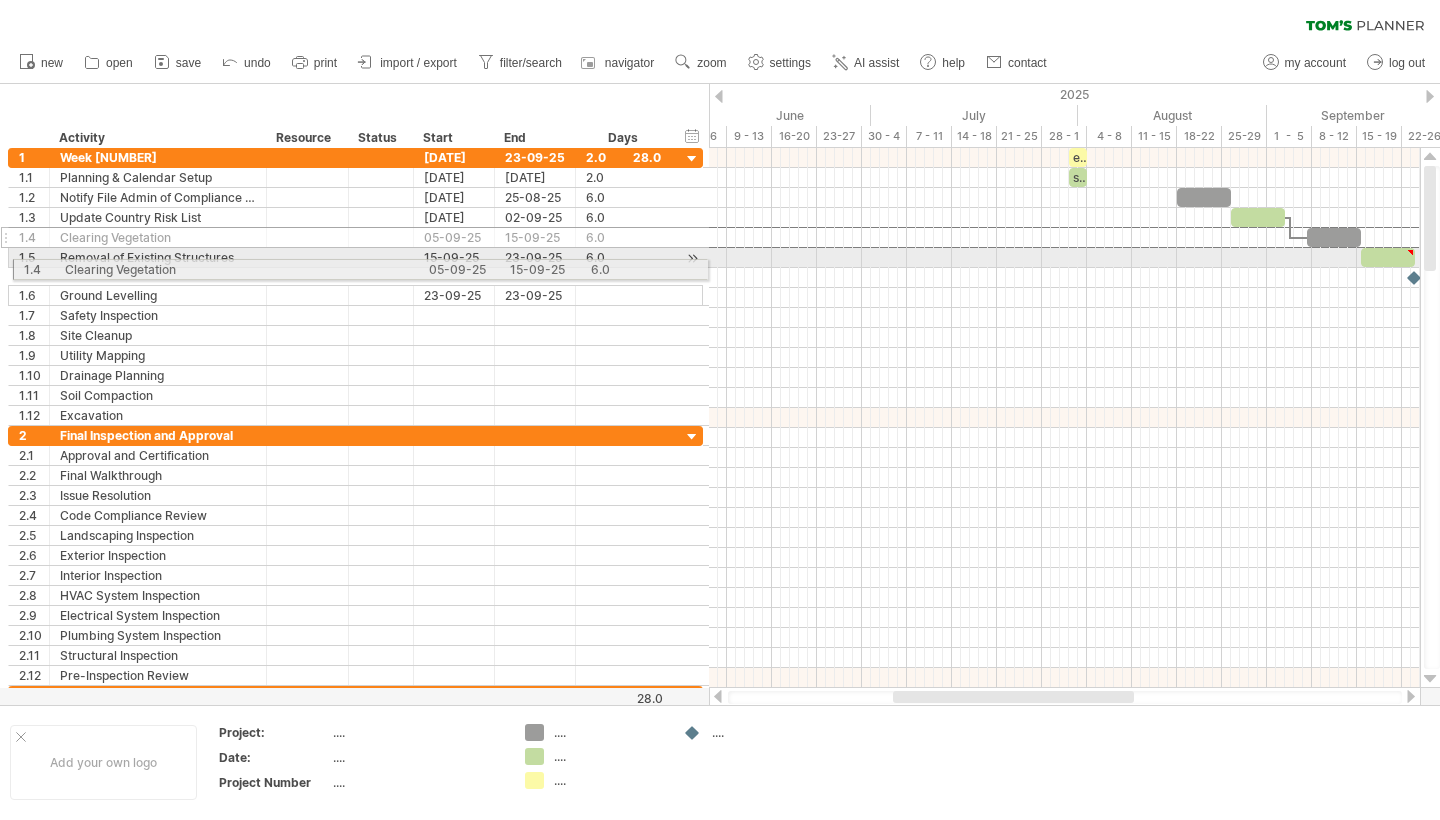 drag, startPoint x: 7, startPoint y: 237, endPoint x: 8, endPoint y: 266, distance: 29.017237 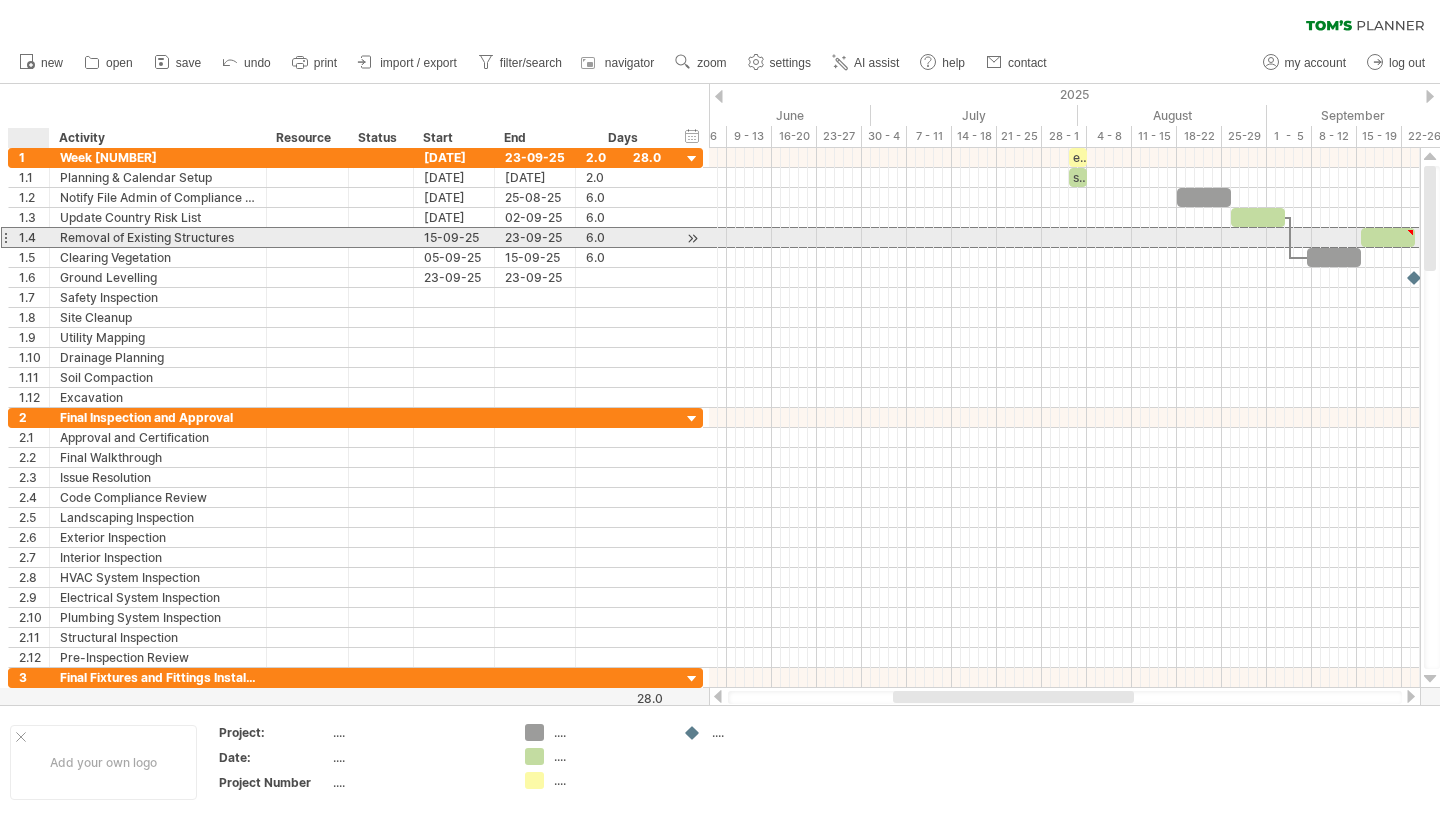click on "1.4" at bounding box center [34, 237] 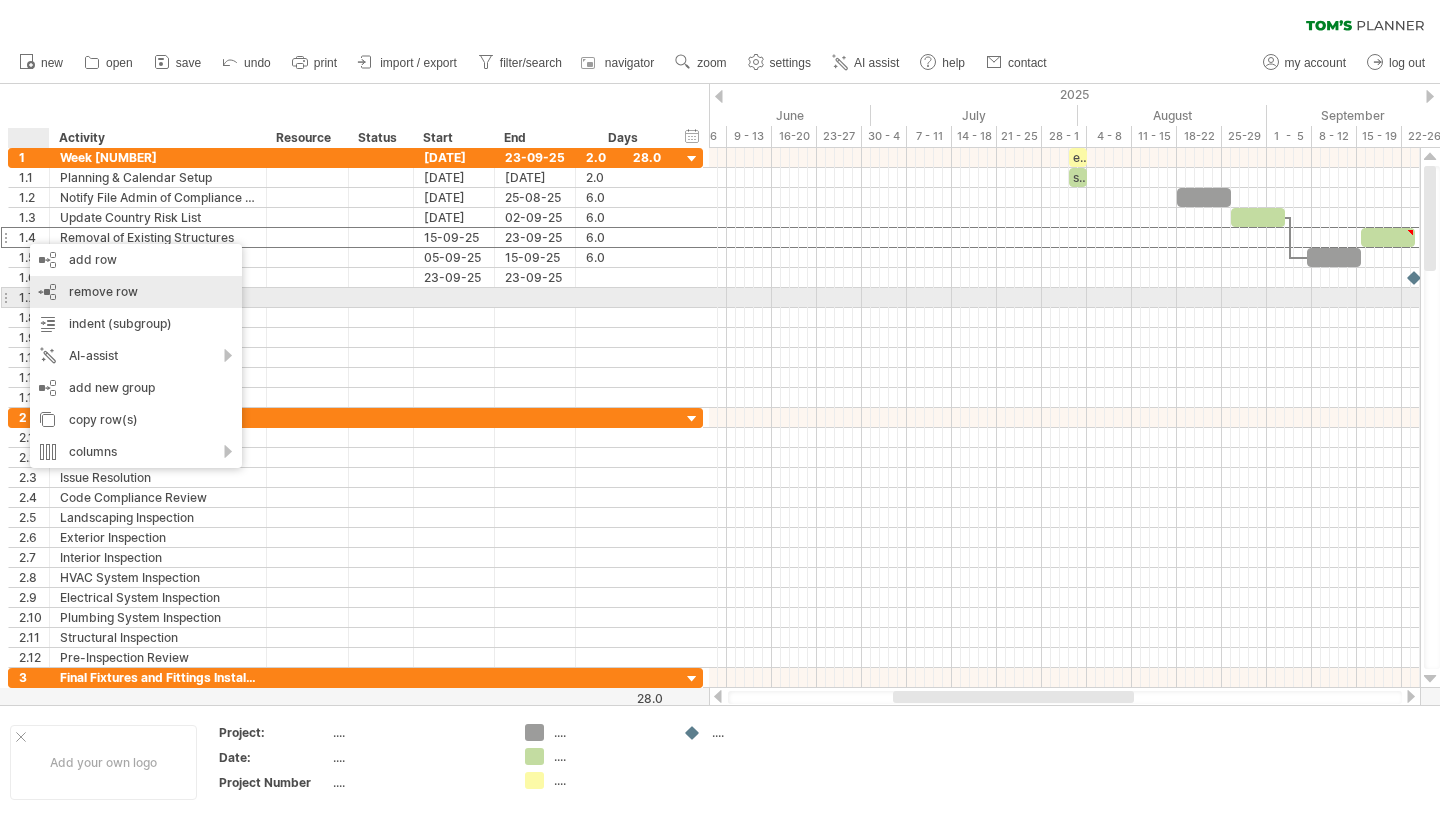click on "remove row" at bounding box center (103, 291) 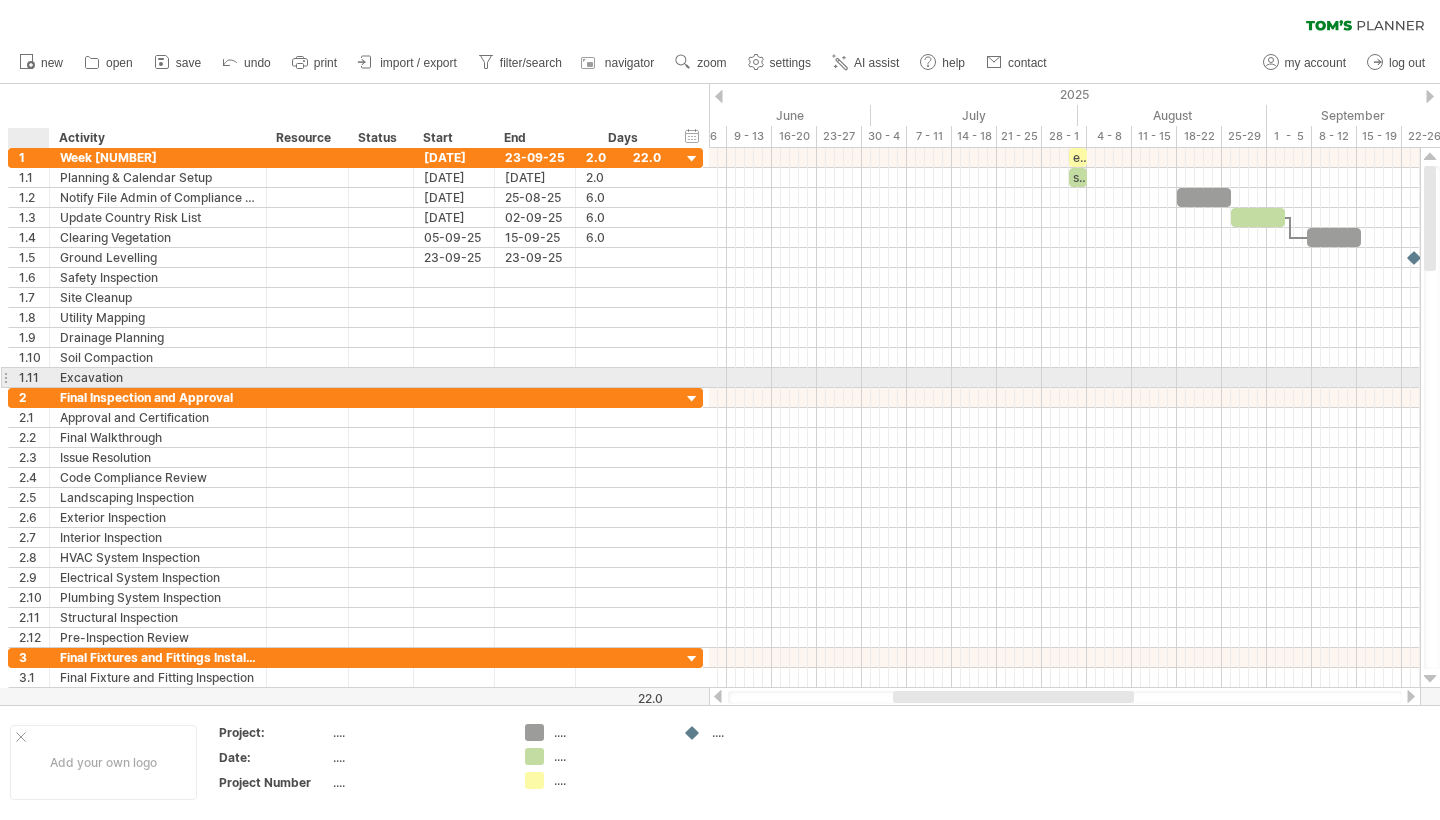 click on "1.11" at bounding box center [34, 377] 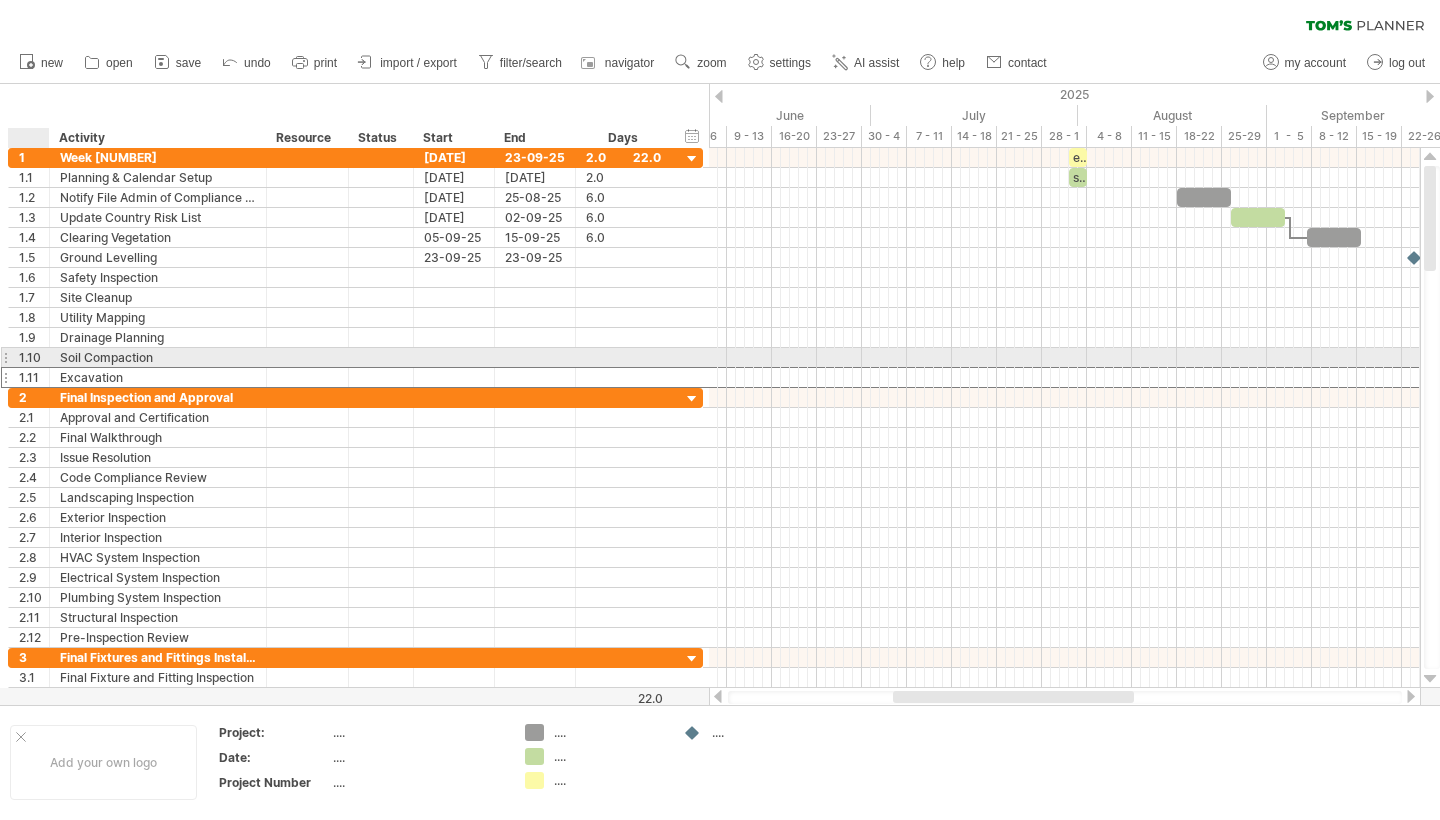 click on "1.10" at bounding box center [34, 357] 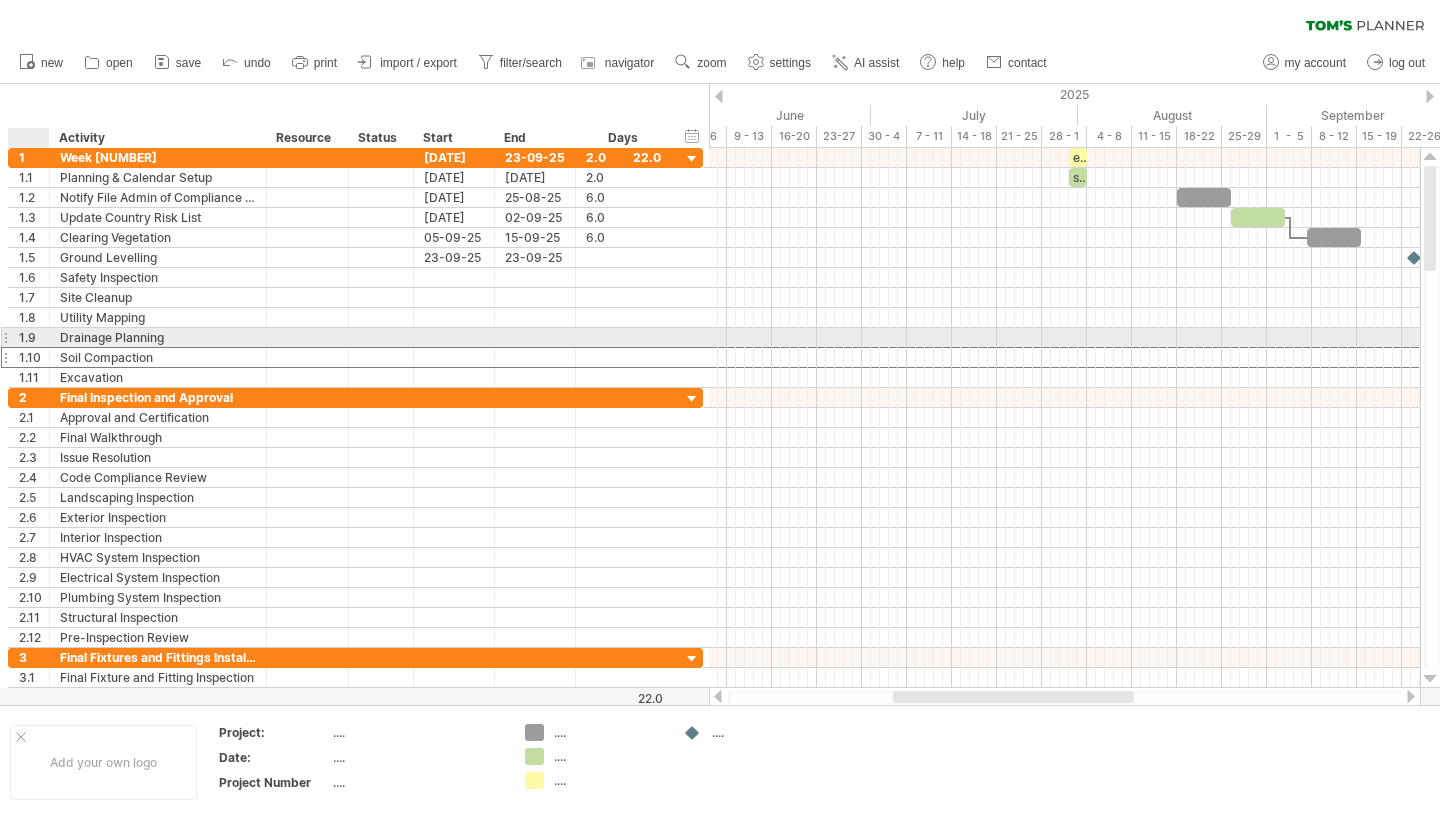 click on "1.9" at bounding box center [34, 337] 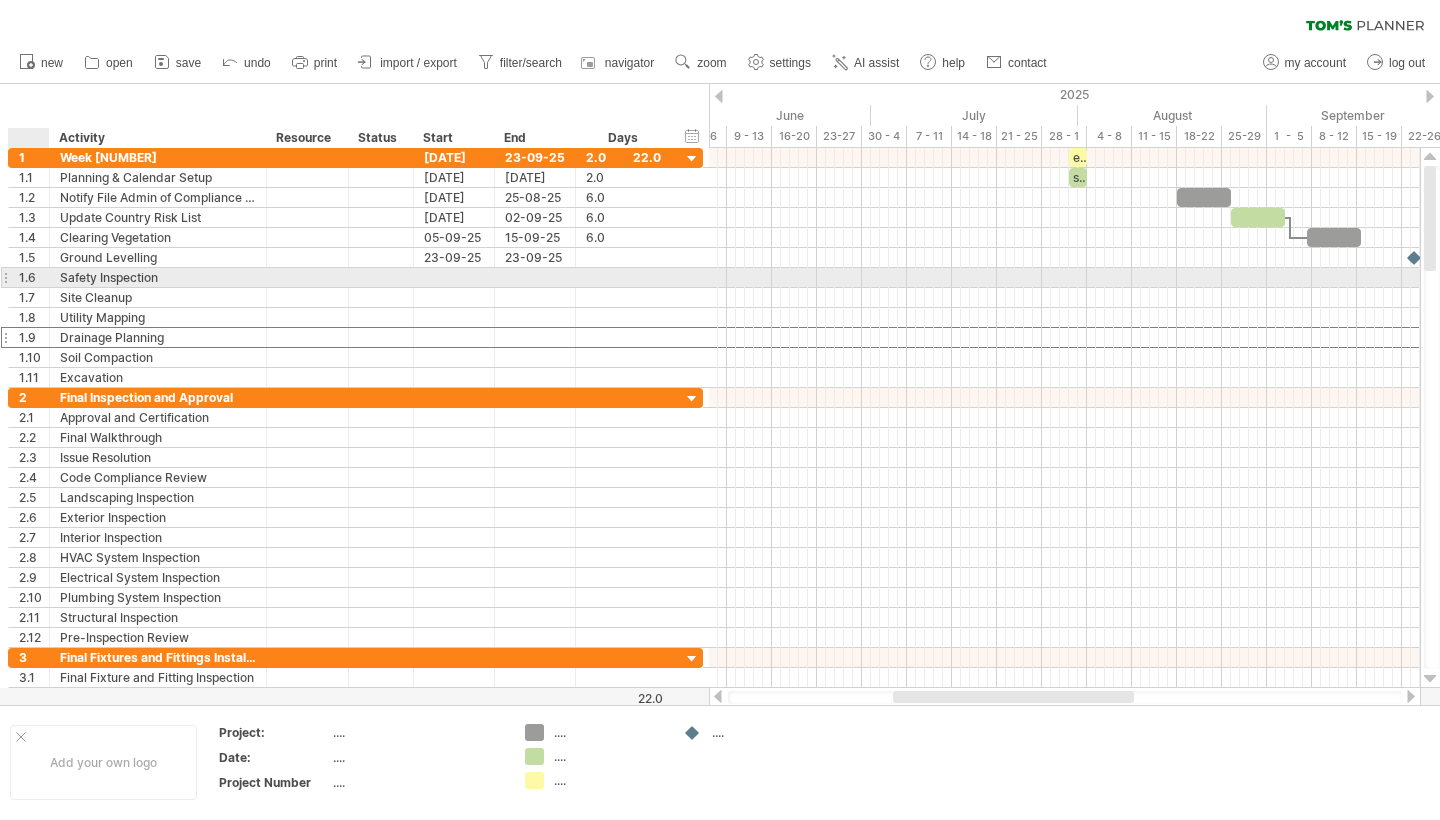 click on "1.6" at bounding box center [34, 277] 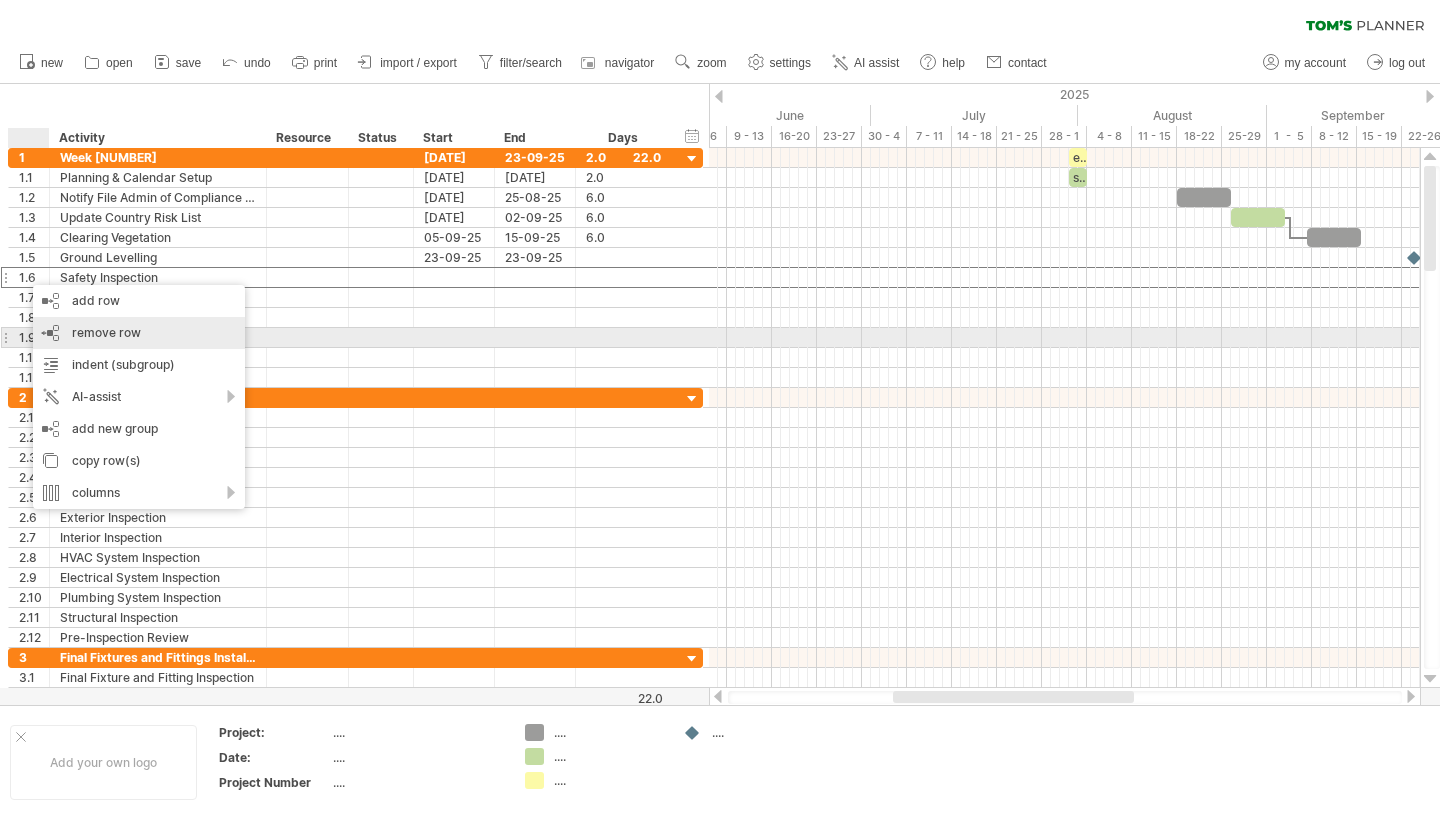 click on "remove row remove selected rows" at bounding box center (139, 333) 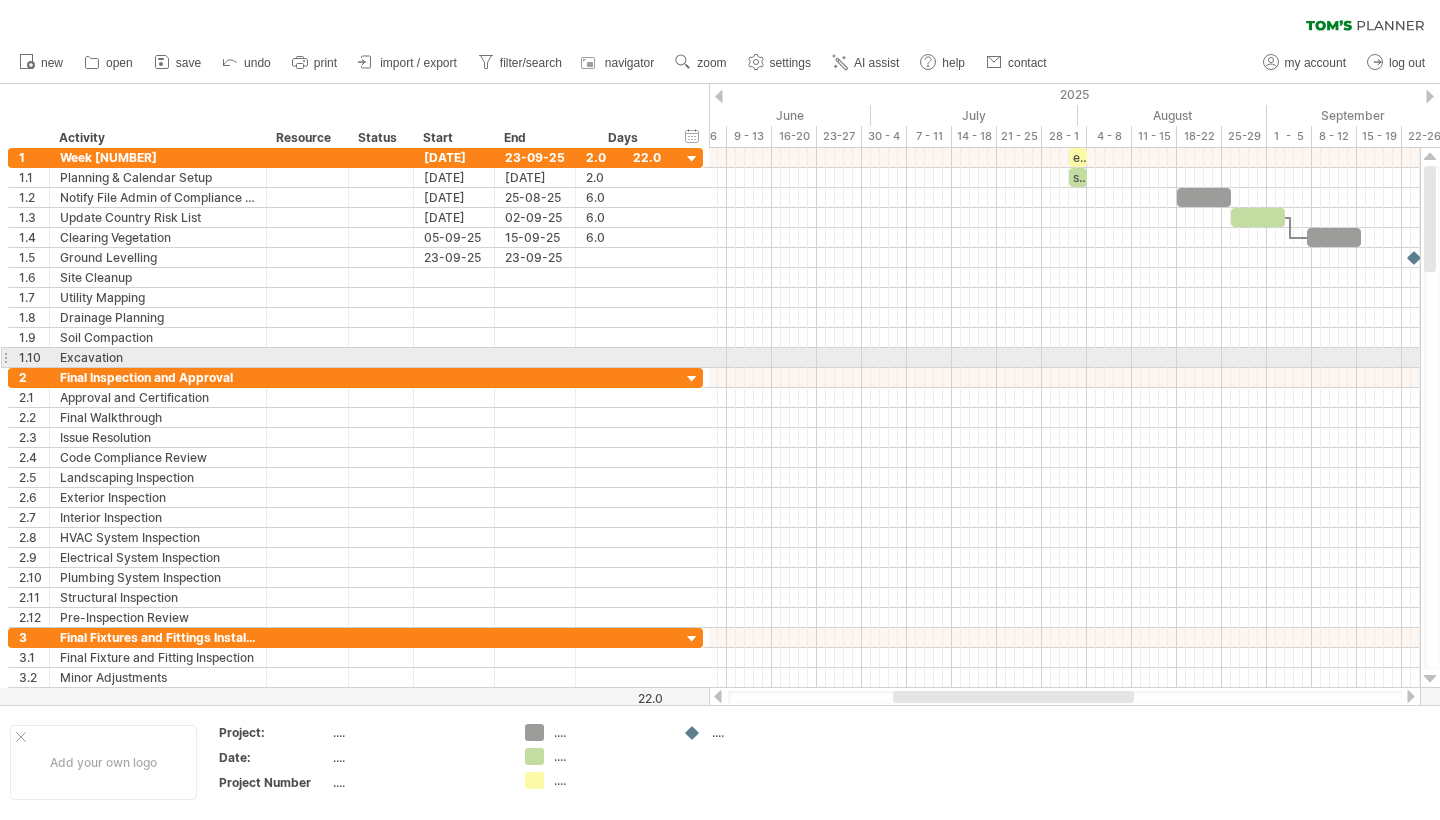 click on "1.10" at bounding box center [29, 357] 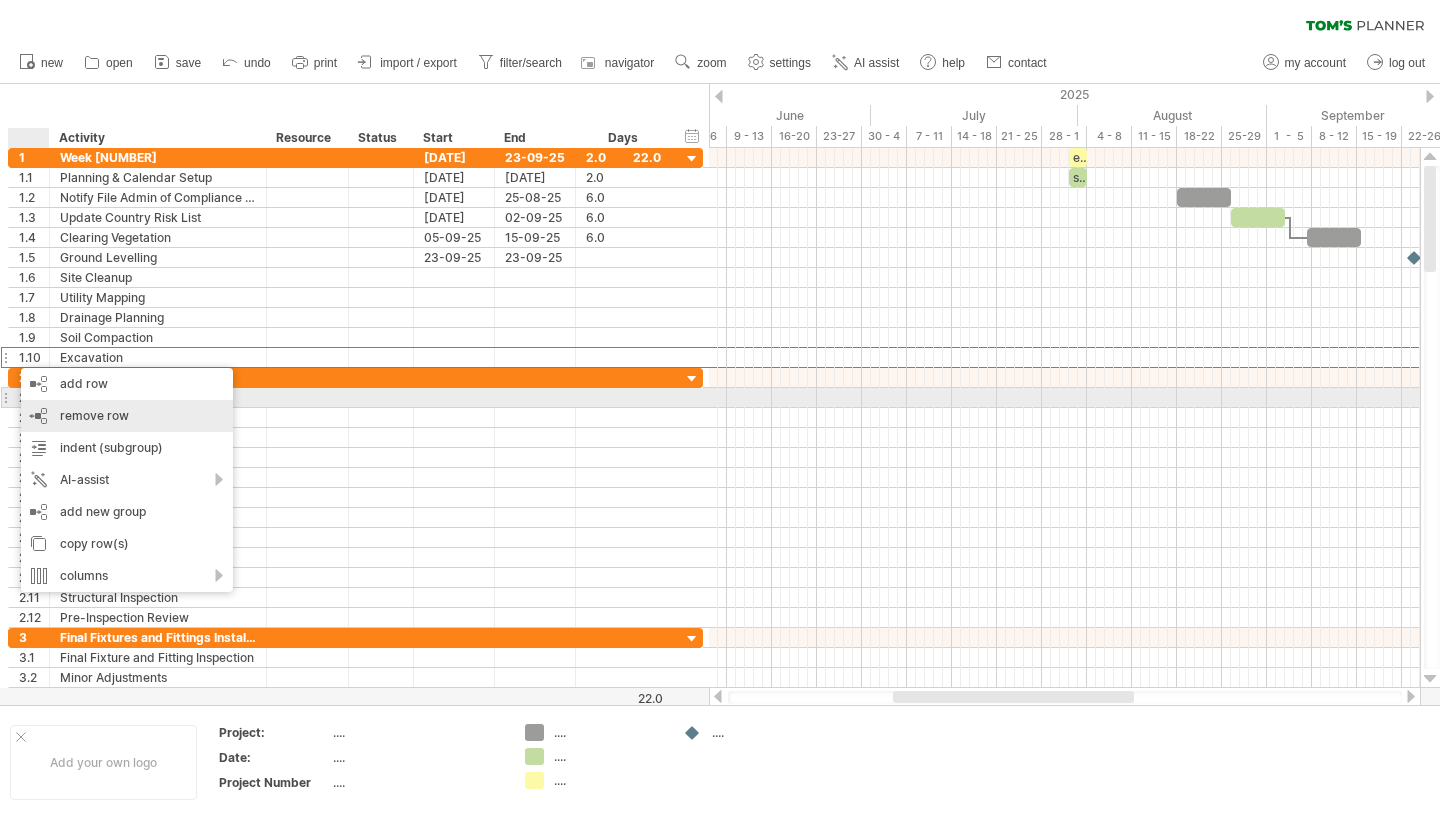 click on "remove row" at bounding box center [94, 415] 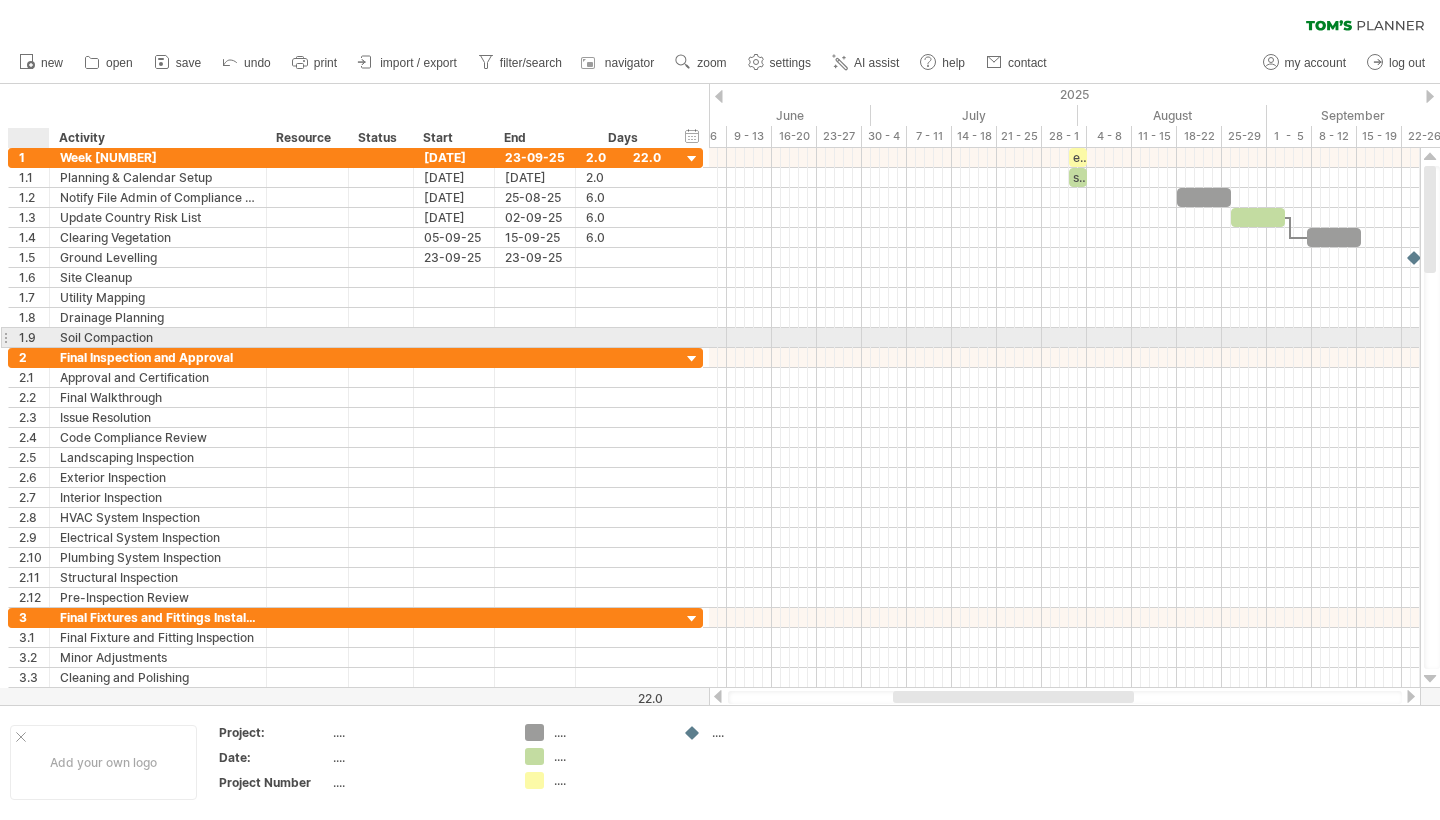 click on "1.9" at bounding box center [34, 337] 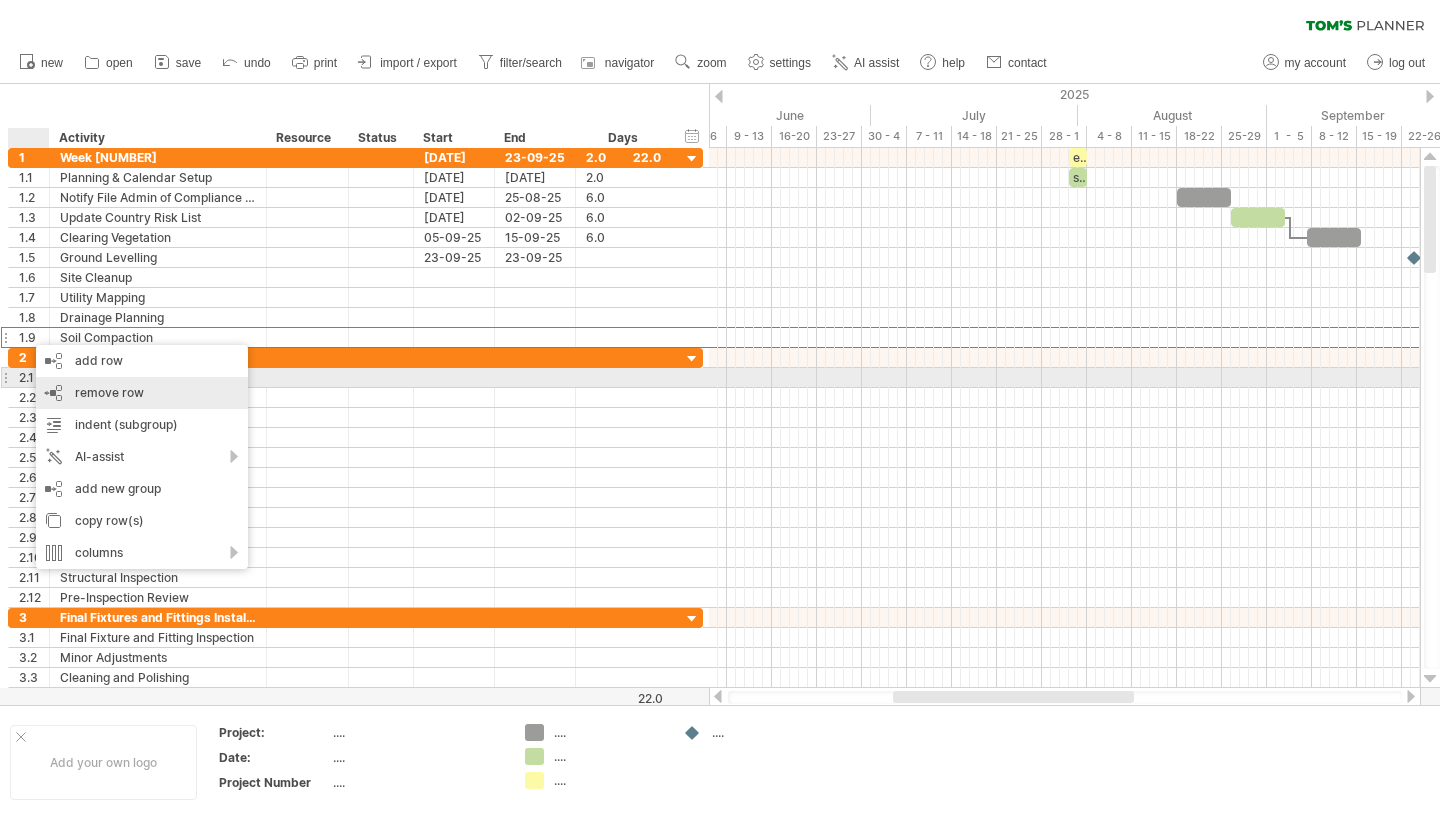 click on "remove row" at bounding box center [109, 392] 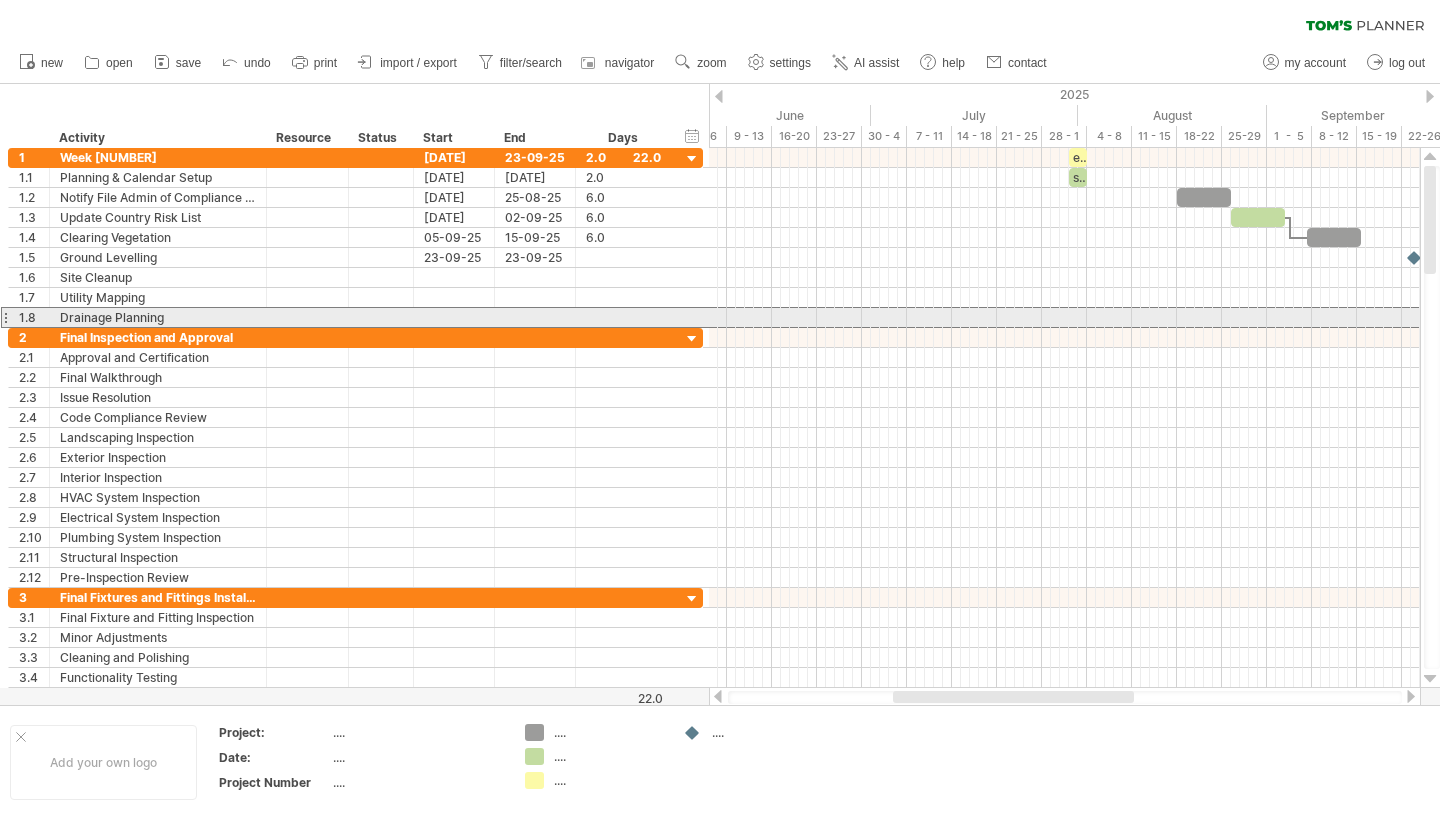 click on "1.8" at bounding box center [29, 317] 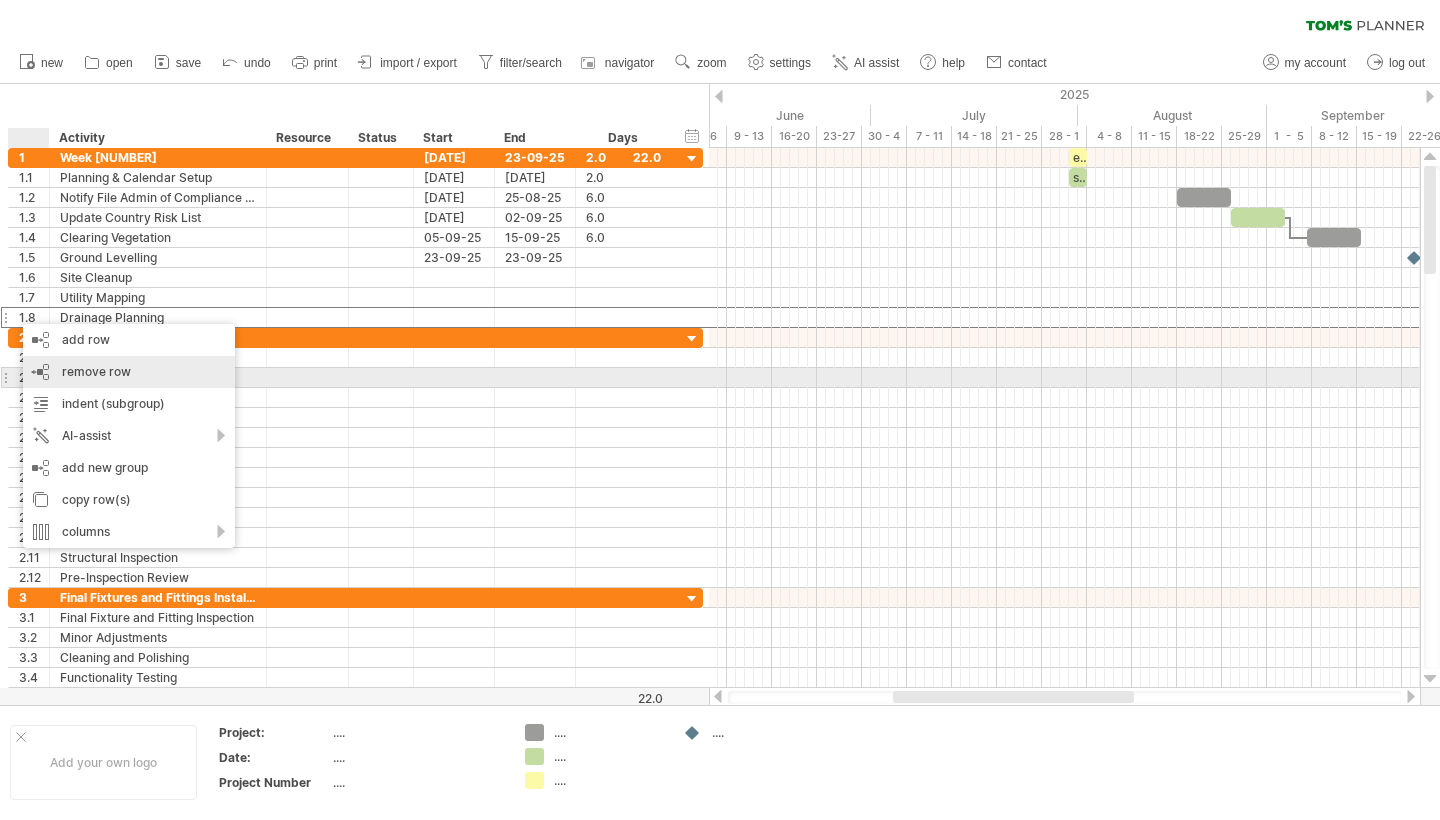 click on "remove row" at bounding box center (96, 371) 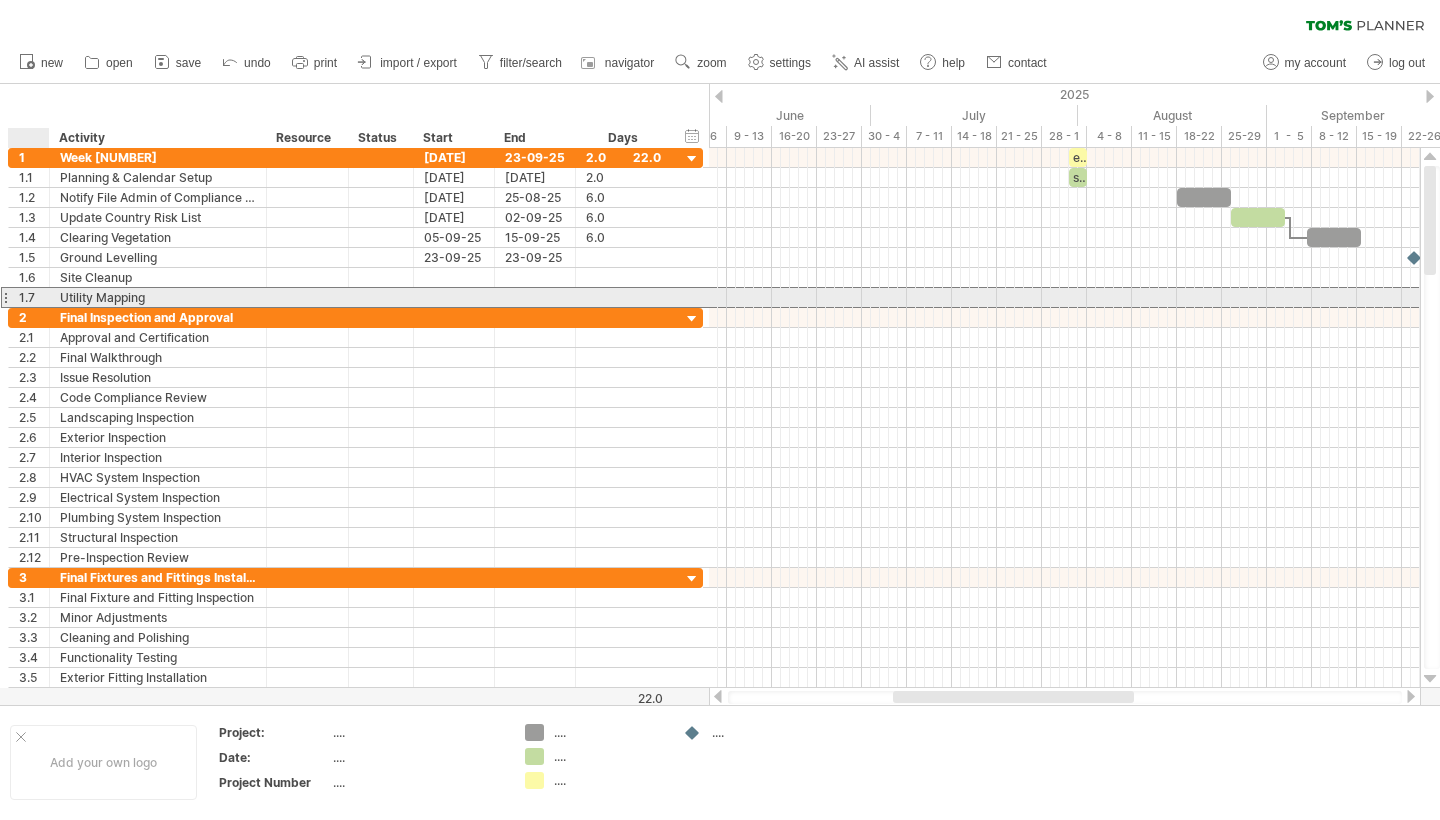 click on "1.7" at bounding box center [29, 297] 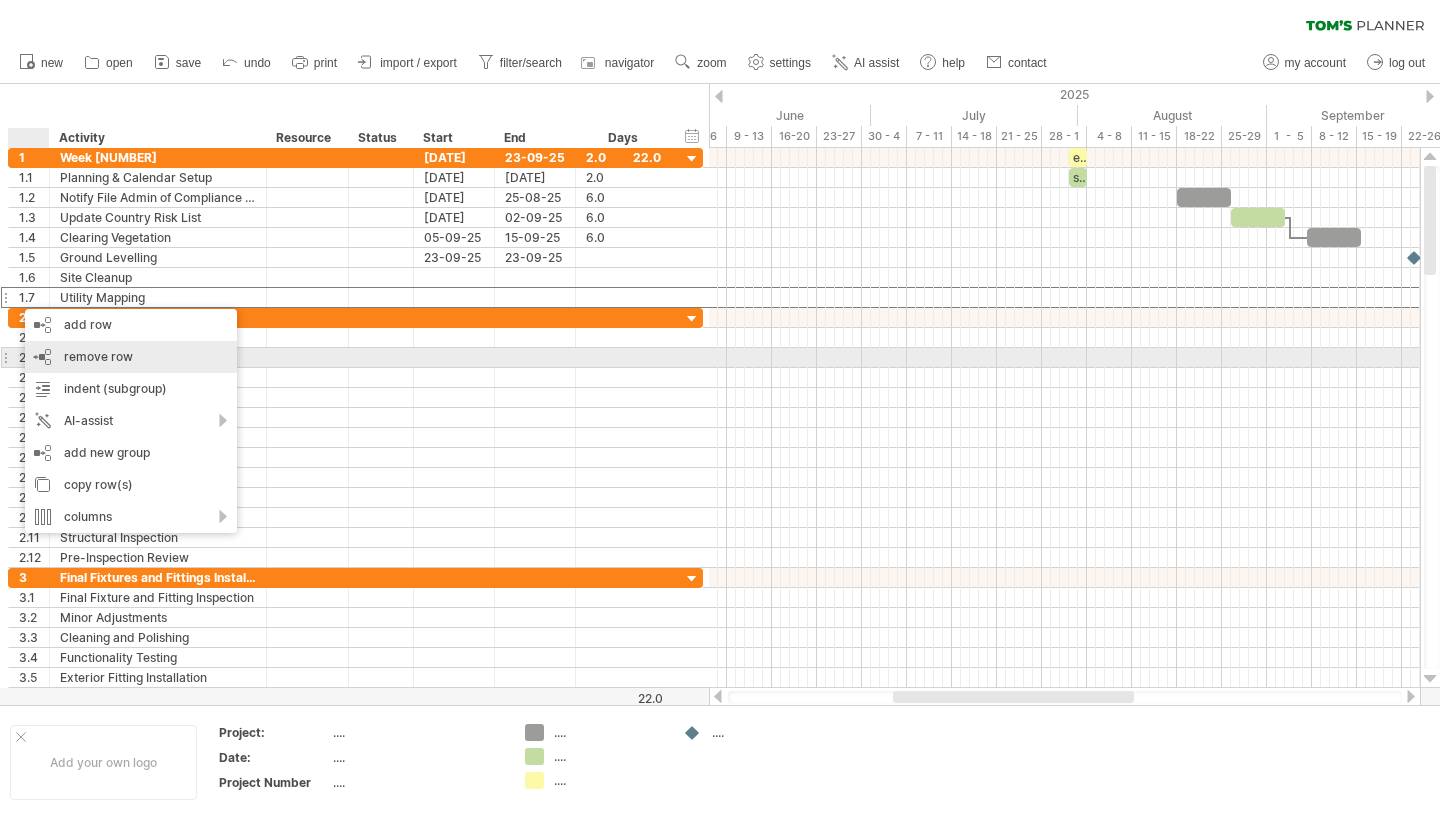 click on "remove row" at bounding box center (98, 356) 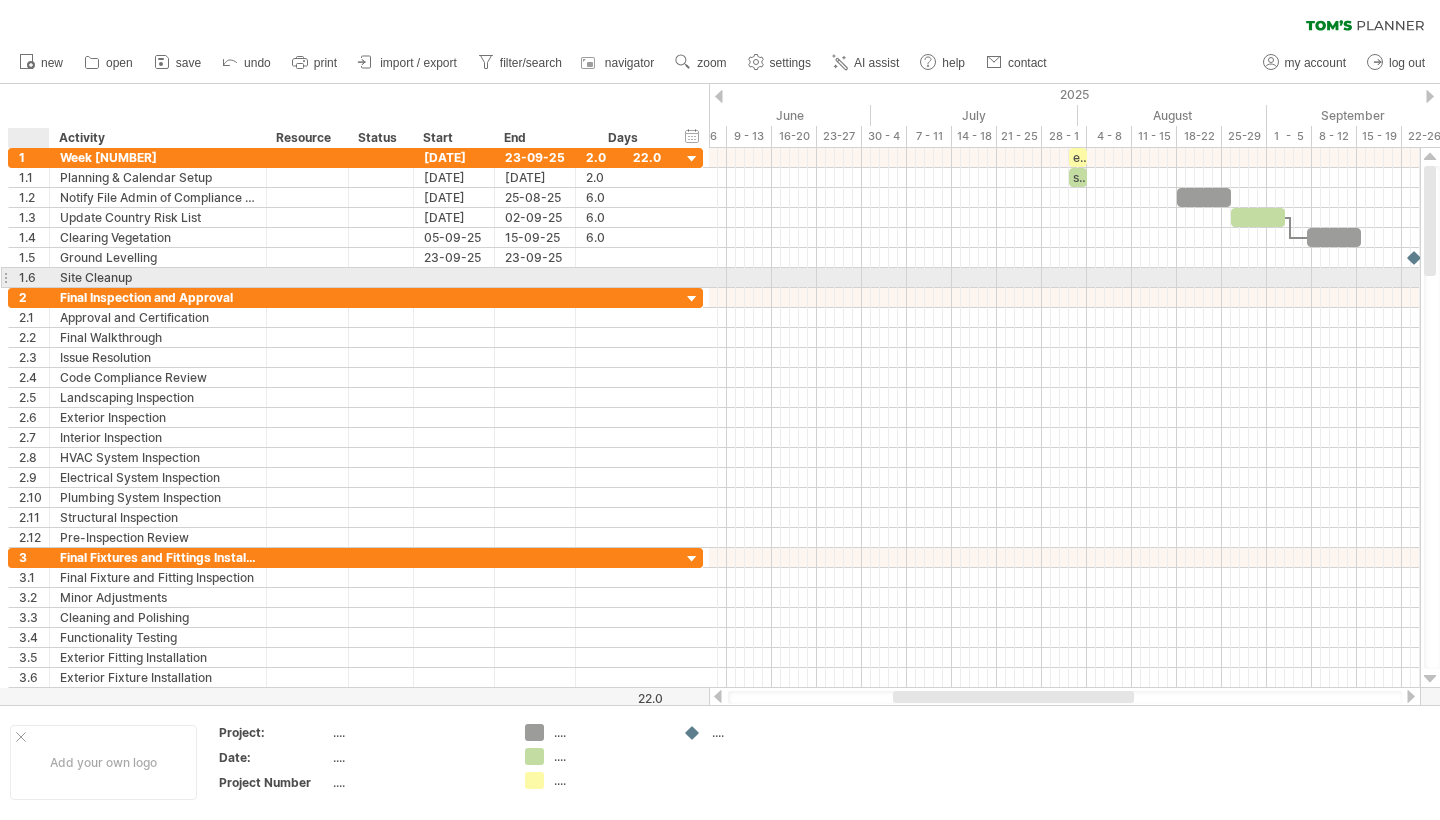 click on "1.6" at bounding box center [29, 277] 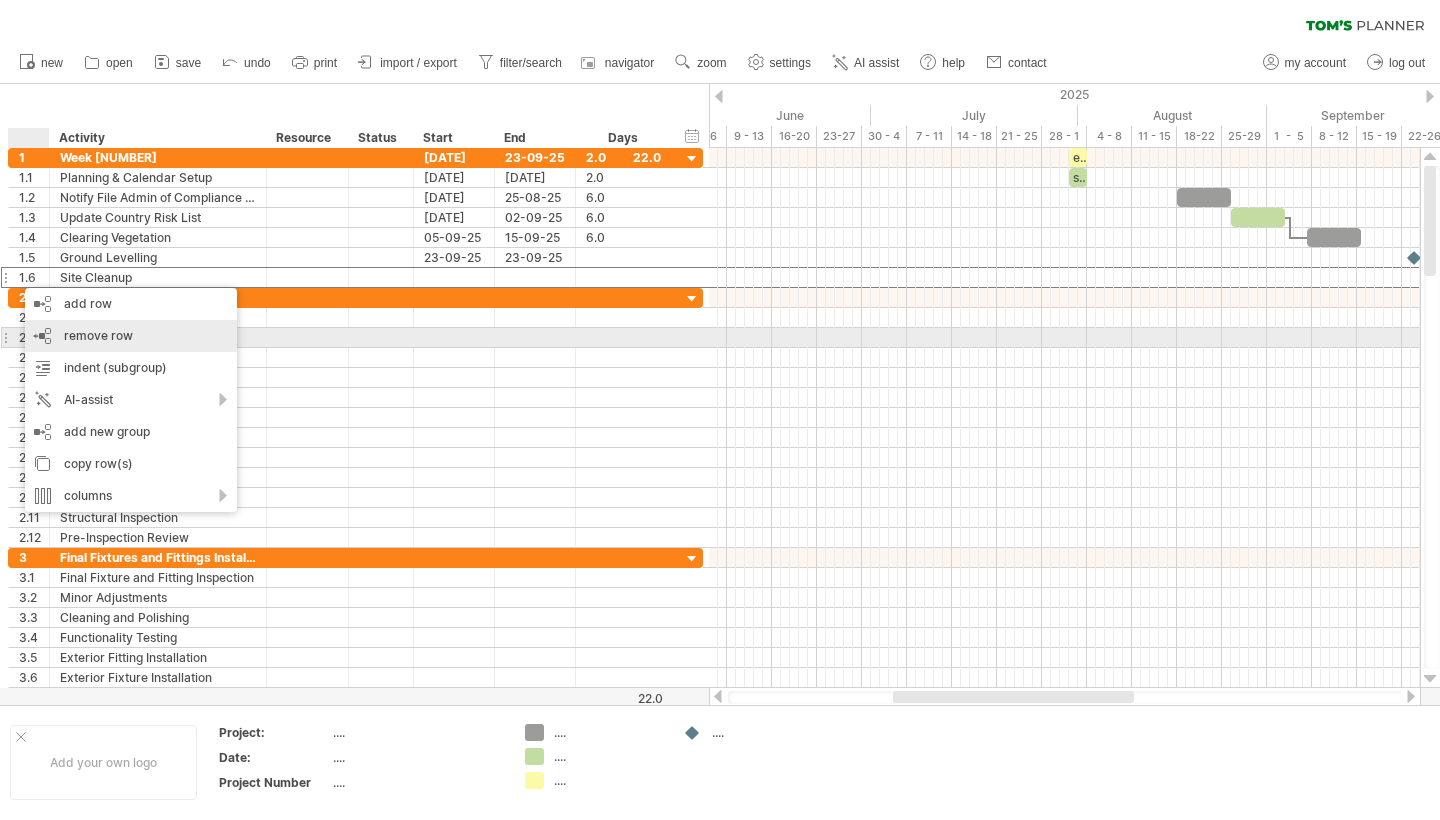 click on "remove row" at bounding box center [98, 335] 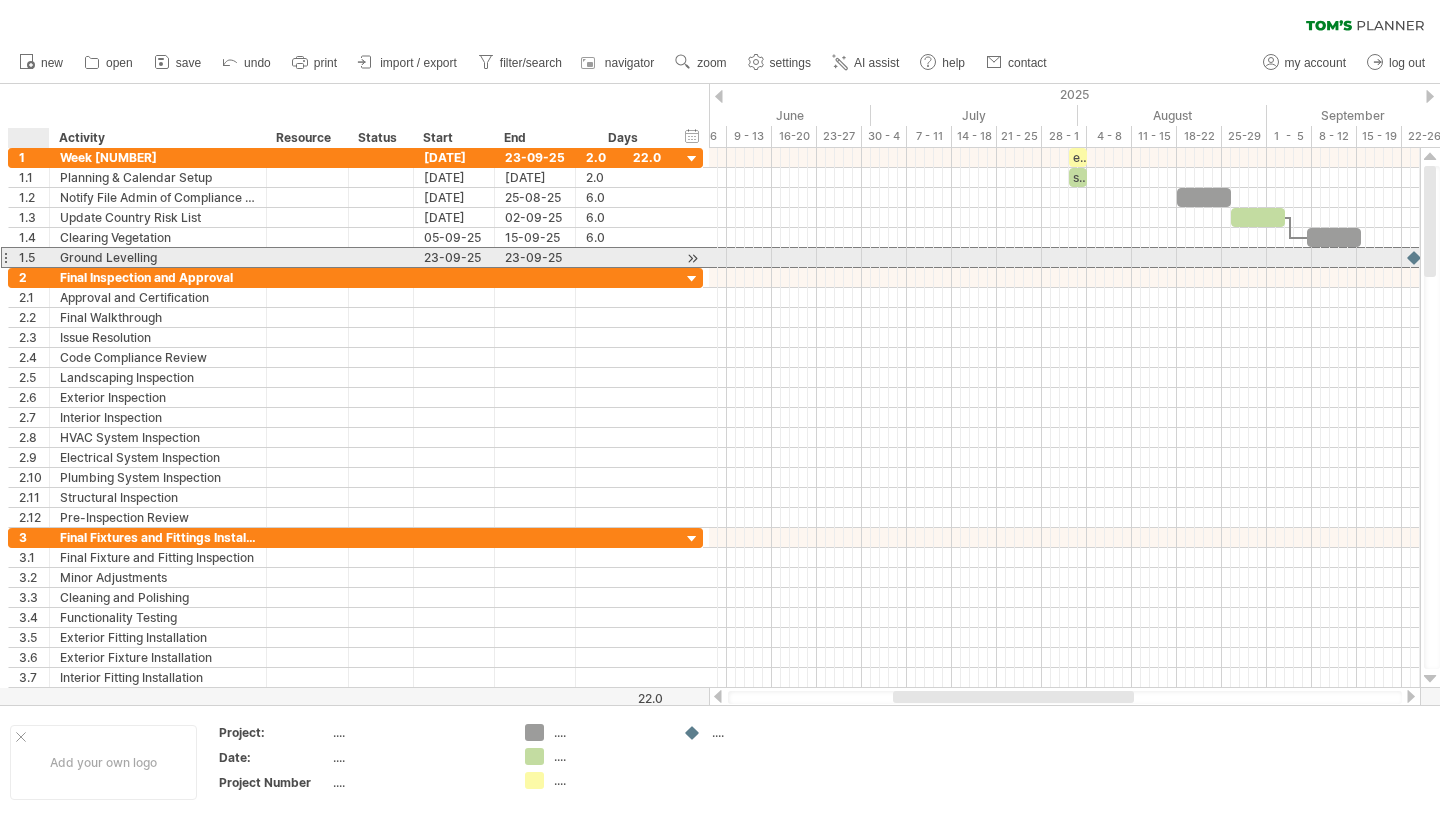click on "1.5" at bounding box center (34, 257) 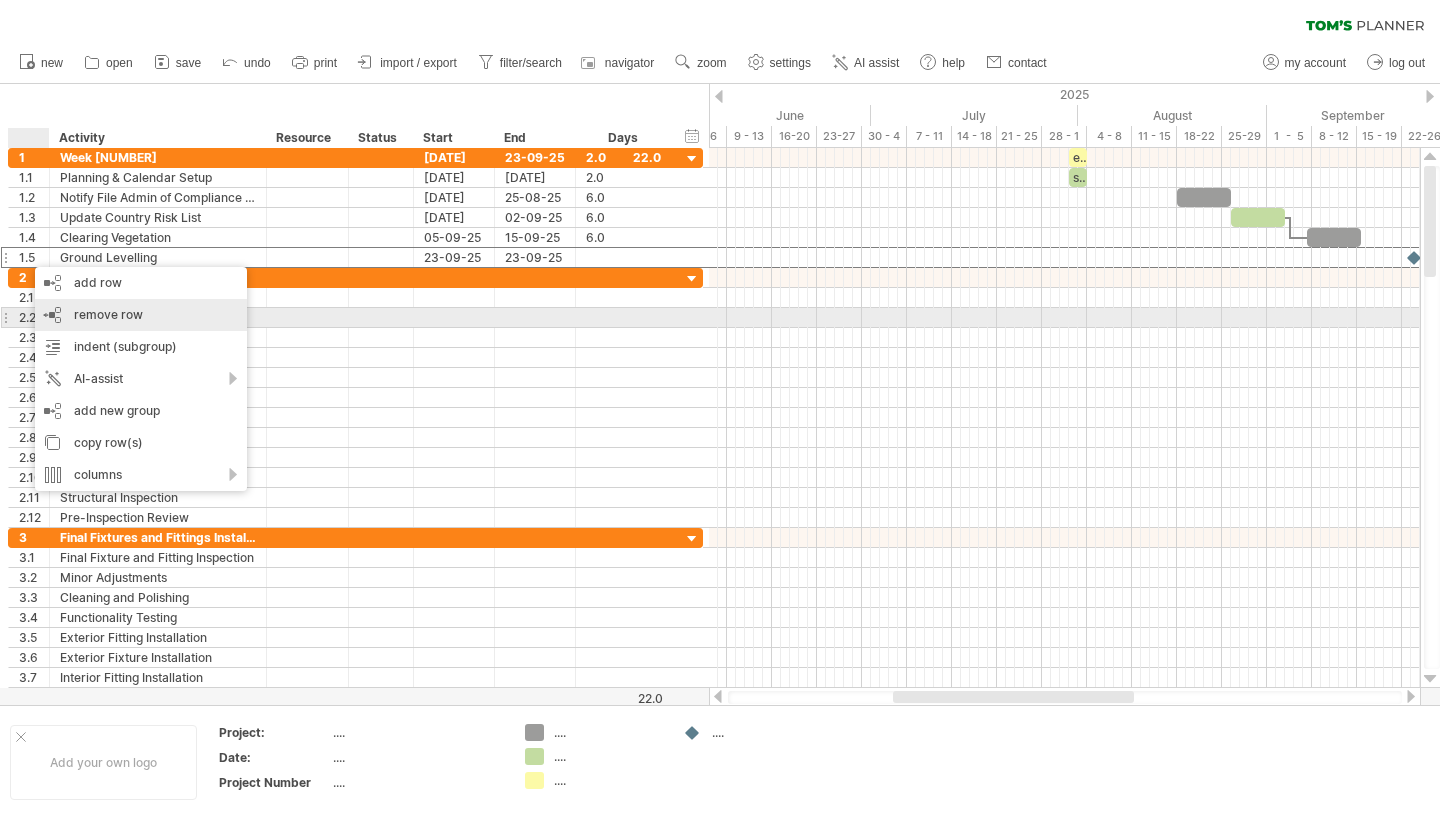 click on "remove row" at bounding box center [108, 314] 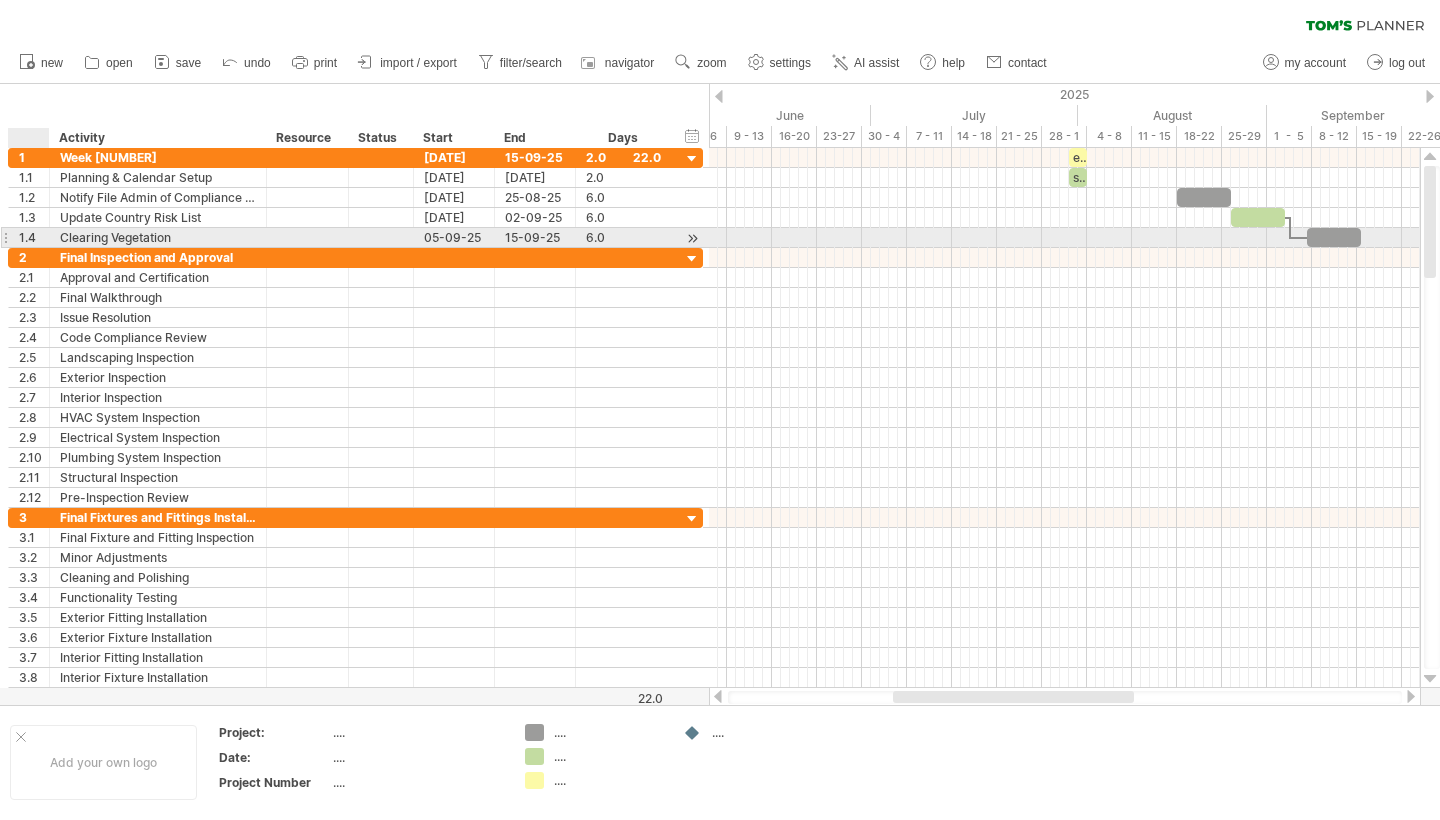 click on "1.4" at bounding box center (34, 237) 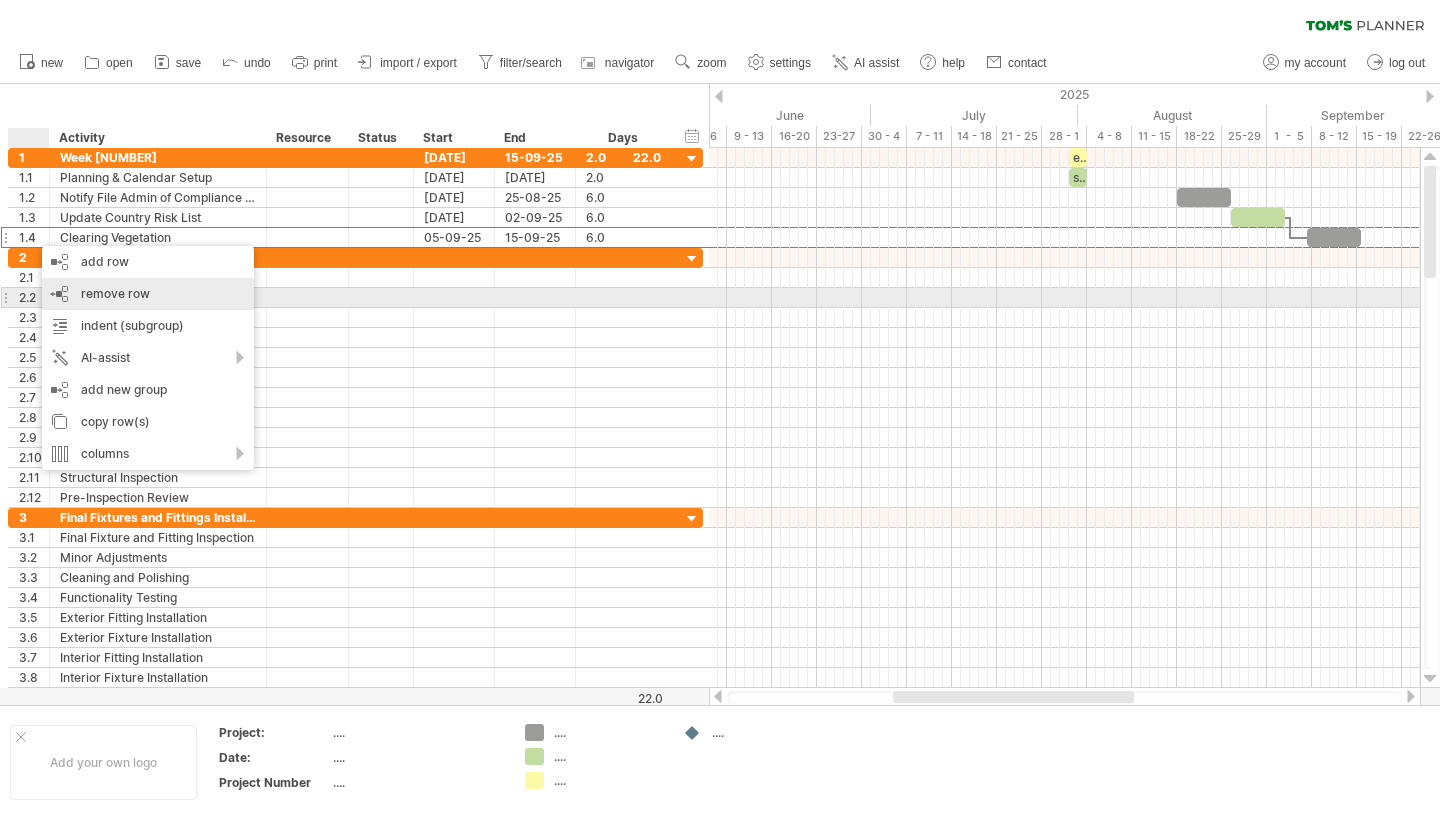 click on "remove row" at bounding box center (115, 293) 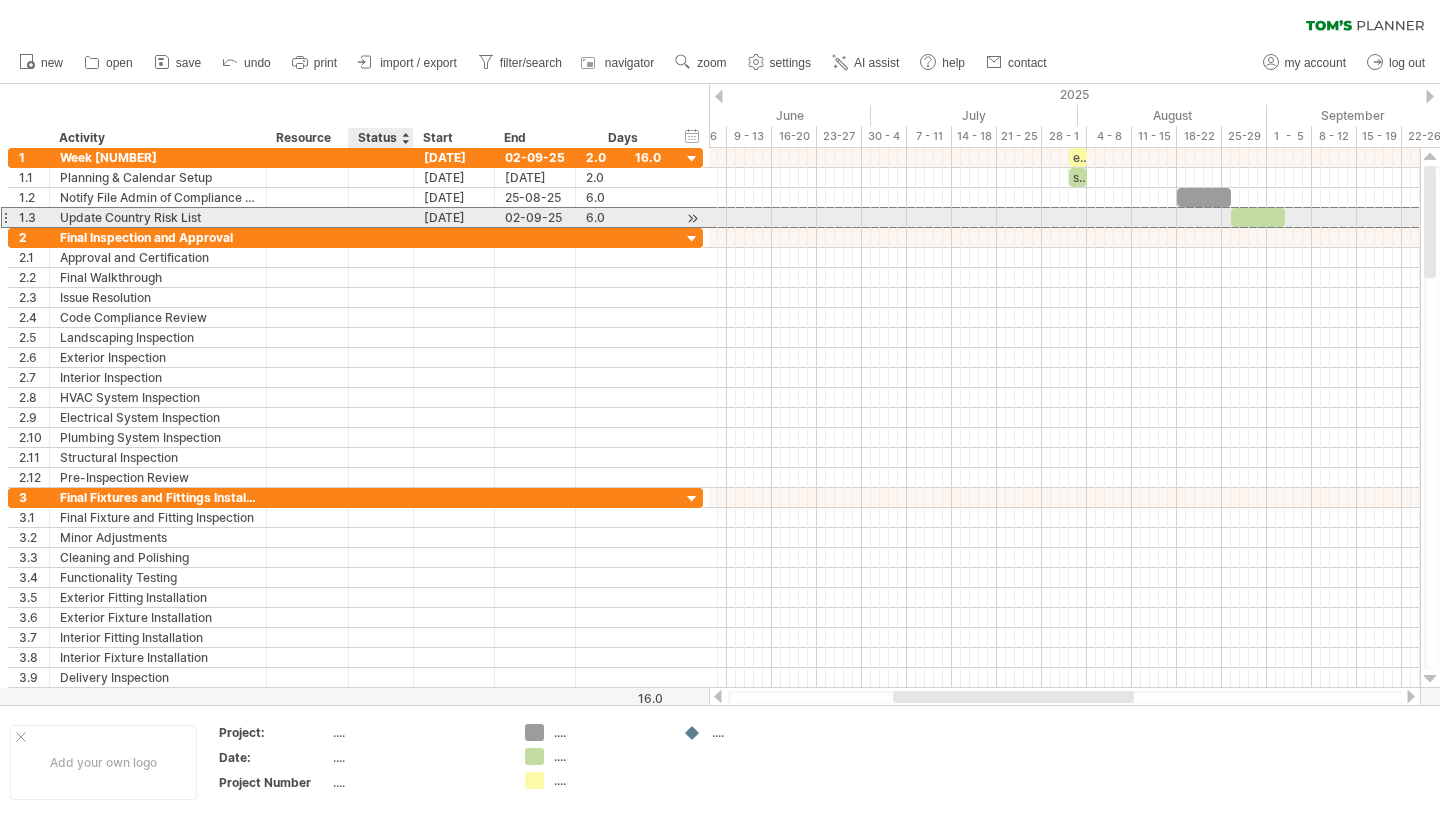 click at bounding box center (381, 217) 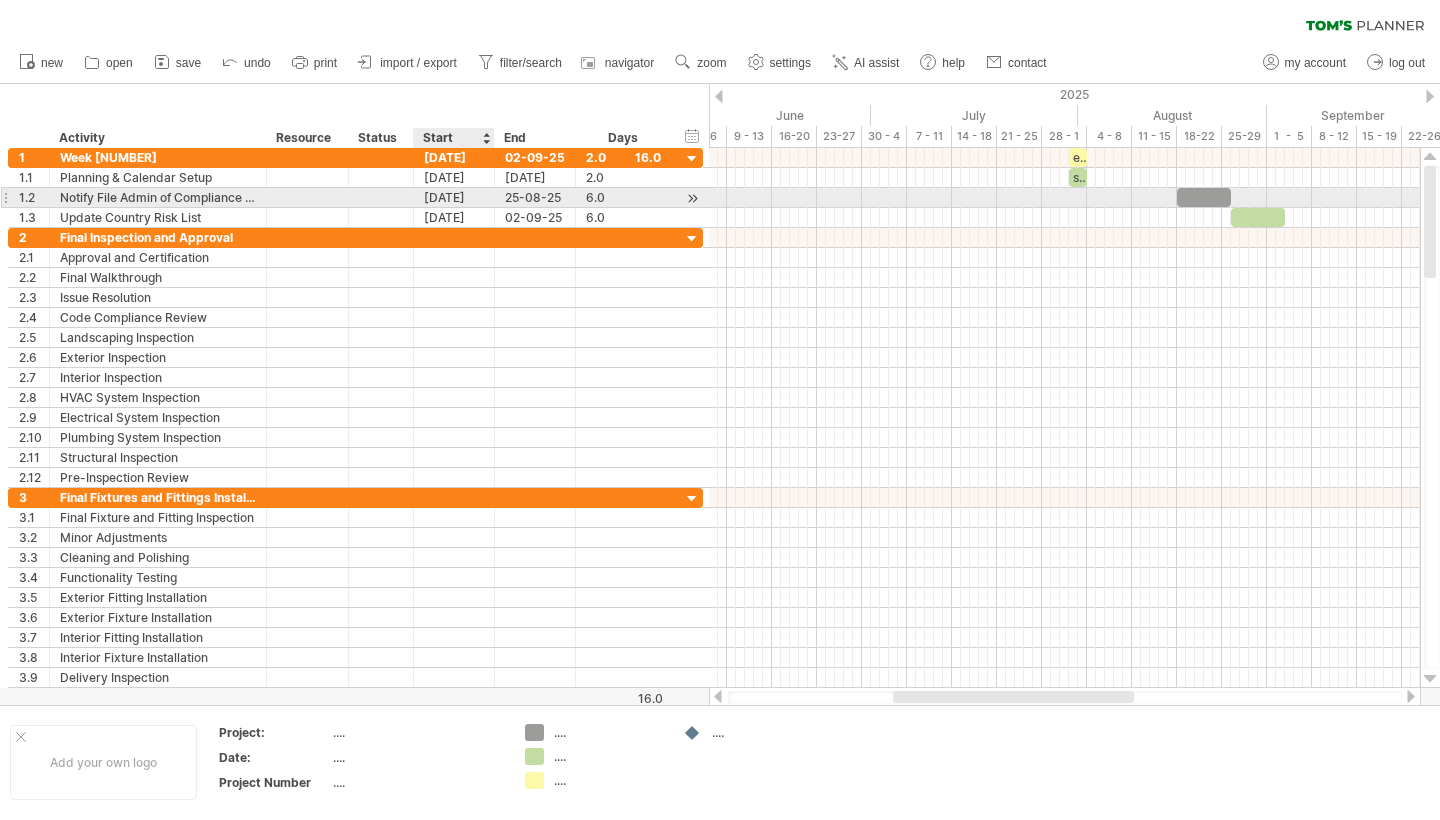 click on "[DATE]" at bounding box center [454, 197] 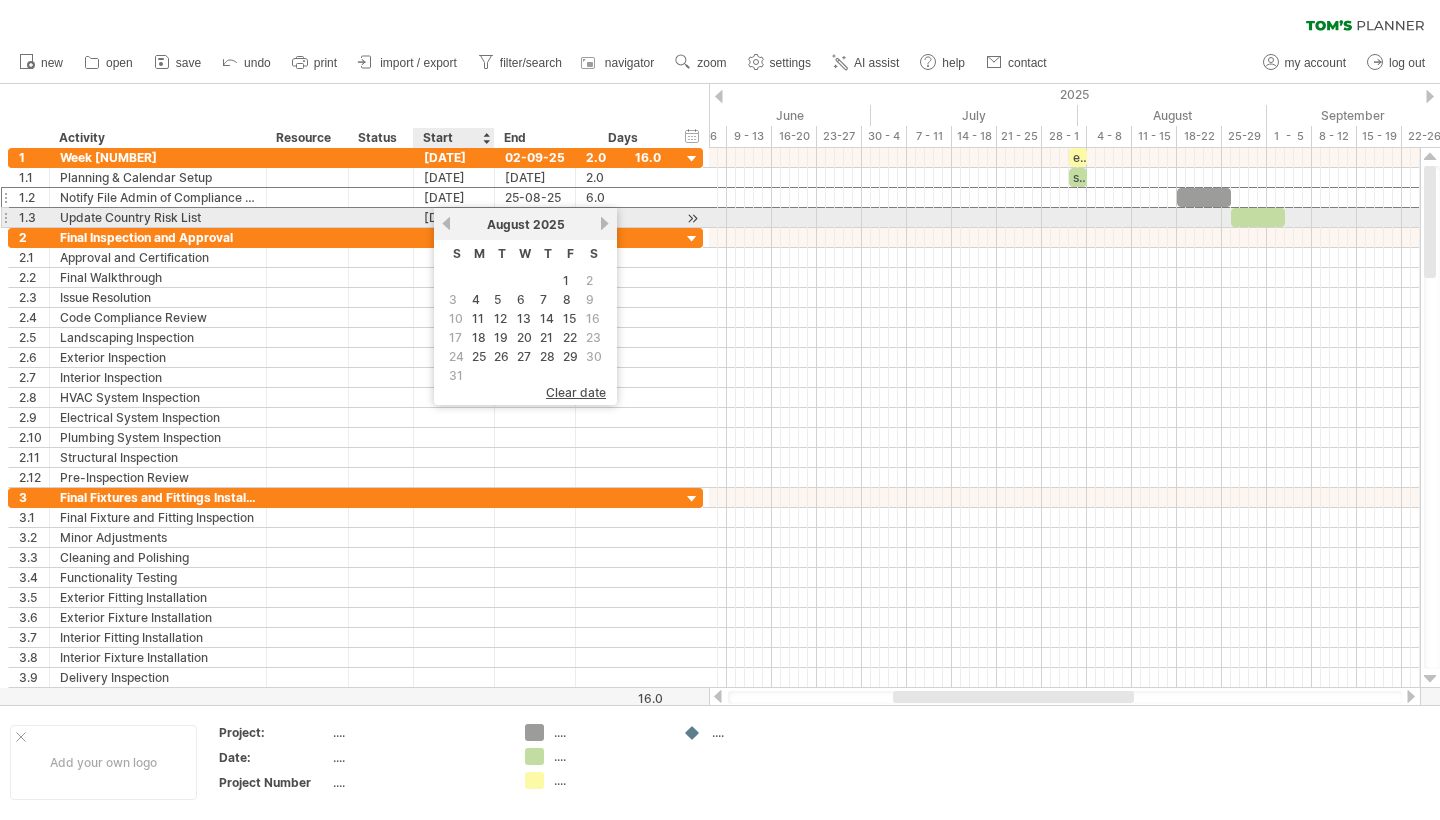 click on "previous" at bounding box center [446, 223] 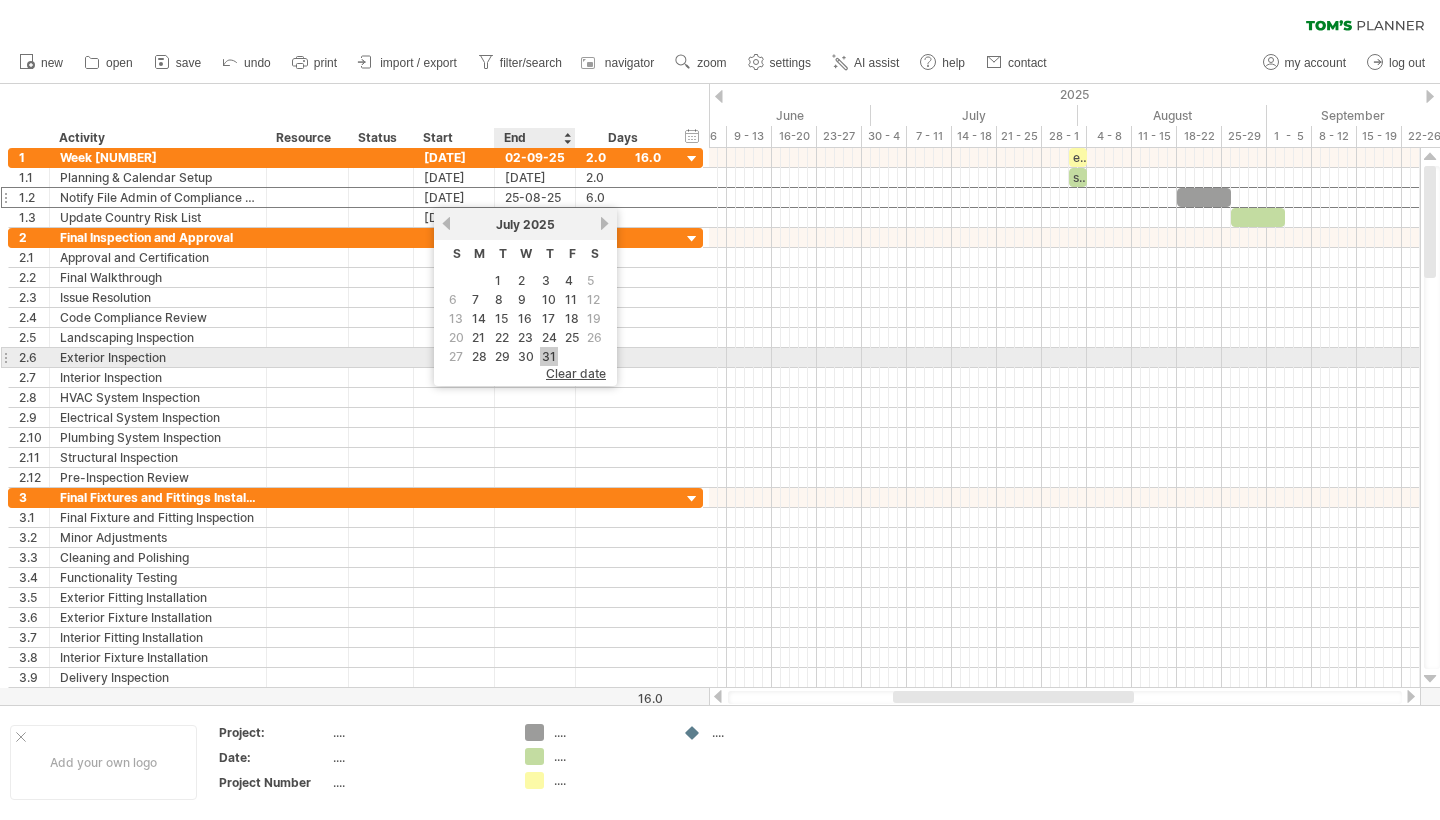 click on "31" at bounding box center (549, 356) 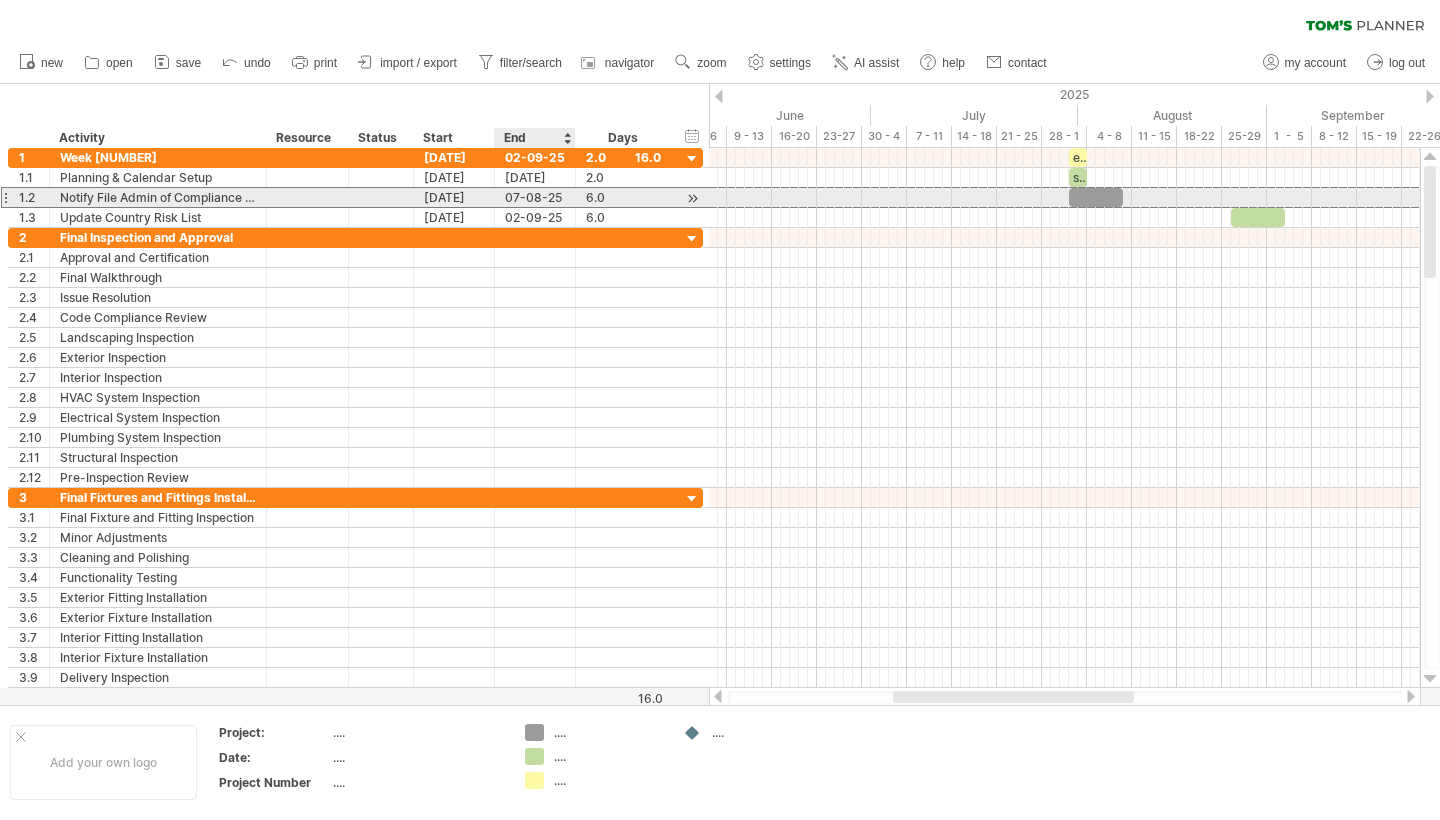 click on "07-08-25" at bounding box center (535, 197) 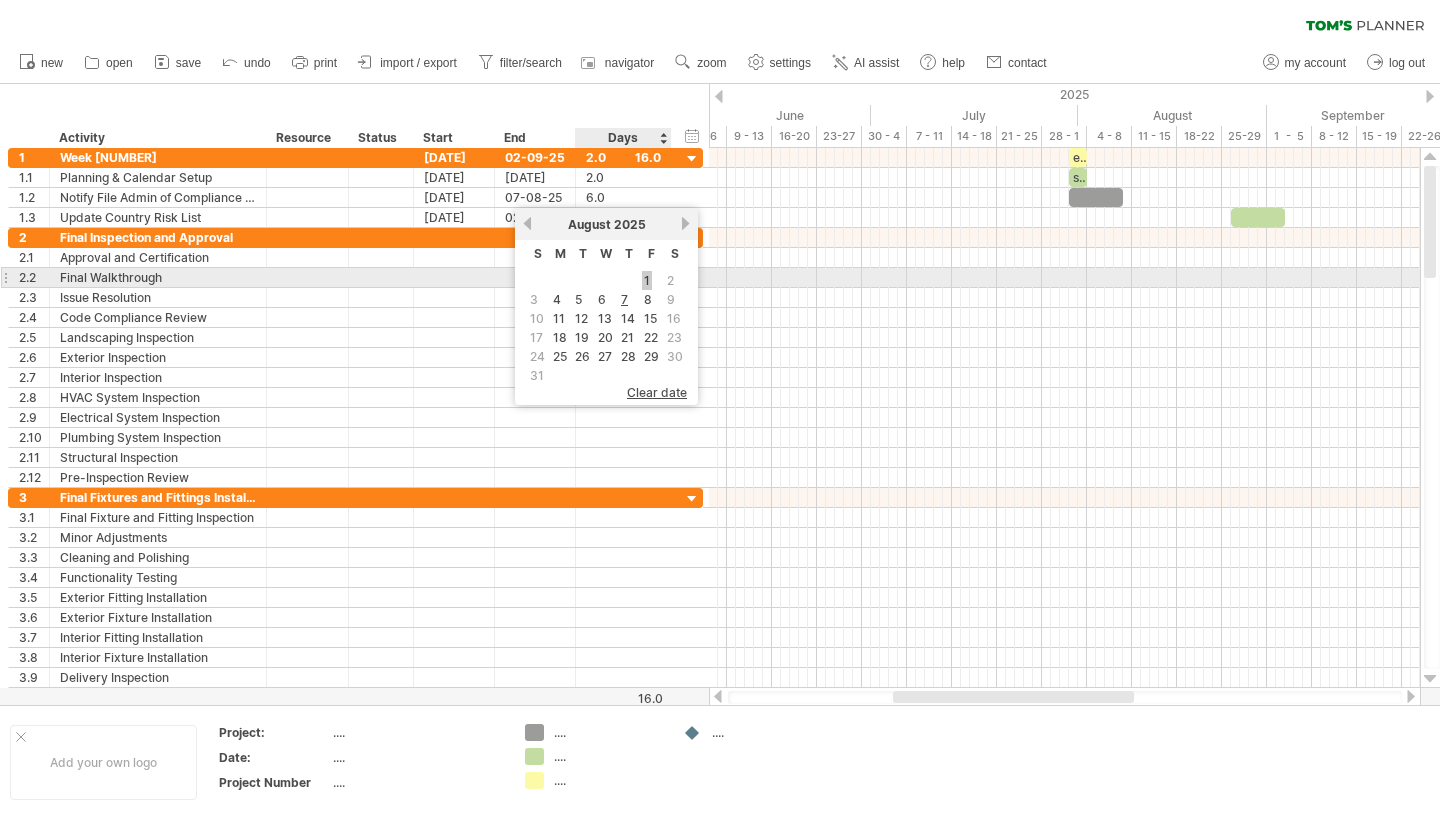 click on "1" at bounding box center [647, 280] 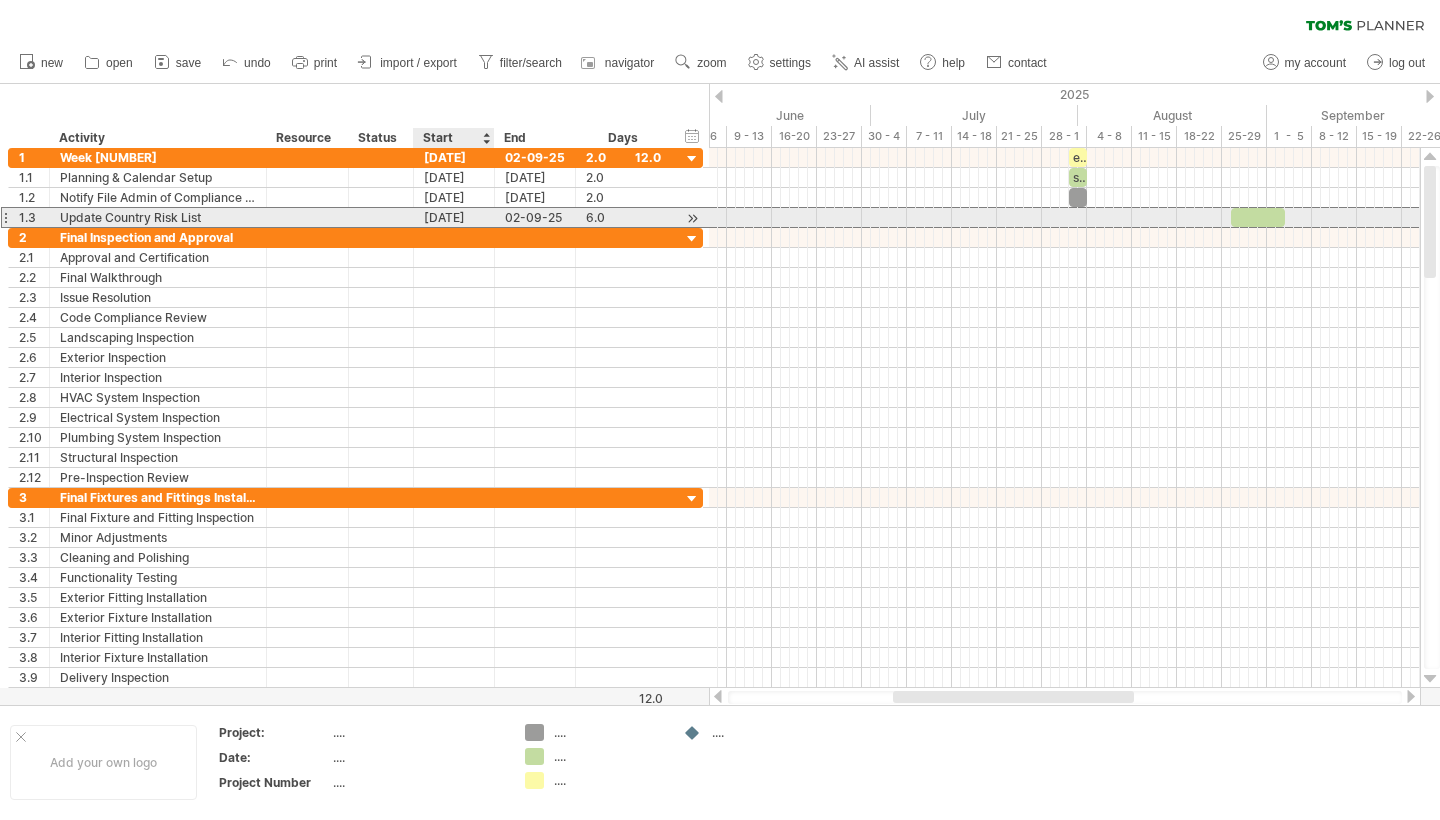 click on "[DATE]" at bounding box center (454, 217) 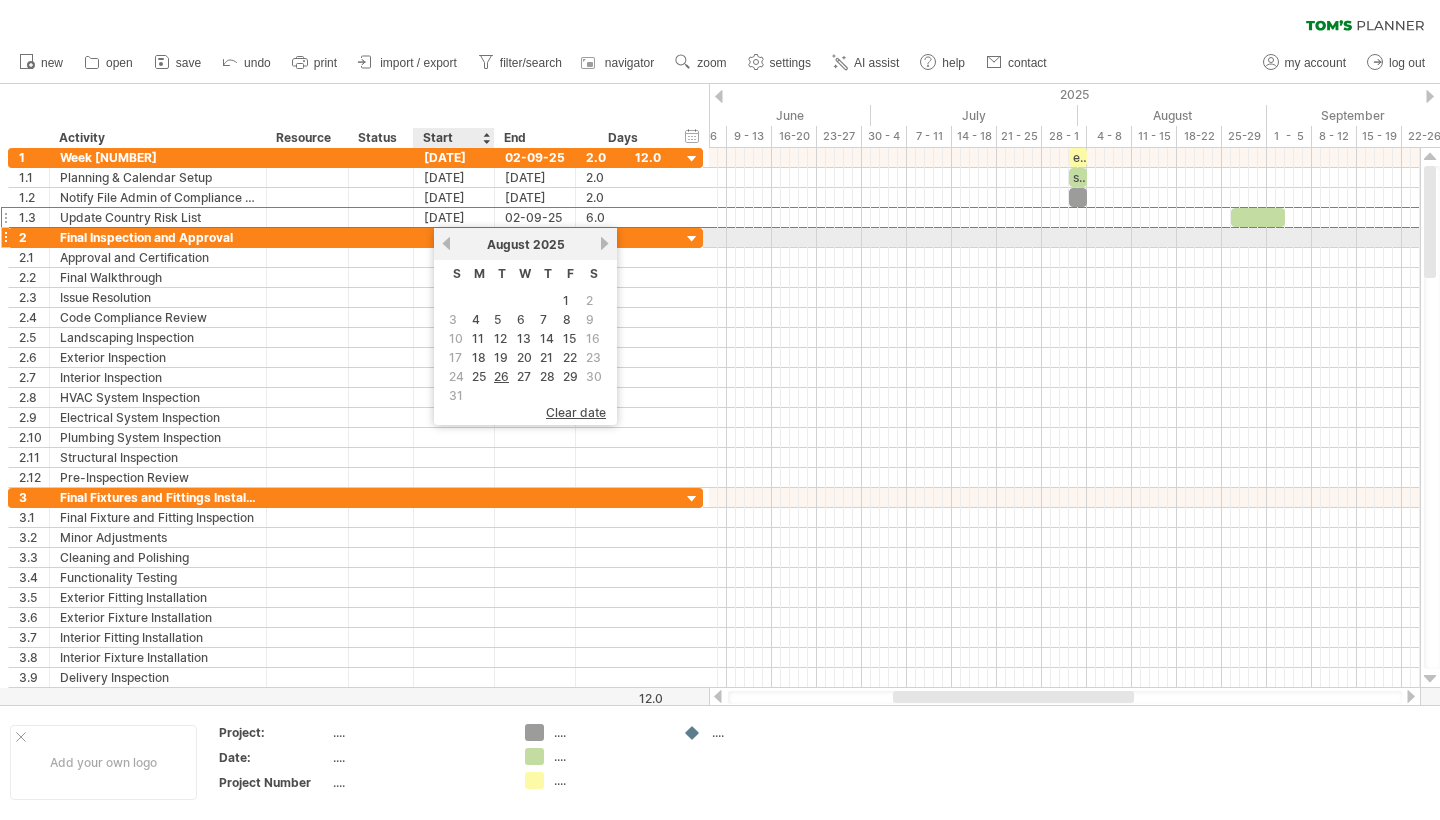 click on "previous" at bounding box center (446, 243) 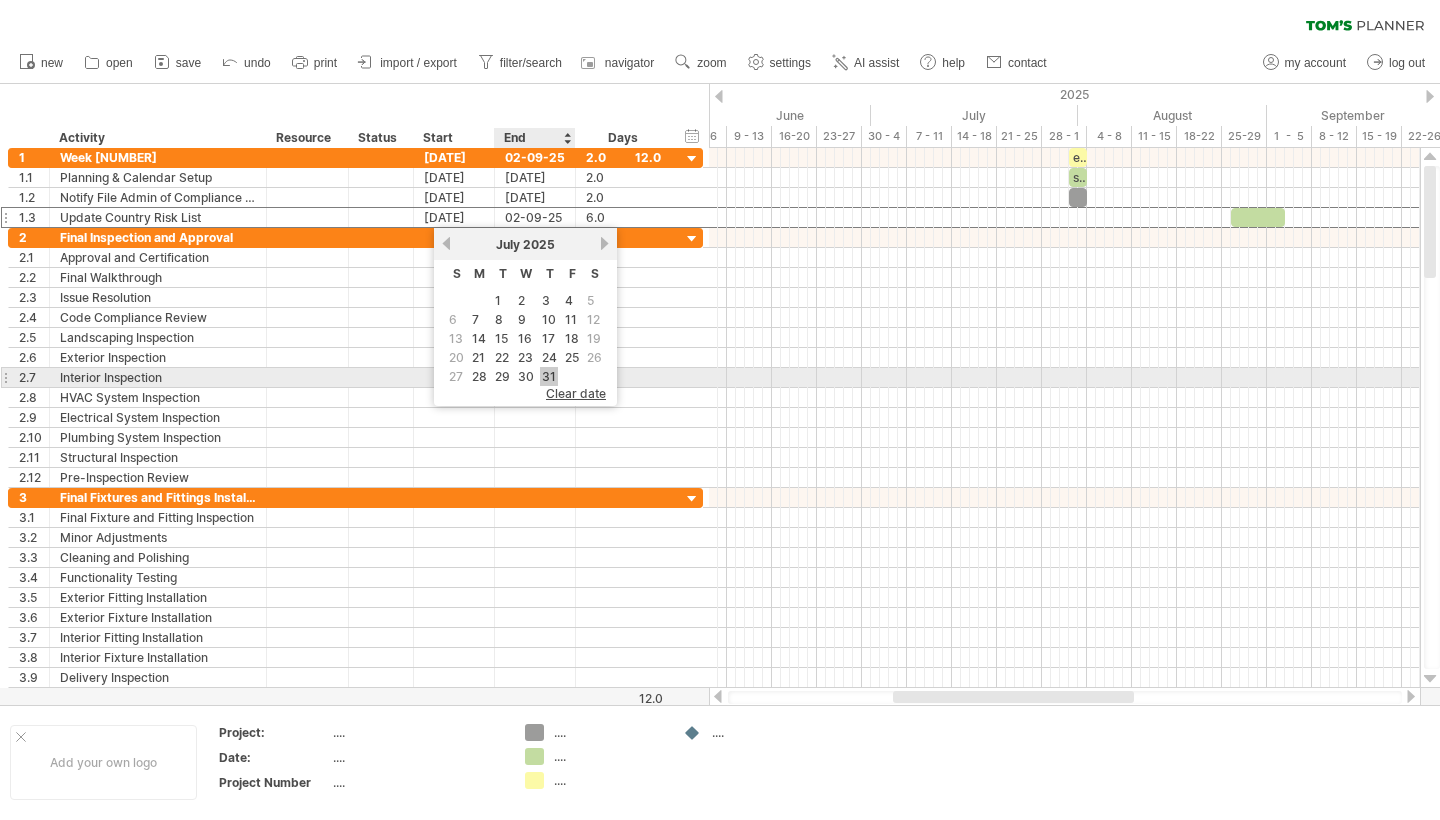 click on "31" at bounding box center (549, 376) 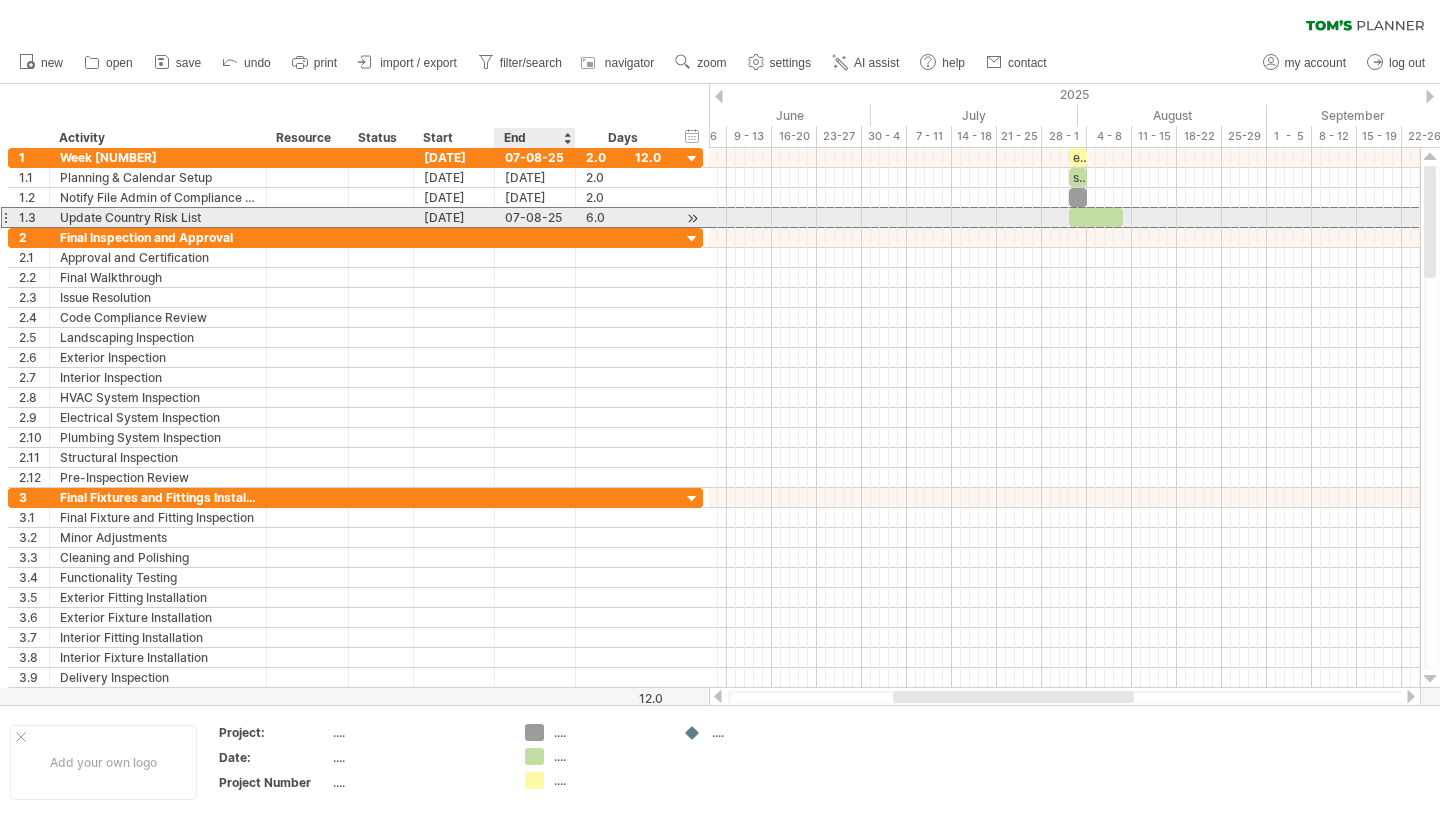 click on "07-08-25" at bounding box center [535, 217] 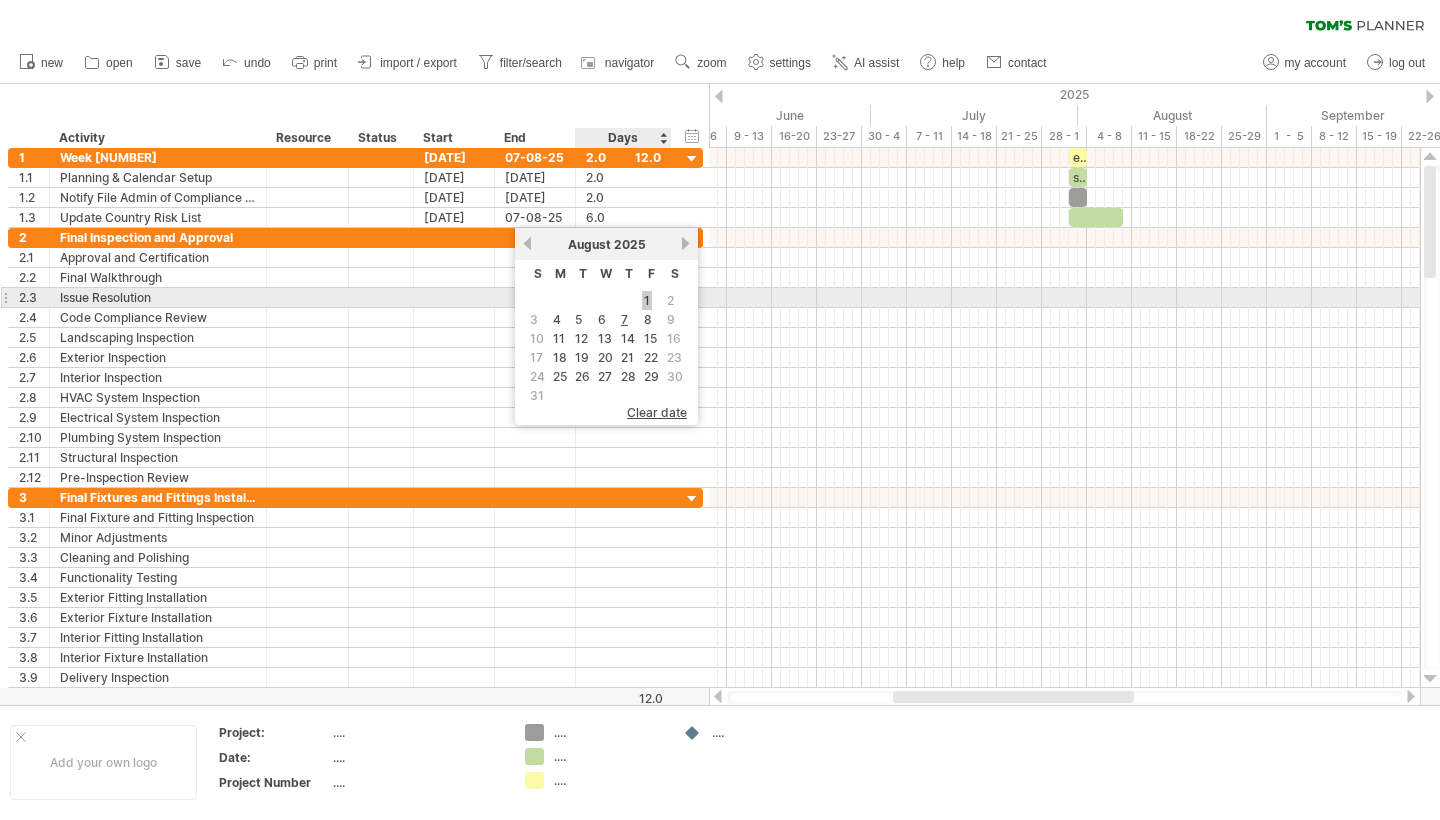 click on "1" at bounding box center (647, 300) 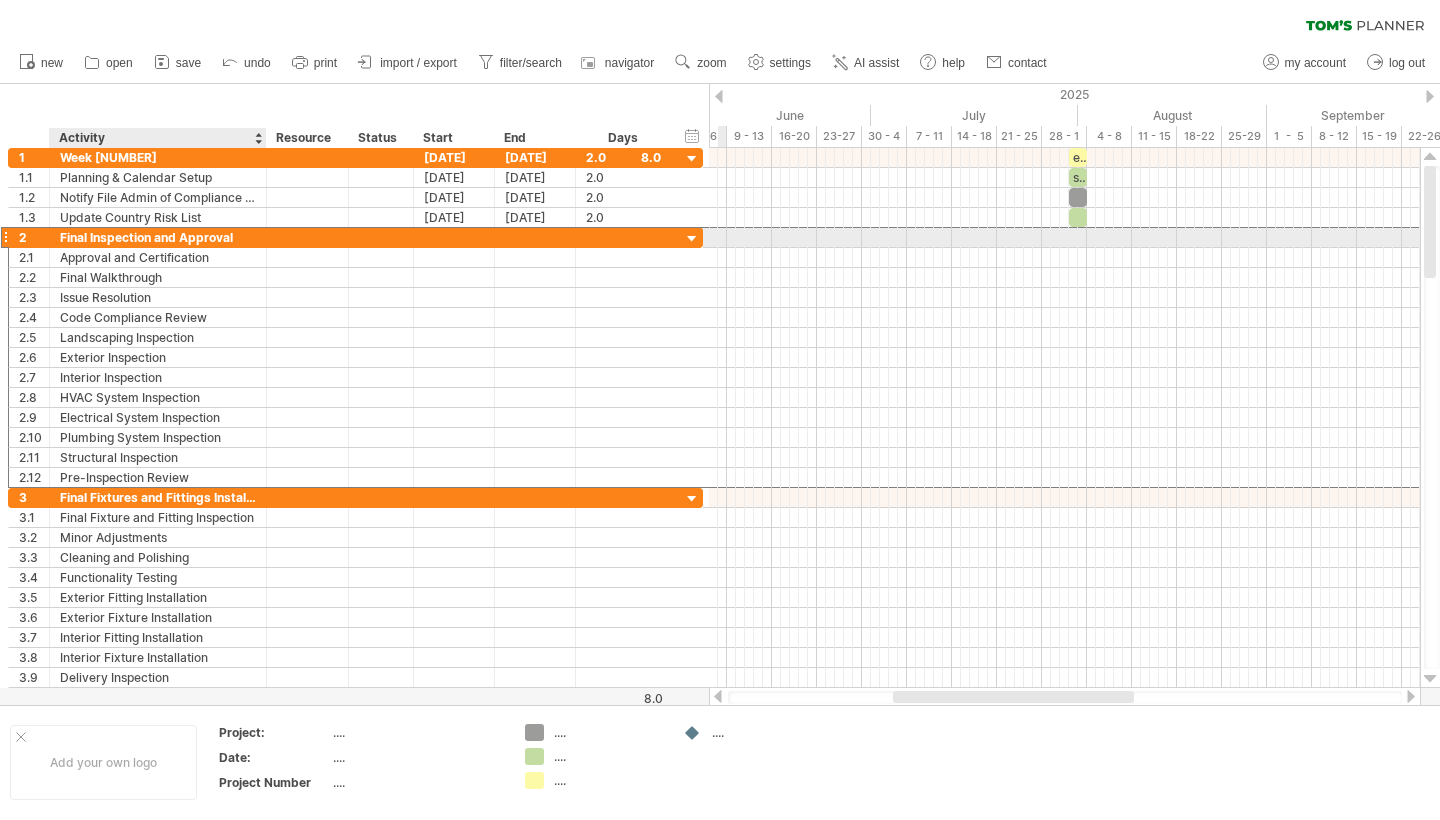 click on "Final Inspection and Approval" at bounding box center [158, 237] 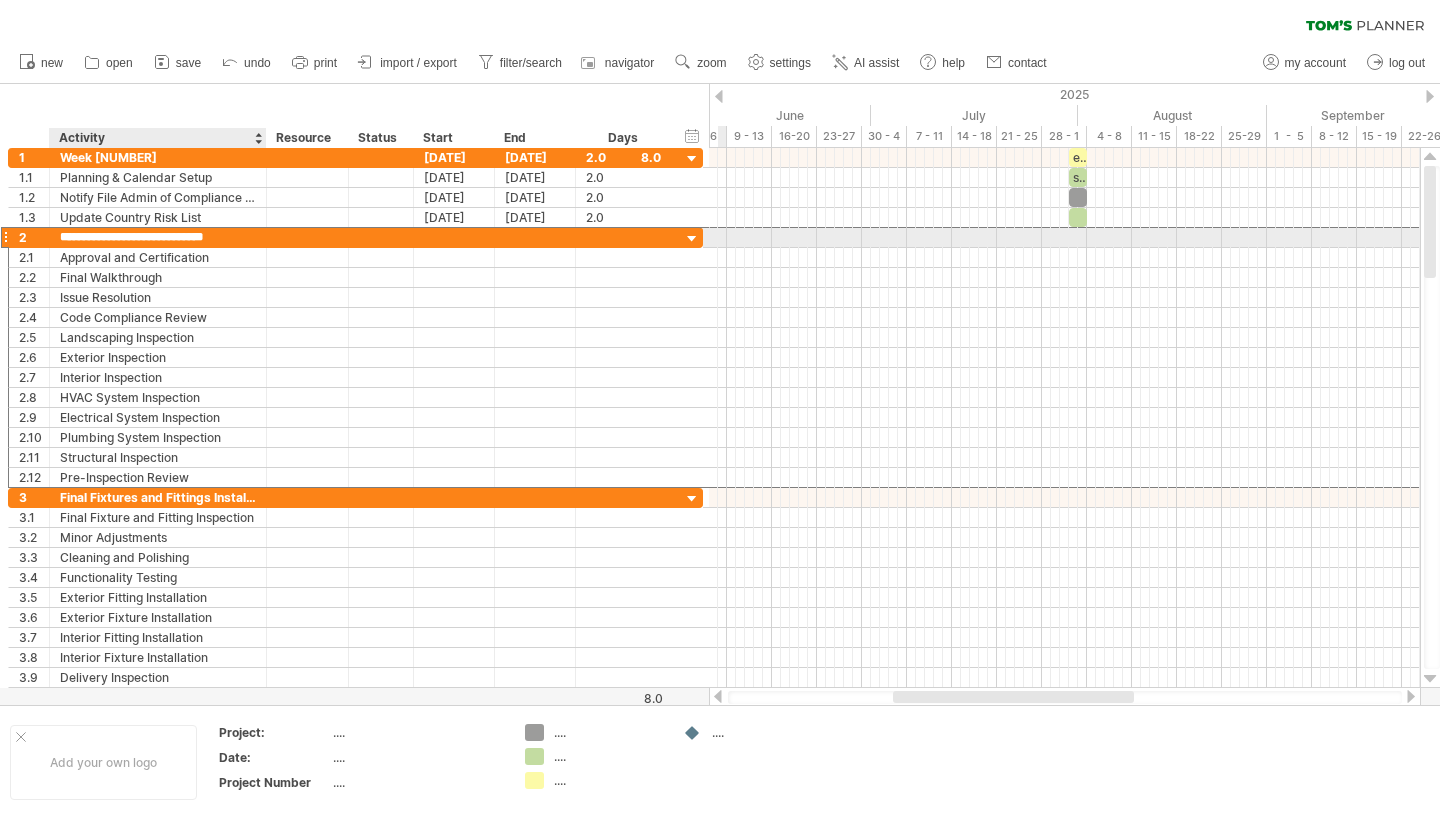 click on "**********" at bounding box center (158, 237) 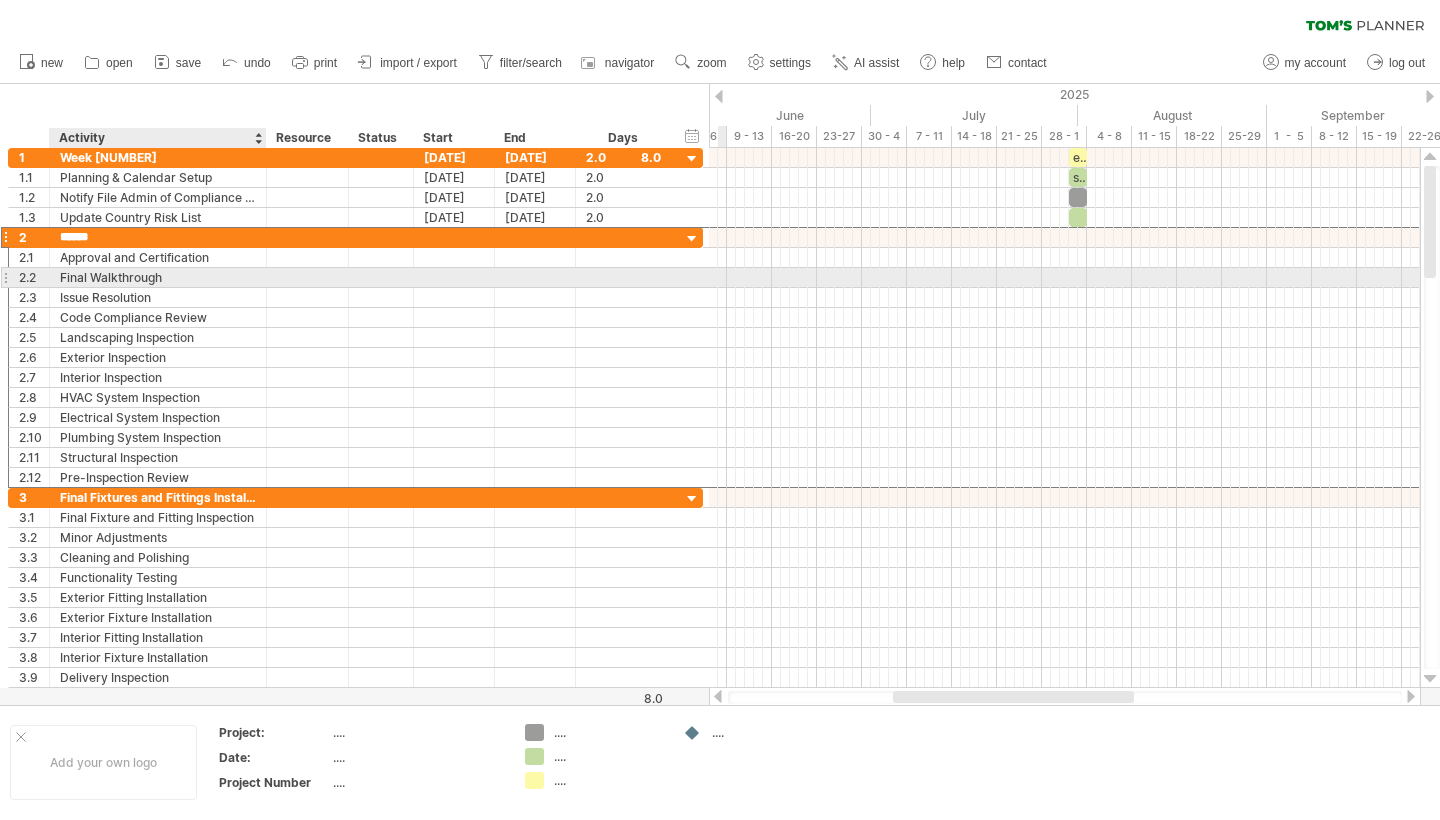 type on "******" 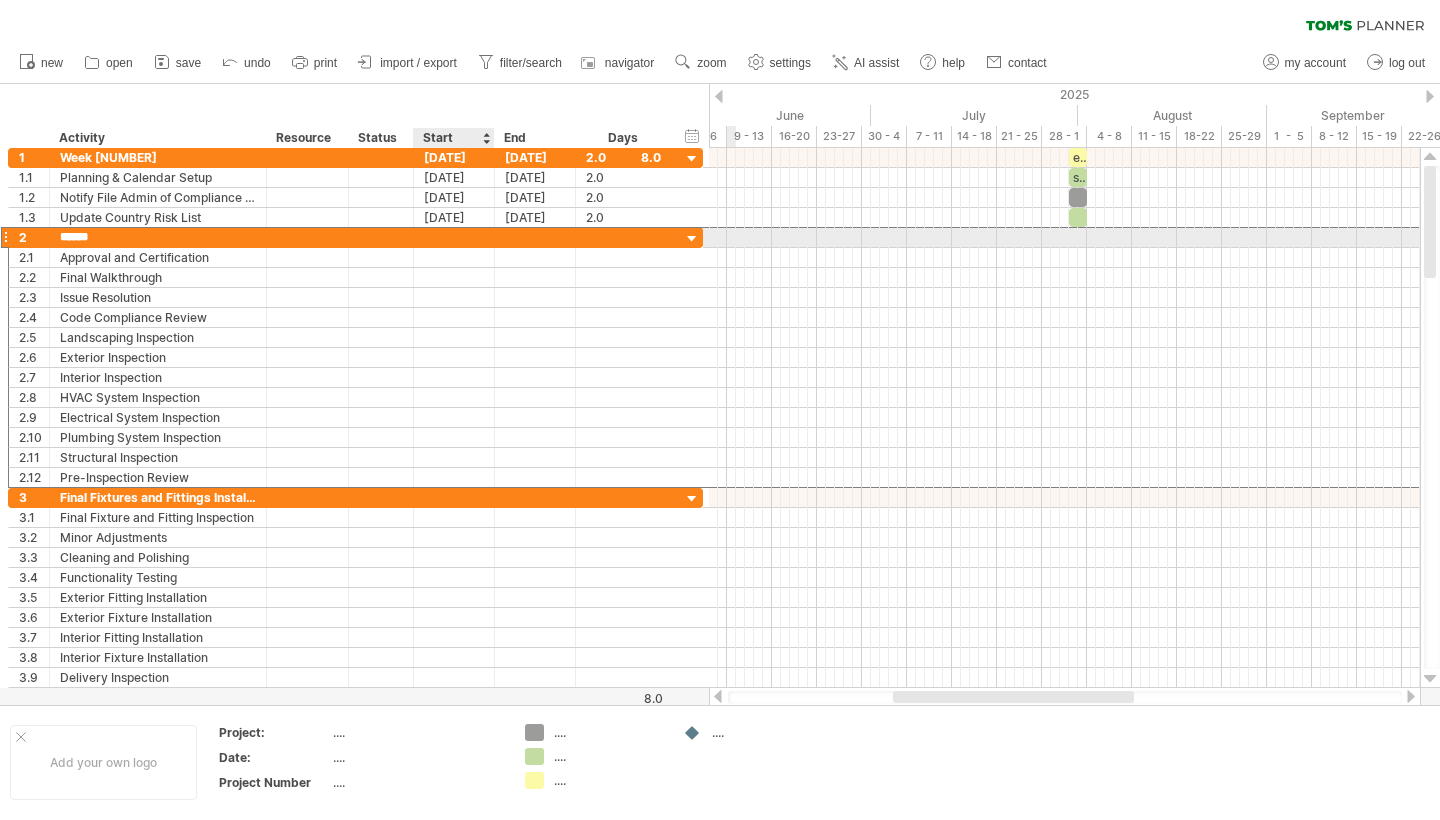 click at bounding box center (454, 237) 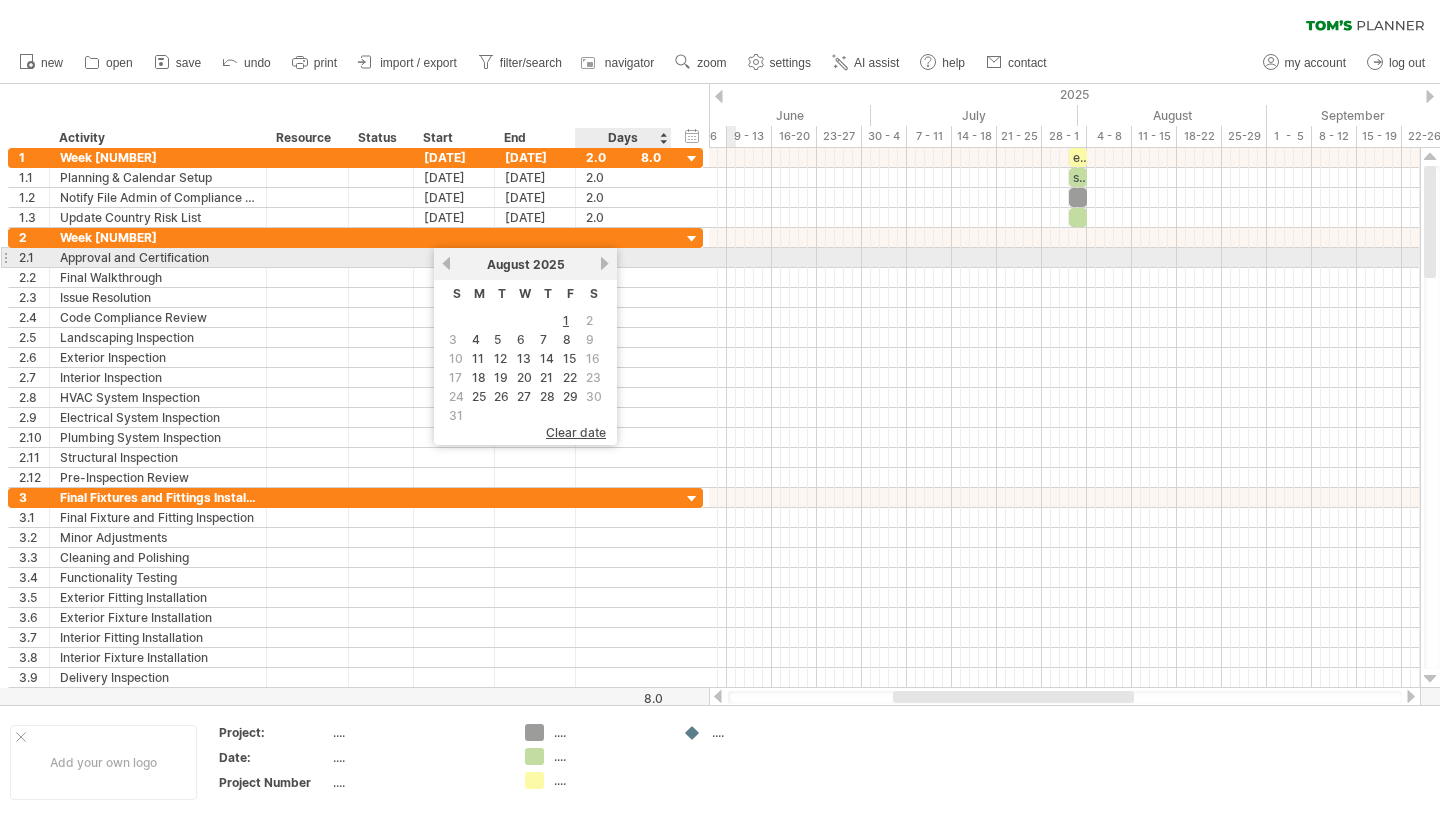 click on "next" at bounding box center [604, 263] 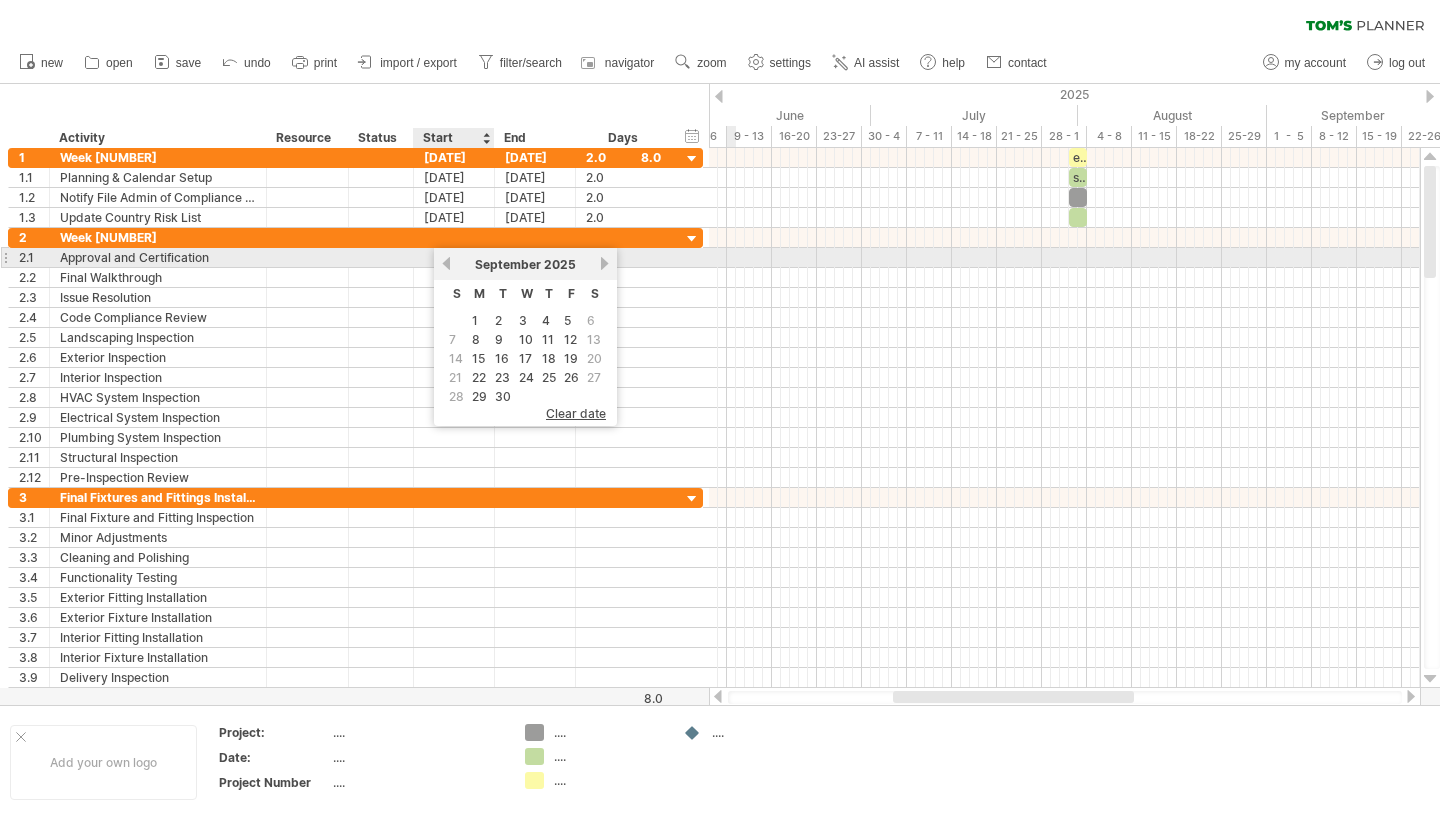 click on "previous" at bounding box center (446, 263) 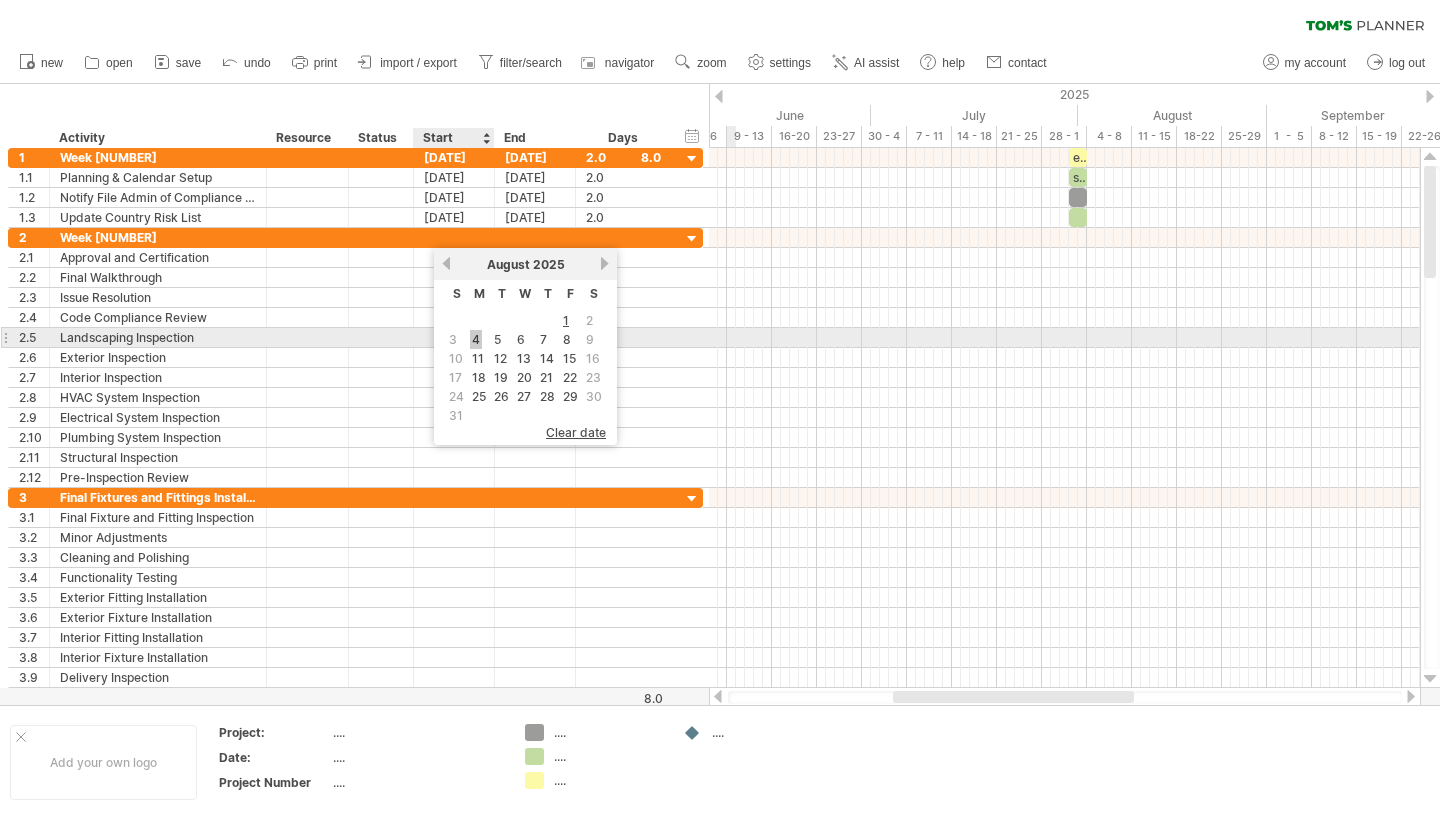 click on "4" at bounding box center (476, 339) 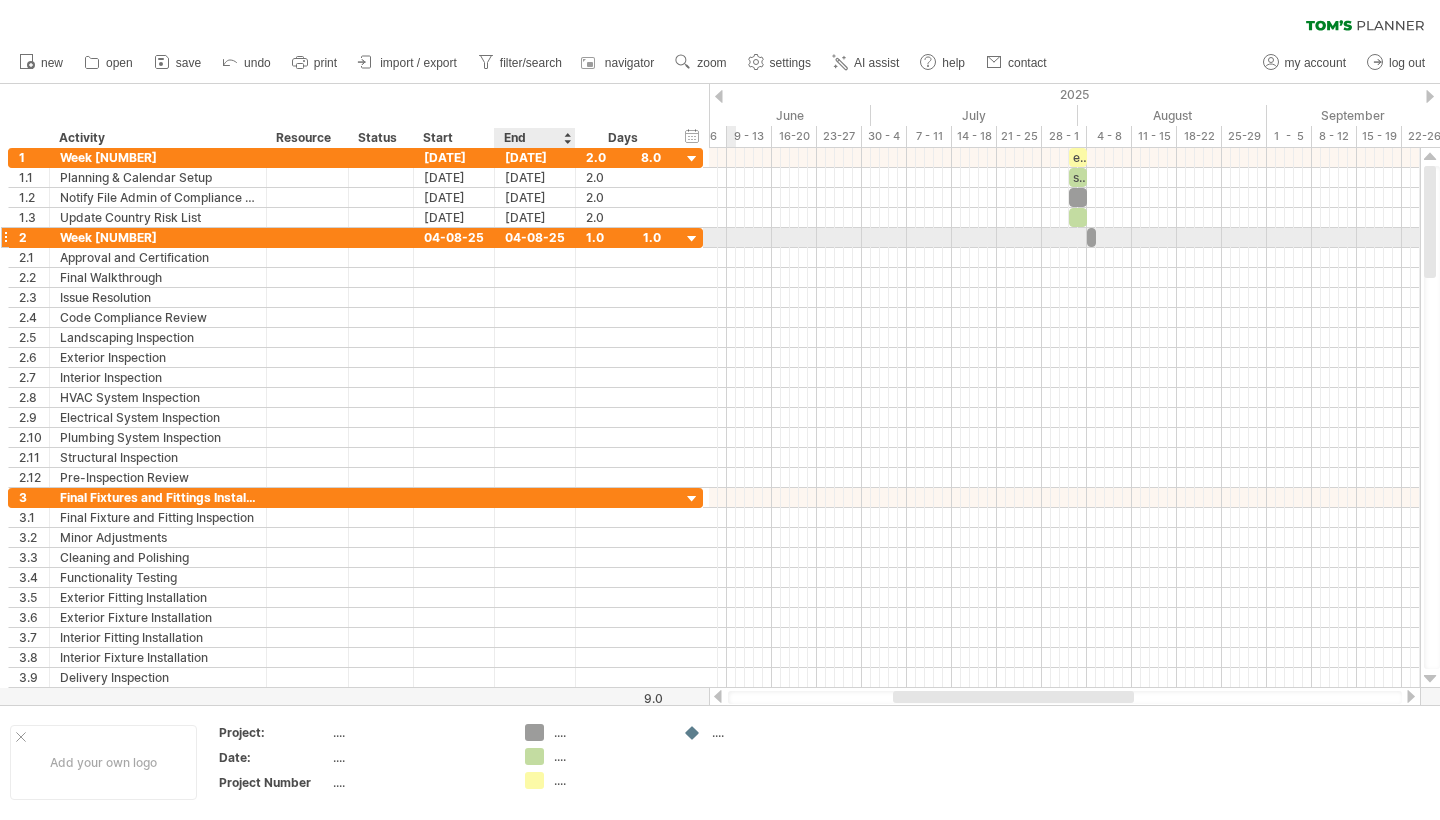click on "04-08-25" at bounding box center [535, 237] 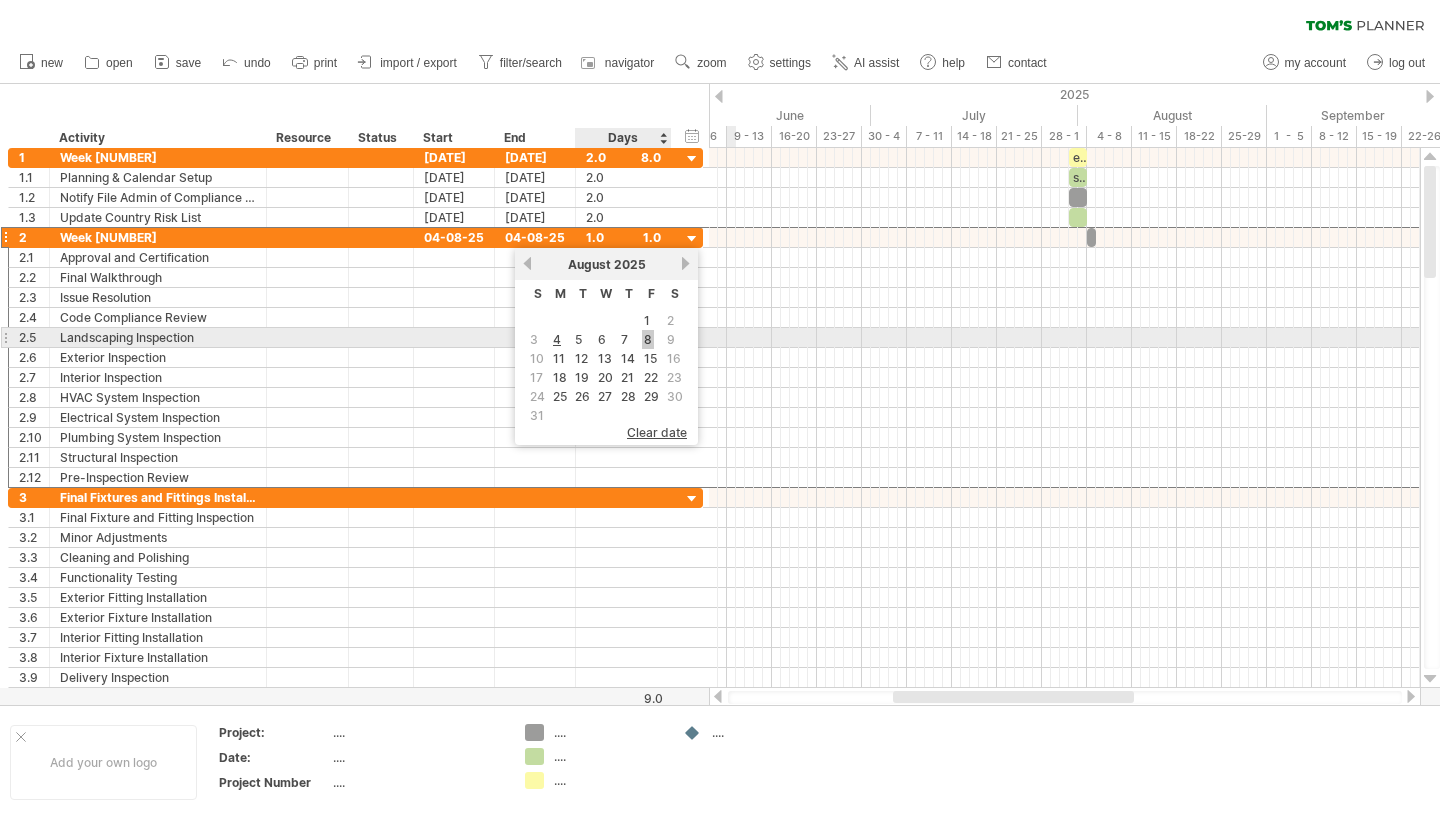 click on "8" at bounding box center [648, 339] 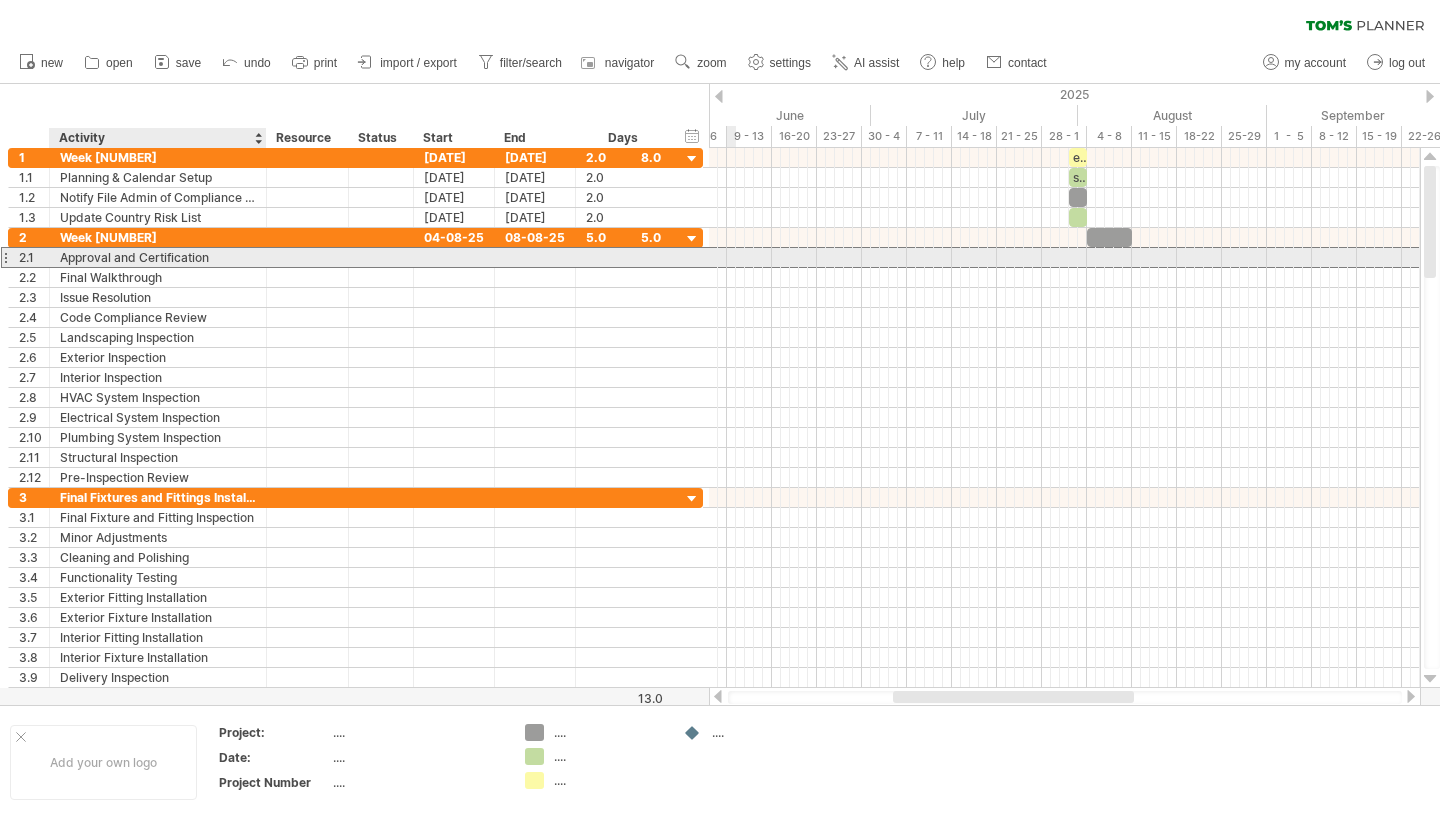 click on "Approval and Certification" at bounding box center (158, 257) 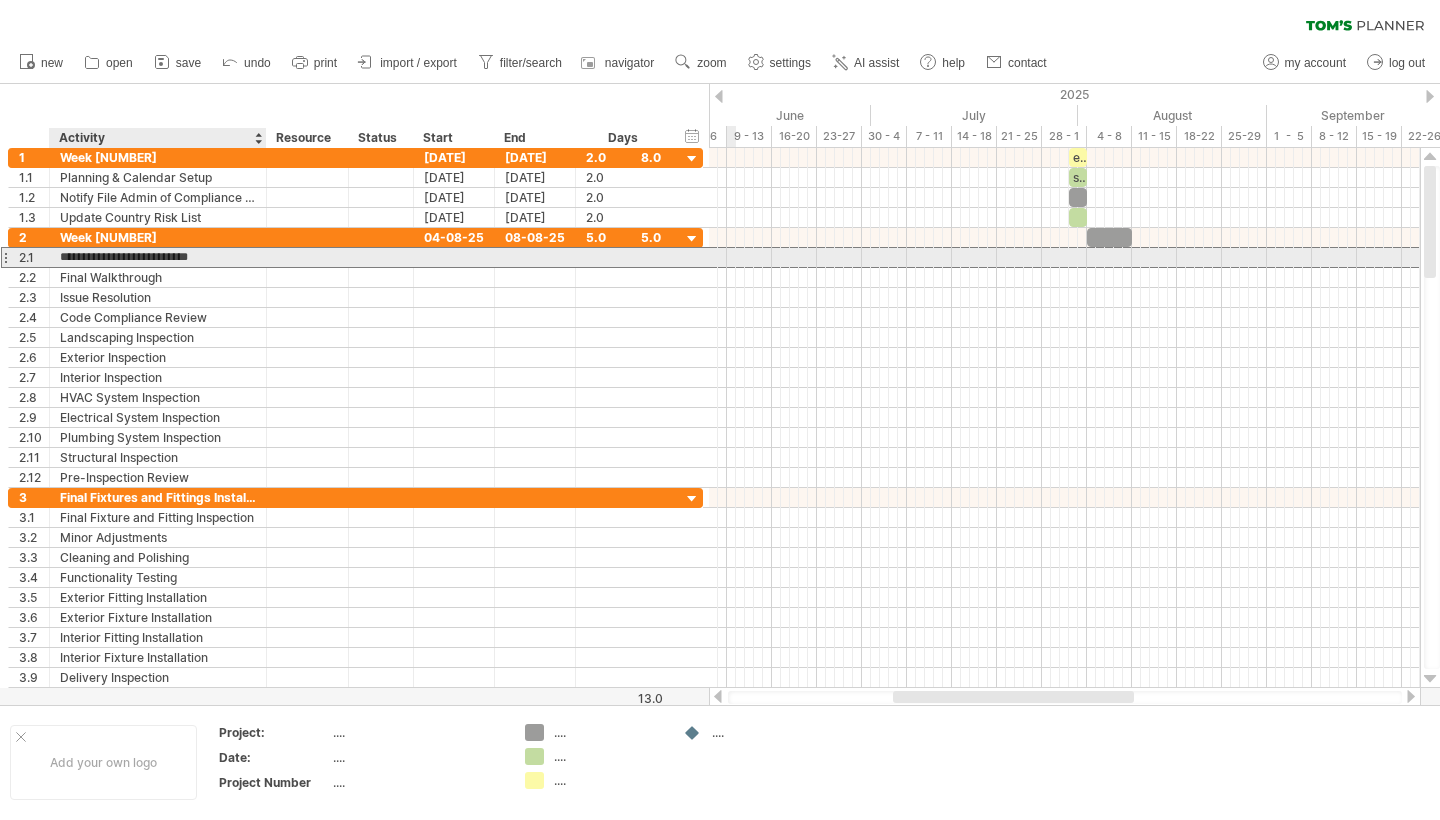 click on "**********" at bounding box center [158, 257] 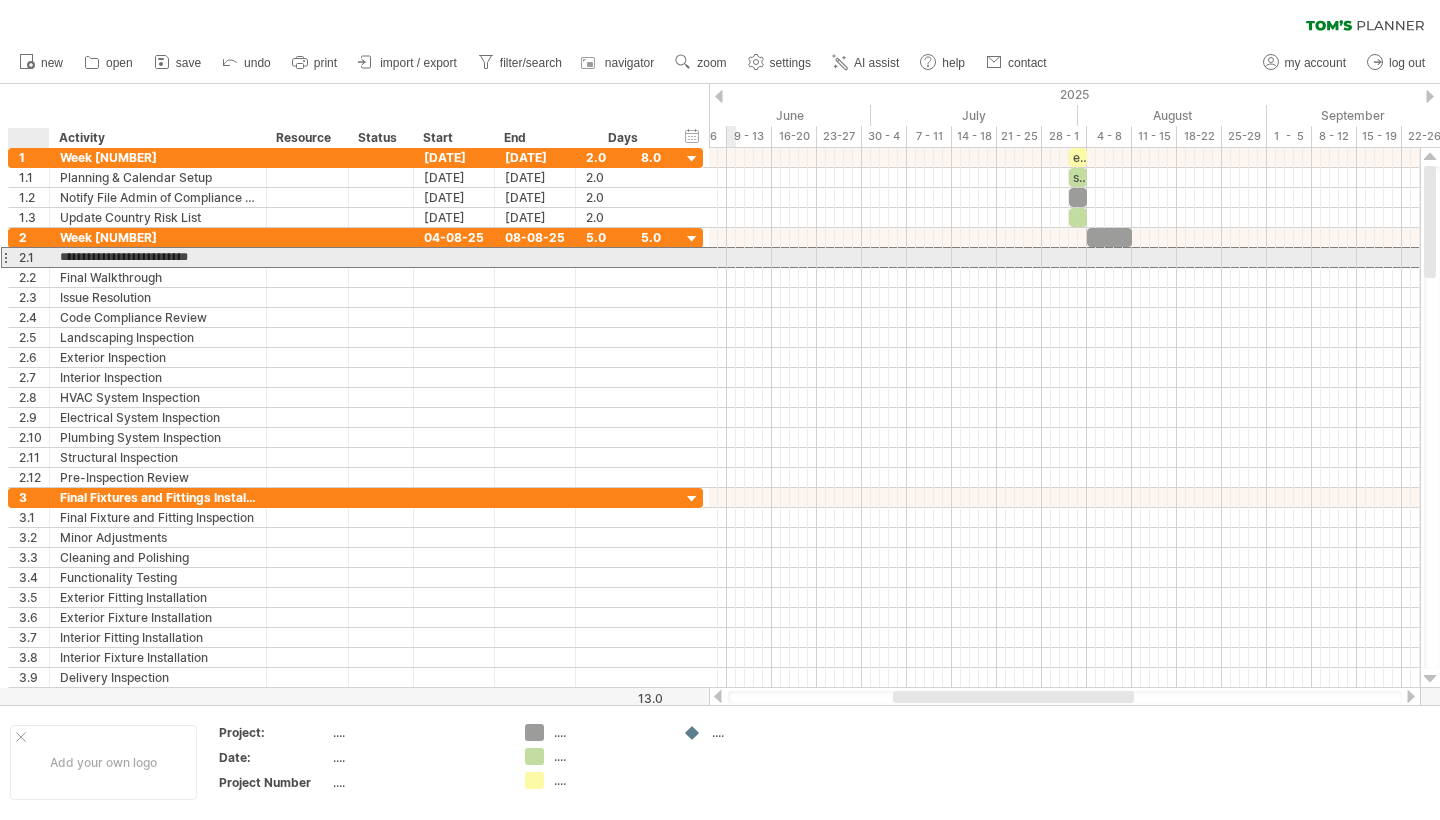 drag, startPoint x: 217, startPoint y: 257, endPoint x: 58, endPoint y: 260, distance: 159.0283 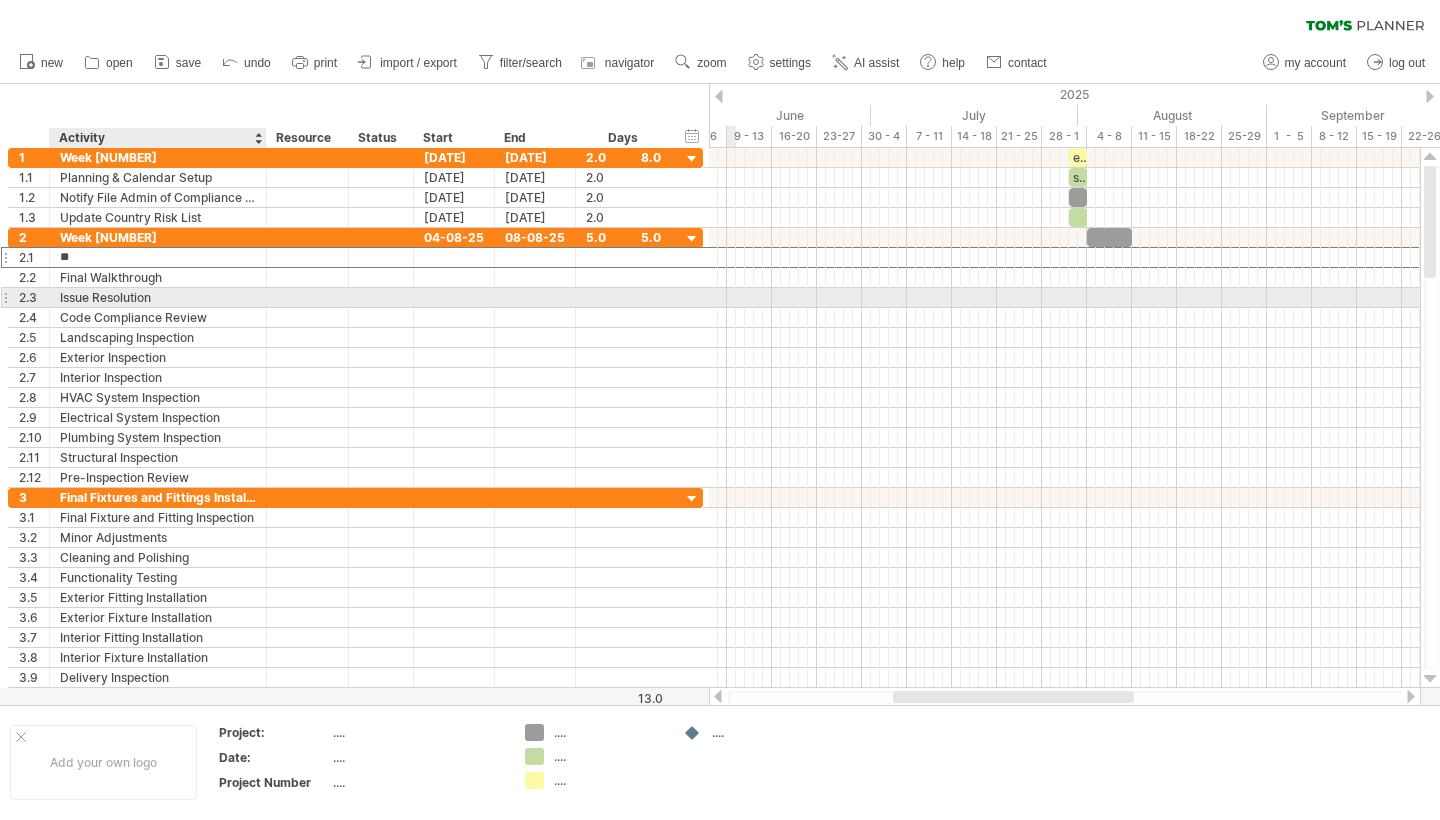 type on "*" 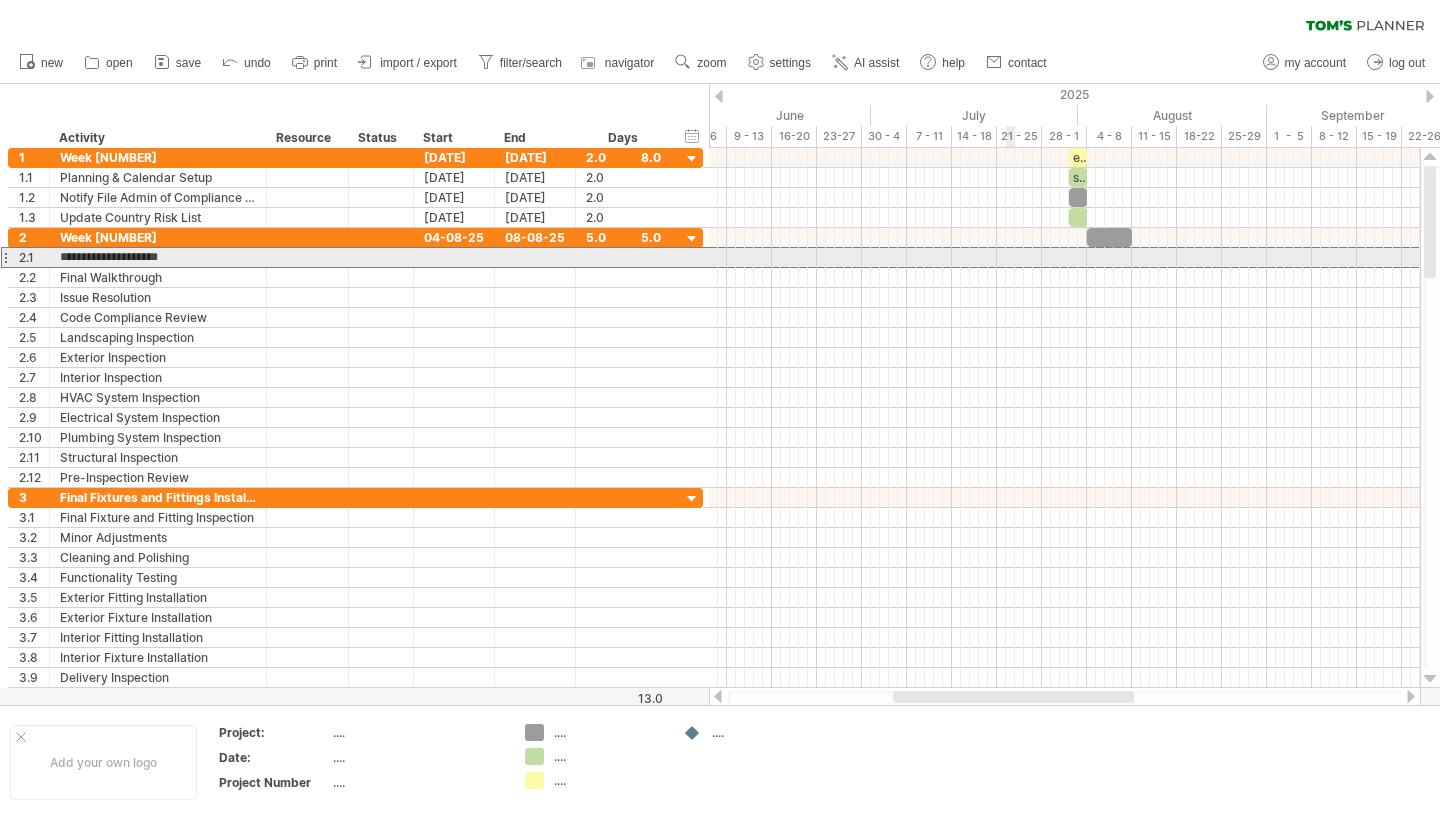 type on "**********" 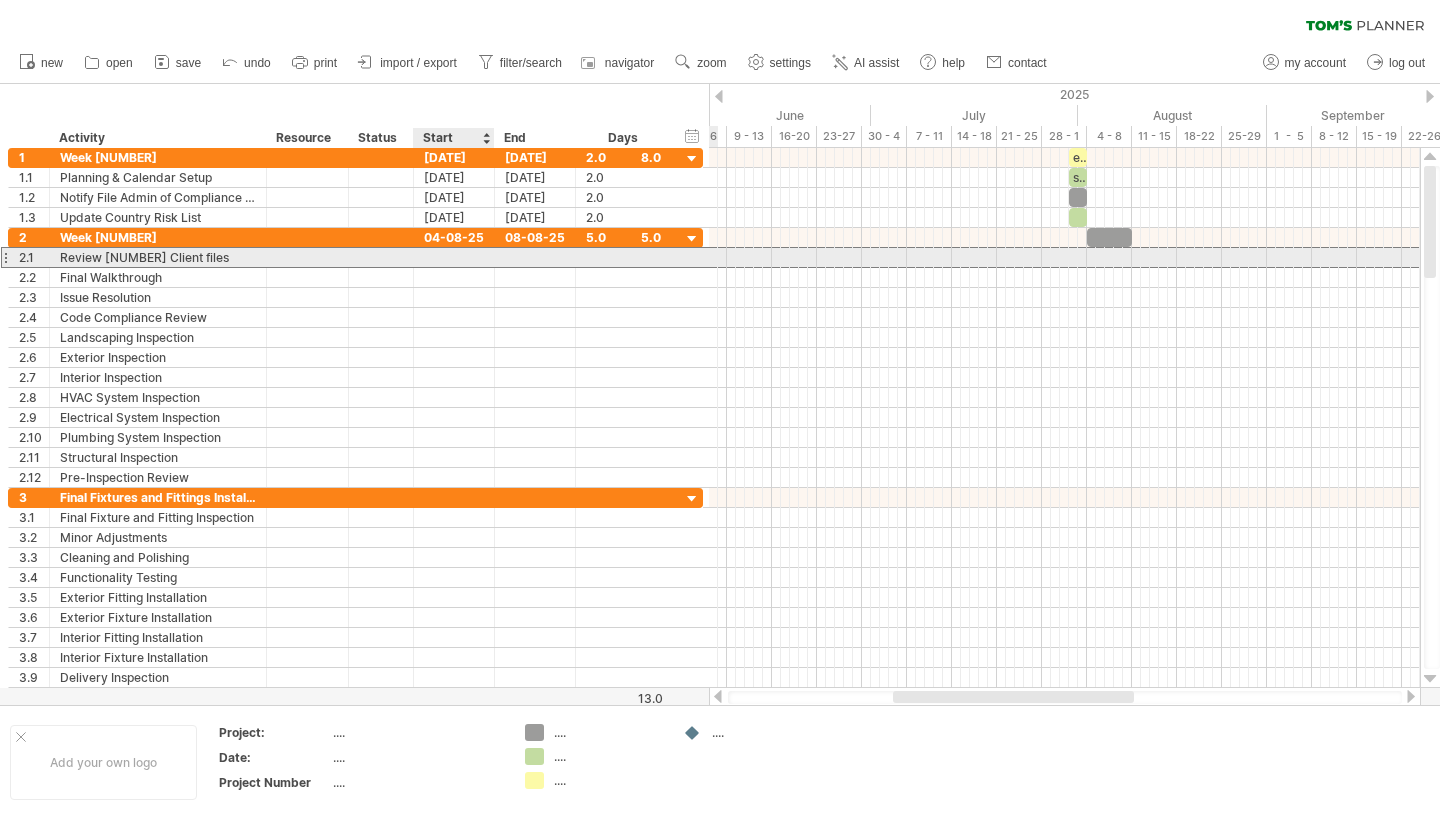 click at bounding box center [454, 257] 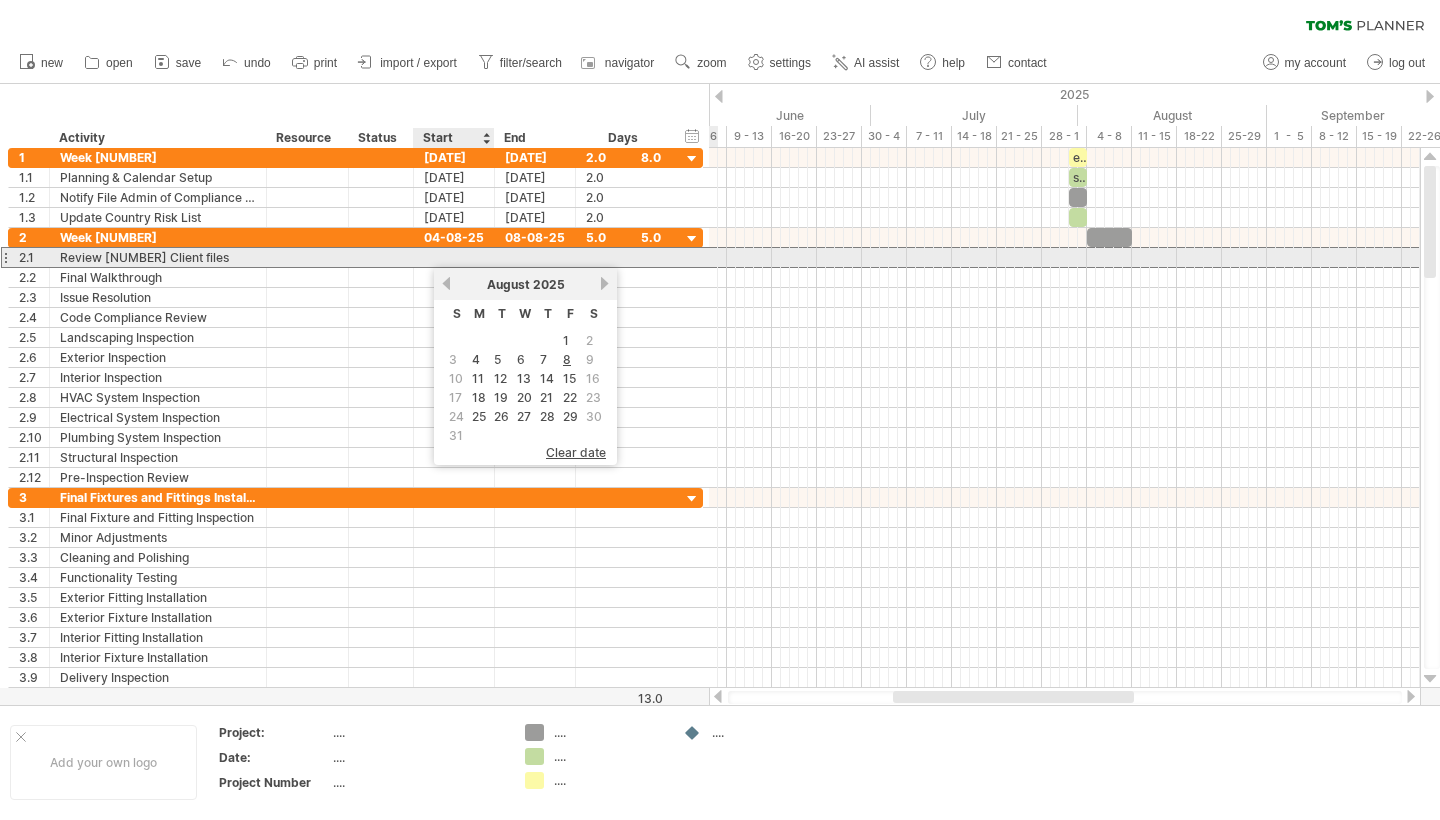 click at bounding box center [454, 257] 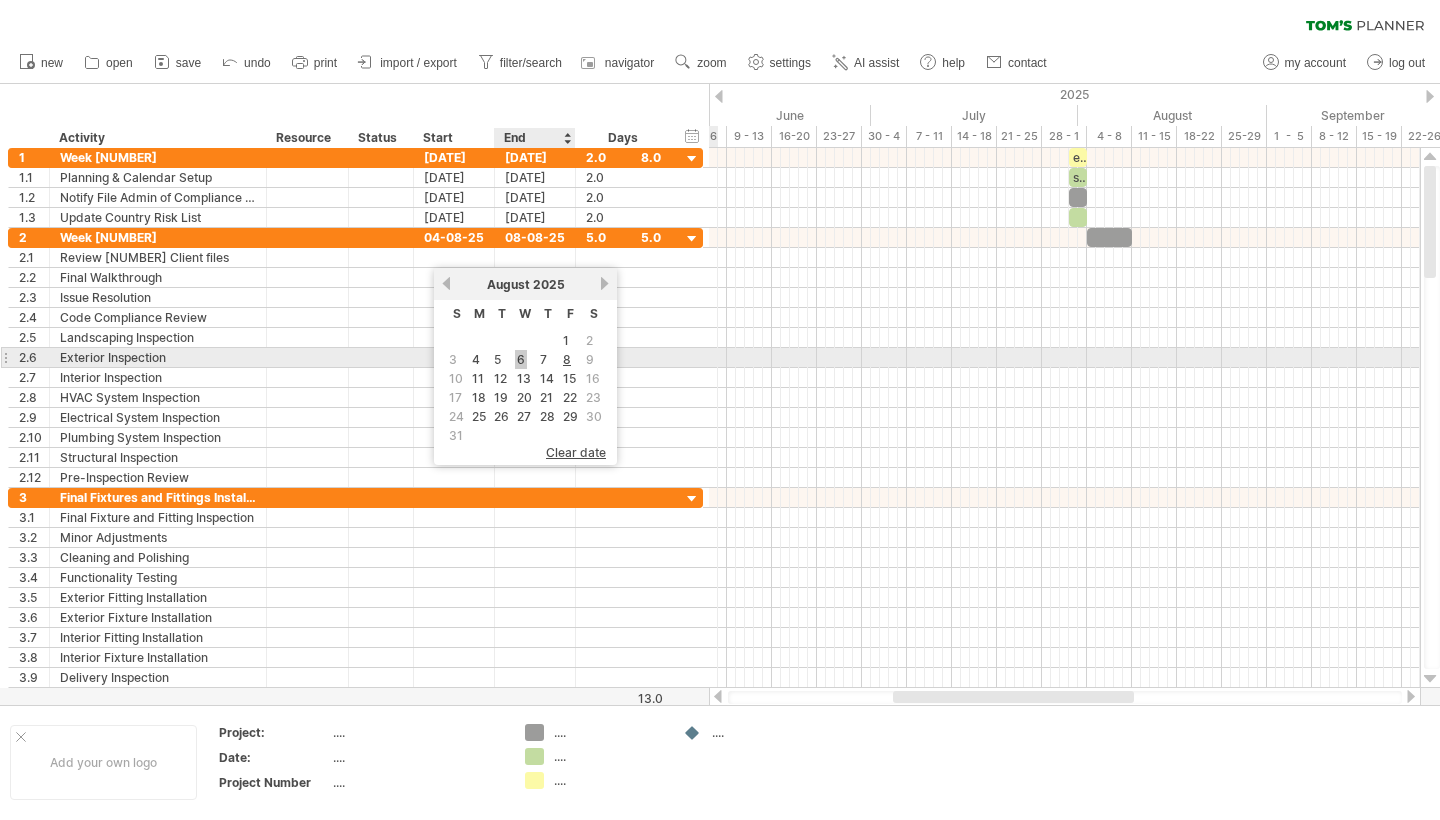 click on "6" at bounding box center (521, 359) 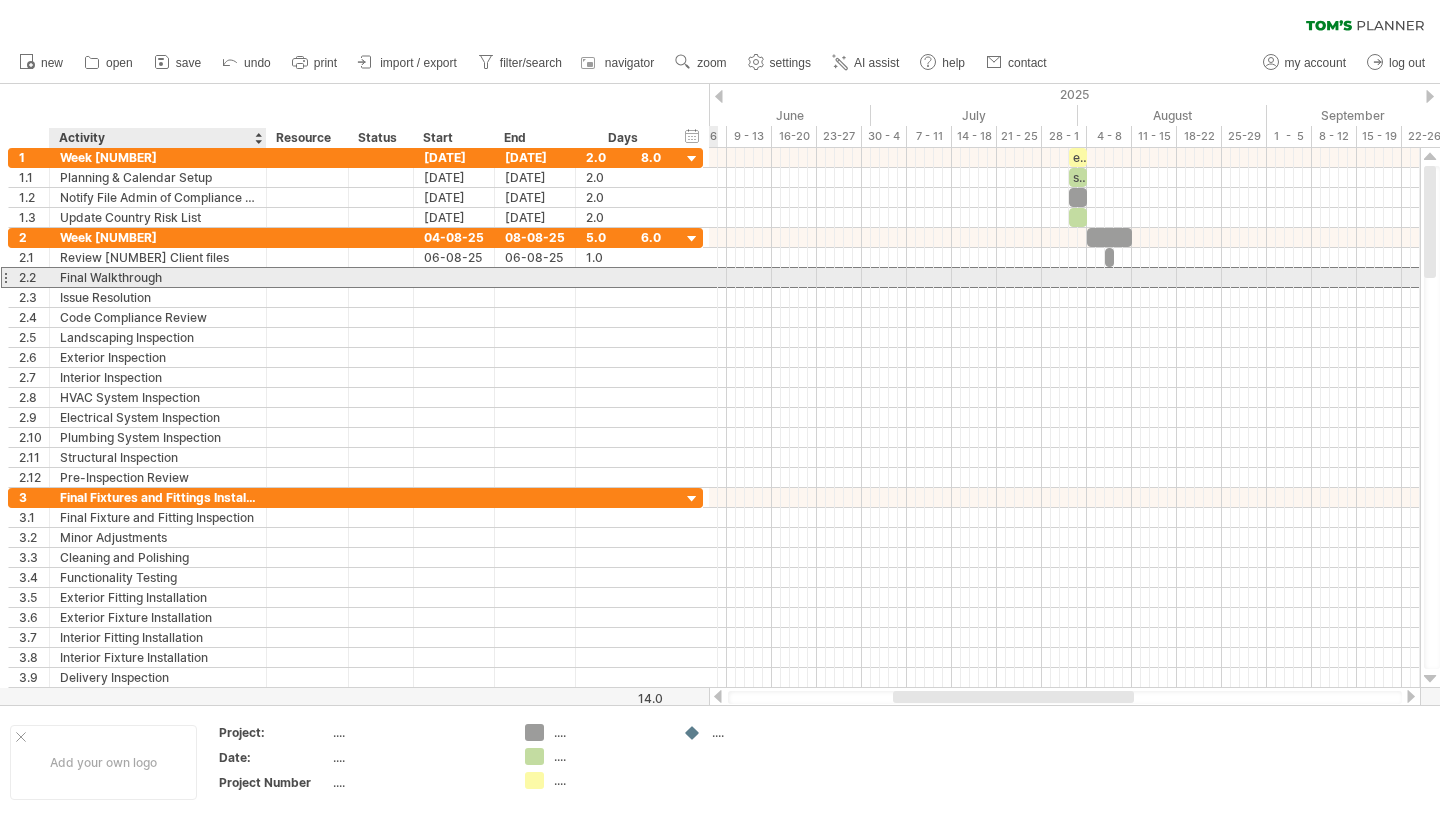 click on "Final Walkthrough" at bounding box center [158, 277] 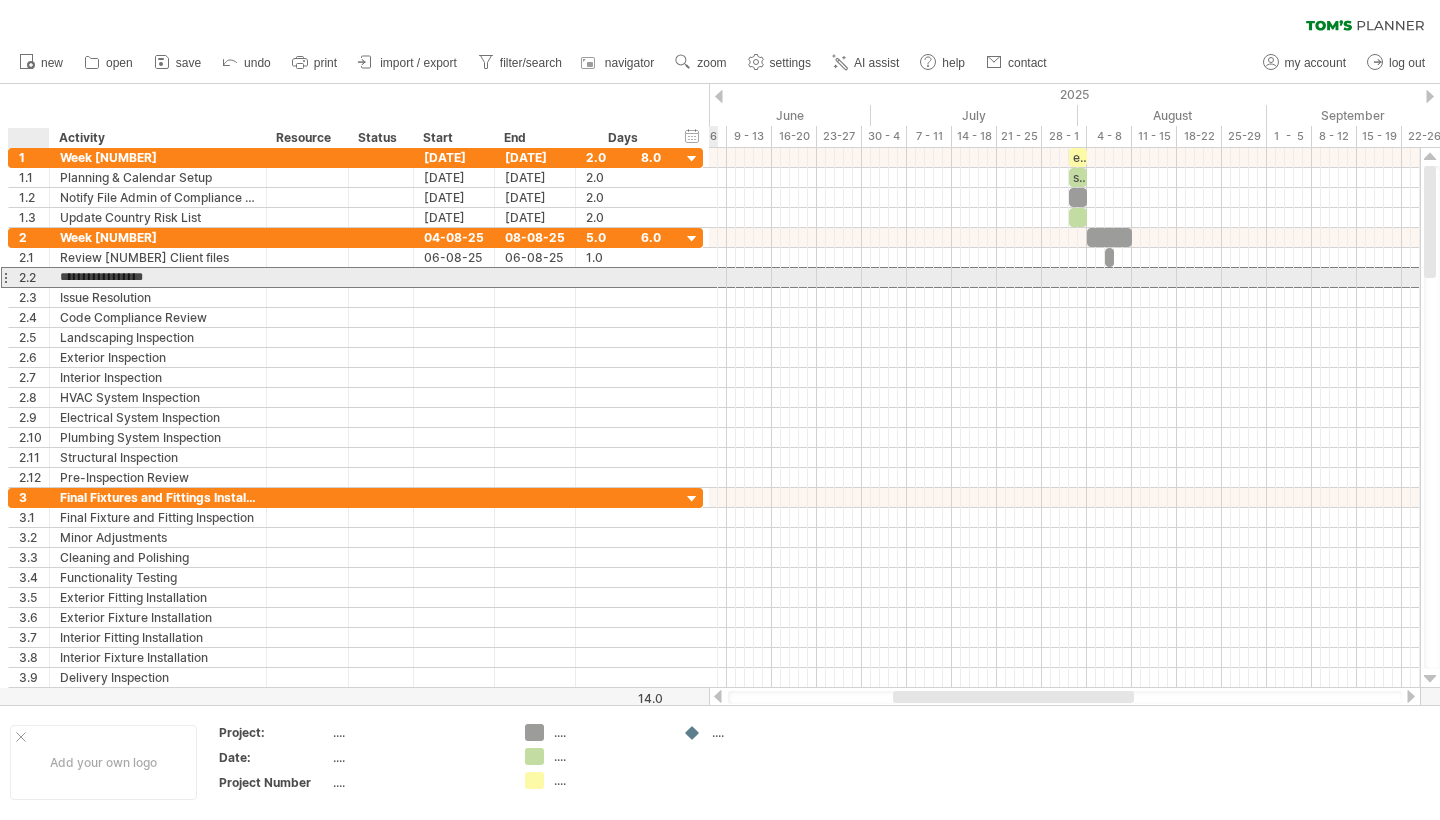 drag, startPoint x: 175, startPoint y: 280, endPoint x: 55, endPoint y: 276, distance: 120.06665 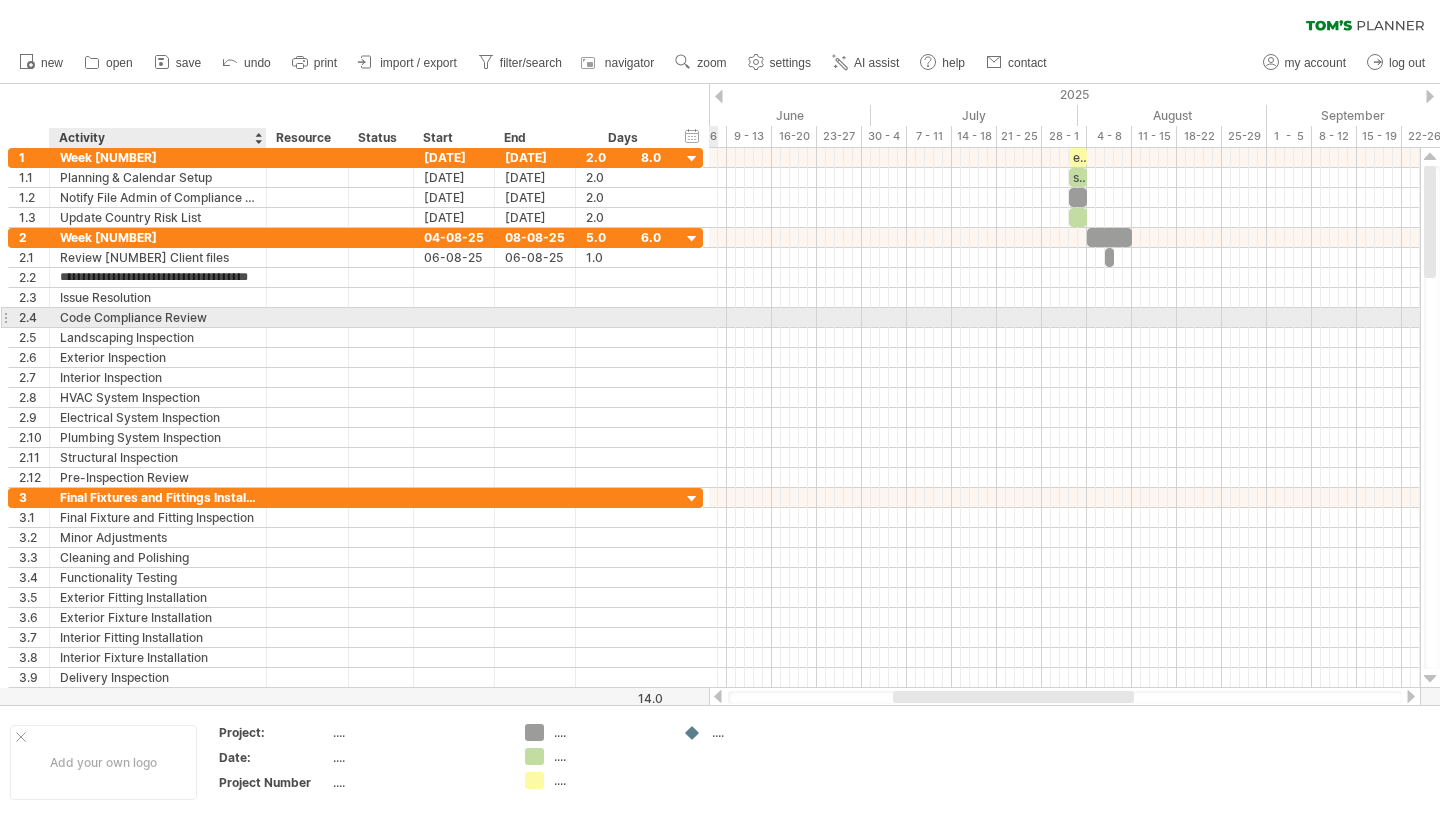type on "**********" 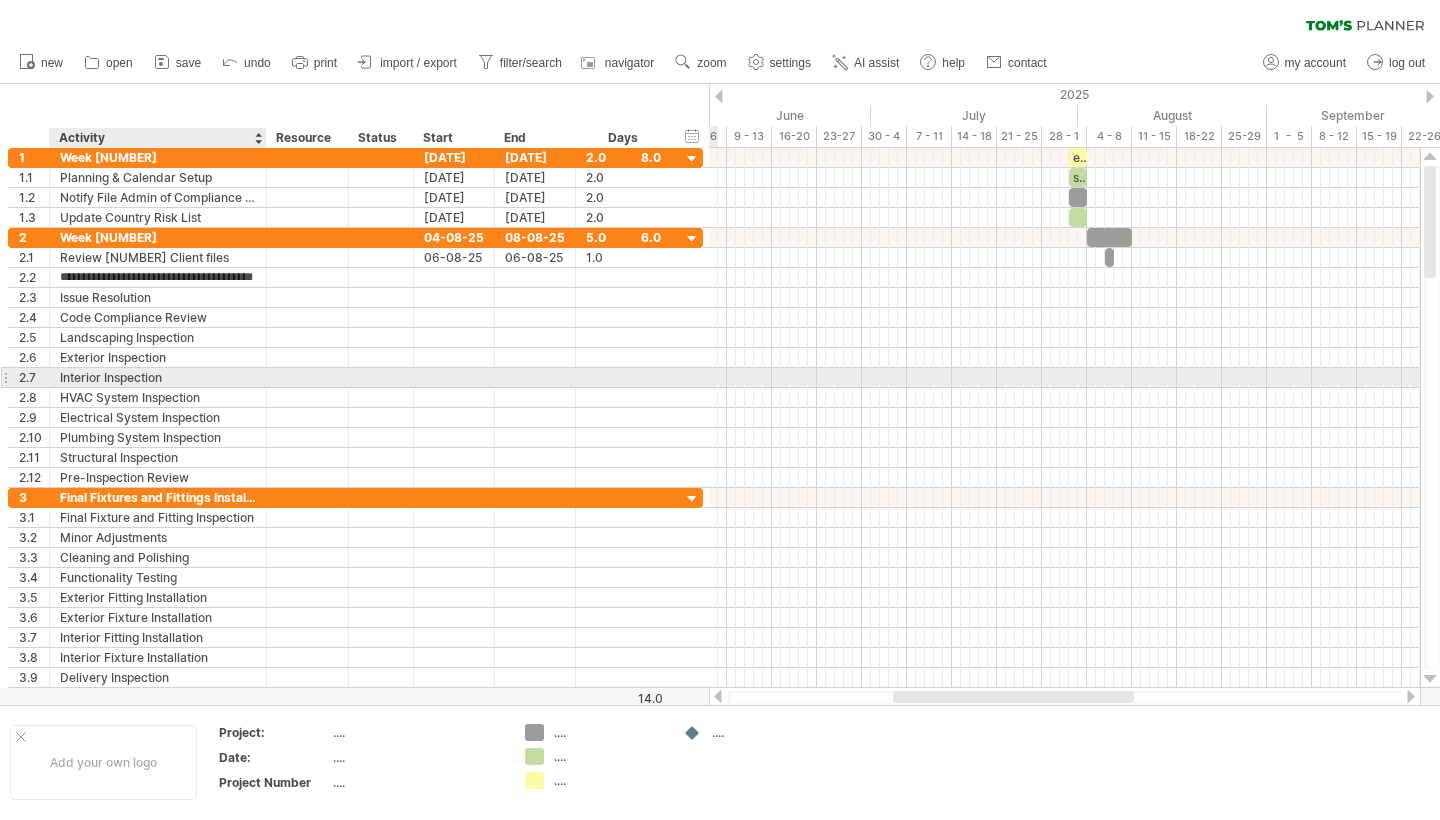 click at bounding box center (308, 377) 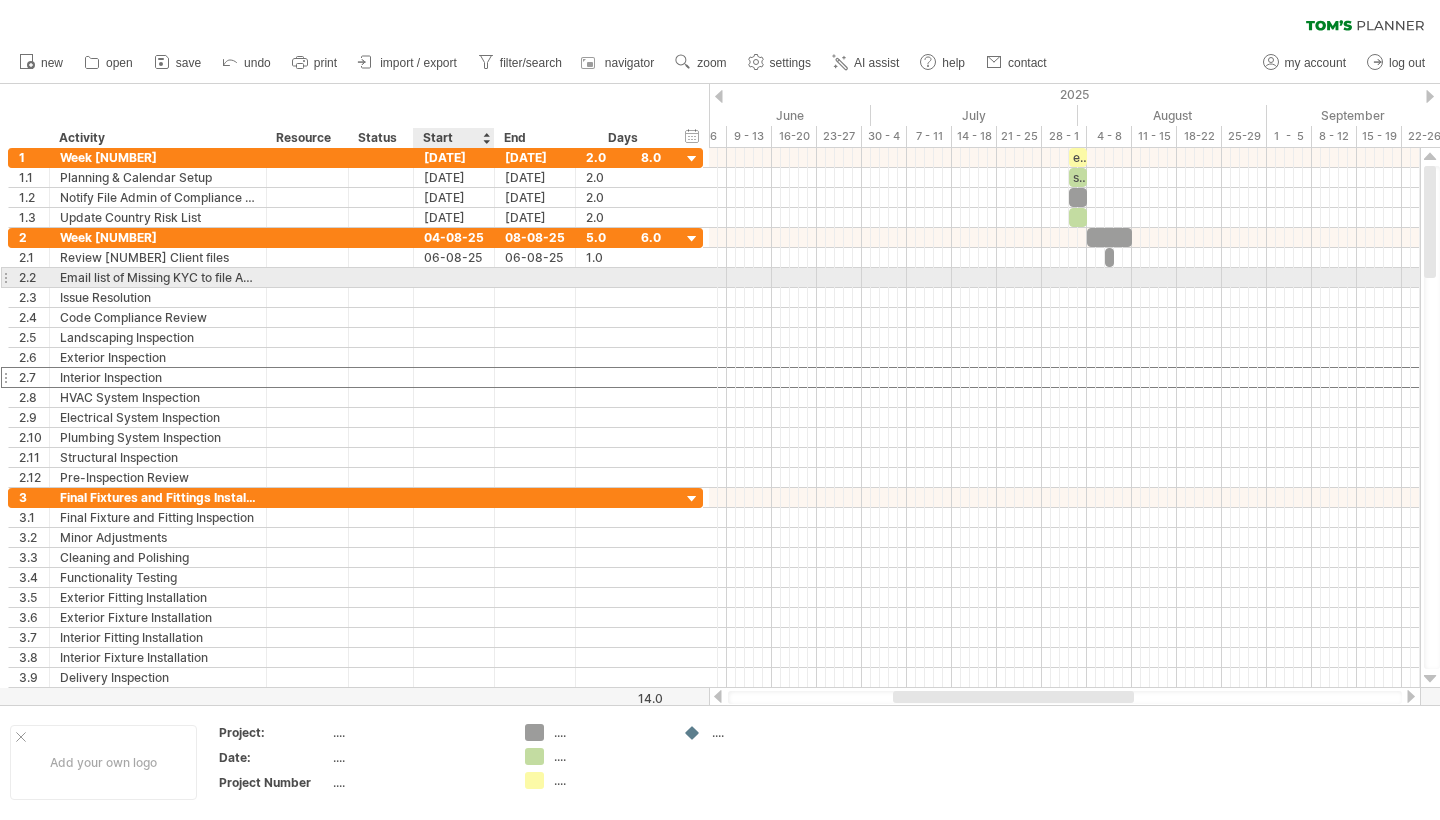 click at bounding box center (454, 277) 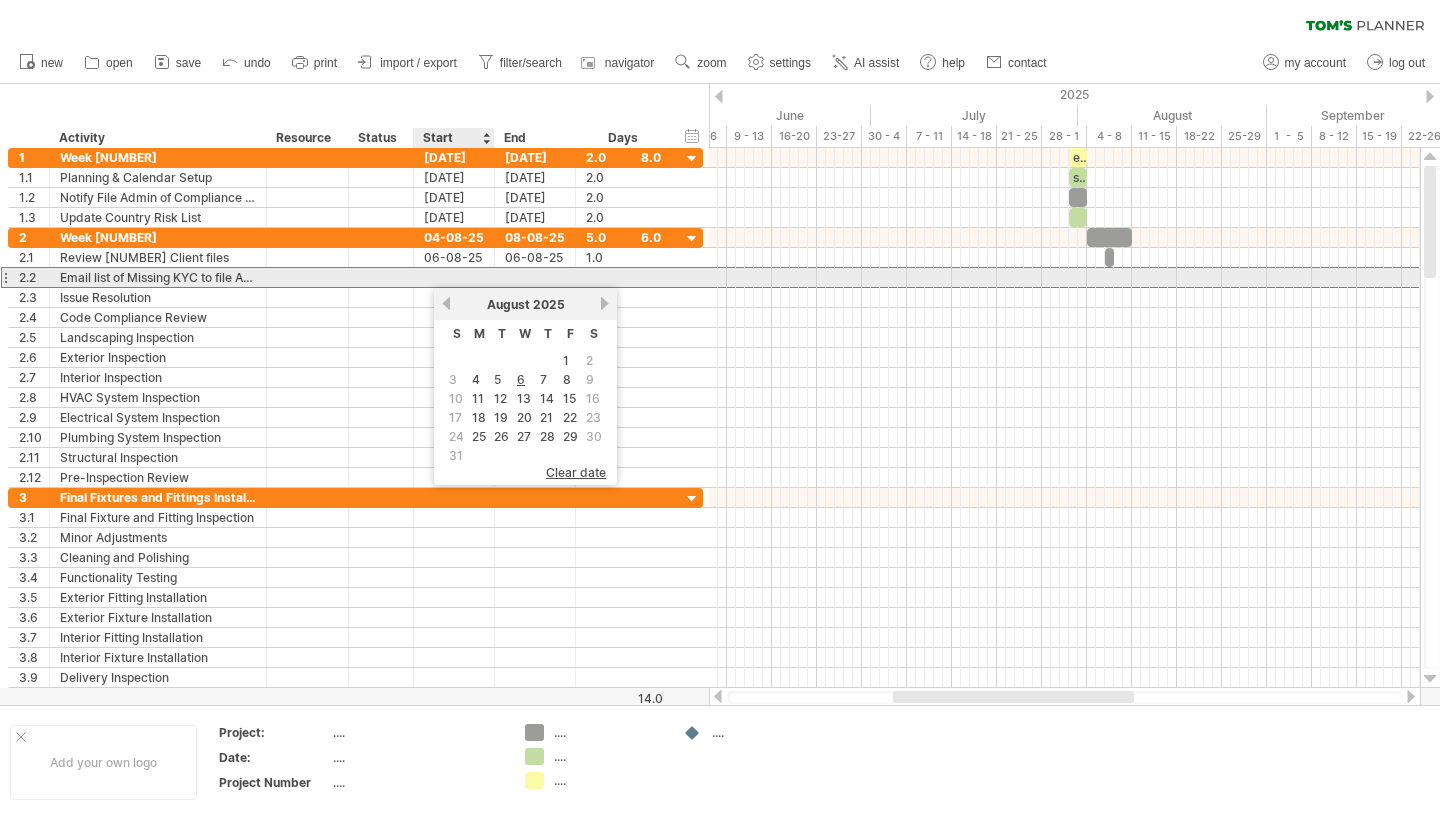 click at bounding box center (454, 277) 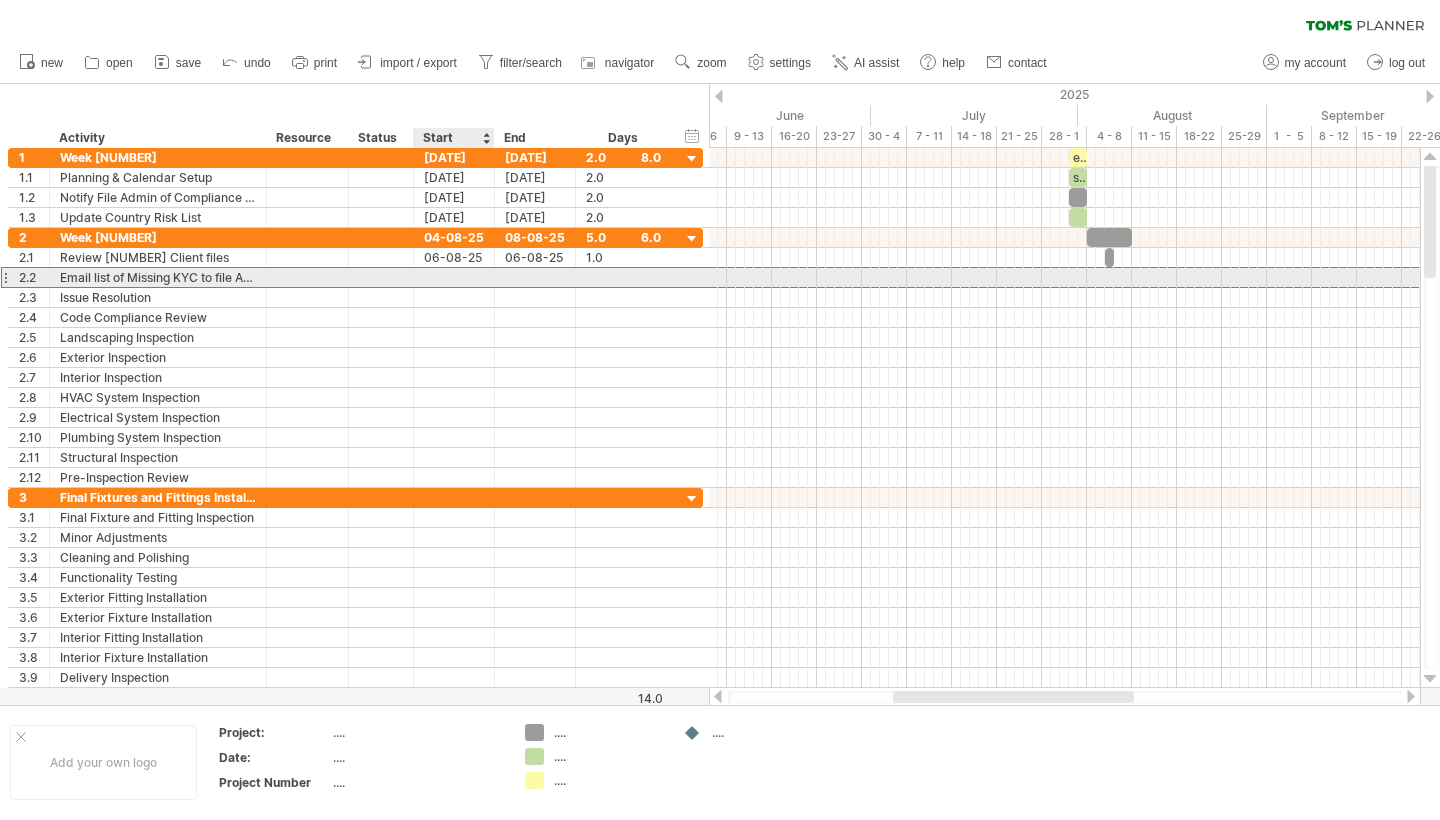 click at bounding box center [454, 277] 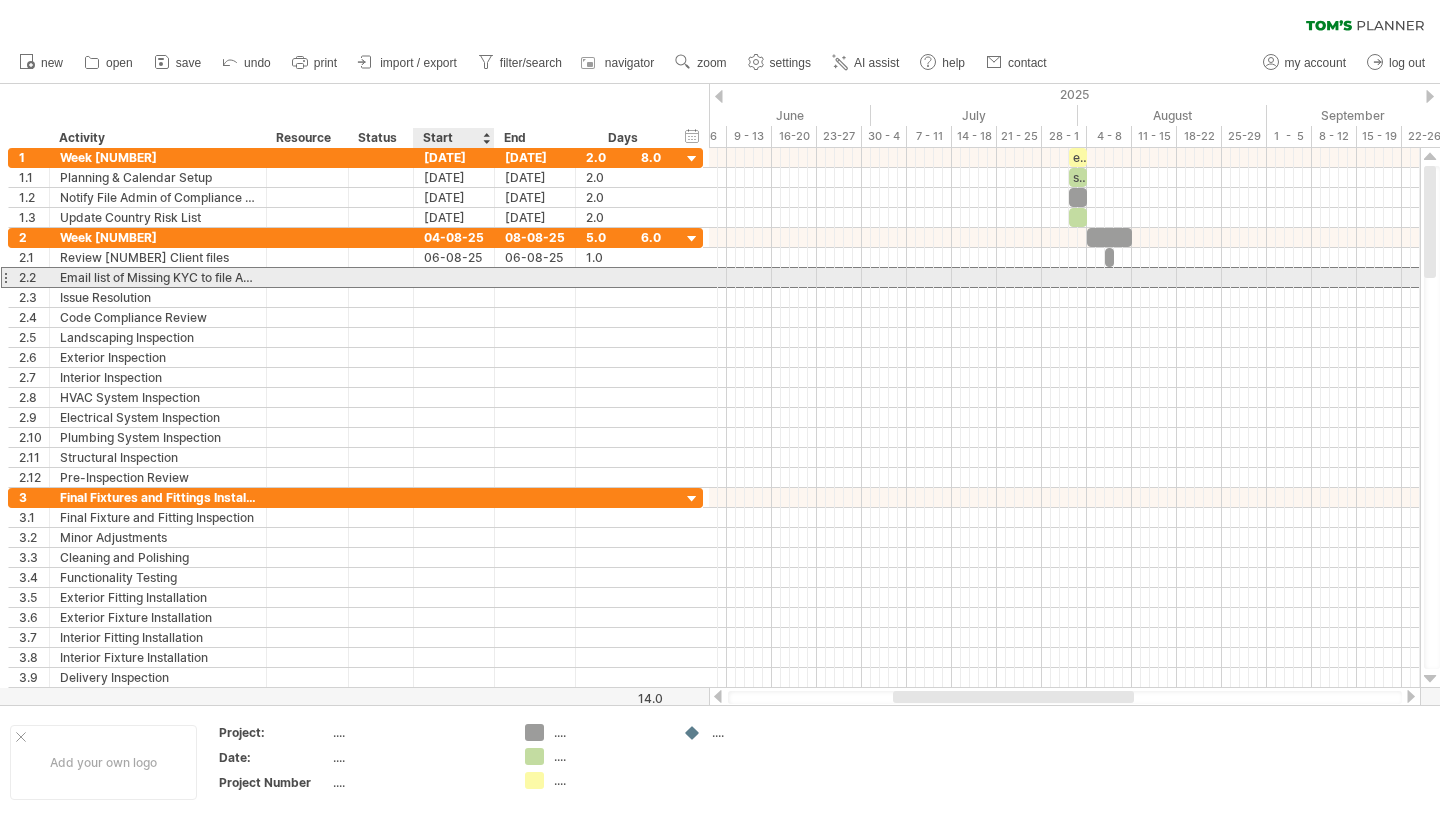 click at bounding box center (454, 277) 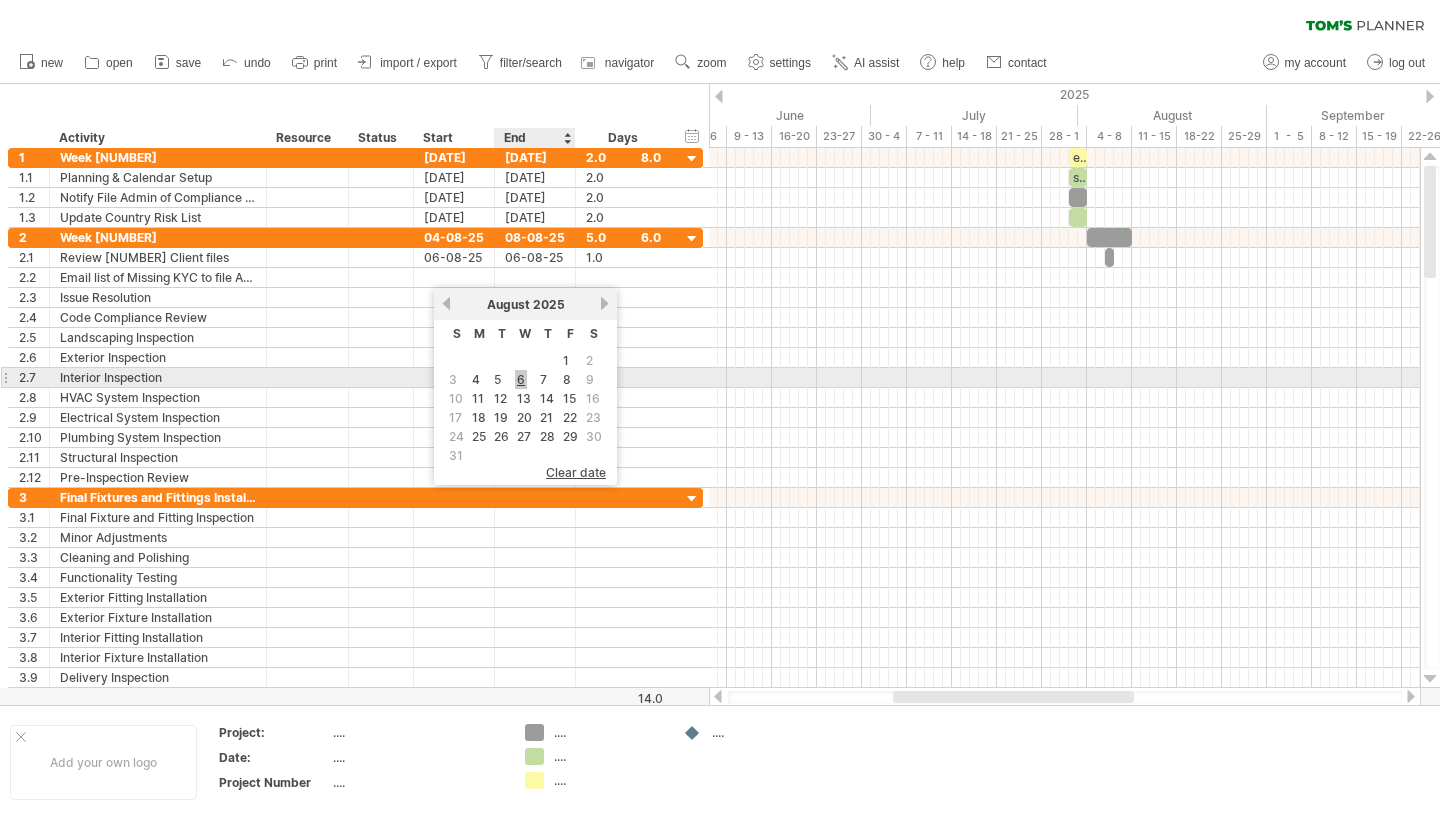click on "6" at bounding box center [521, 379] 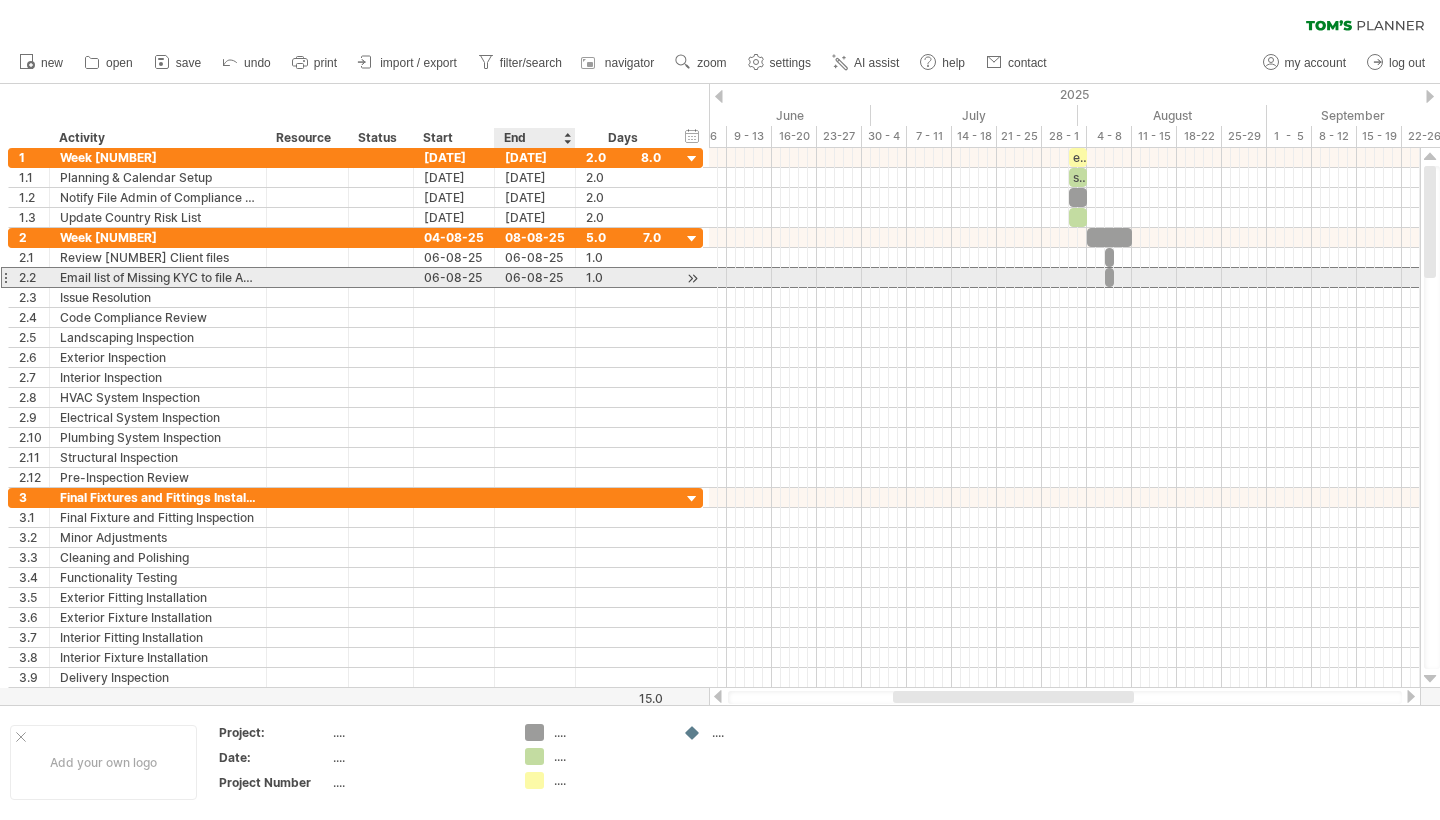 click on "06-08-25" at bounding box center (535, 277) 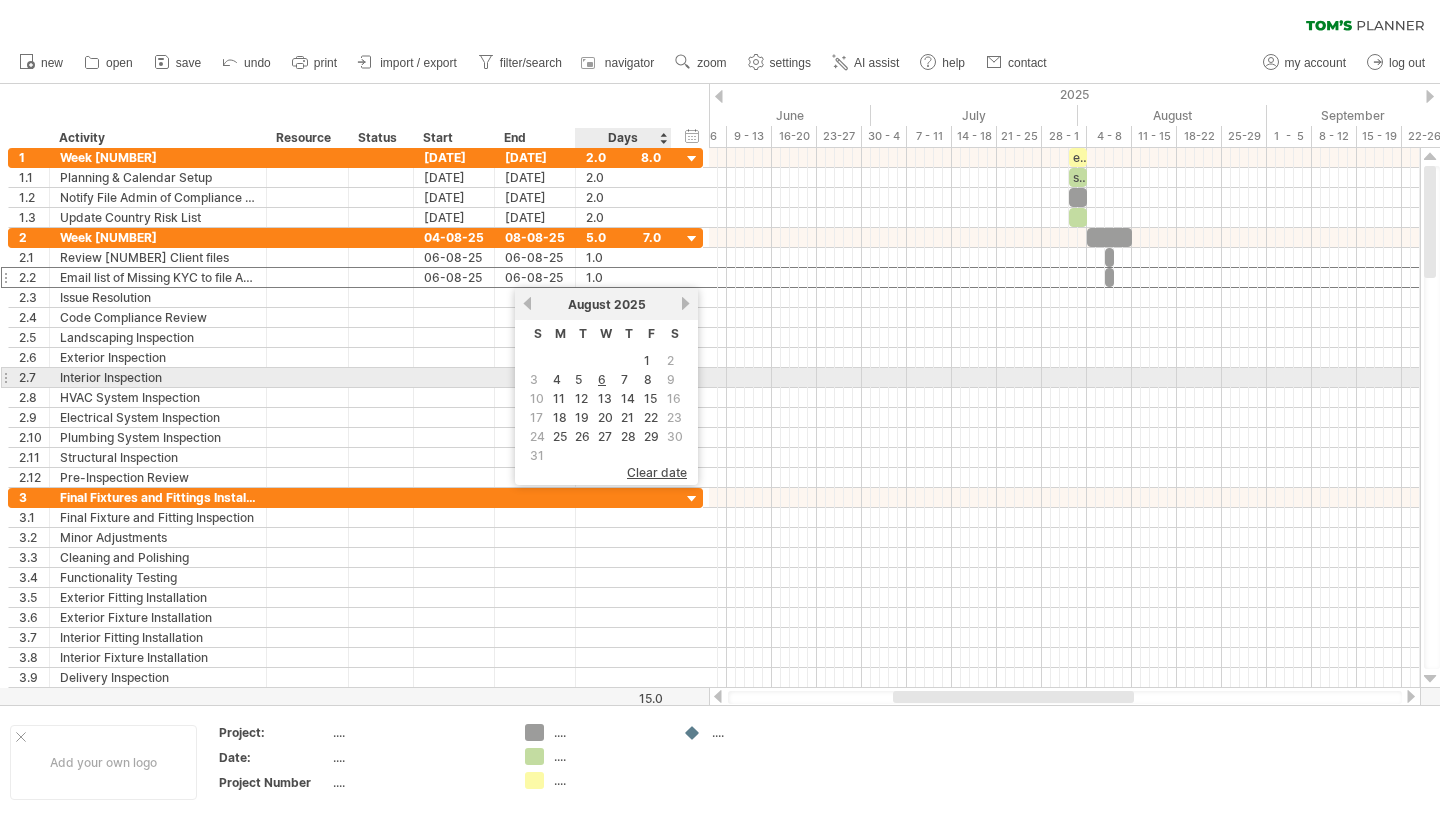 click on "7" at bounding box center [628, 379] 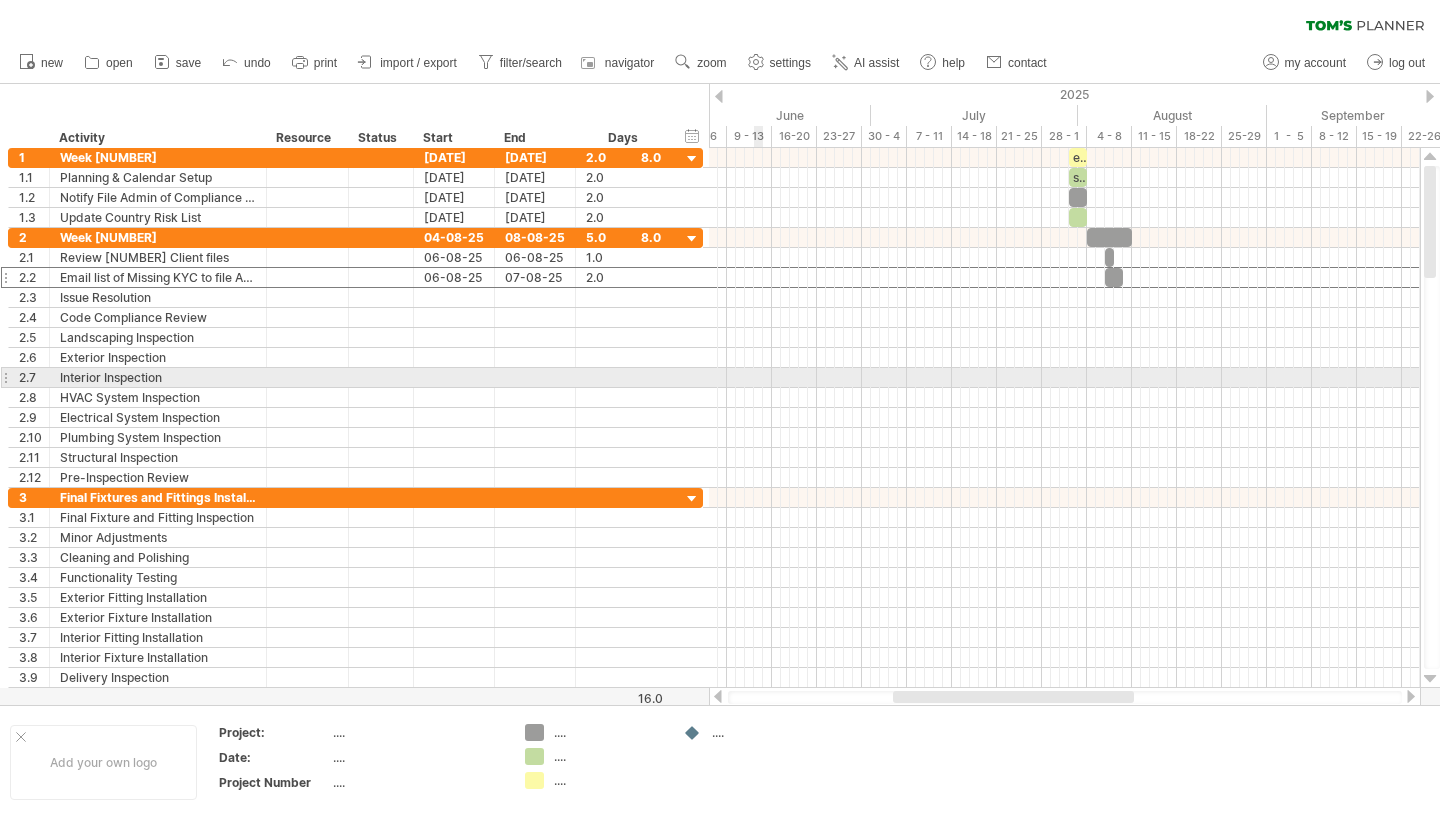 click at bounding box center (1064, 378) 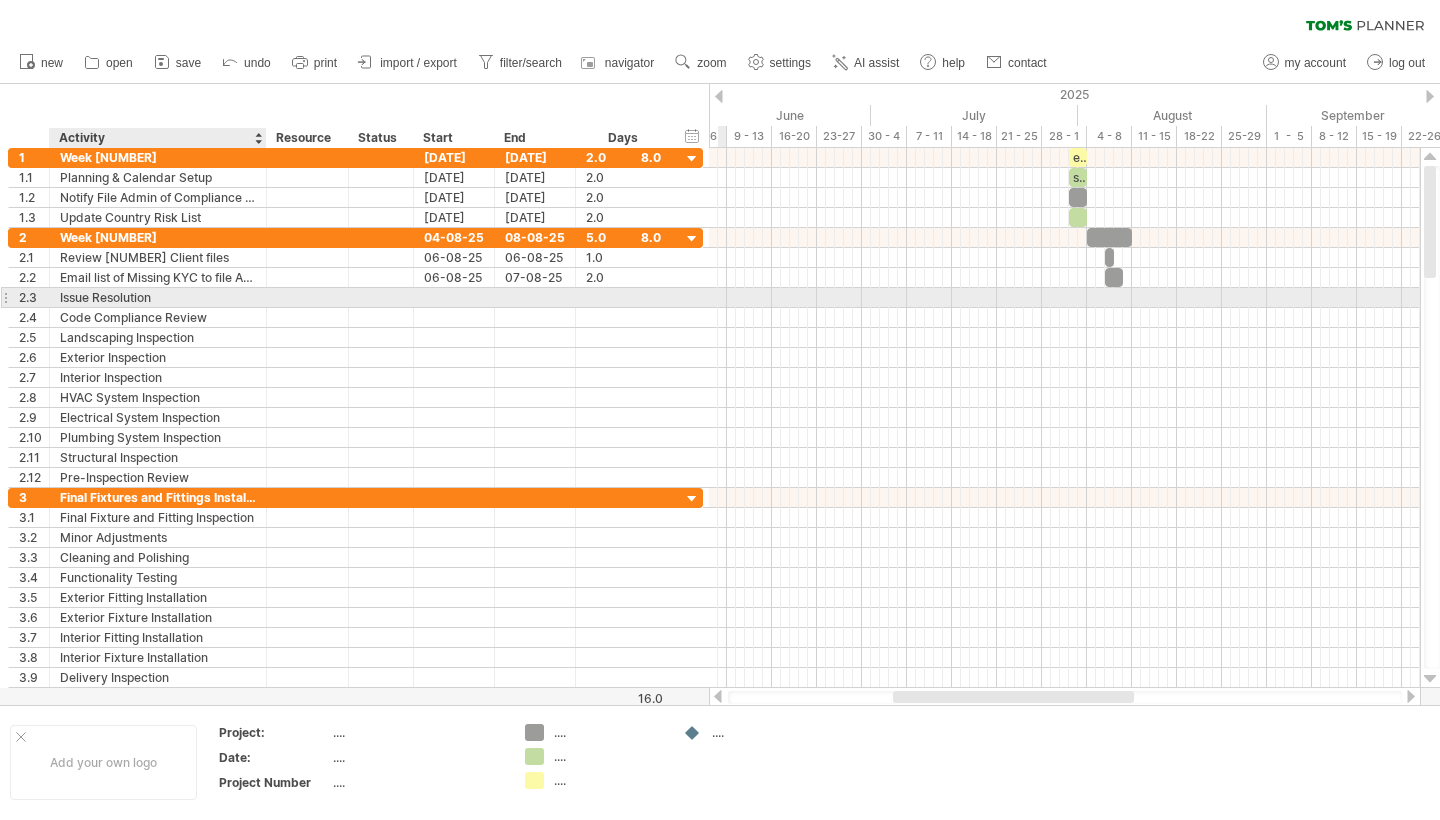 click on "Issue Resolution" at bounding box center (158, 297) 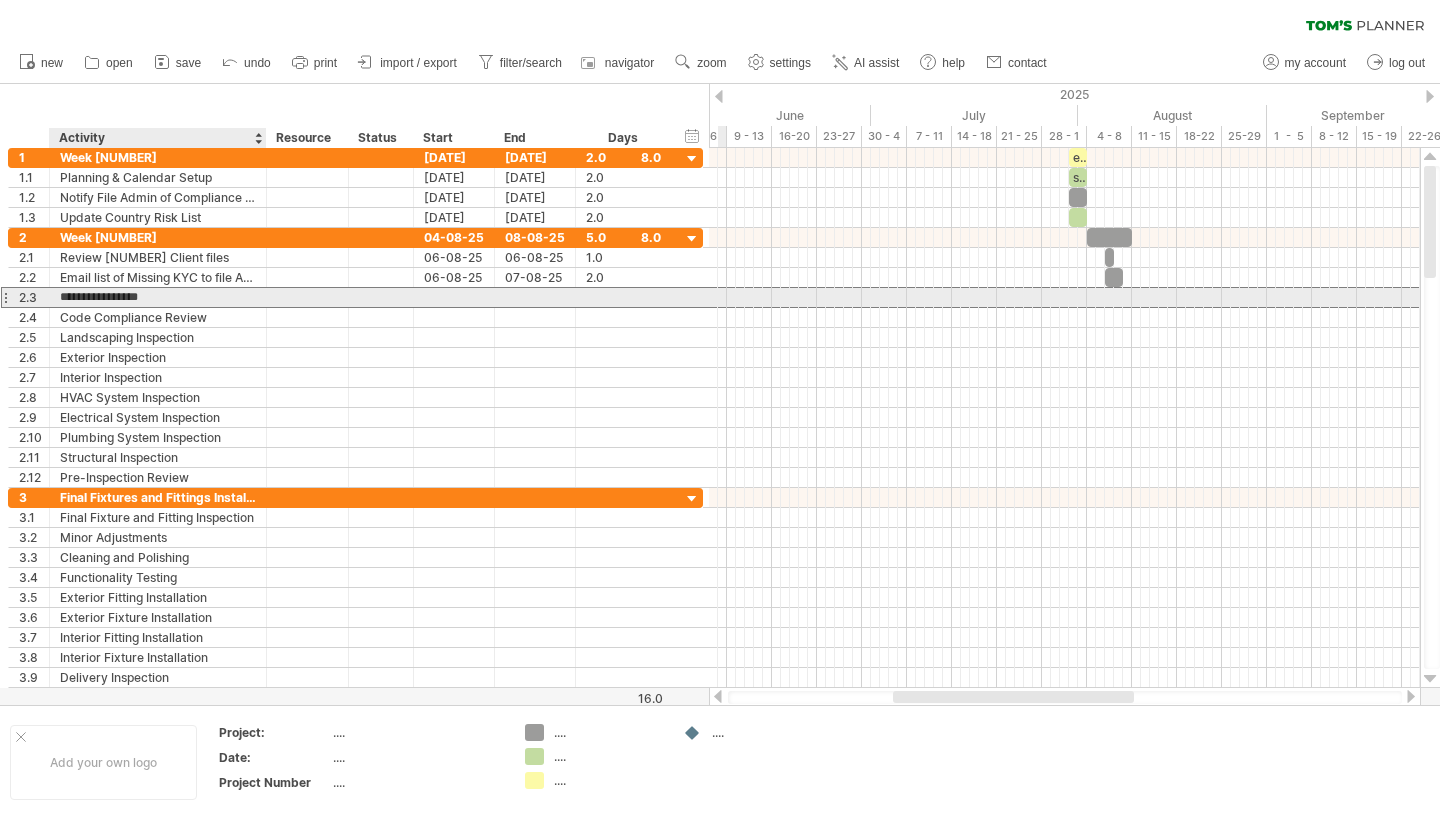 drag, startPoint x: 160, startPoint y: 299, endPoint x: 61, endPoint y: 302, distance: 99.04544 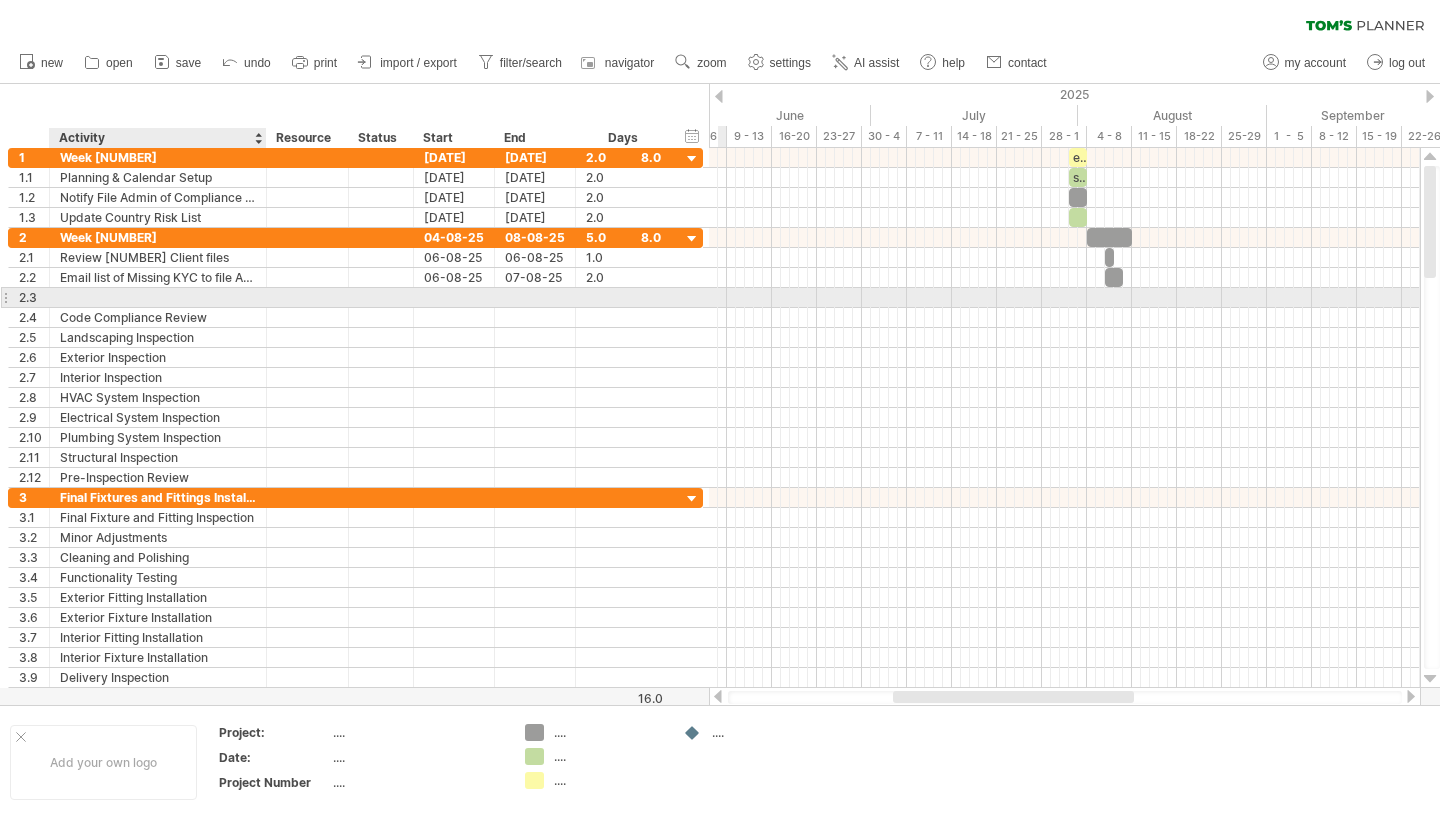 click at bounding box center [158, 297] 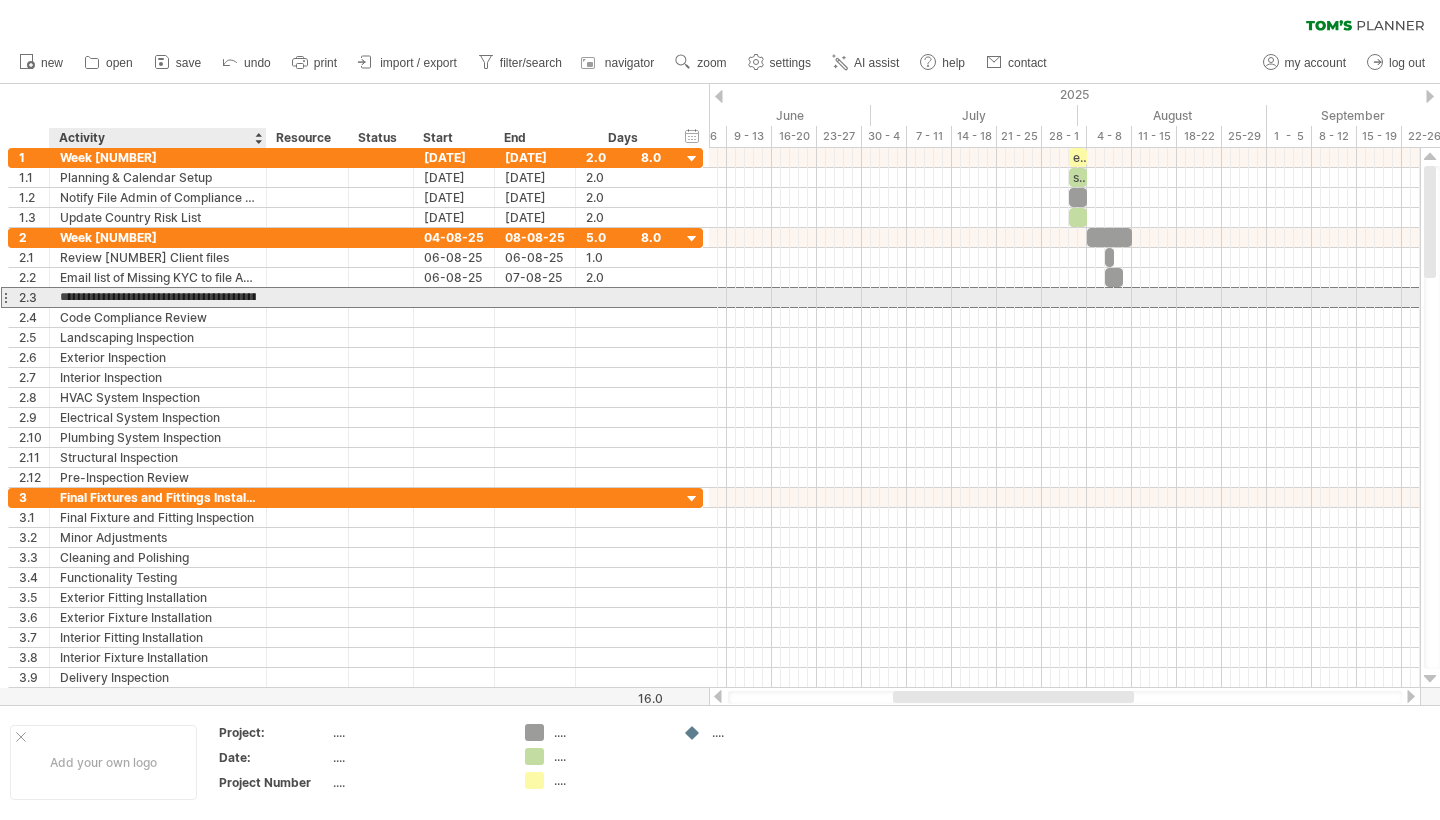 click on "**********" at bounding box center [158, 297] 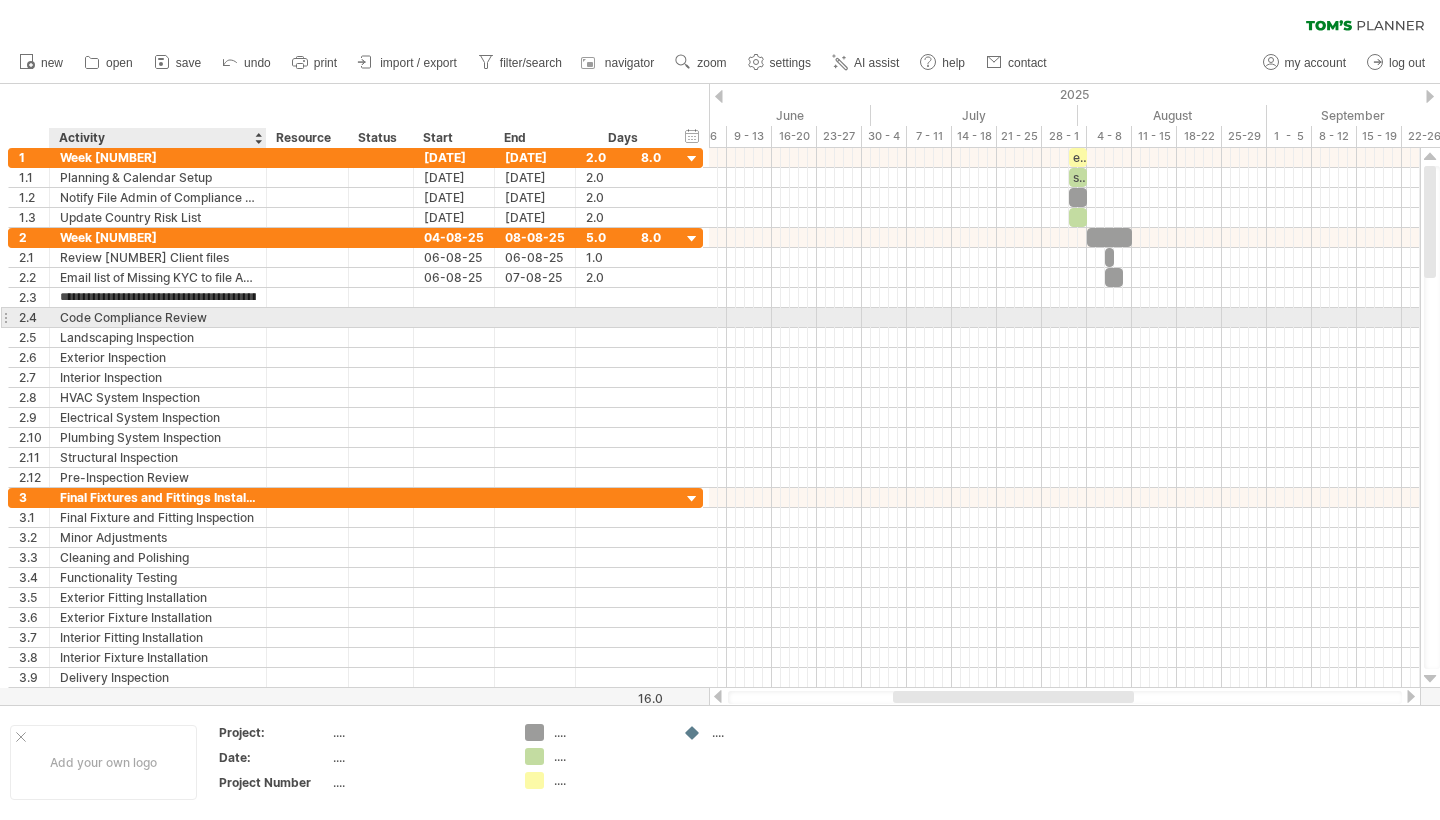 type on "**********" 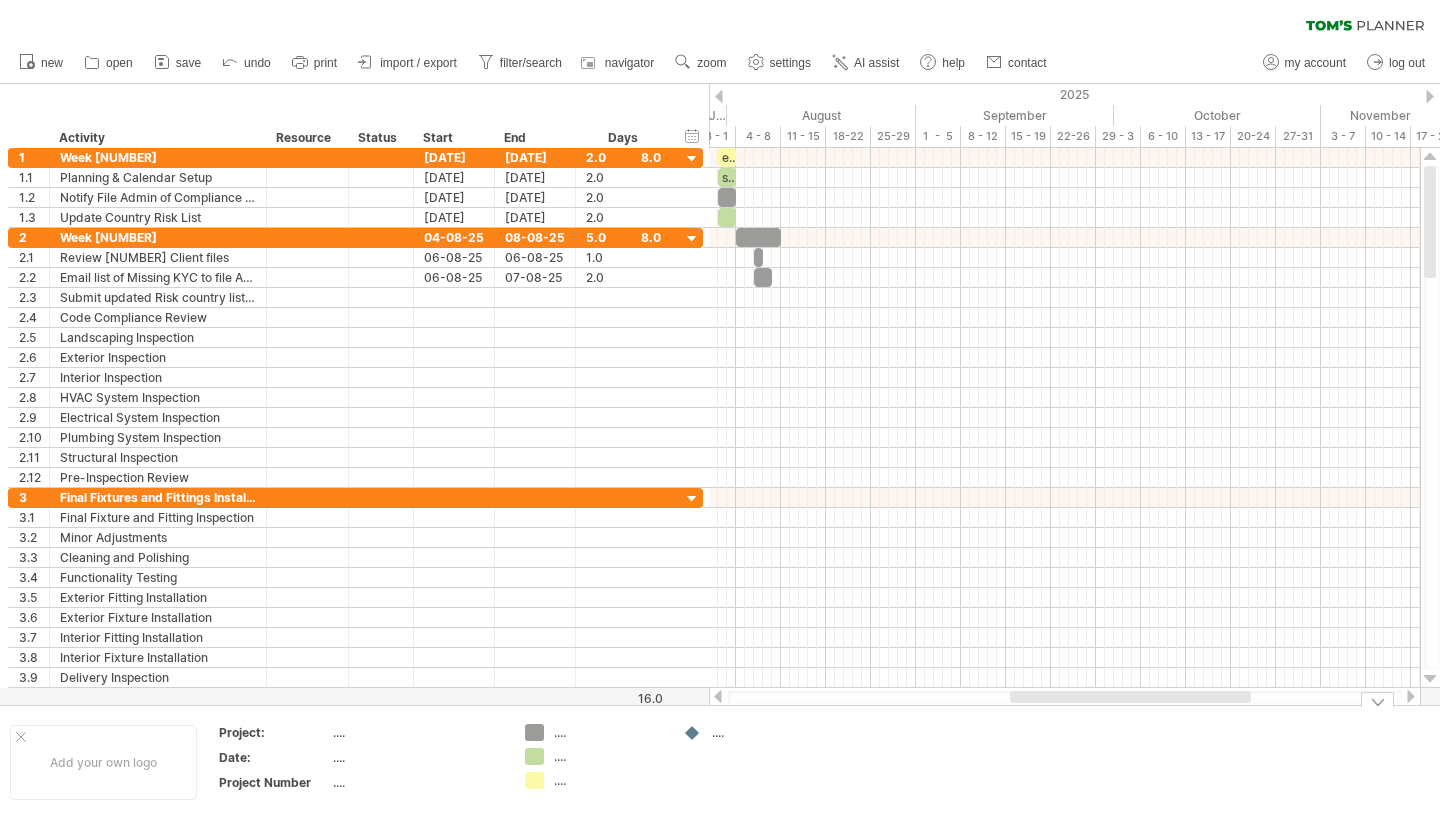 drag, startPoint x: 1026, startPoint y: 696, endPoint x: 1143, endPoint y: 715, distance: 118.5327 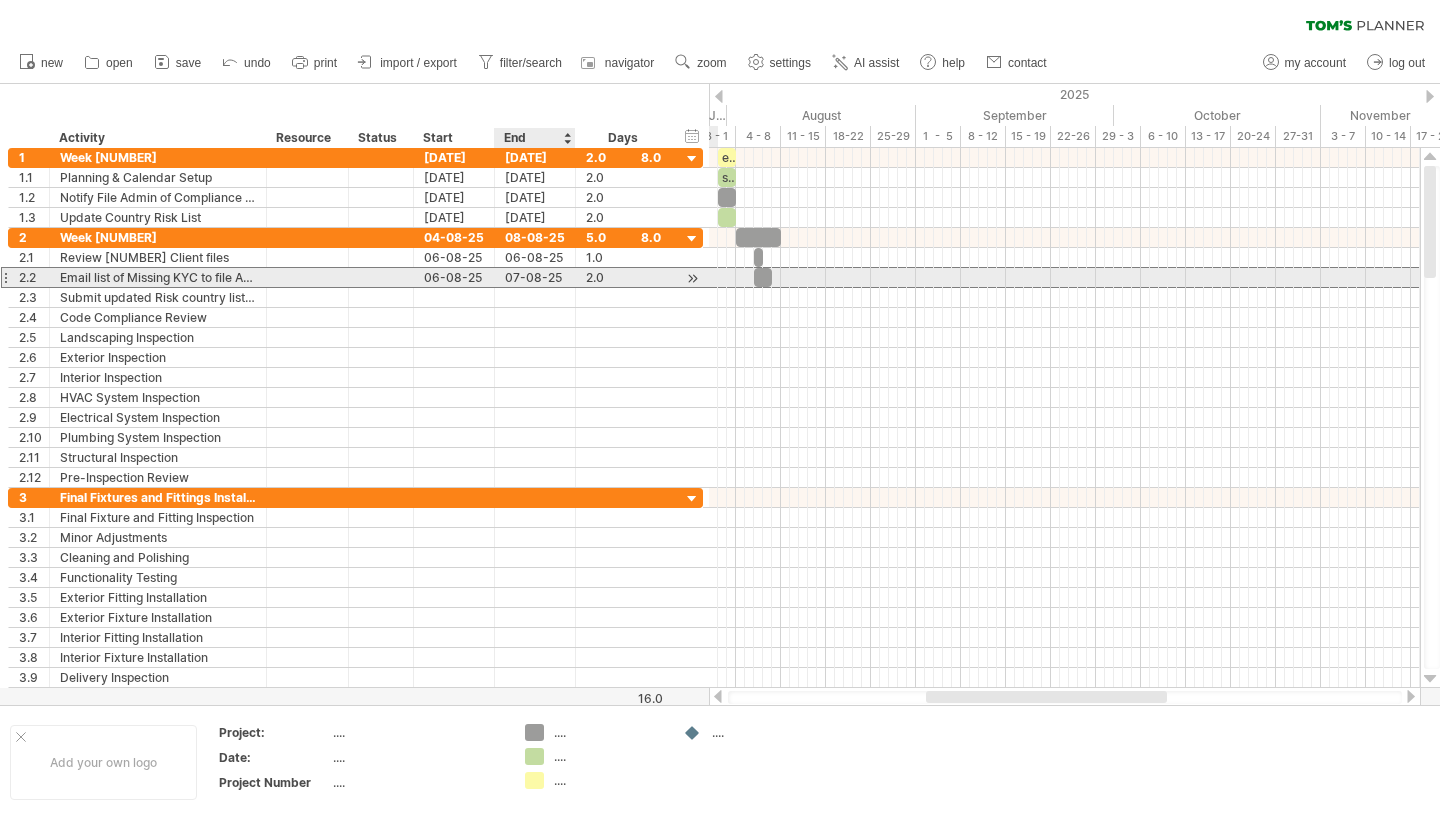 click on "07-08-25" at bounding box center (535, 277) 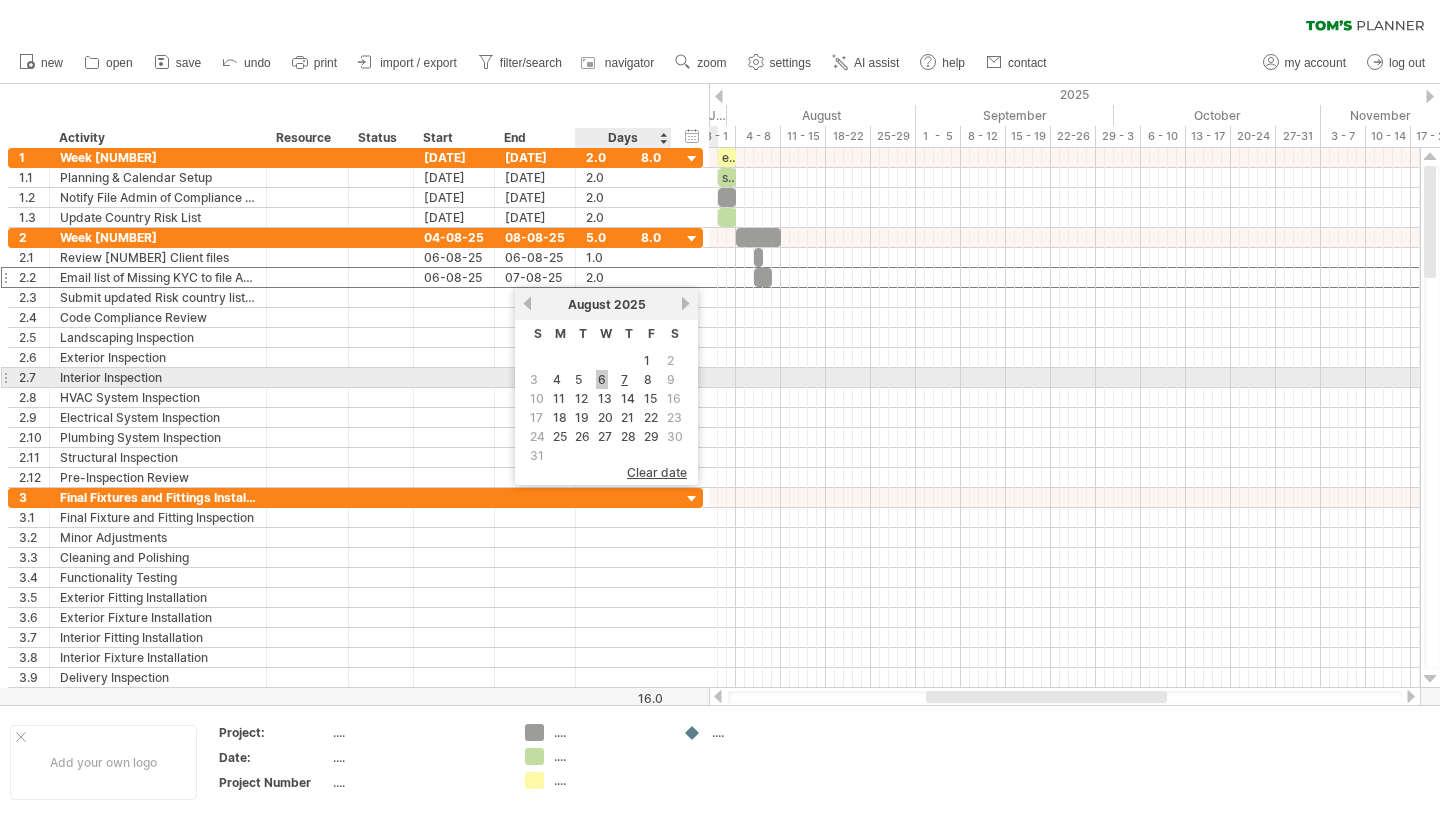 click on "6" at bounding box center [602, 379] 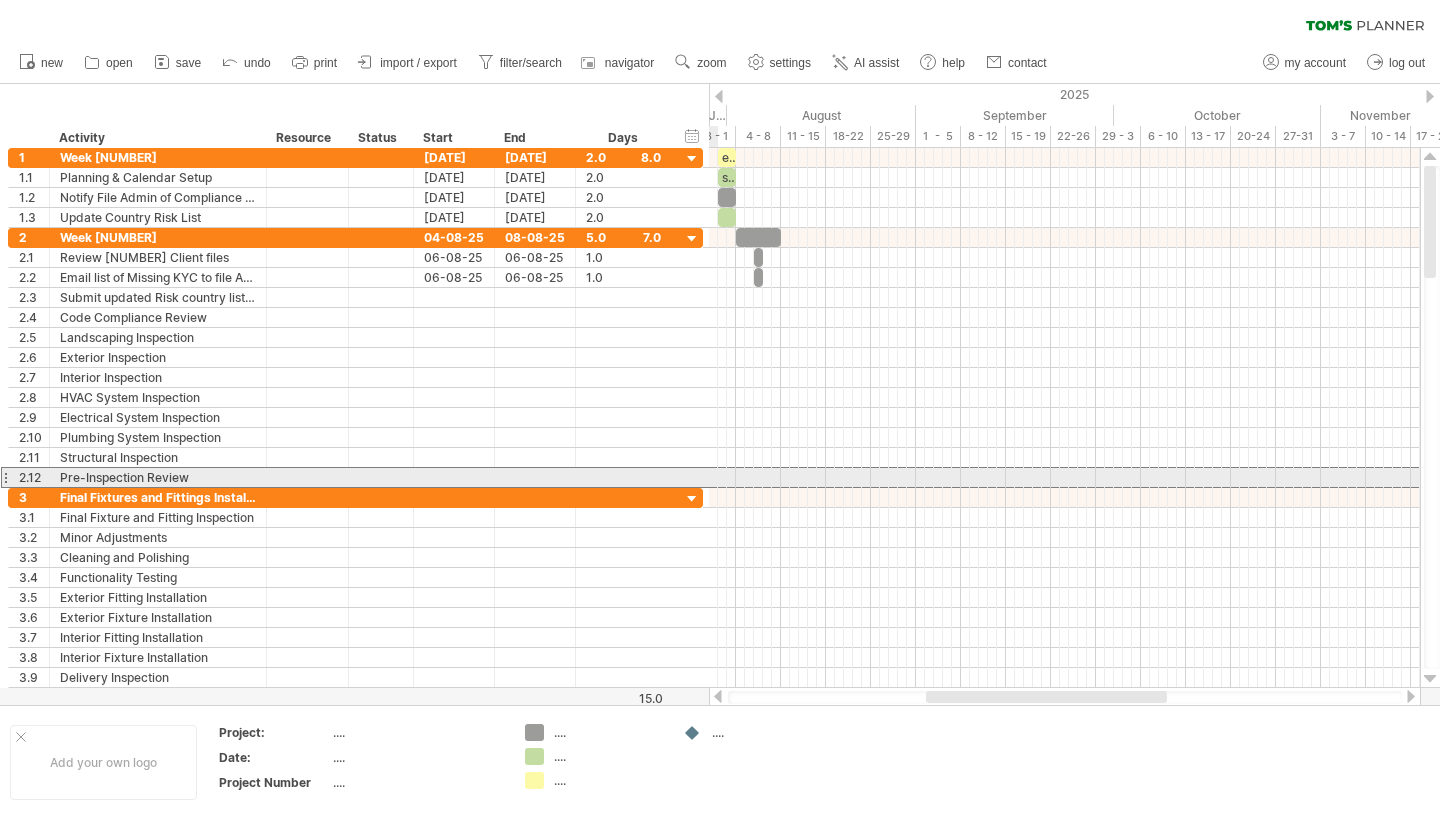 click at bounding box center [5, 477] 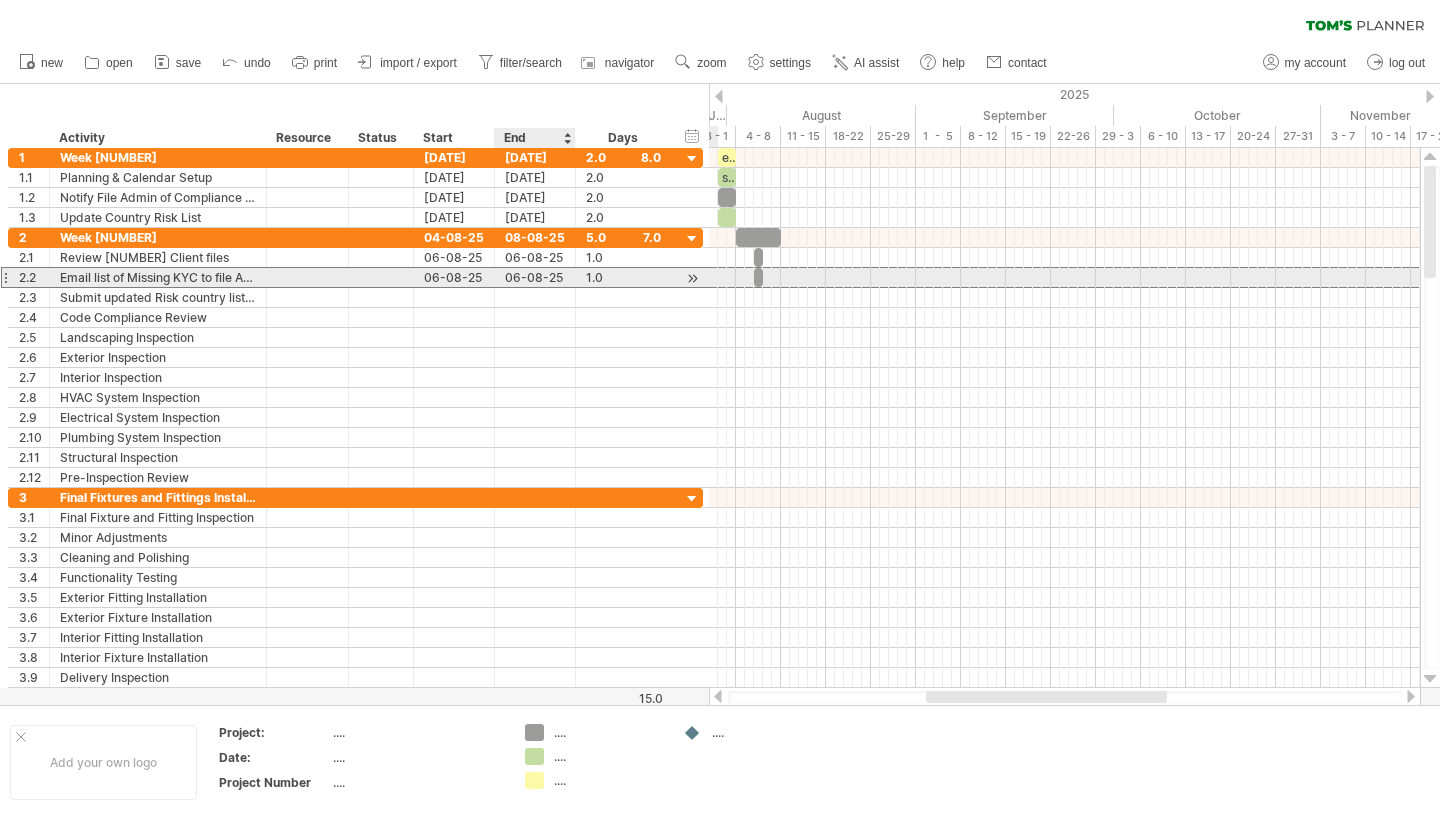 click on "06-08-25" at bounding box center (535, 277) 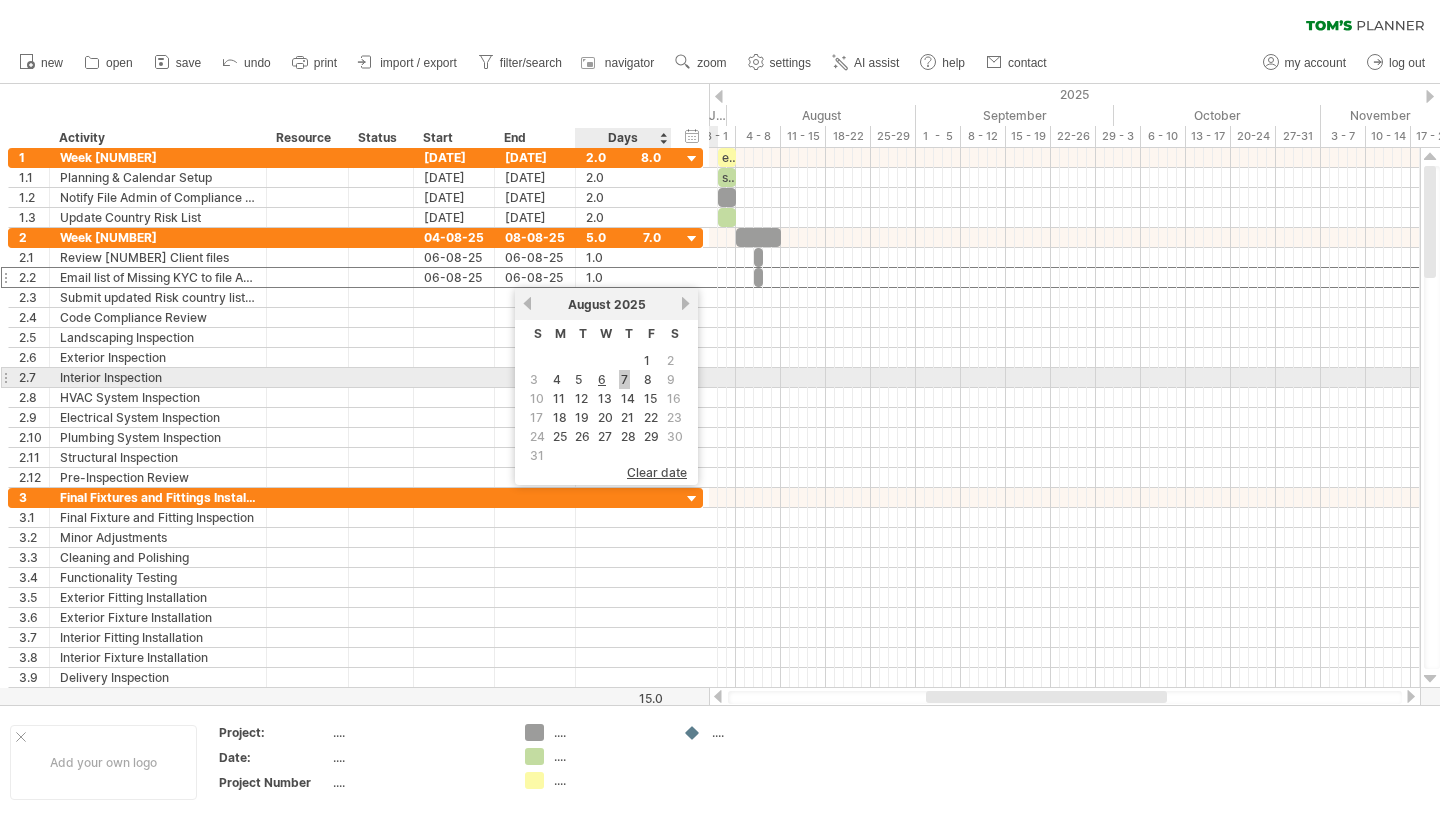 click on "7" at bounding box center [624, 379] 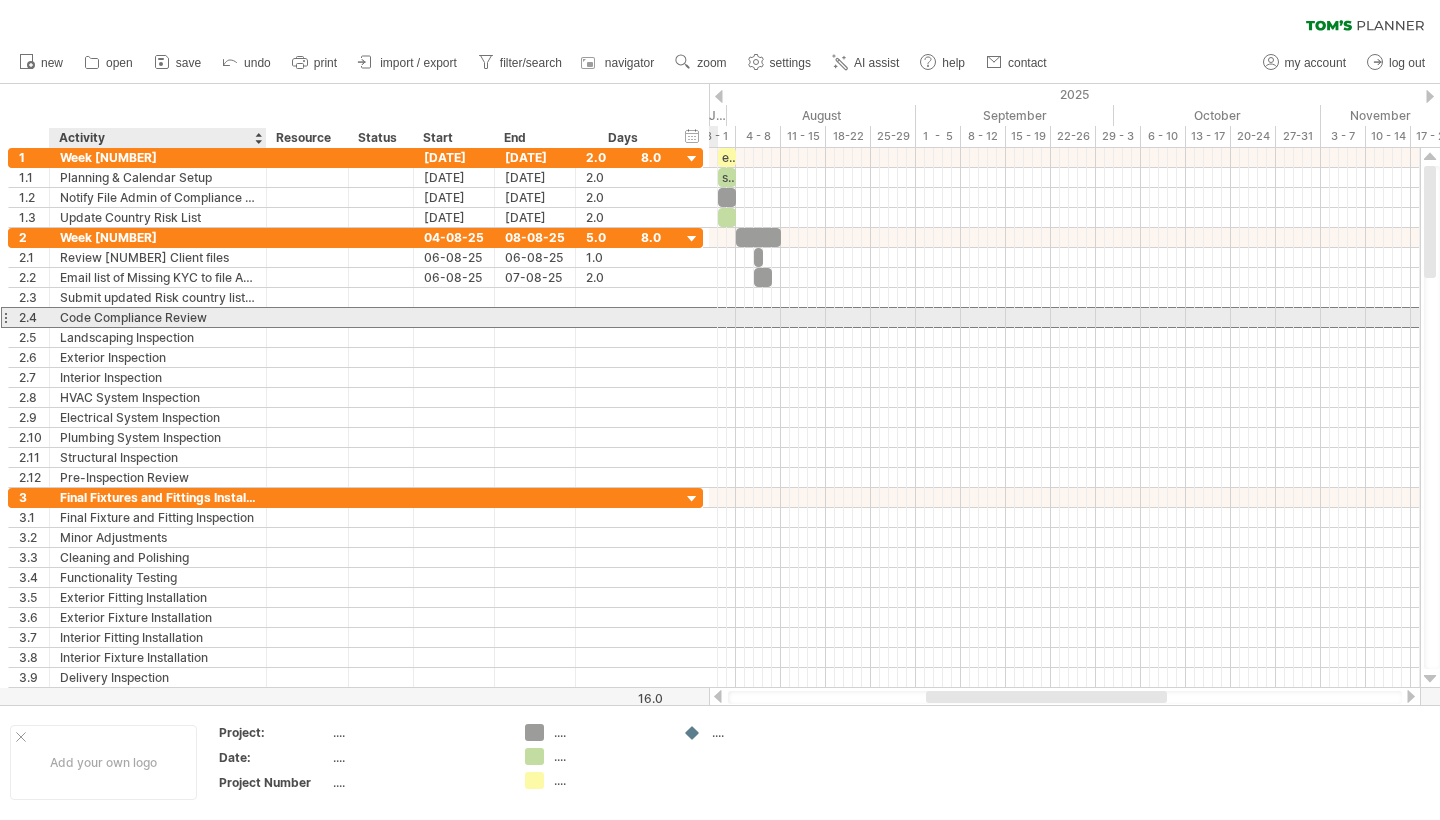 click on "Code Compliance Review" at bounding box center (158, 317) 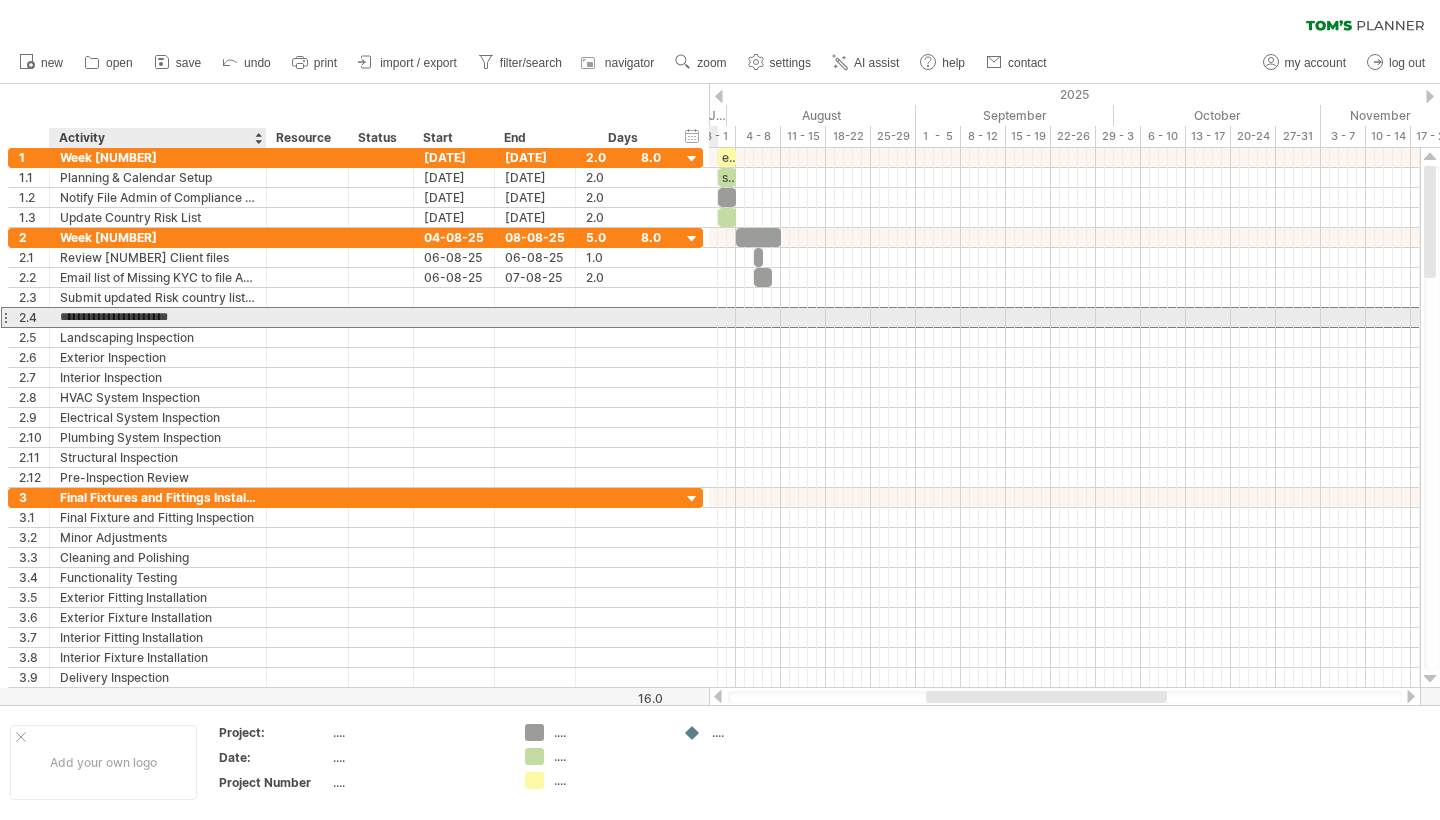 drag, startPoint x: 202, startPoint y: 319, endPoint x: 61, endPoint y: 322, distance: 141.0319 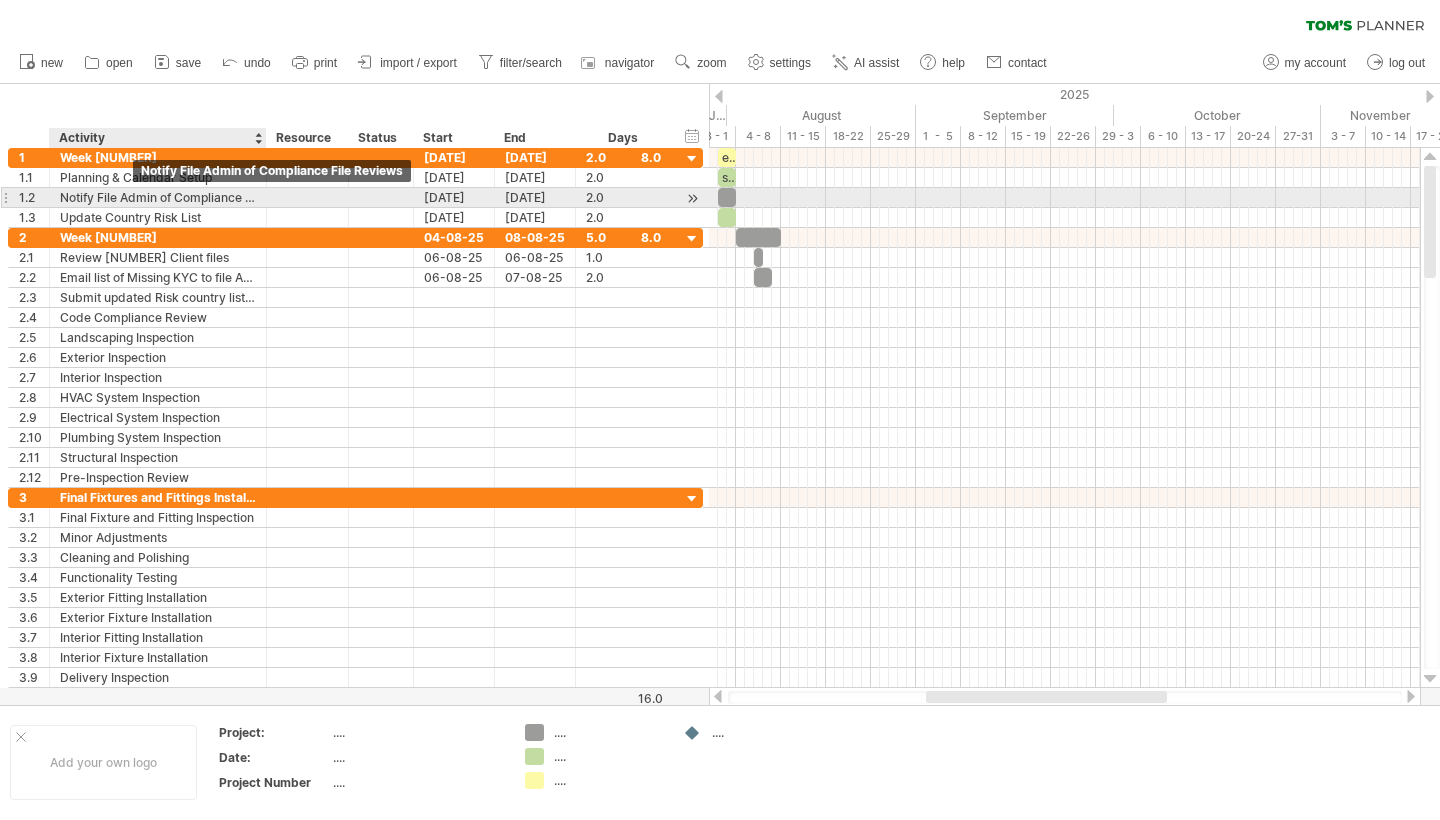 click on "Notify File Admin of Compliance File Reviews" at bounding box center [158, 197] 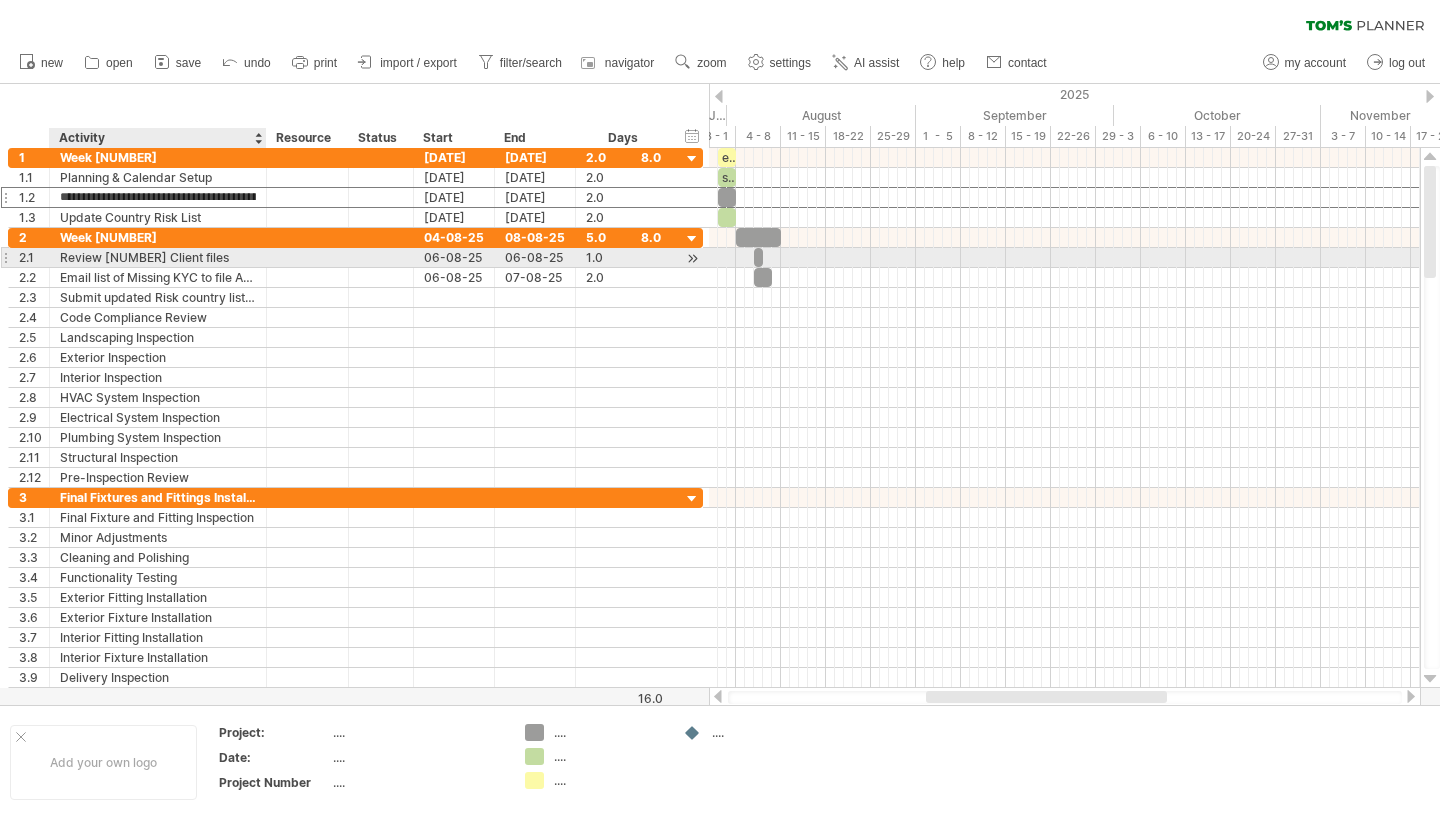 click on "Review [NUMBER] Client files" at bounding box center [158, 257] 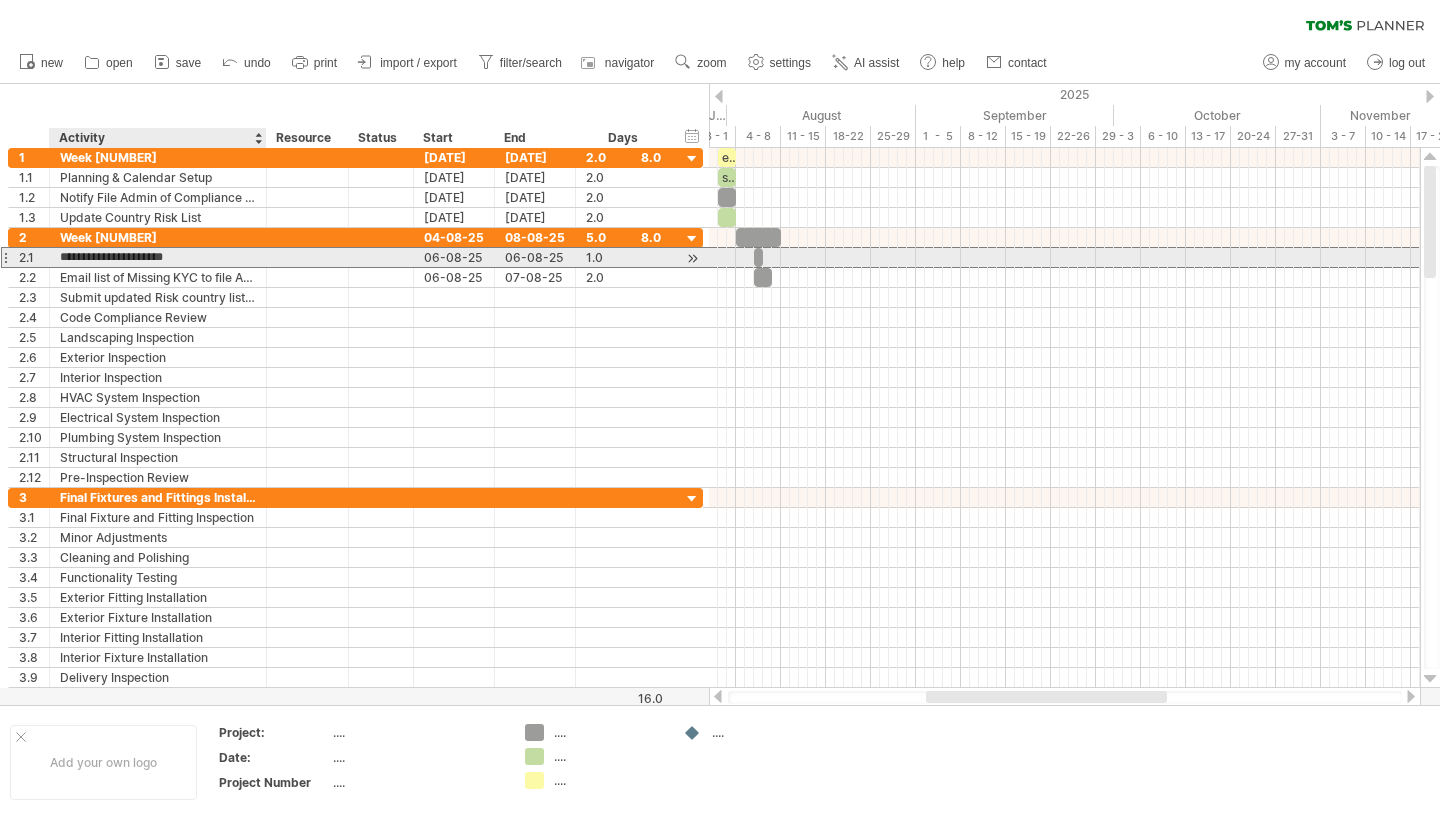click on "**********" at bounding box center (158, 257) 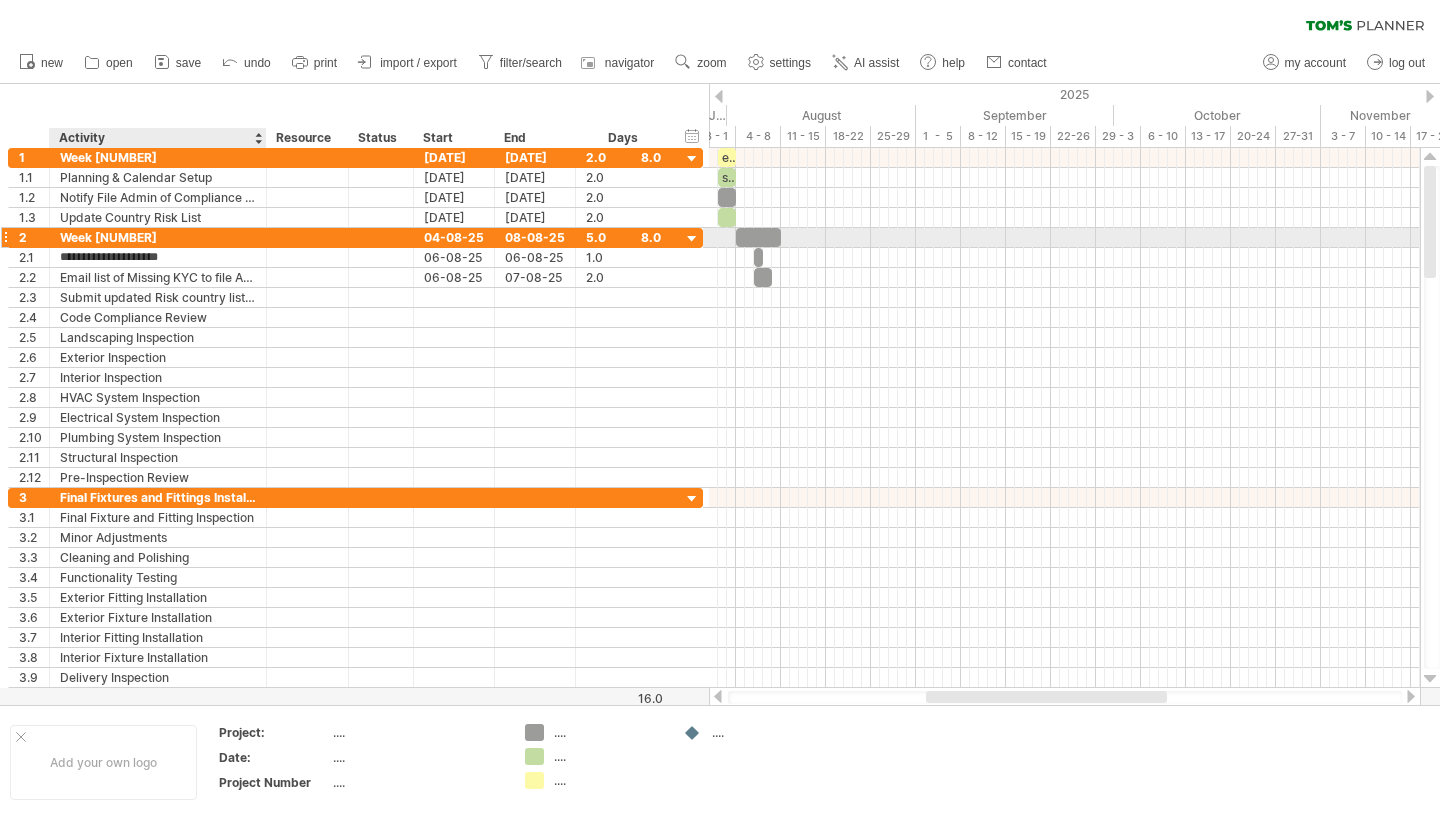 type on "**********" 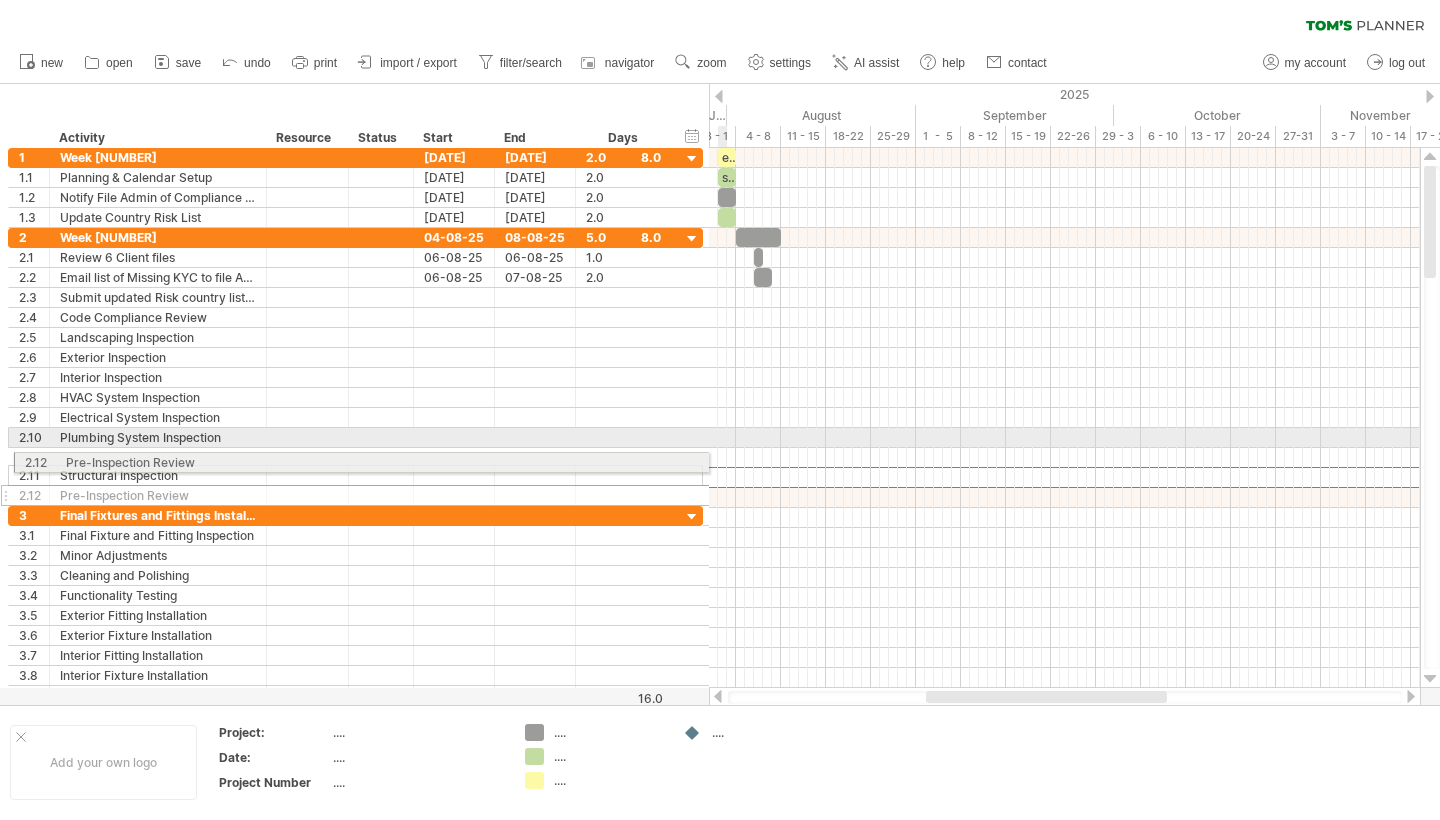 drag, startPoint x: 10, startPoint y: 477, endPoint x: 12, endPoint y: 466, distance: 11.18034 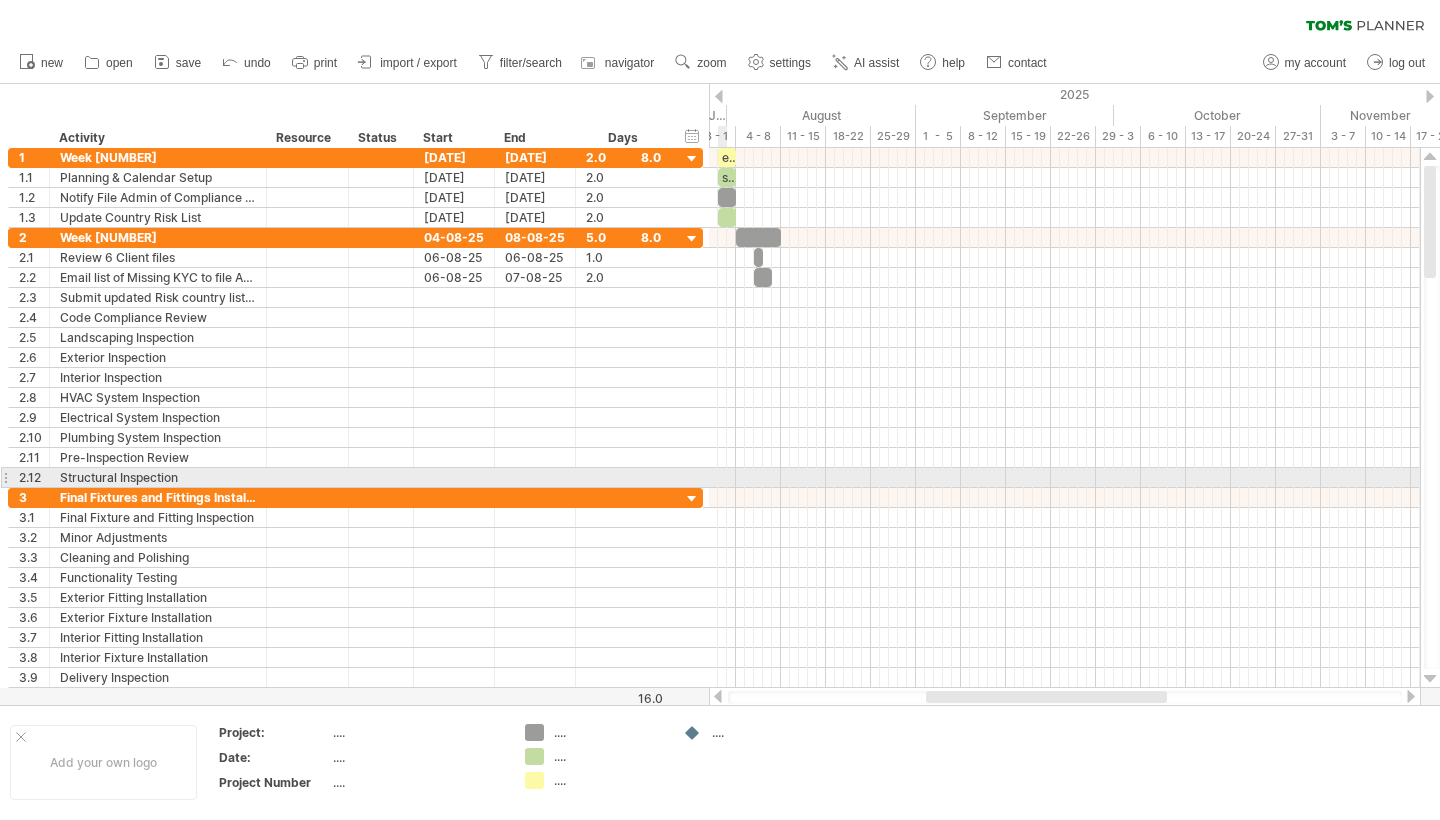 click at bounding box center (5, 477) 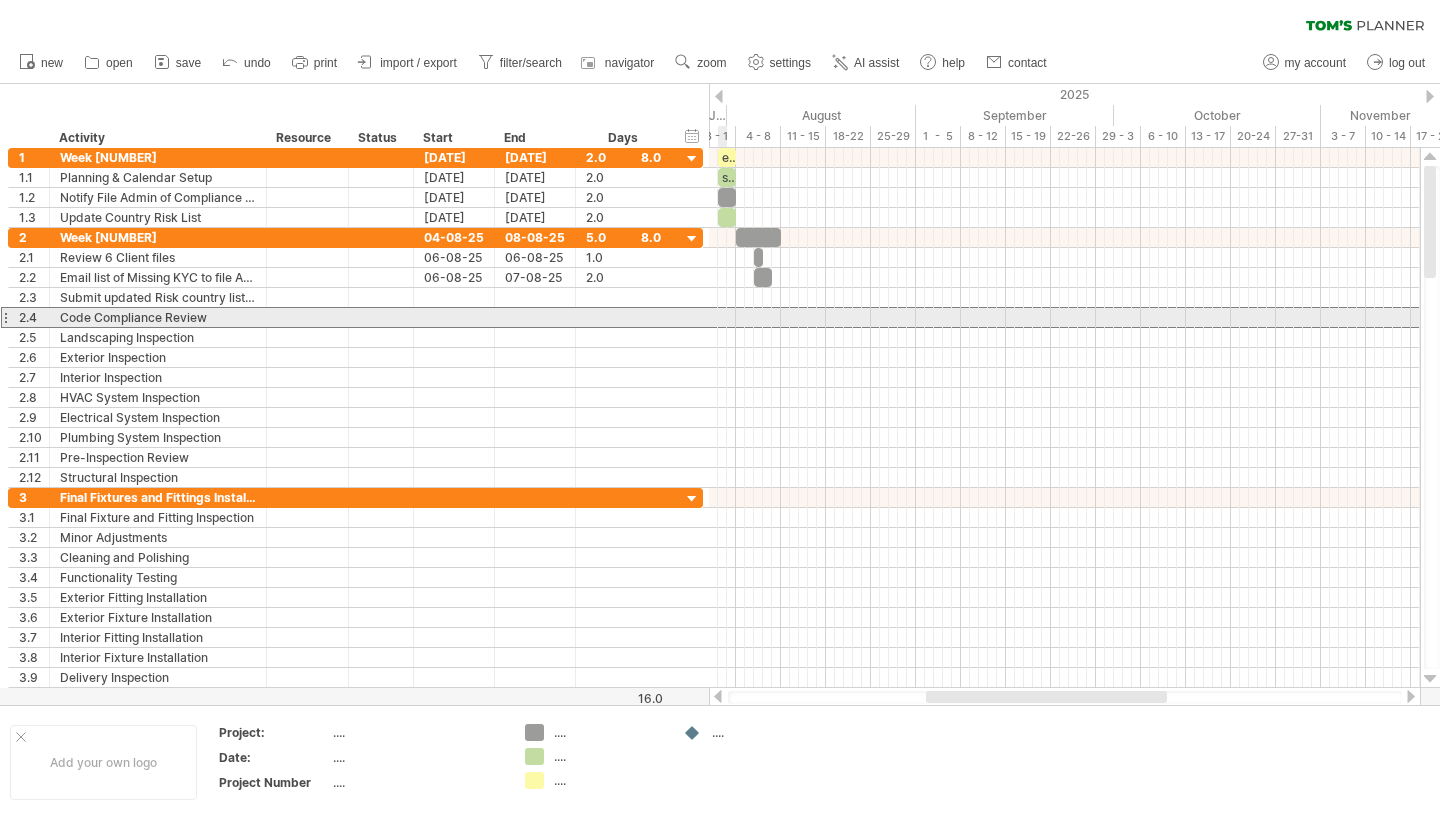 click on "2.4" at bounding box center [29, 317] 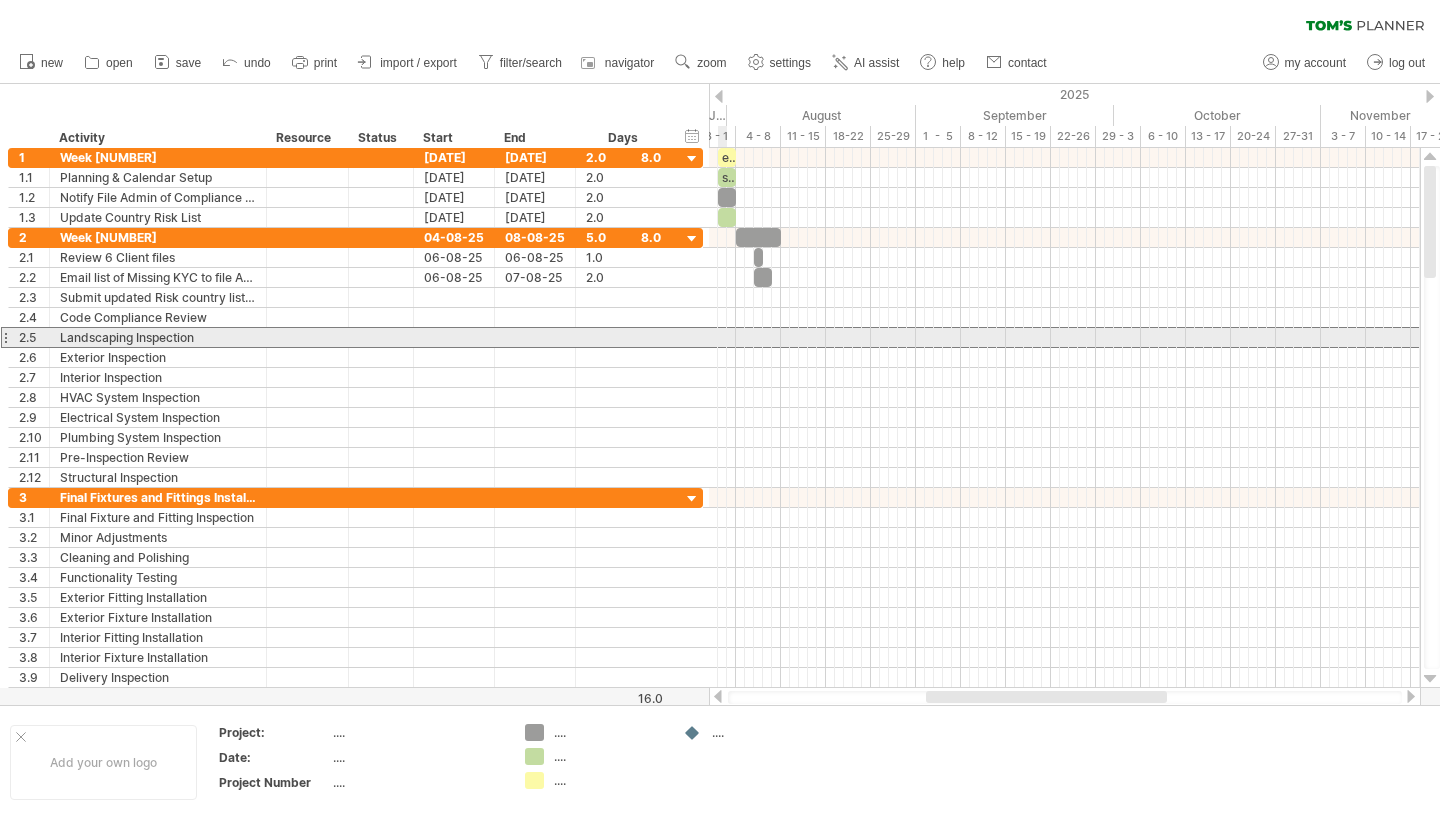 click at bounding box center [5, 337] 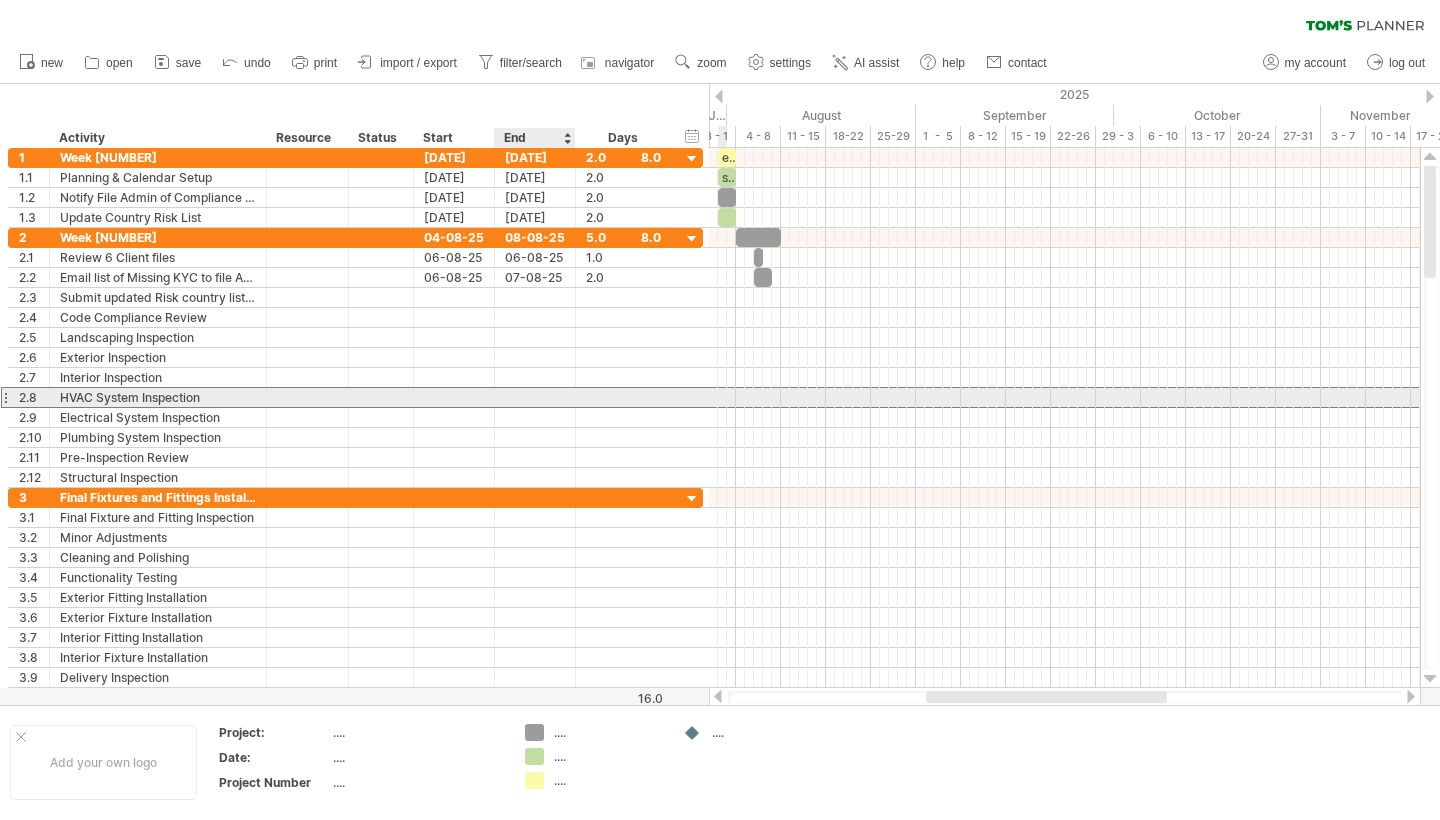 click at bounding box center [535, 397] 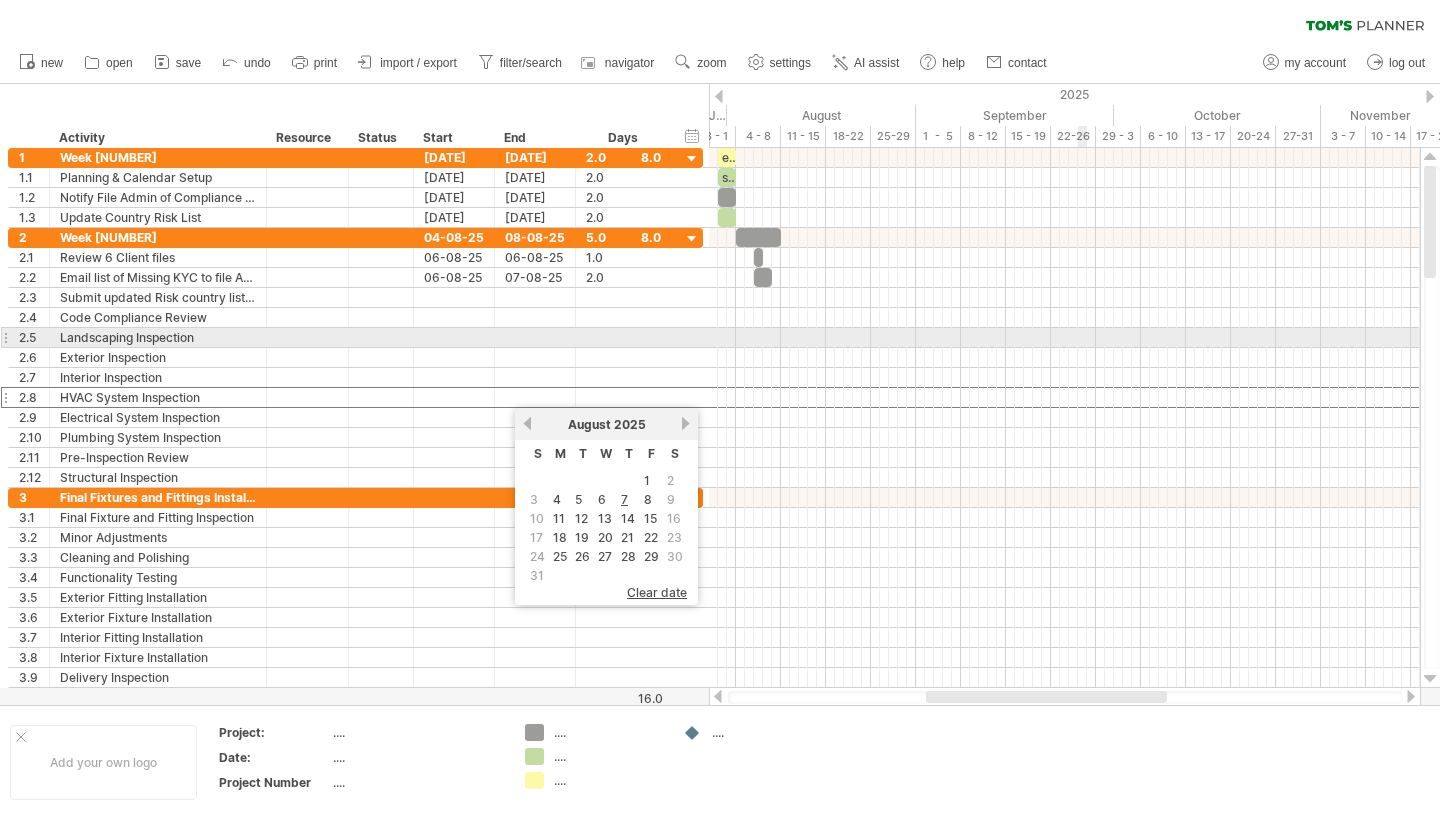 click at bounding box center (1064, 338) 